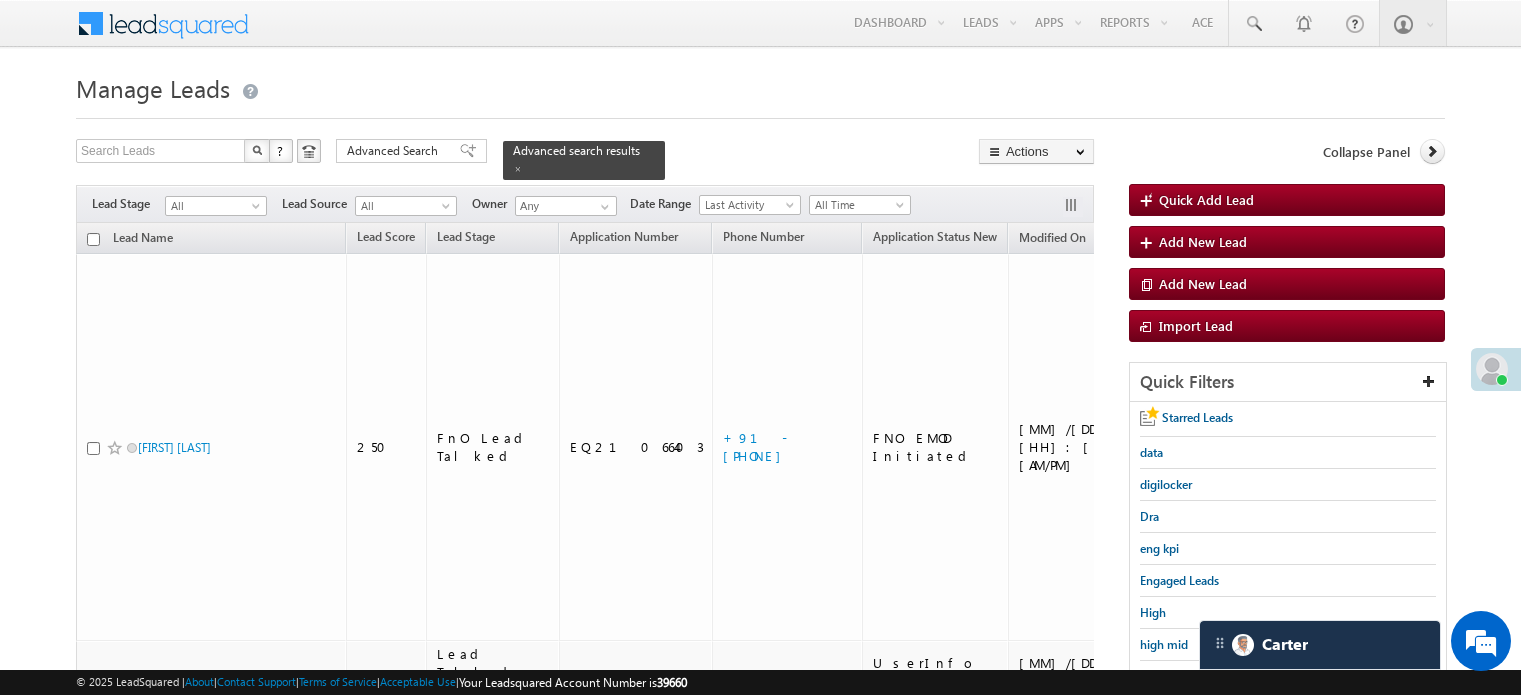 click on "lead capture new" at bounding box center (1288, 709) 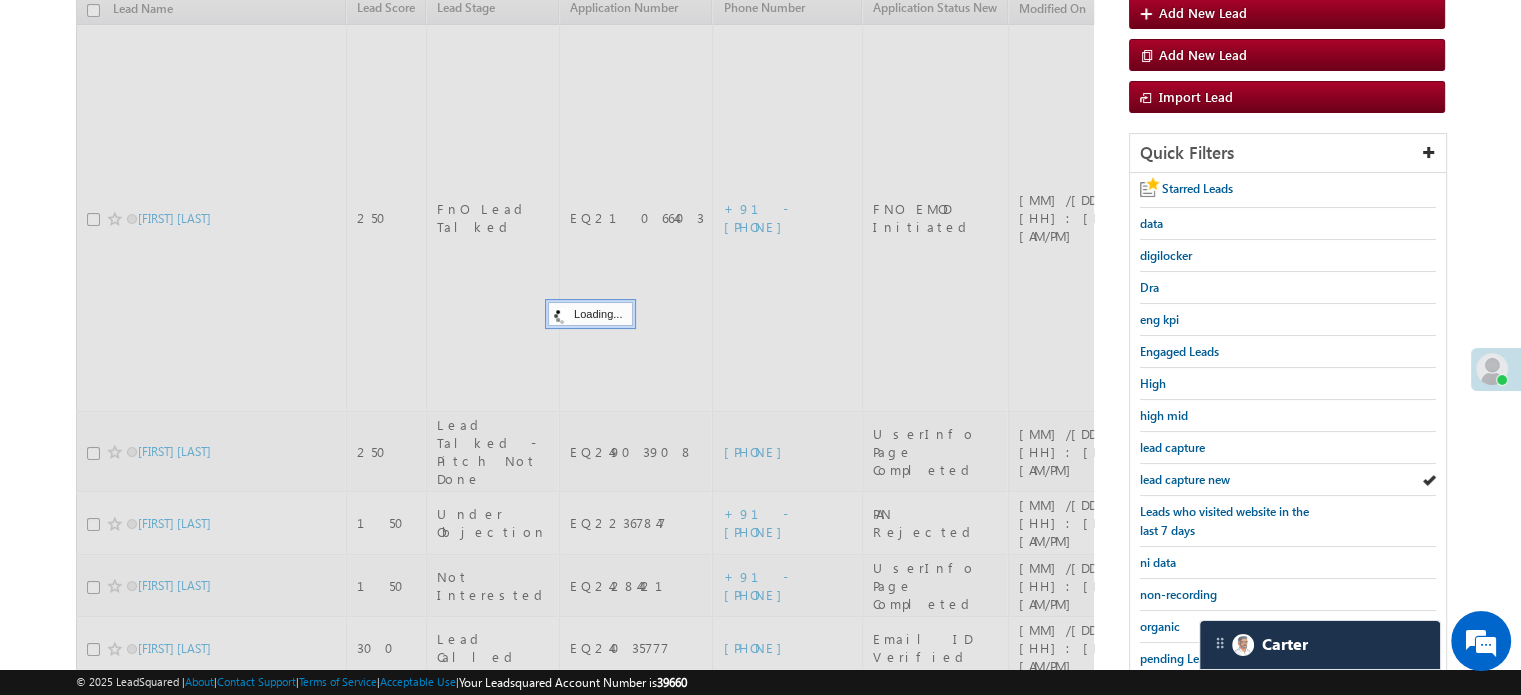 scroll, scrollTop: 229, scrollLeft: 0, axis: vertical 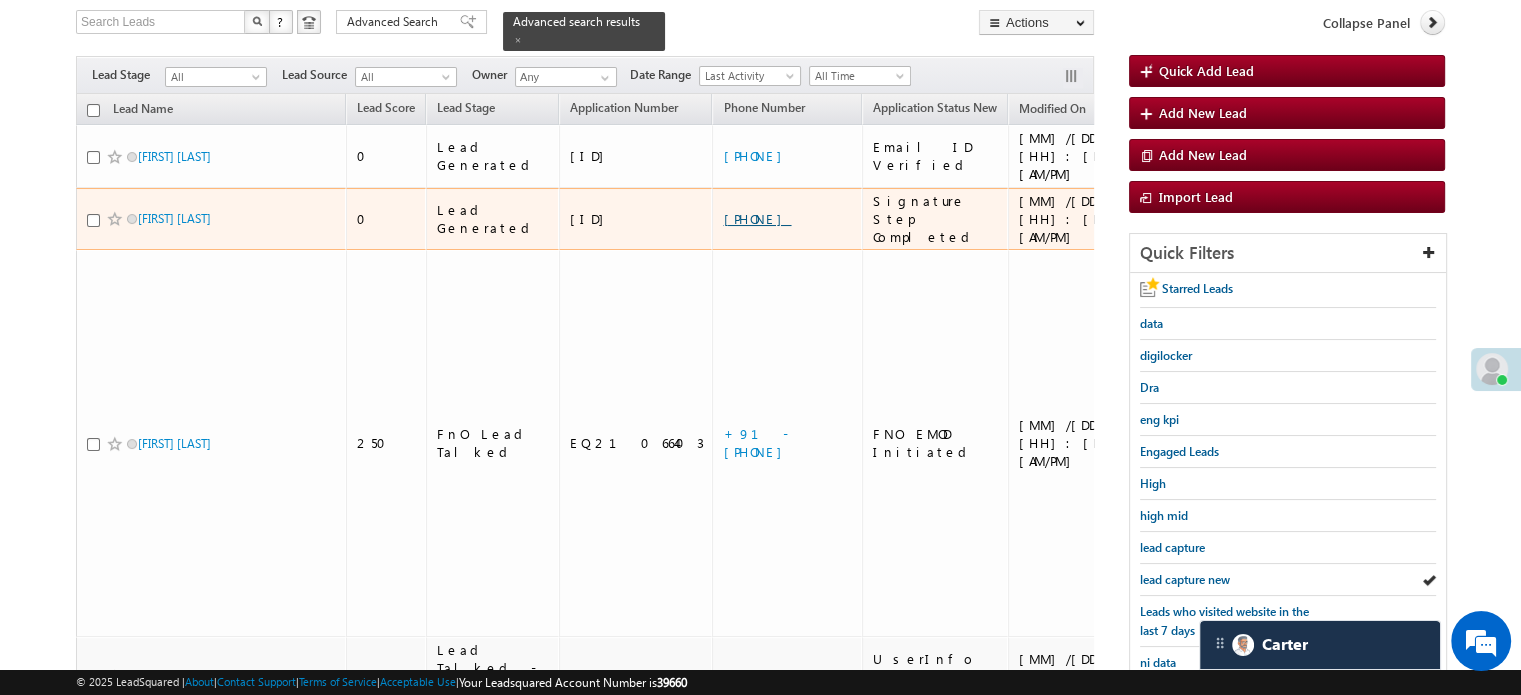 click on "[PHONE]" at bounding box center (757, 218) 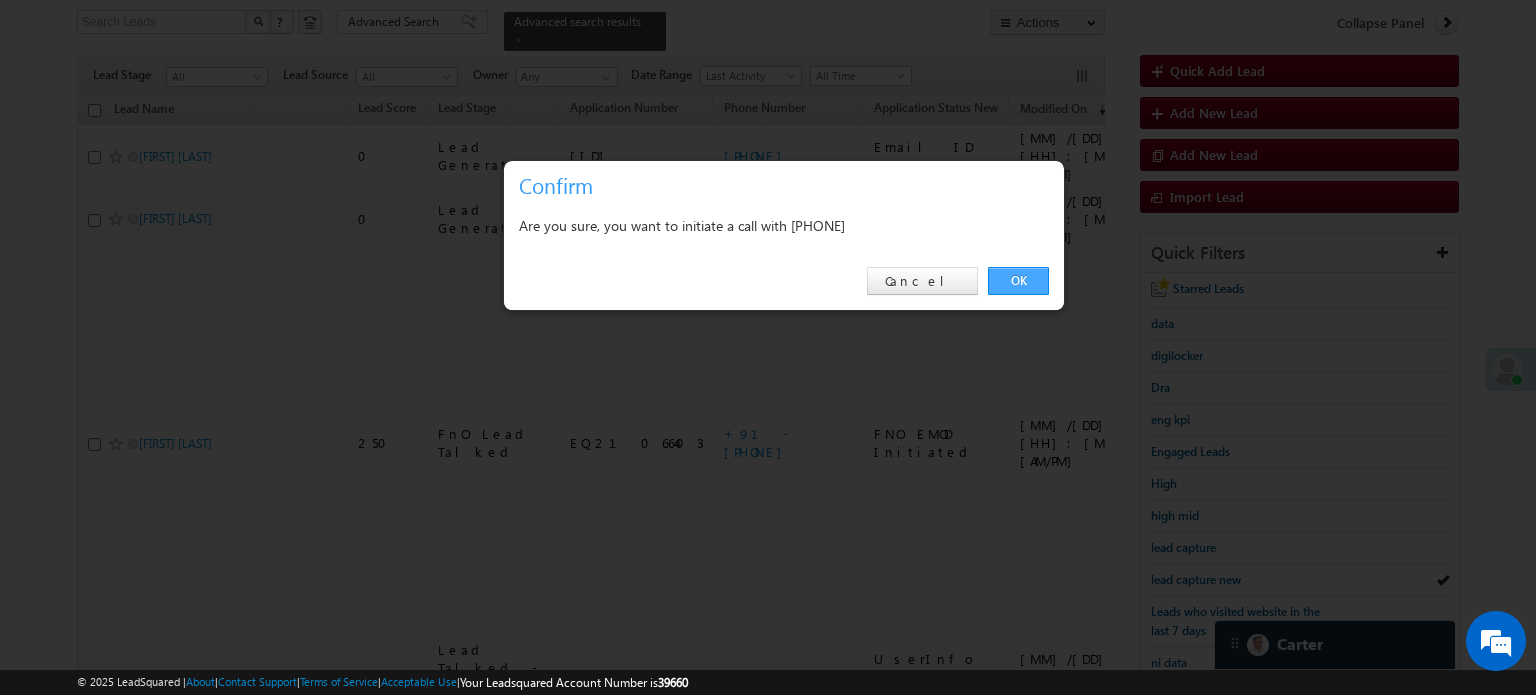 click on "OK" at bounding box center (1018, 281) 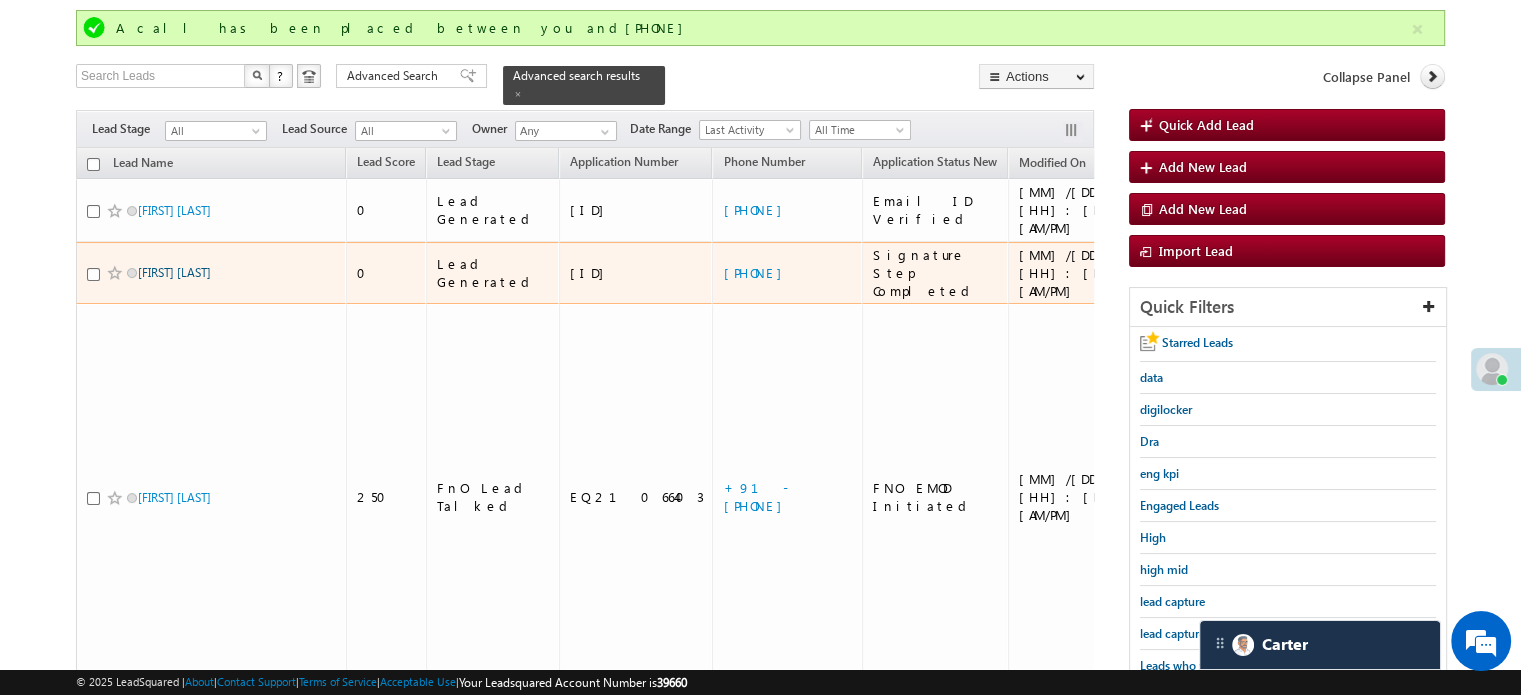 scroll, scrollTop: 183, scrollLeft: 0, axis: vertical 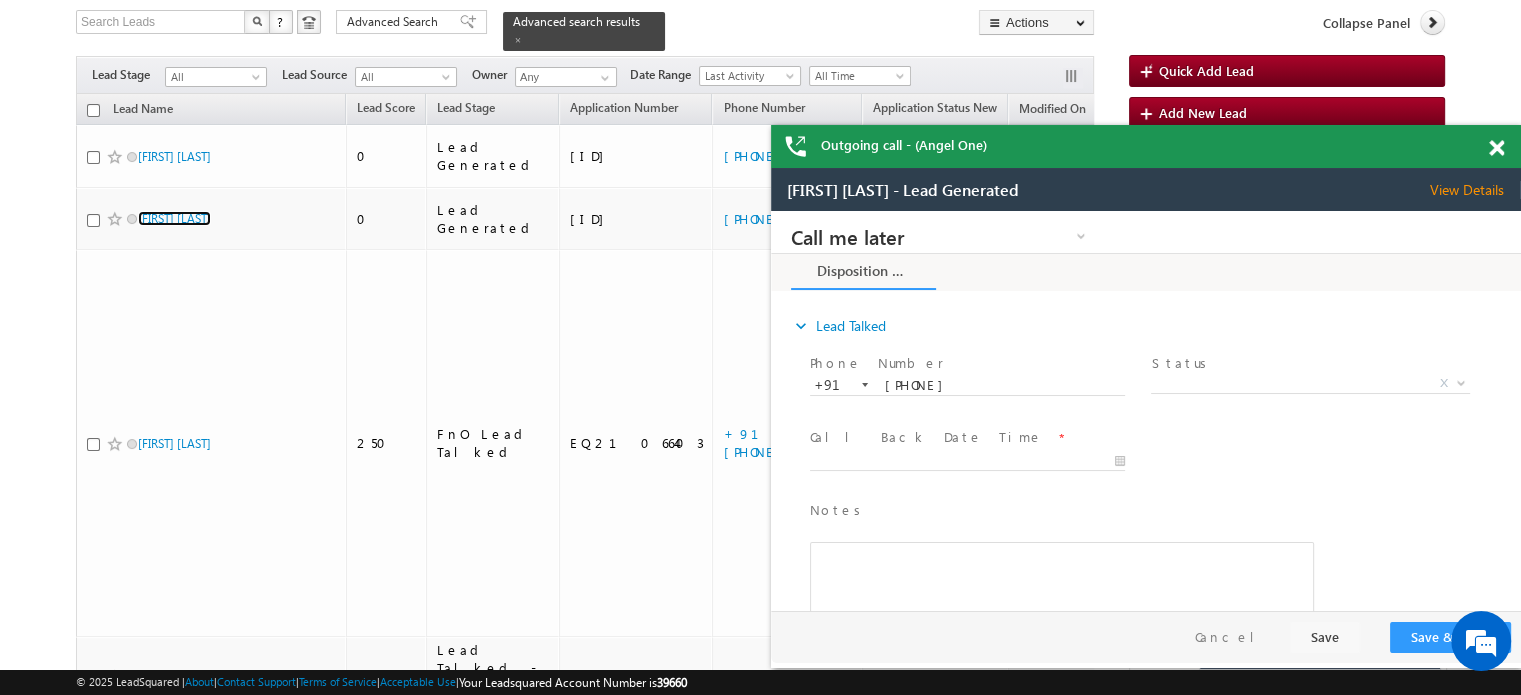 click at bounding box center (1507, 144) 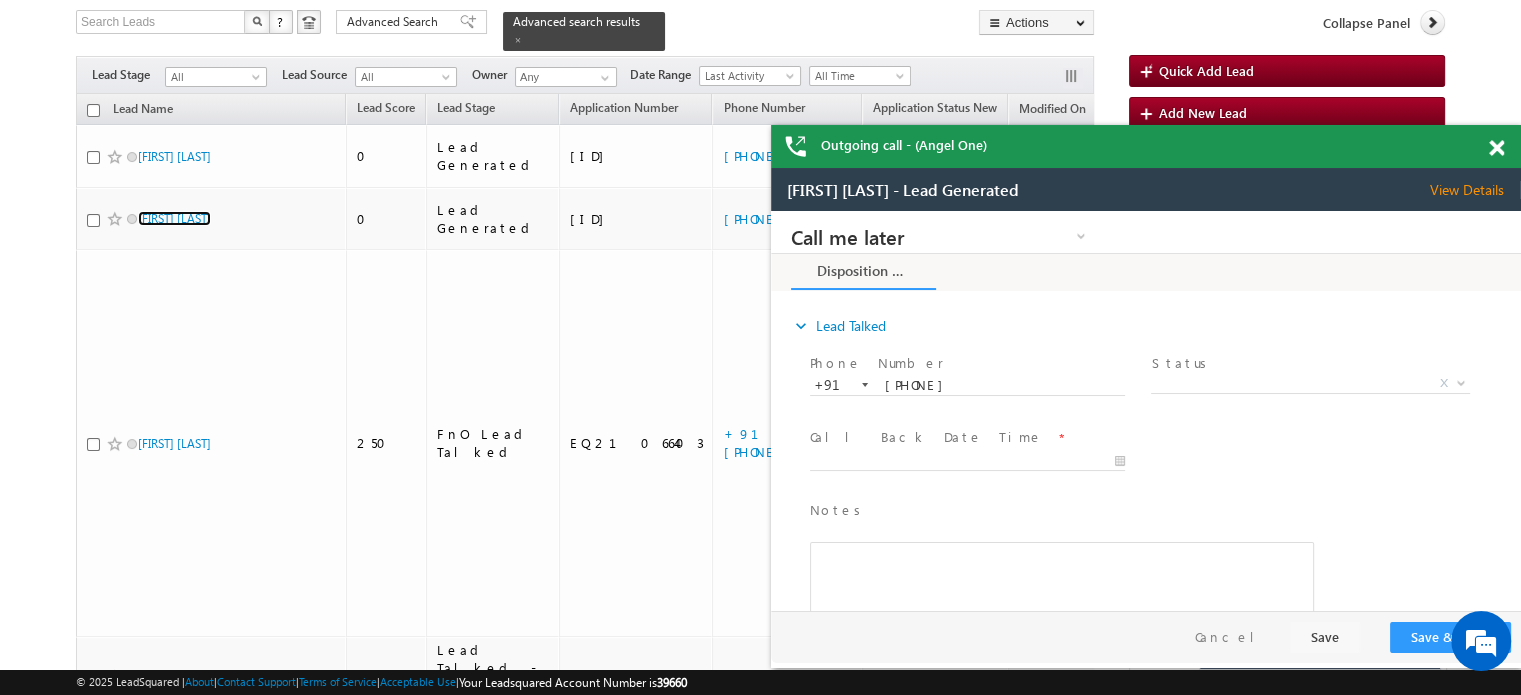 click at bounding box center [1496, 148] 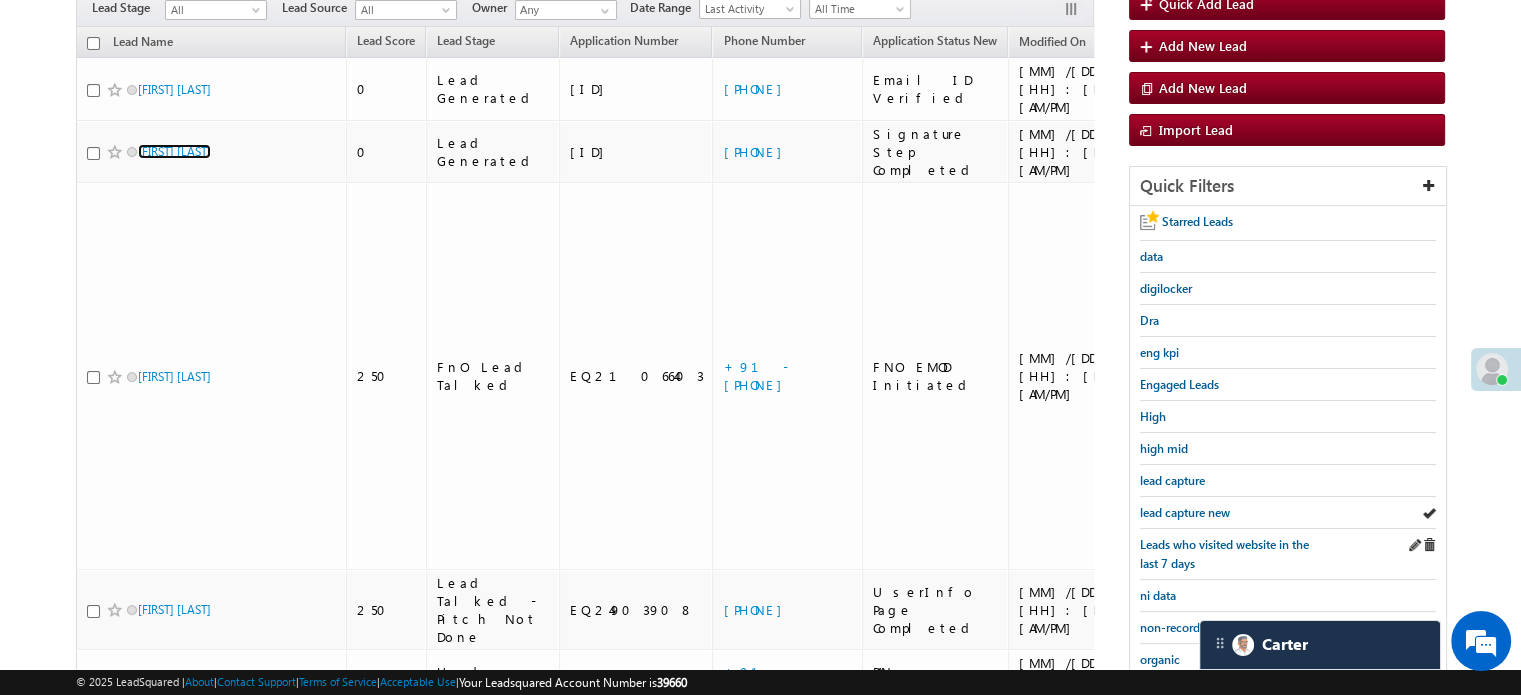 scroll, scrollTop: 283, scrollLeft: 0, axis: vertical 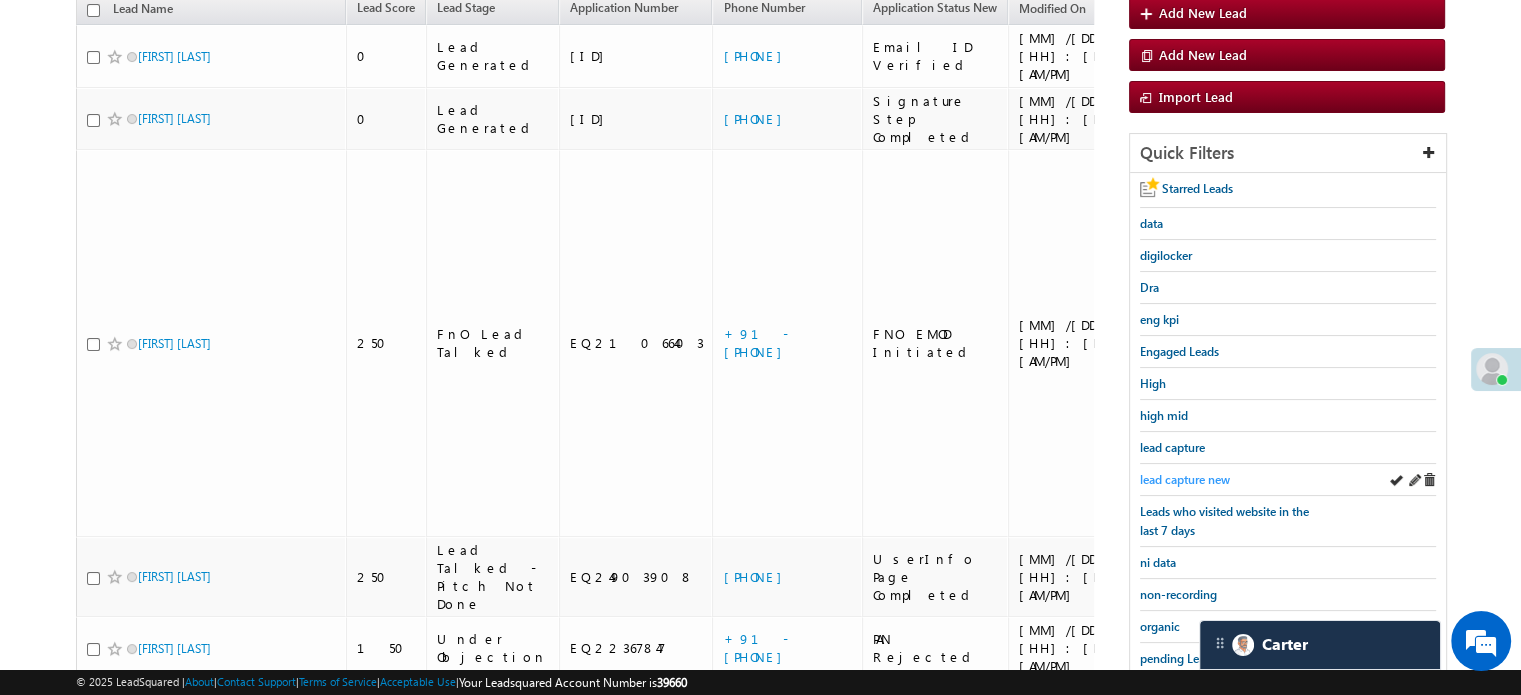 click on "lead capture new" at bounding box center [1288, 480] 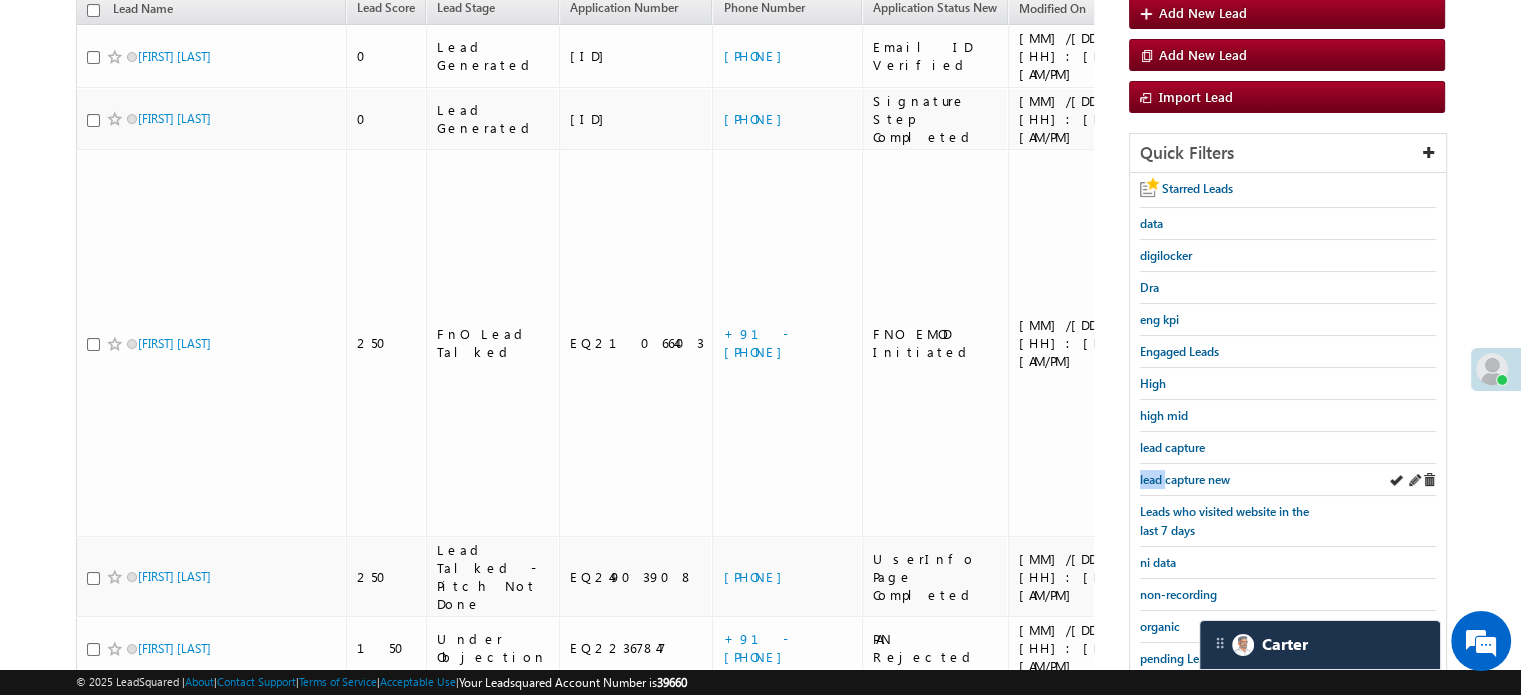 click on "lead capture new" at bounding box center (1288, 480) 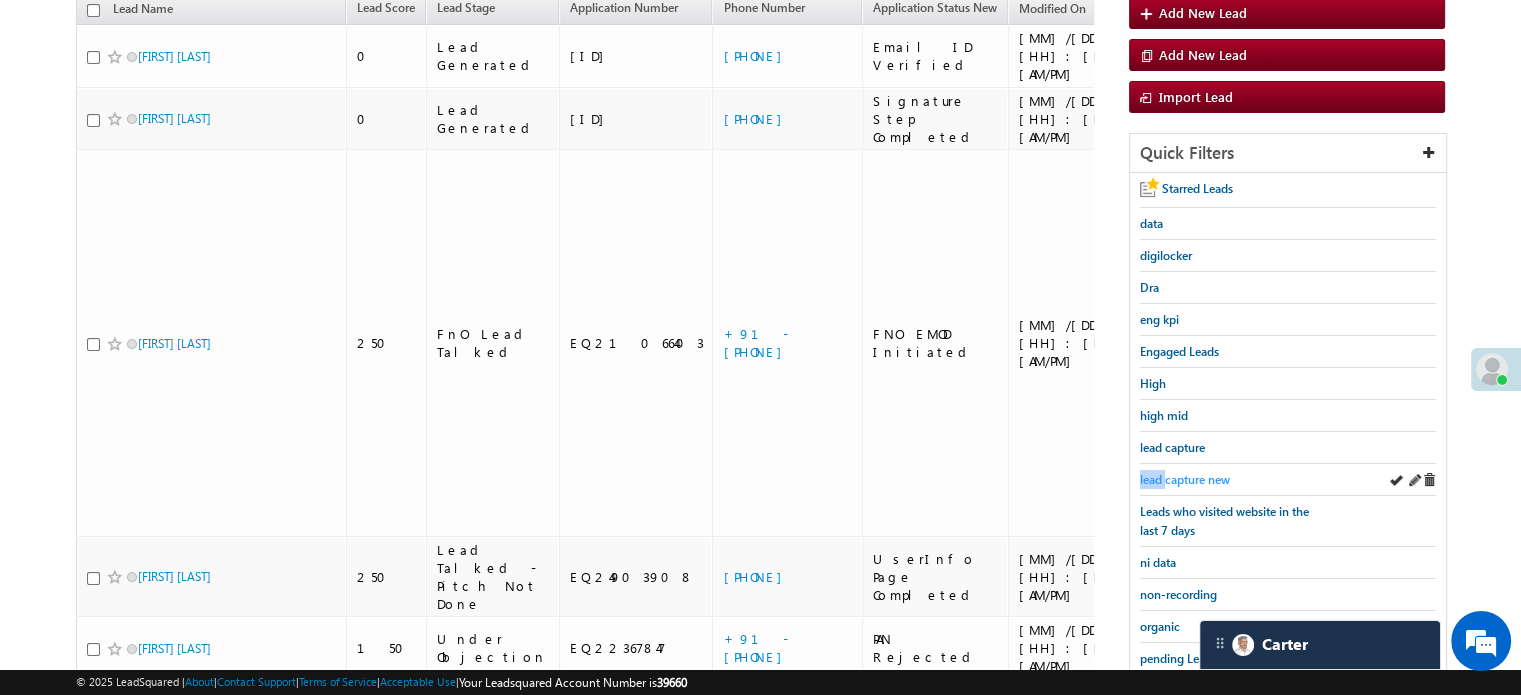 click on "lead capture new" at bounding box center (1185, 479) 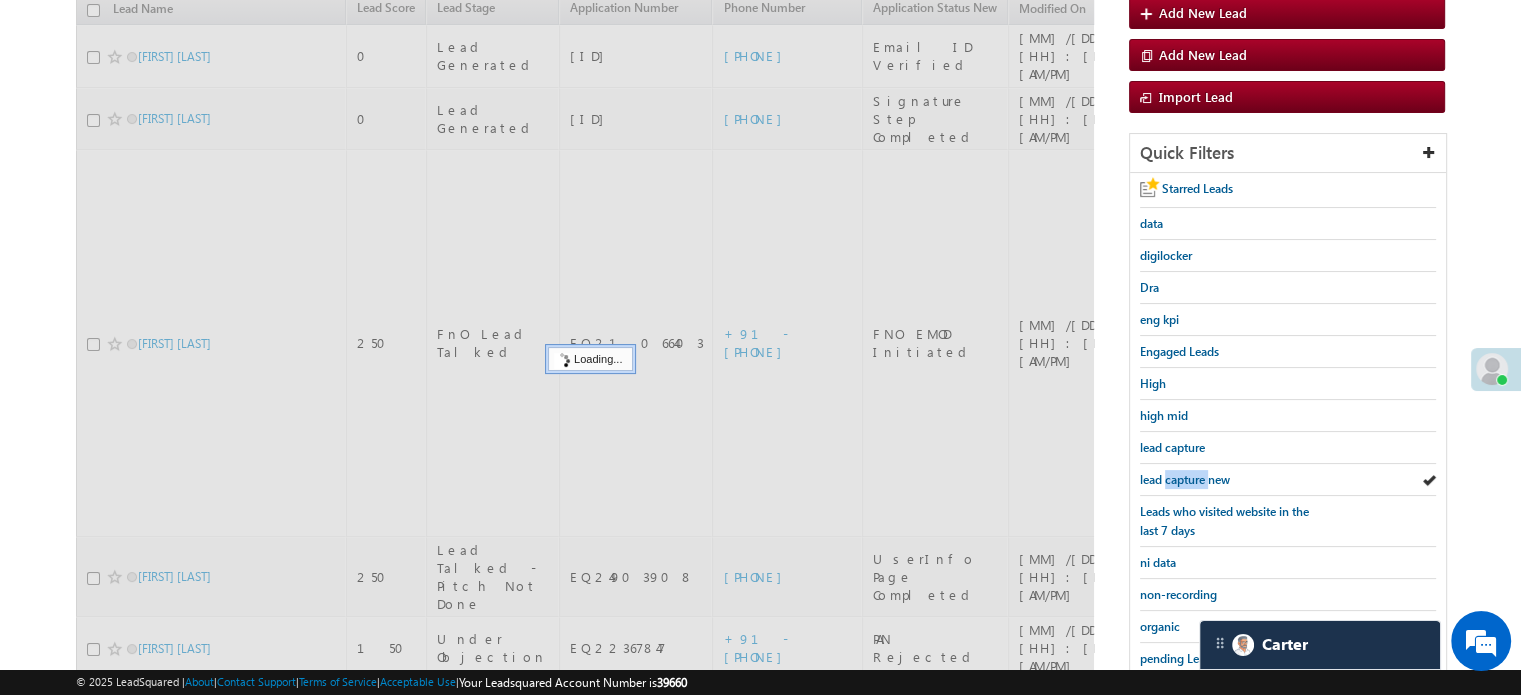click on "lead capture new" at bounding box center (1185, 479) 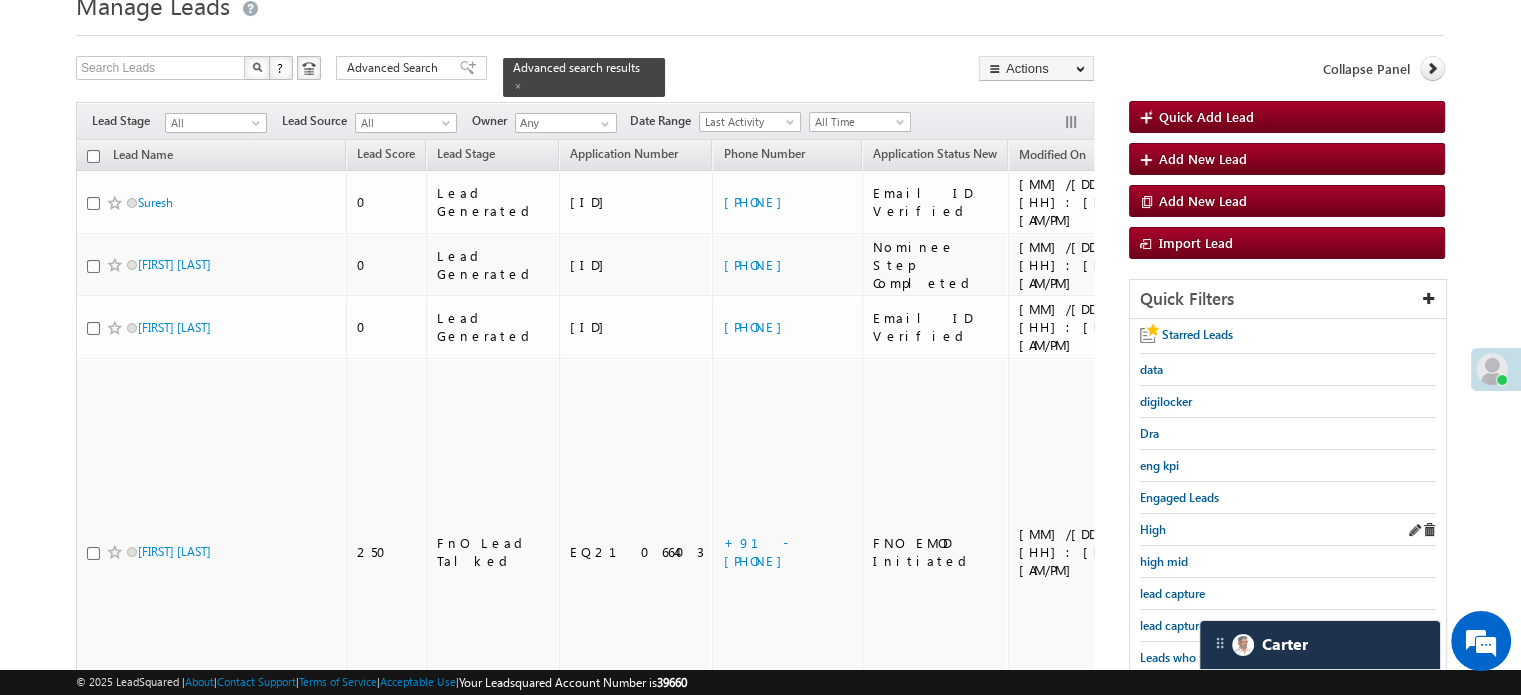 scroll, scrollTop: 283, scrollLeft: 0, axis: vertical 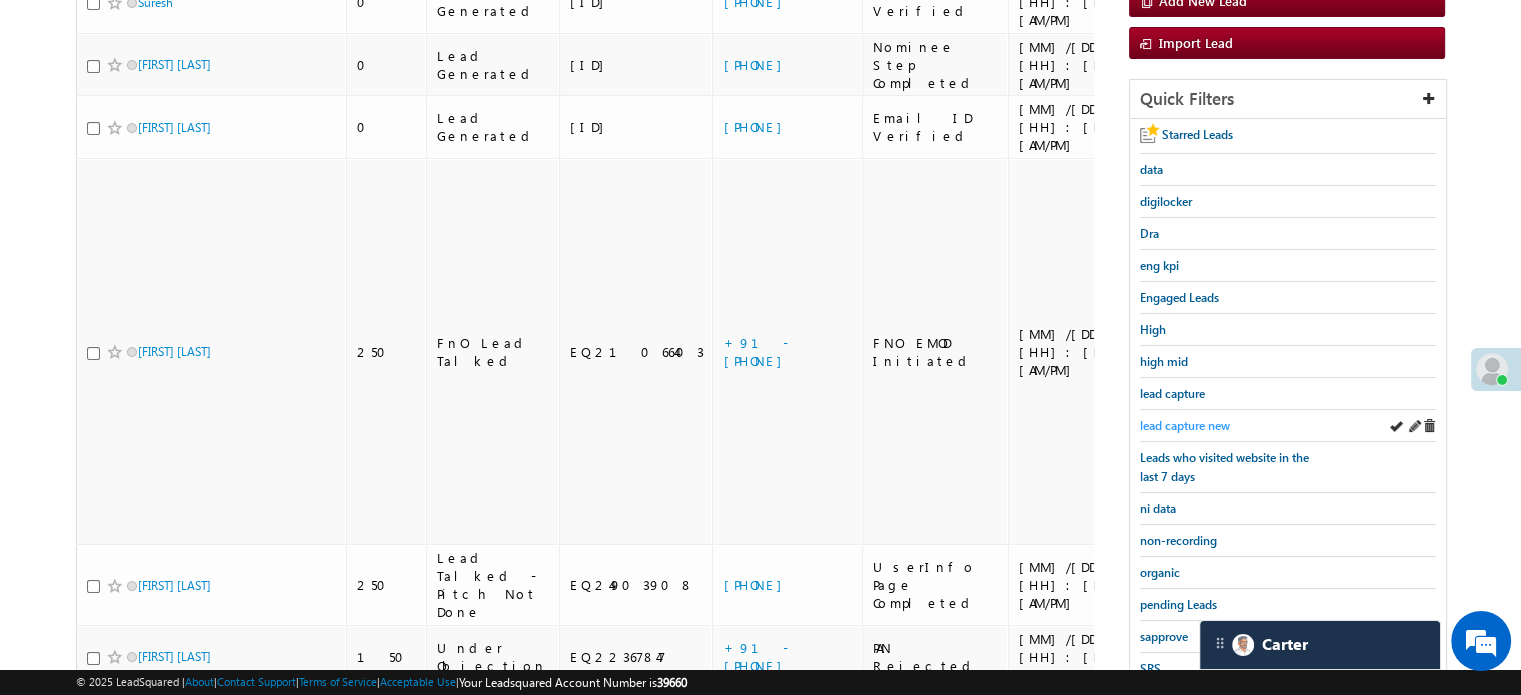 click on "lead capture new" at bounding box center (1185, 425) 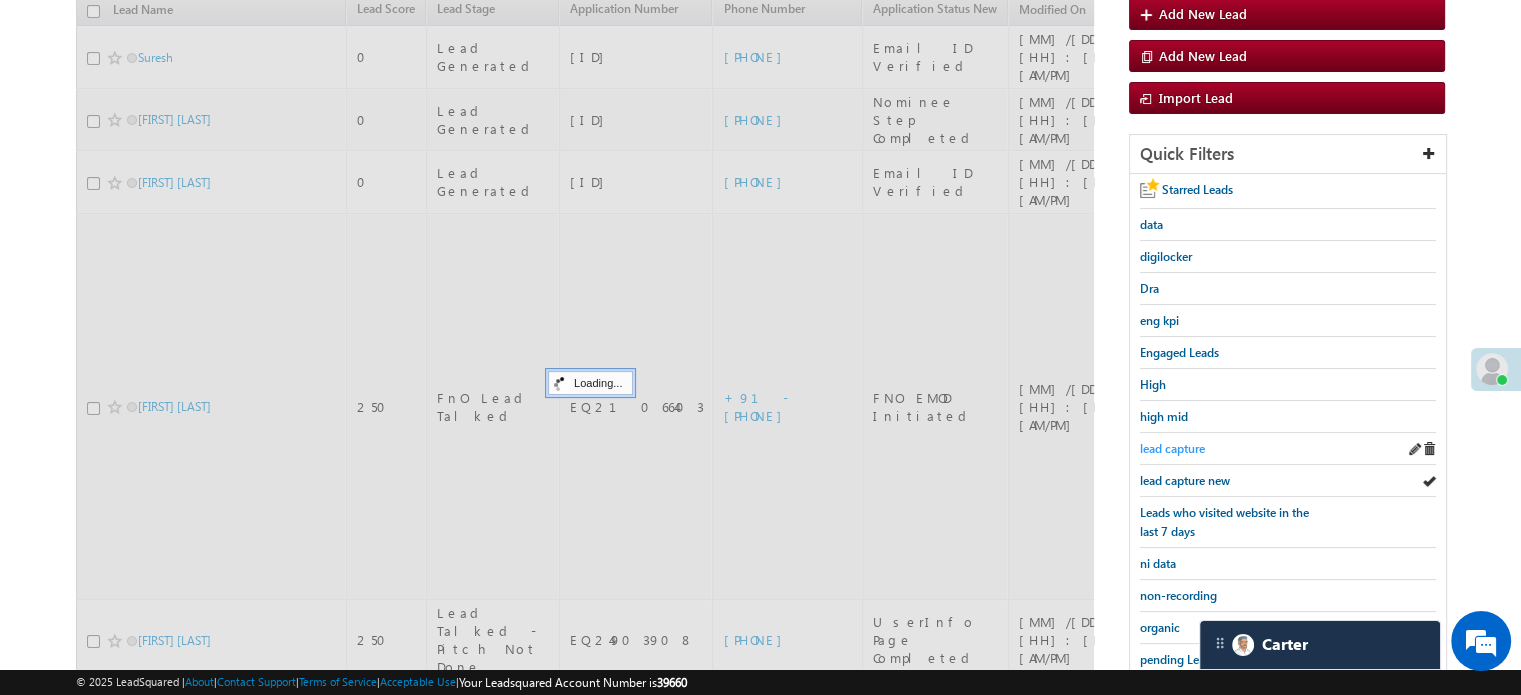 scroll, scrollTop: 183, scrollLeft: 0, axis: vertical 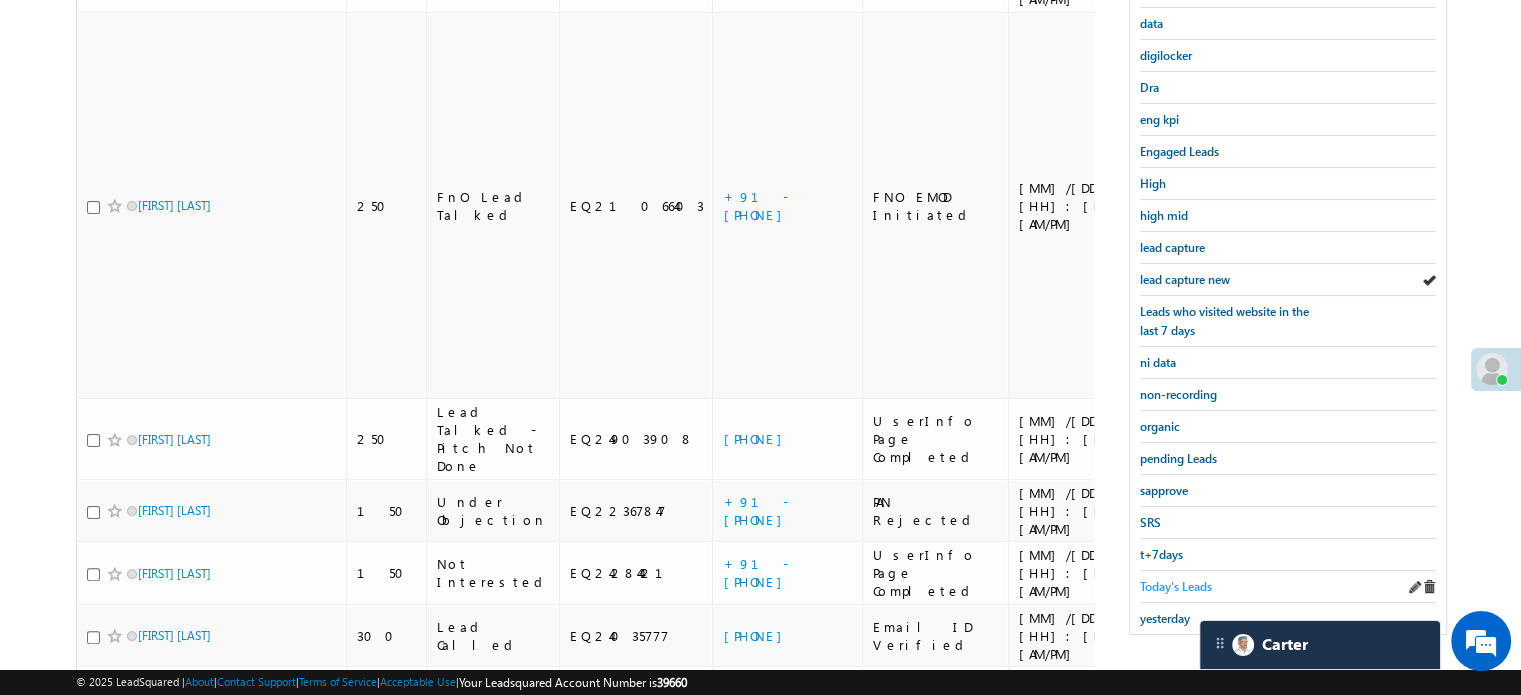 click on "Today's Leads" at bounding box center (1176, 586) 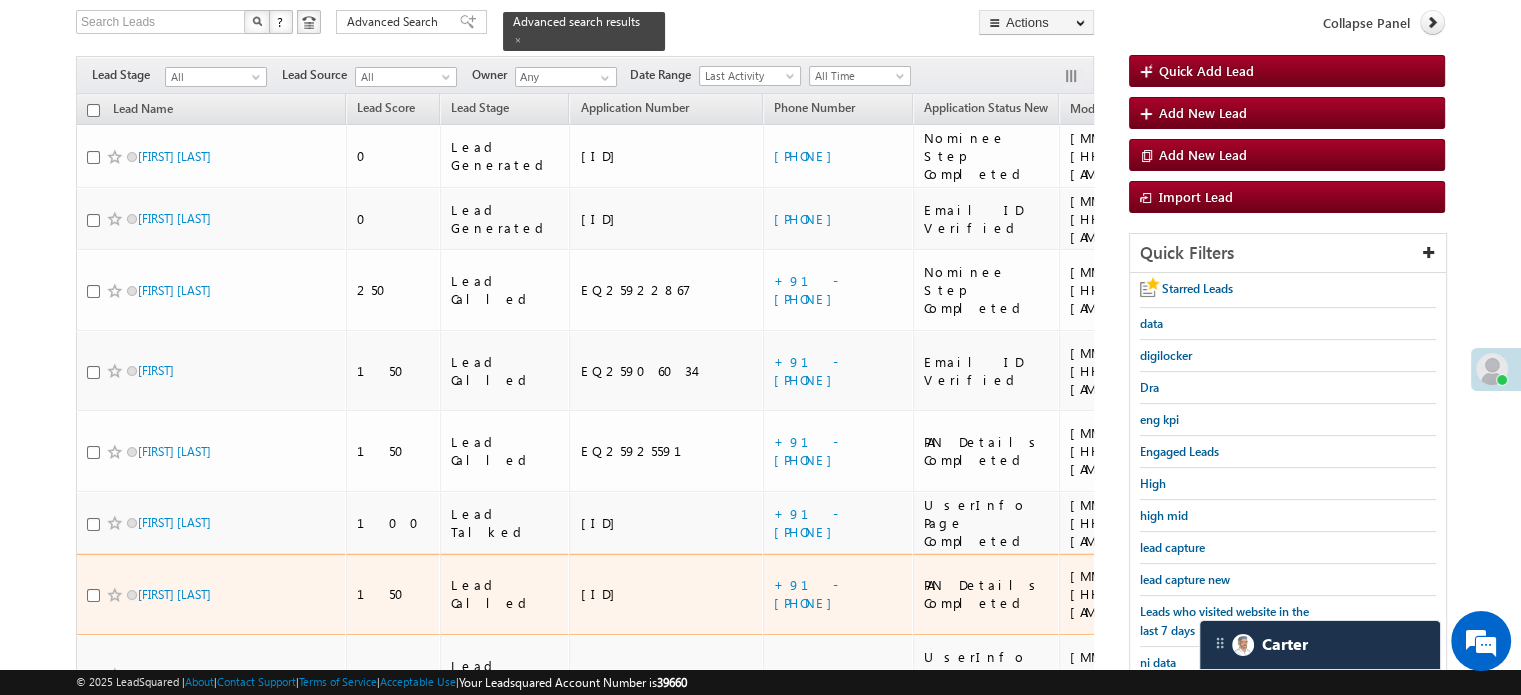 scroll, scrollTop: 229, scrollLeft: 0, axis: vertical 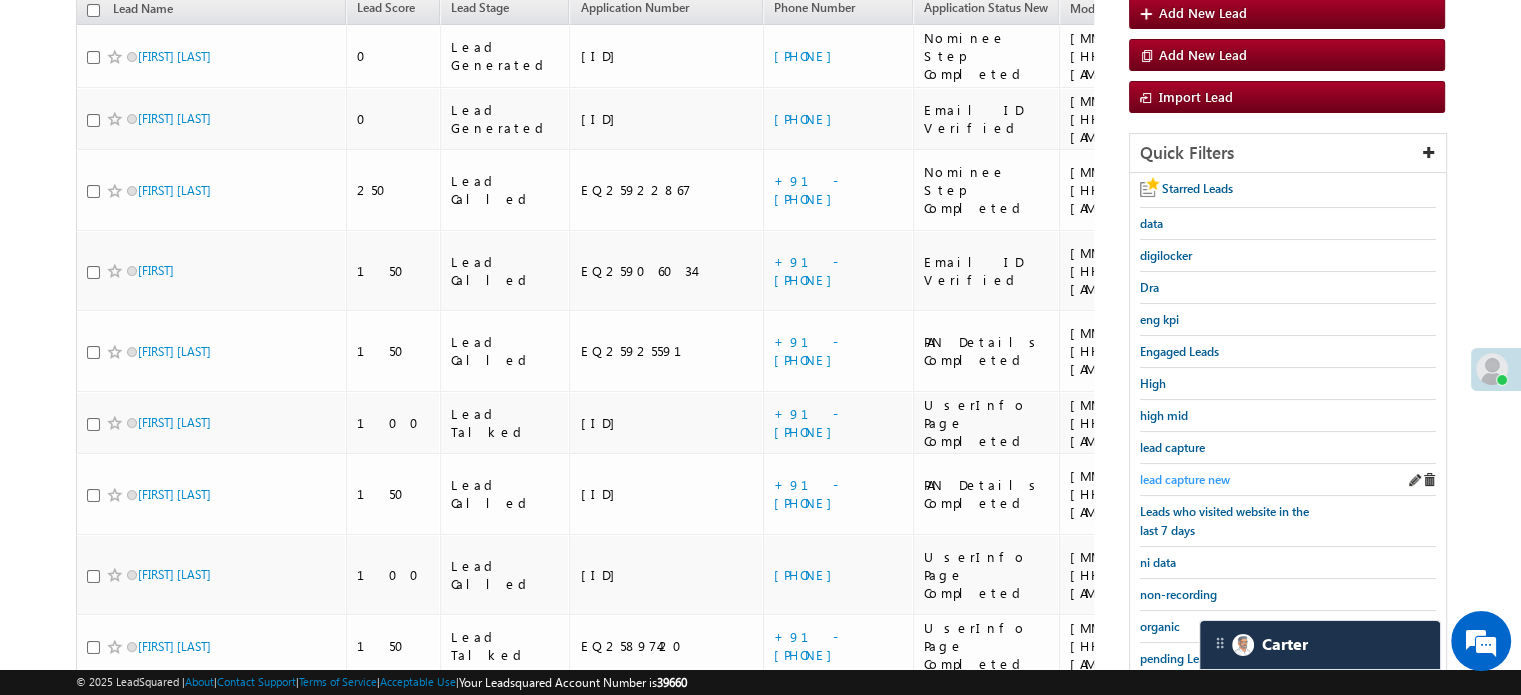 click on "lead capture new" at bounding box center (1185, 479) 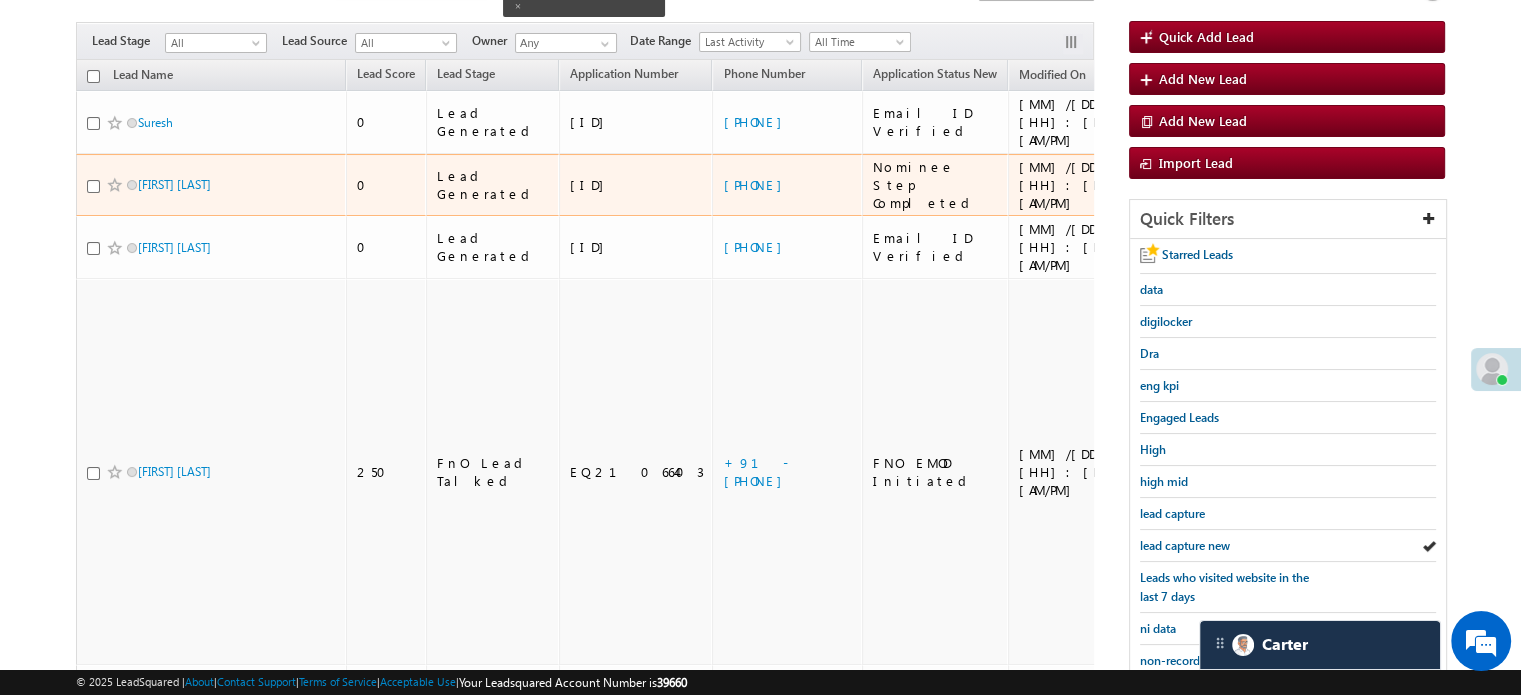 scroll, scrollTop: 129, scrollLeft: 0, axis: vertical 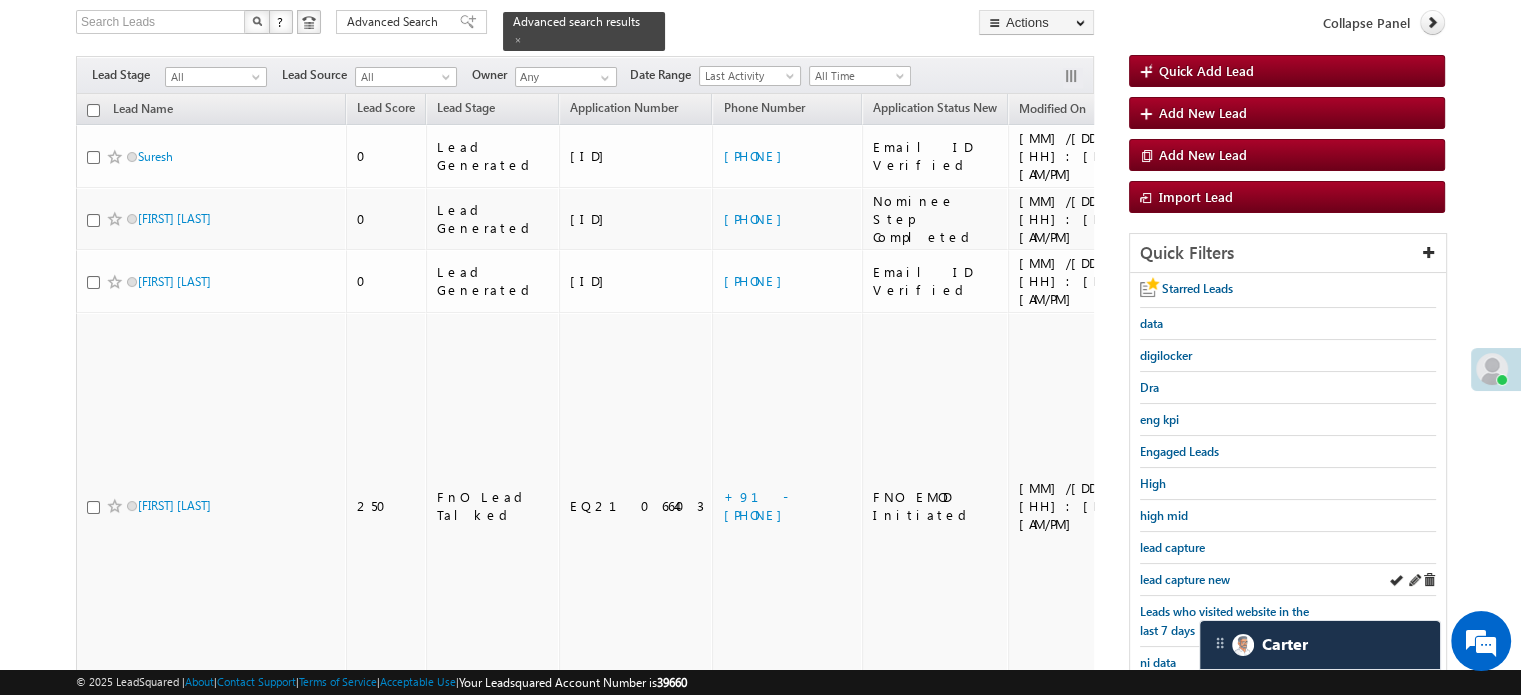 click on "lead capture new" at bounding box center [1288, 580] 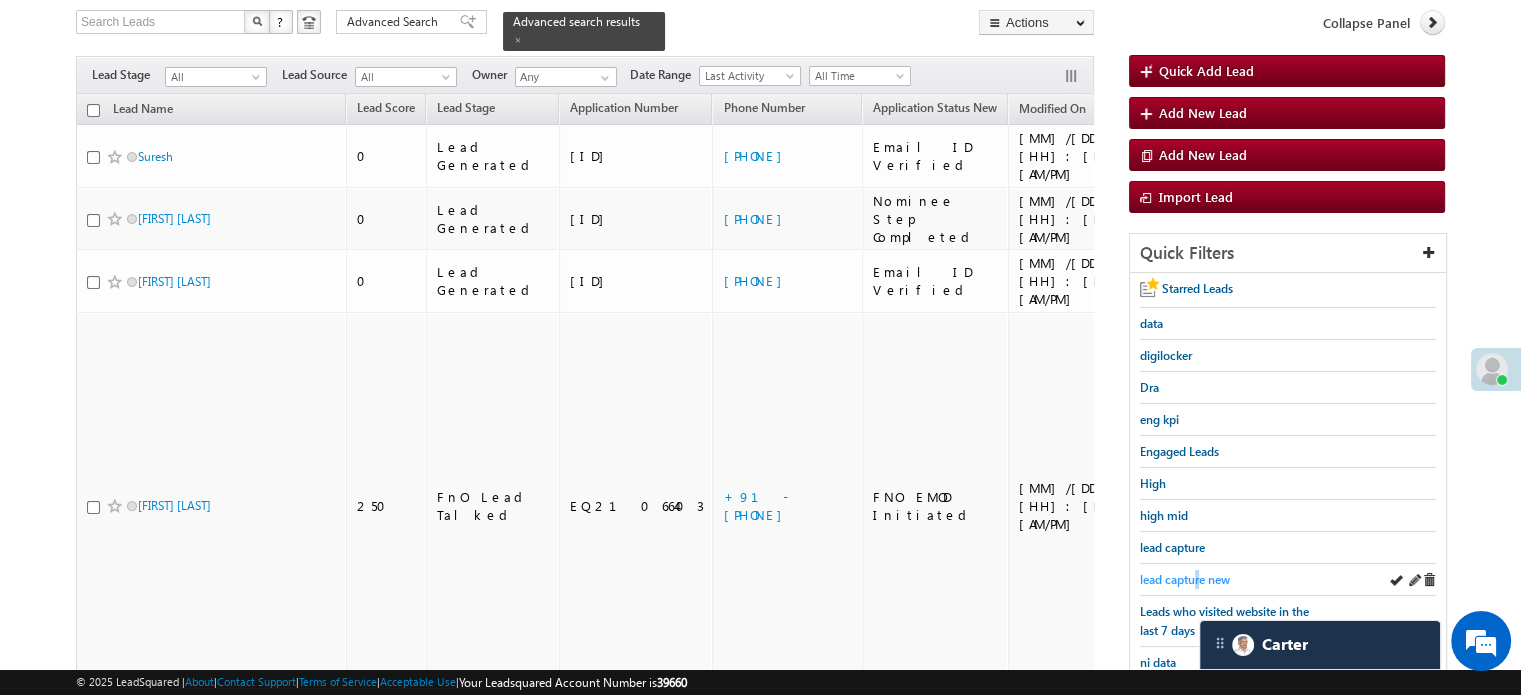 click on "lead capture new" at bounding box center [1185, 579] 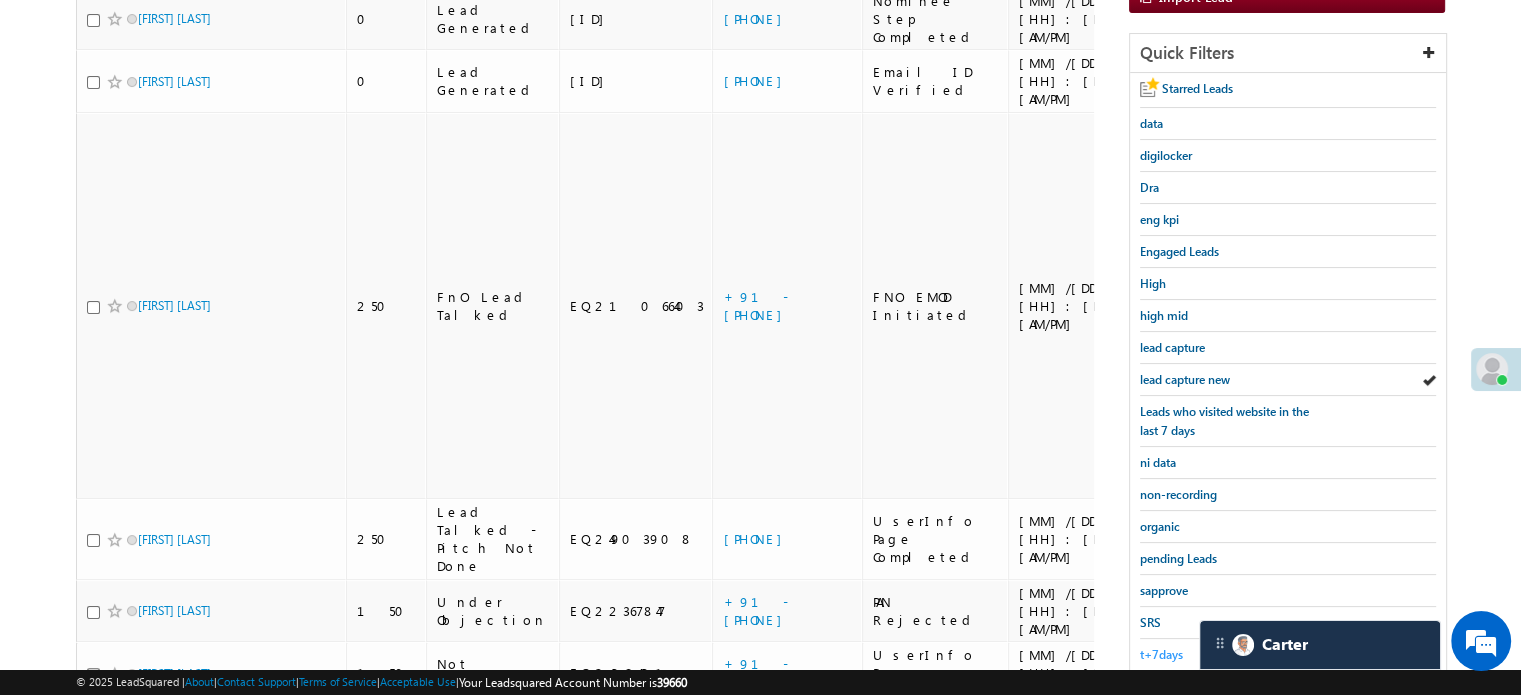scroll, scrollTop: 429, scrollLeft: 0, axis: vertical 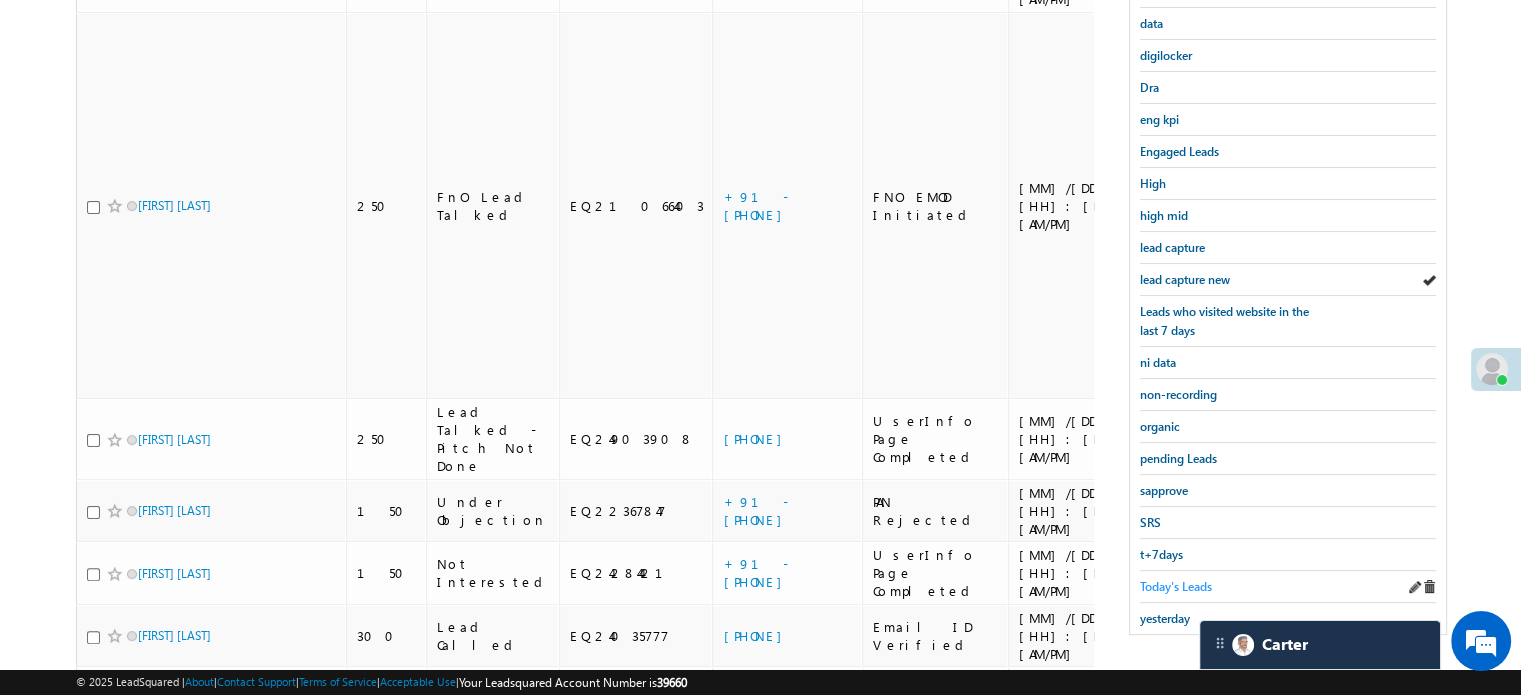 click on "Today's Leads" at bounding box center [1176, 586] 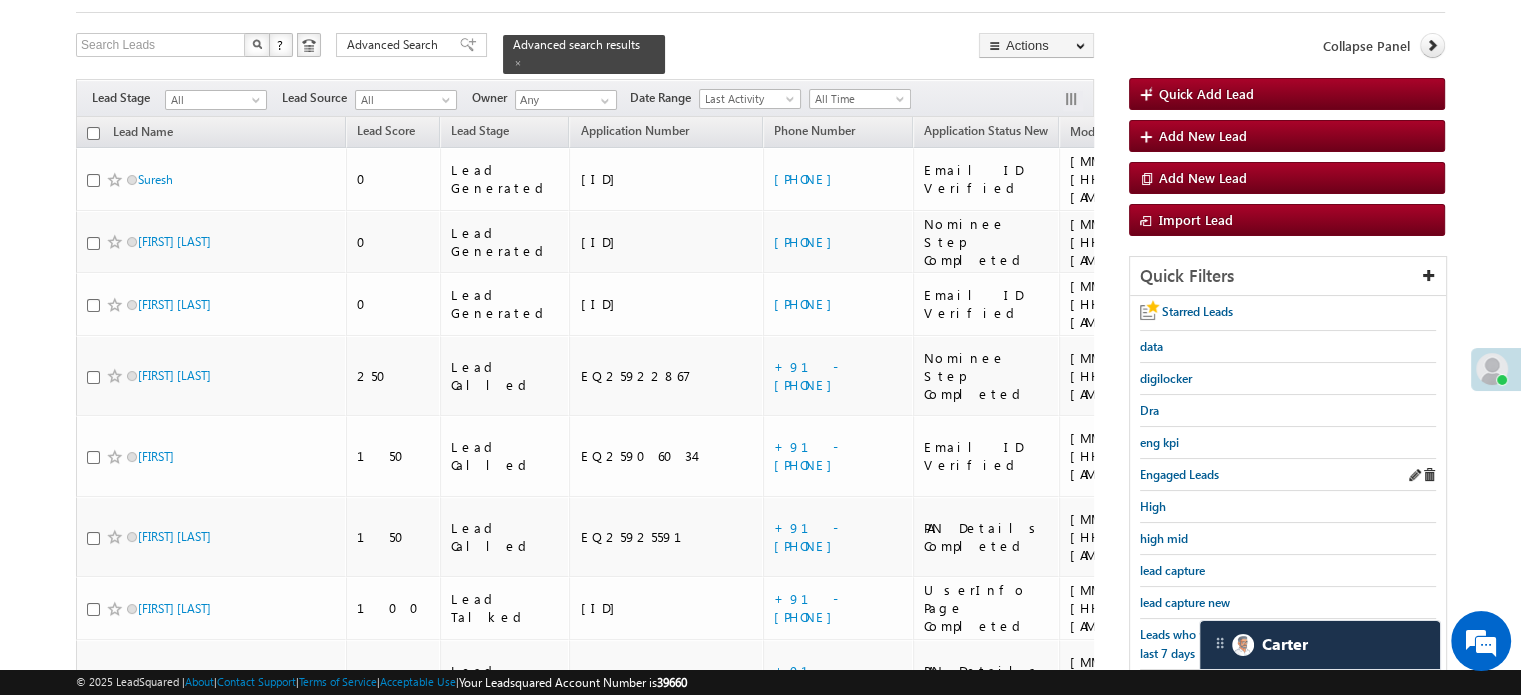 scroll, scrollTop: 306, scrollLeft: 0, axis: vertical 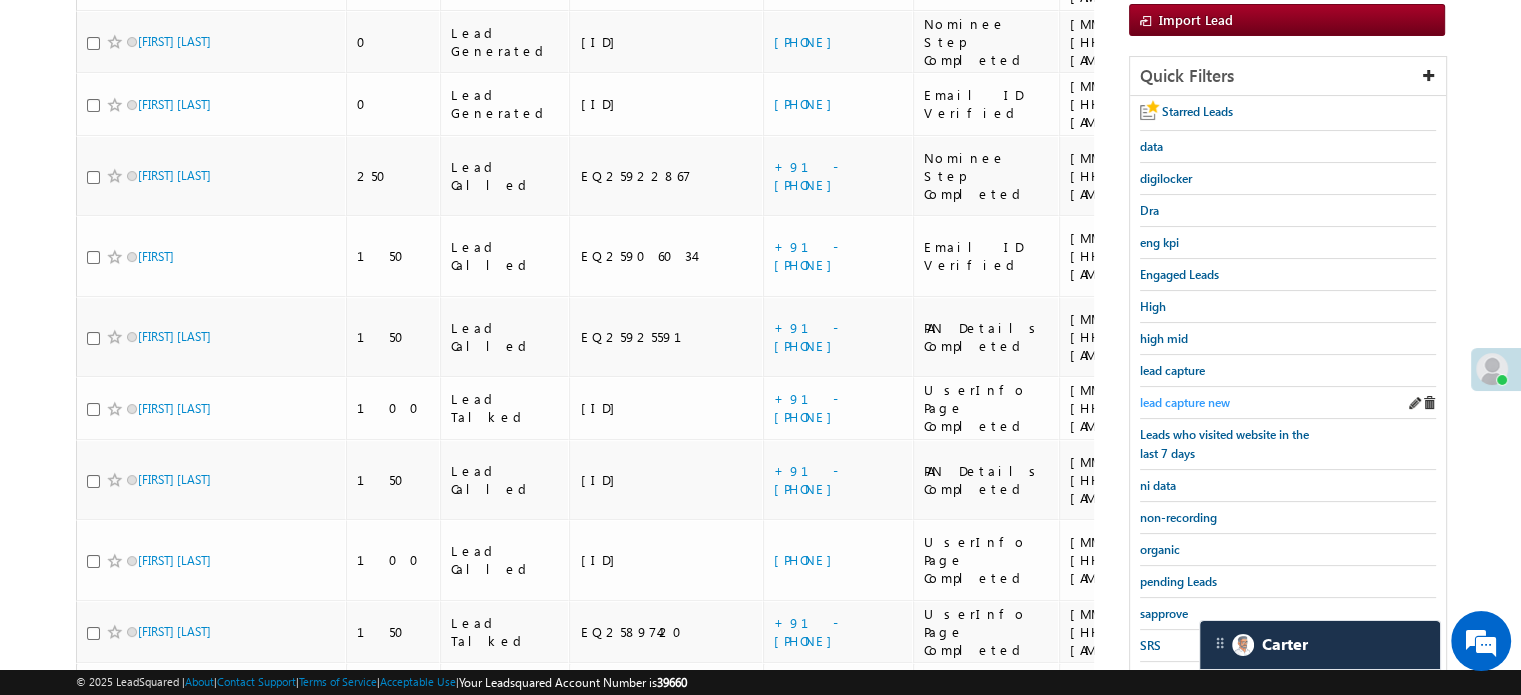 click on "lead capture new" at bounding box center (1185, 402) 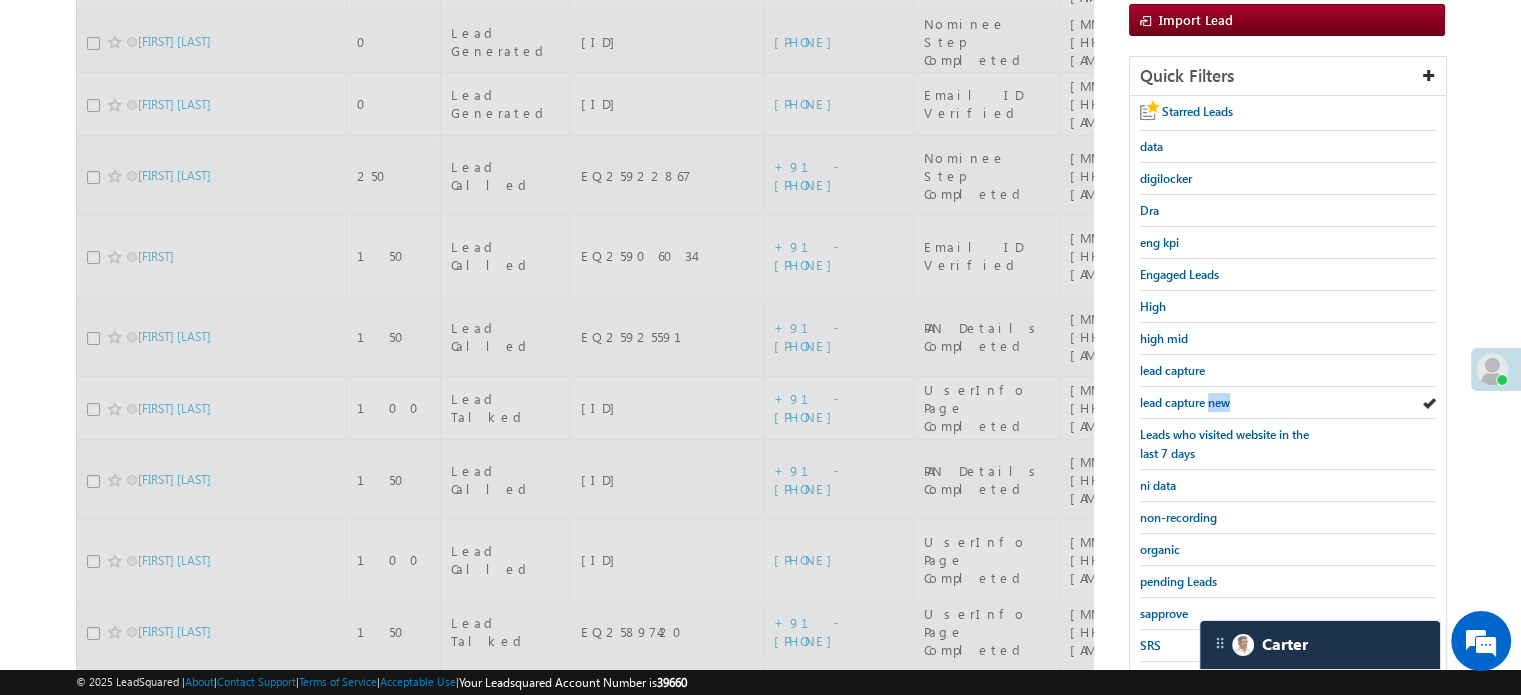 click on "lead capture new" at bounding box center (1185, 402) 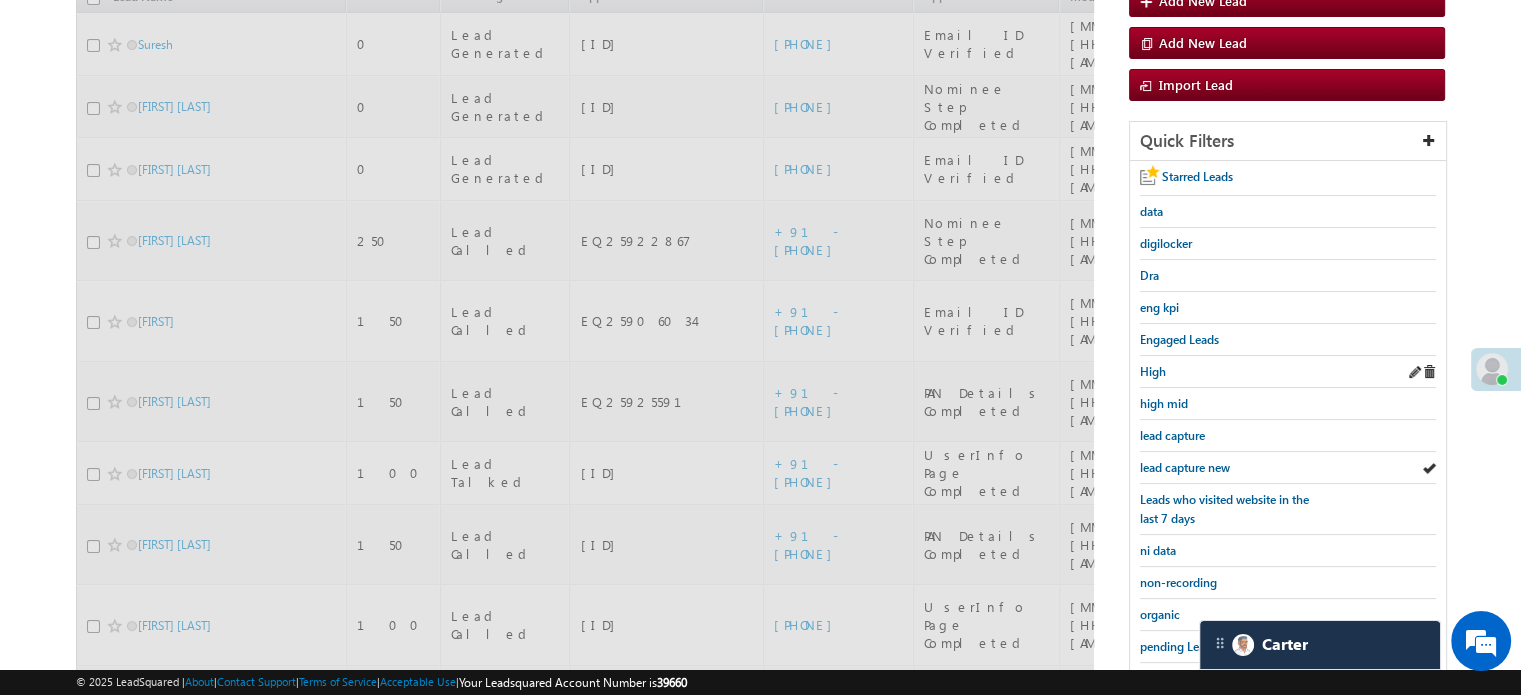 scroll, scrollTop: 106, scrollLeft: 0, axis: vertical 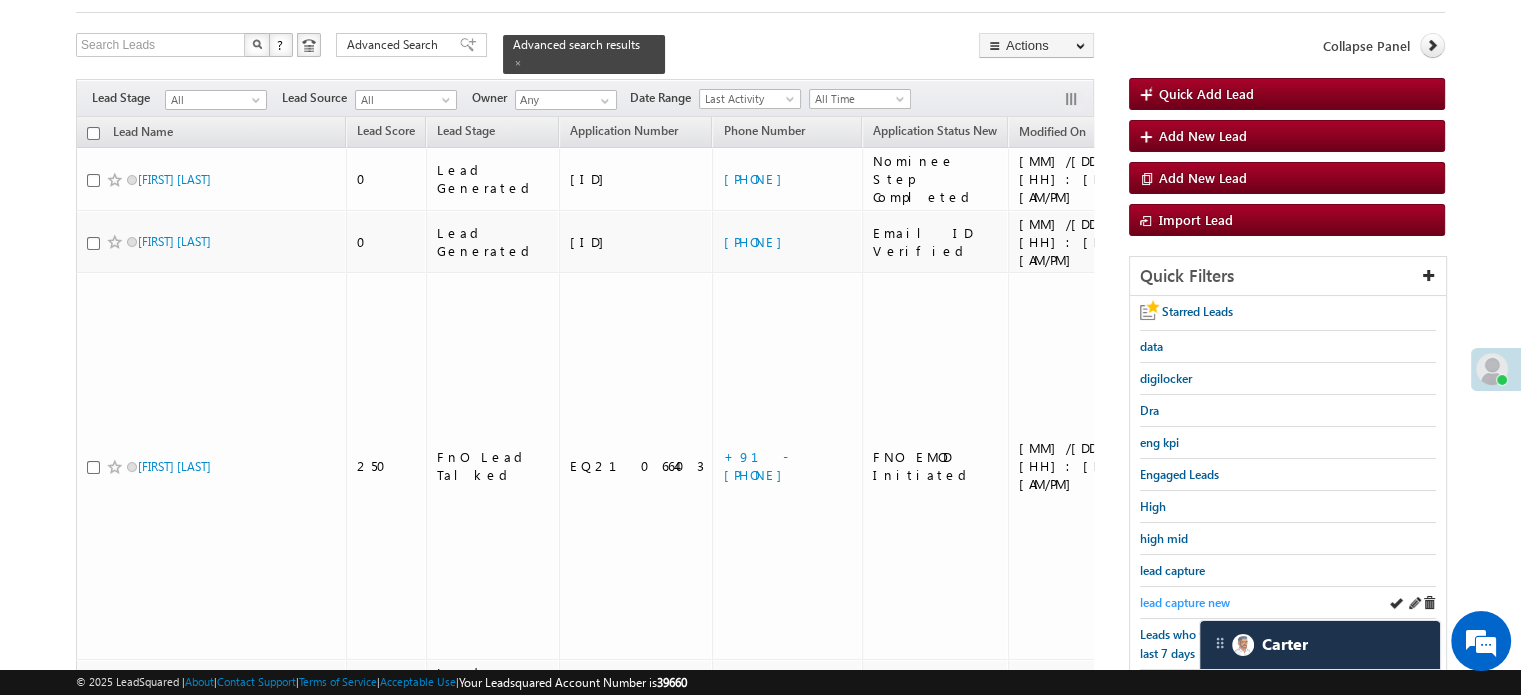 click on "lead capture new" at bounding box center [1185, 602] 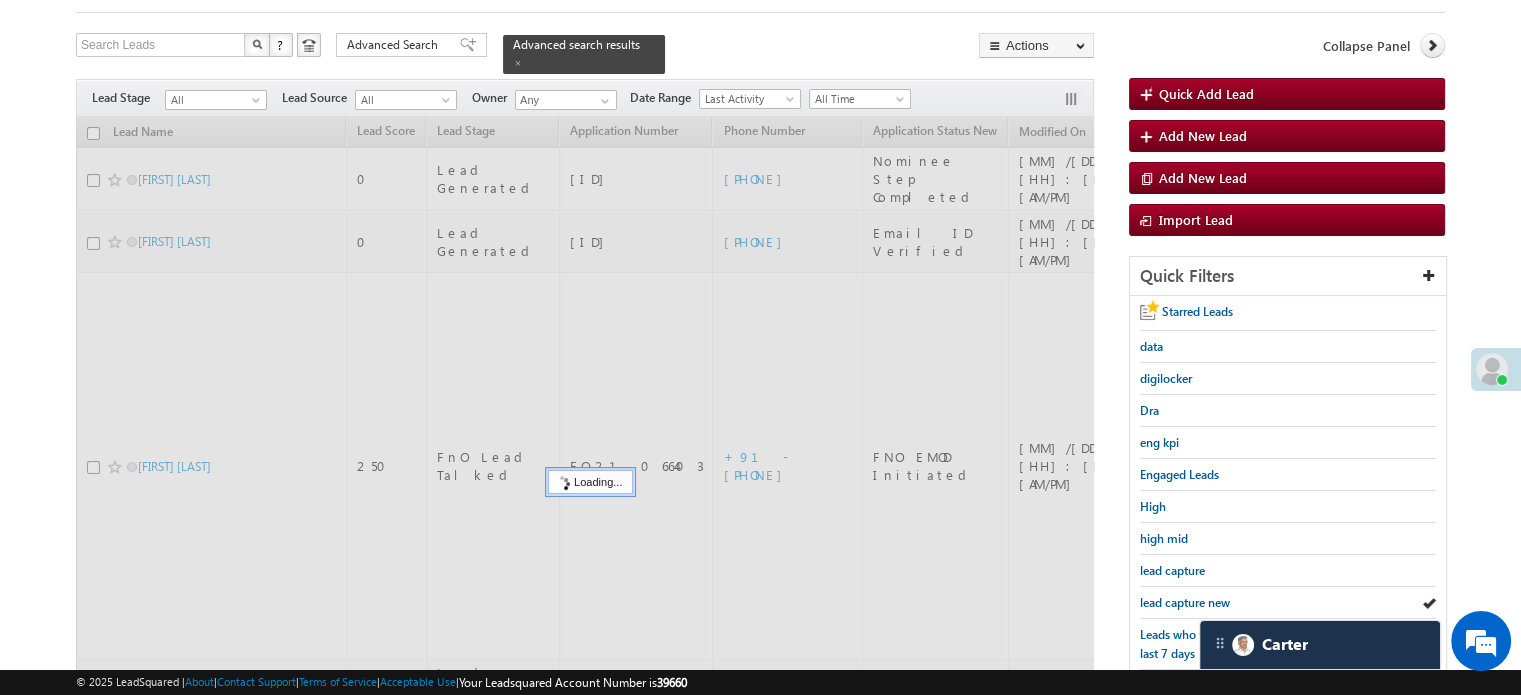 click on "lead capture new" at bounding box center (1185, 602) 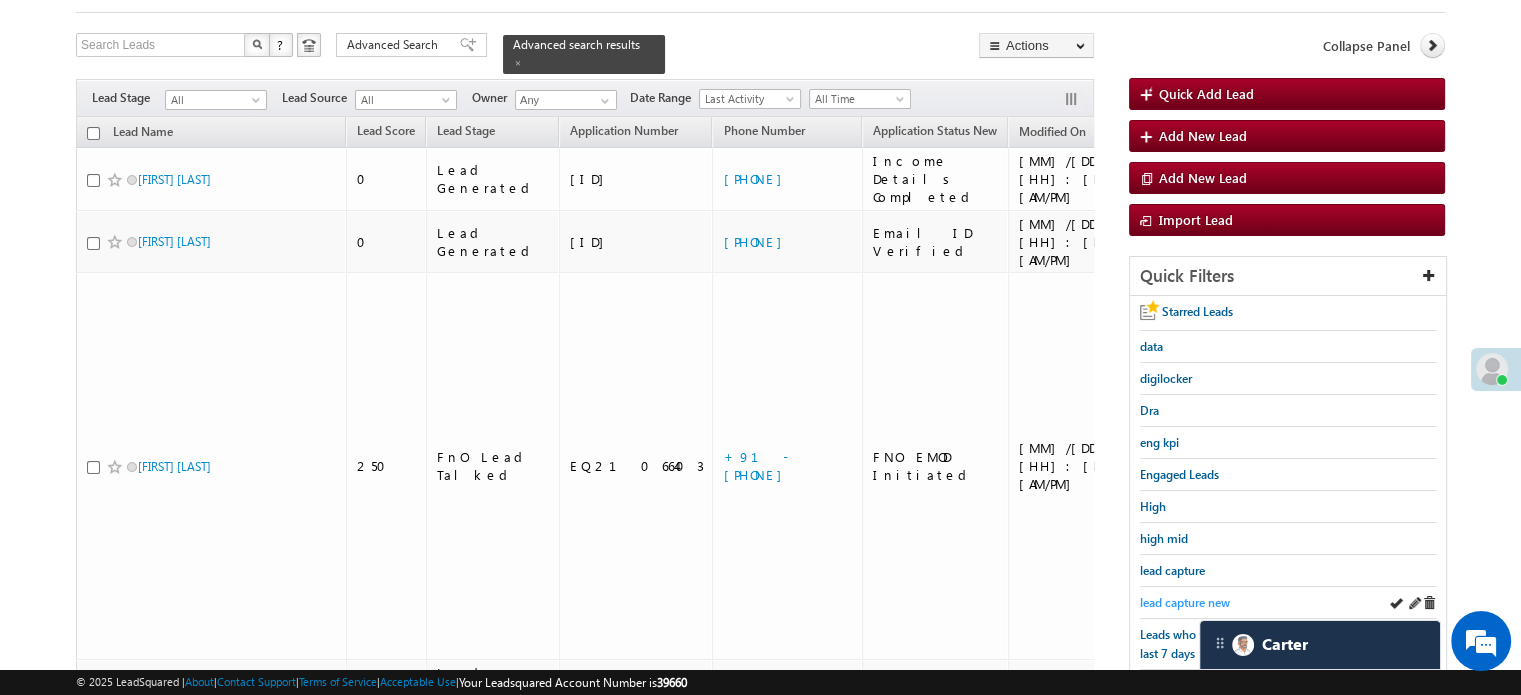click on "lead capture new" at bounding box center (1185, 602) 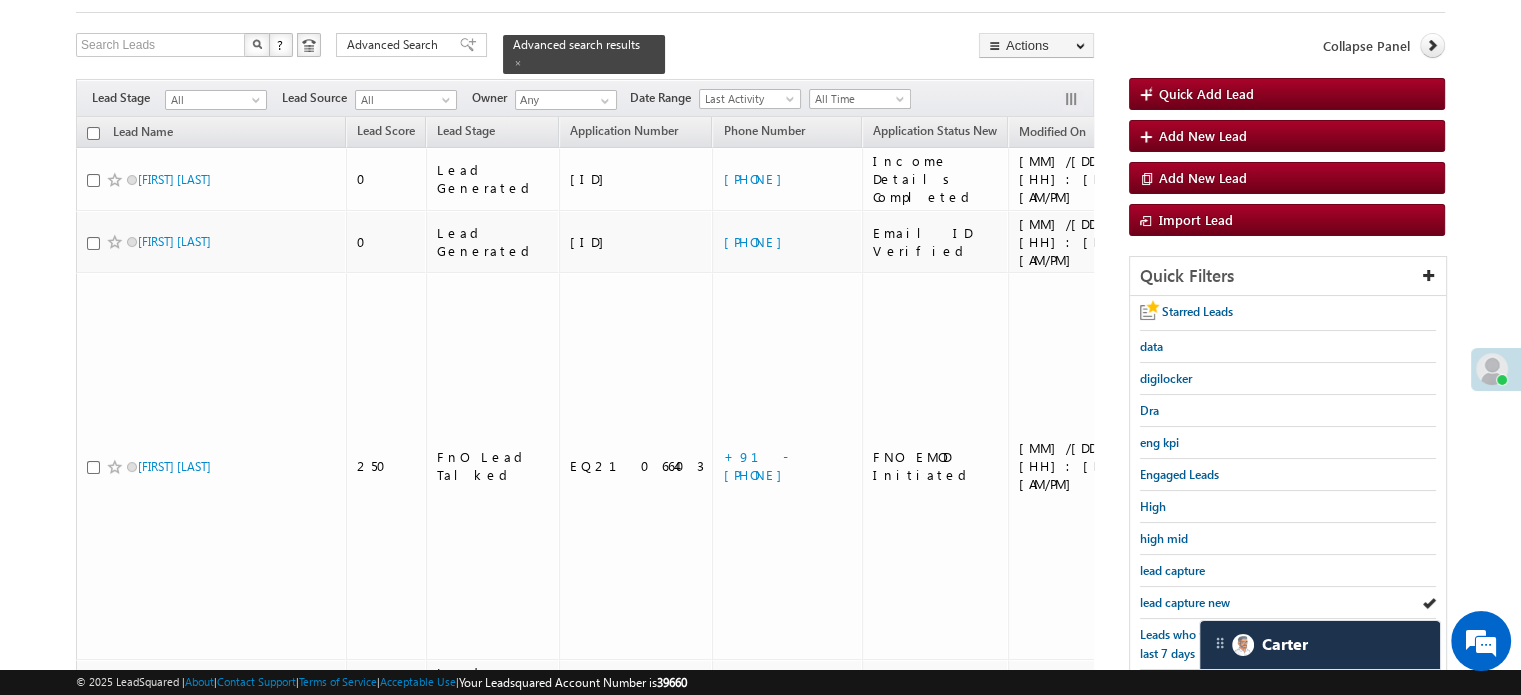 click on "lead capture new" at bounding box center (1185, 602) 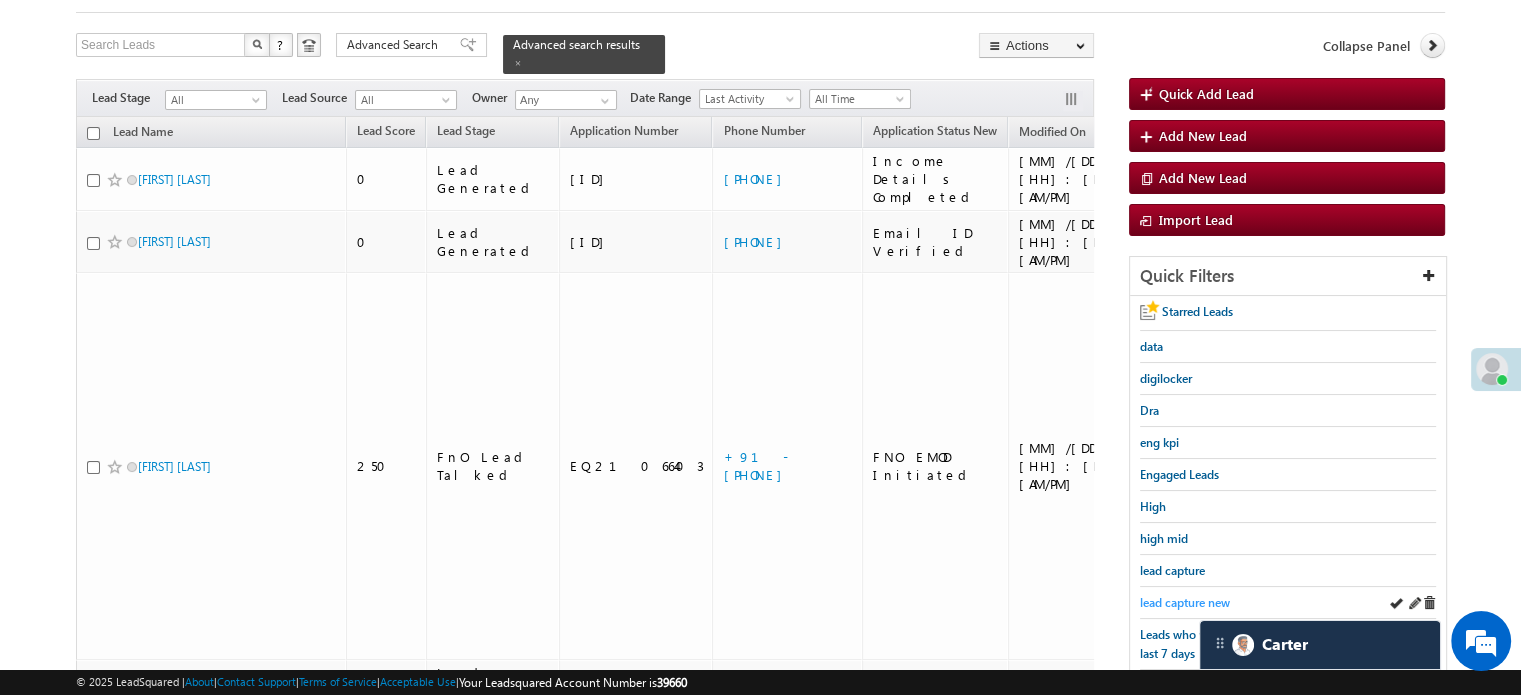 click on "lead capture new" at bounding box center [1185, 602] 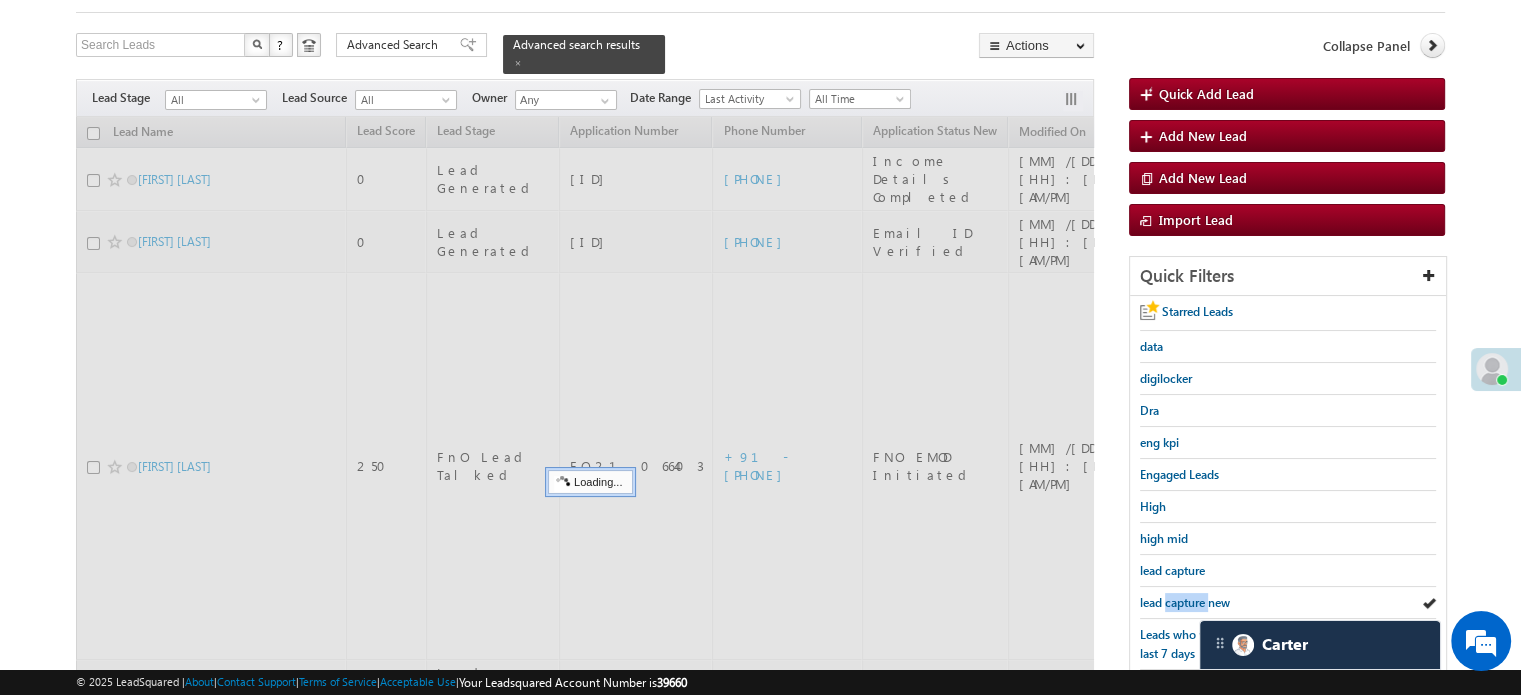 click on "lead capture new" at bounding box center [1185, 602] 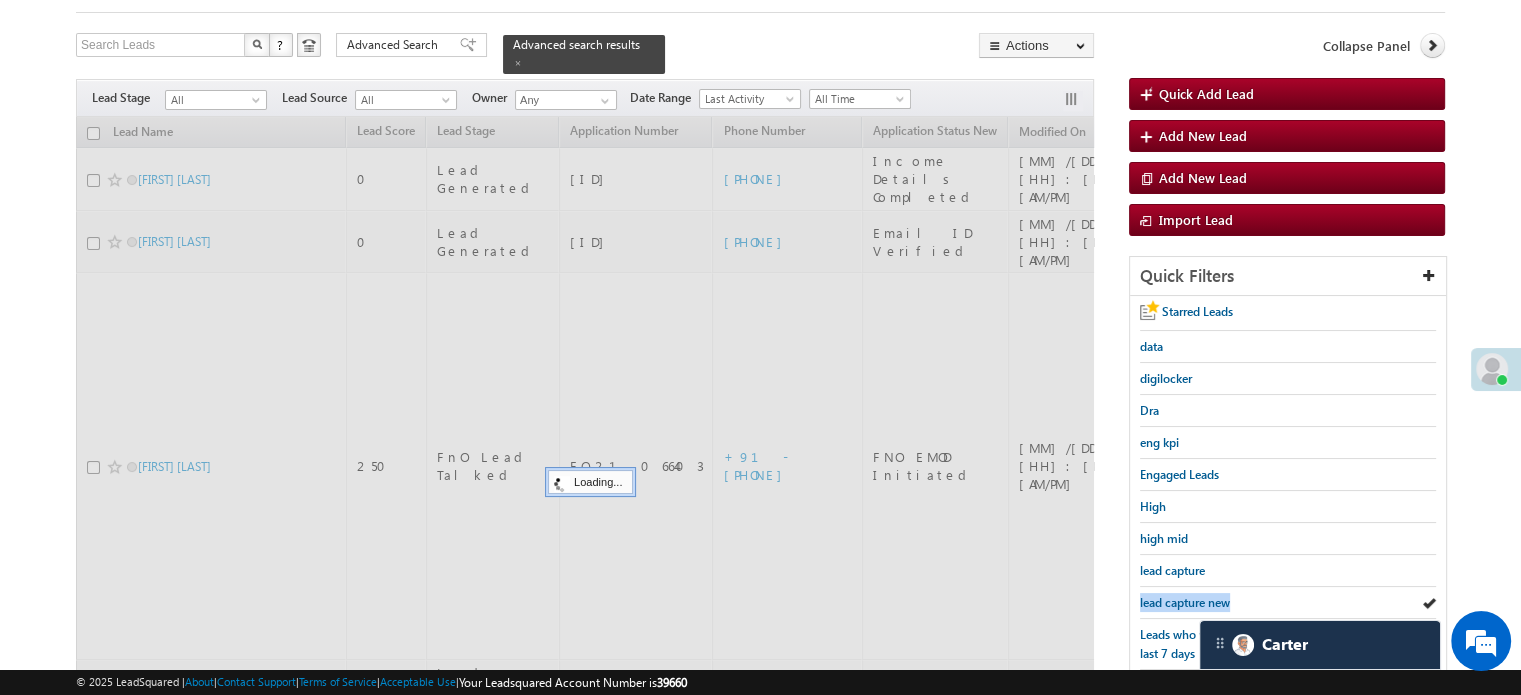 click on "lead capture new" at bounding box center [1185, 602] 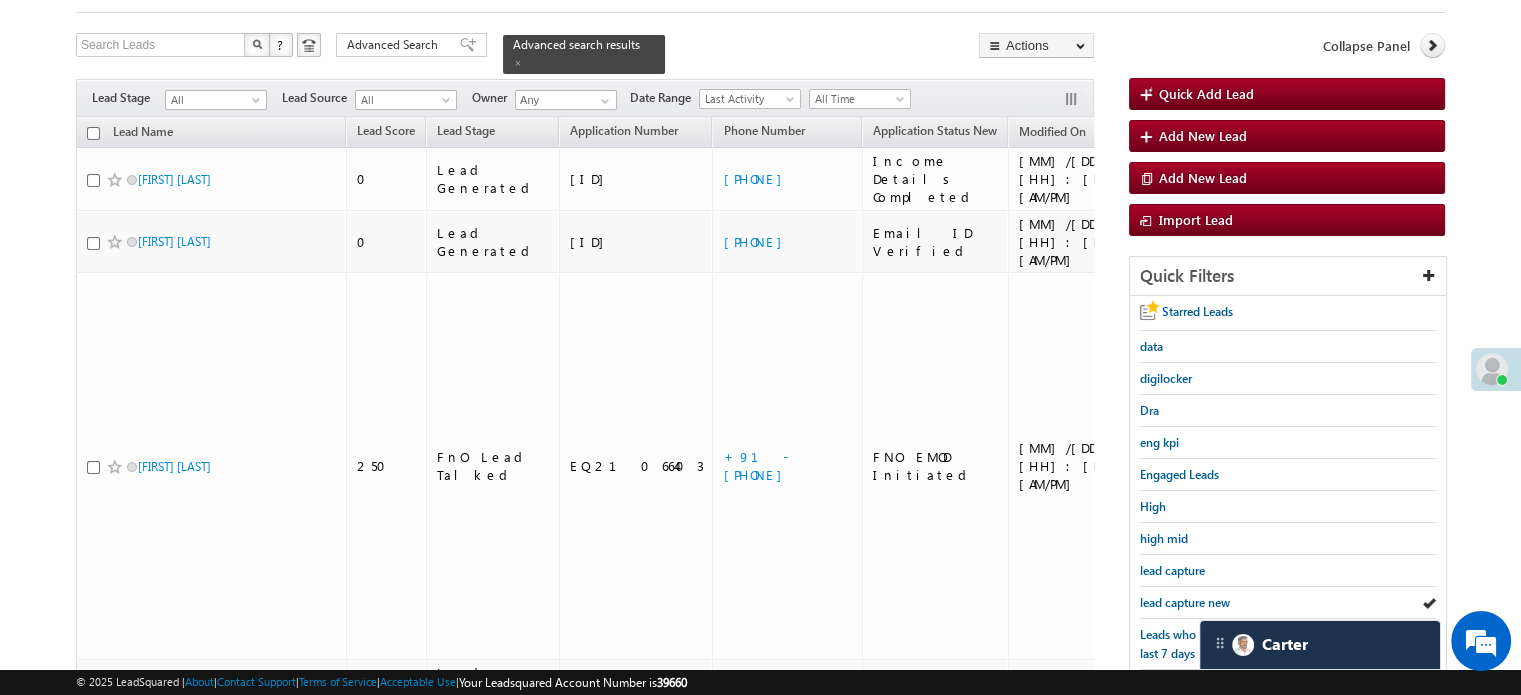 click on "lead capture new" at bounding box center [1185, 602] 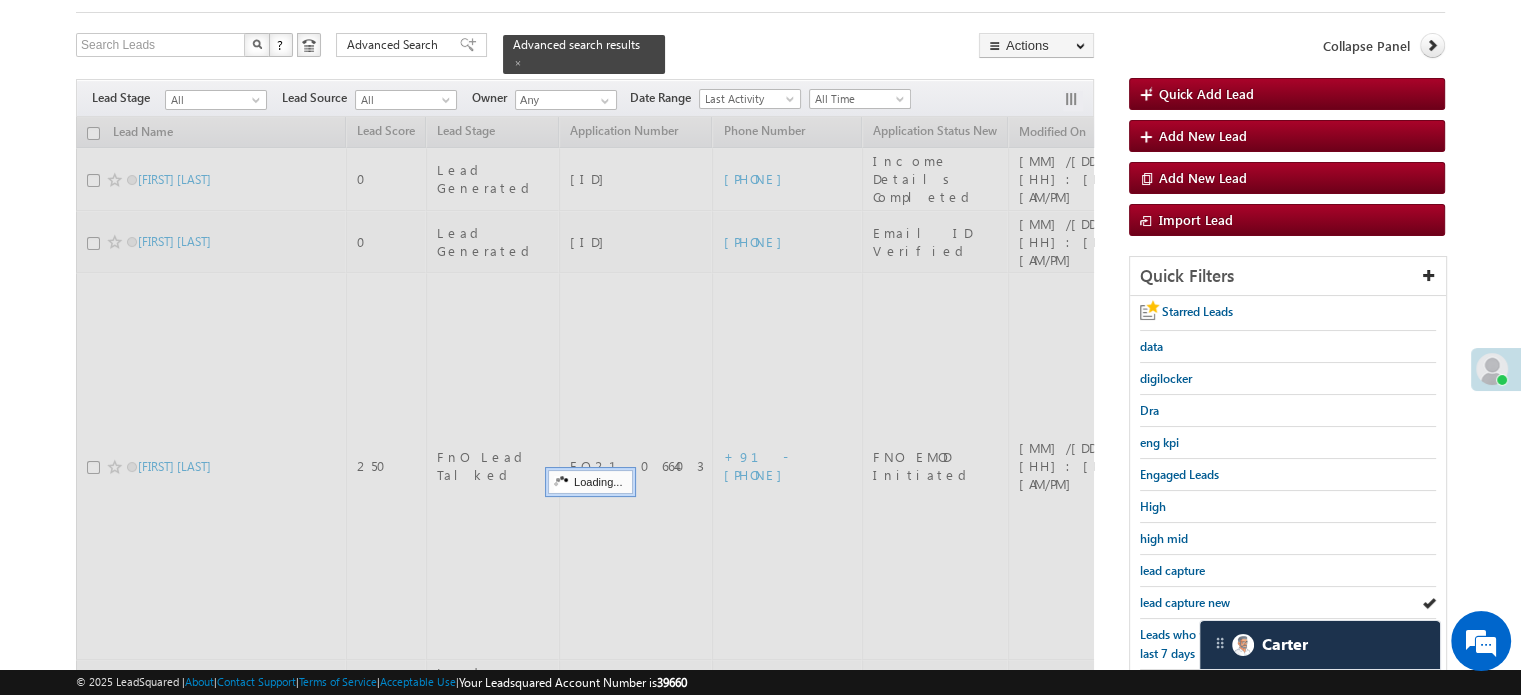 click on "lead capture new" at bounding box center (1185, 602) 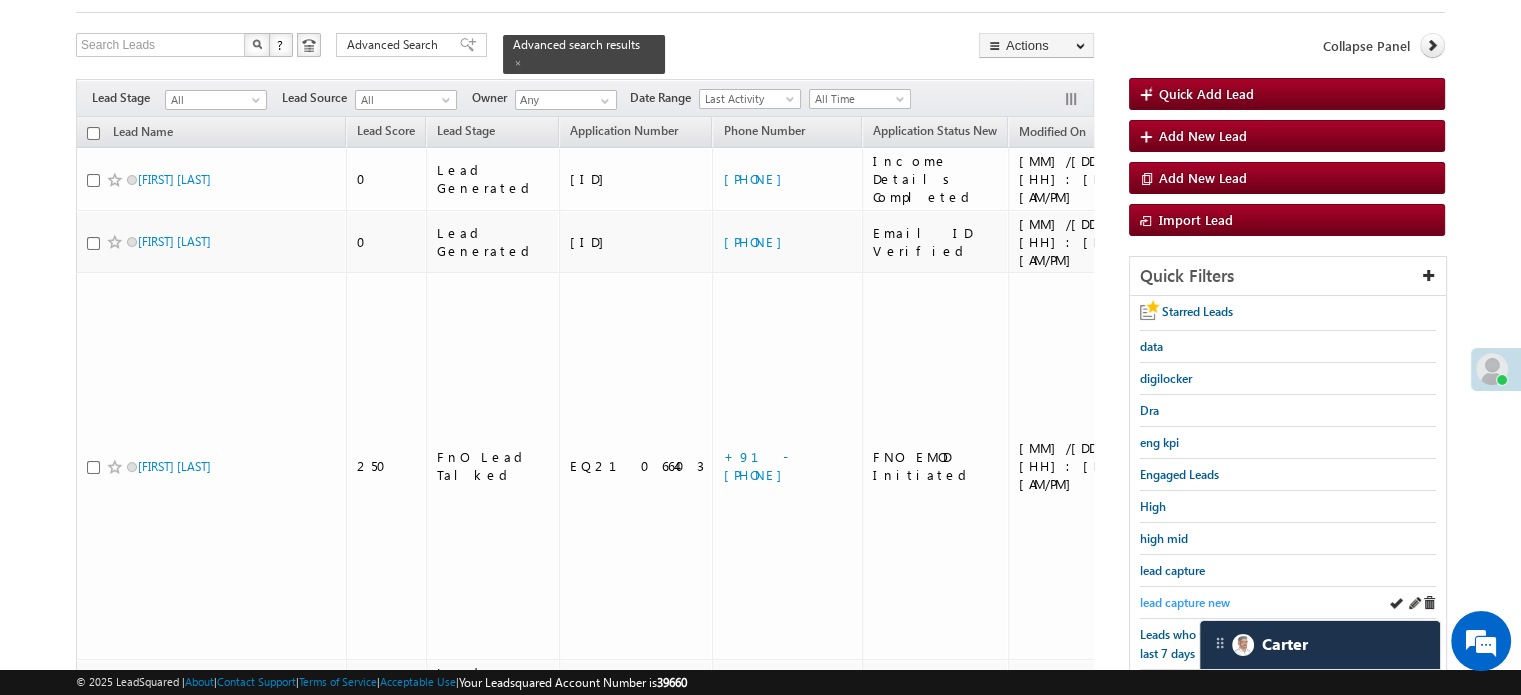 click on "lead capture new" at bounding box center (1185, 602) 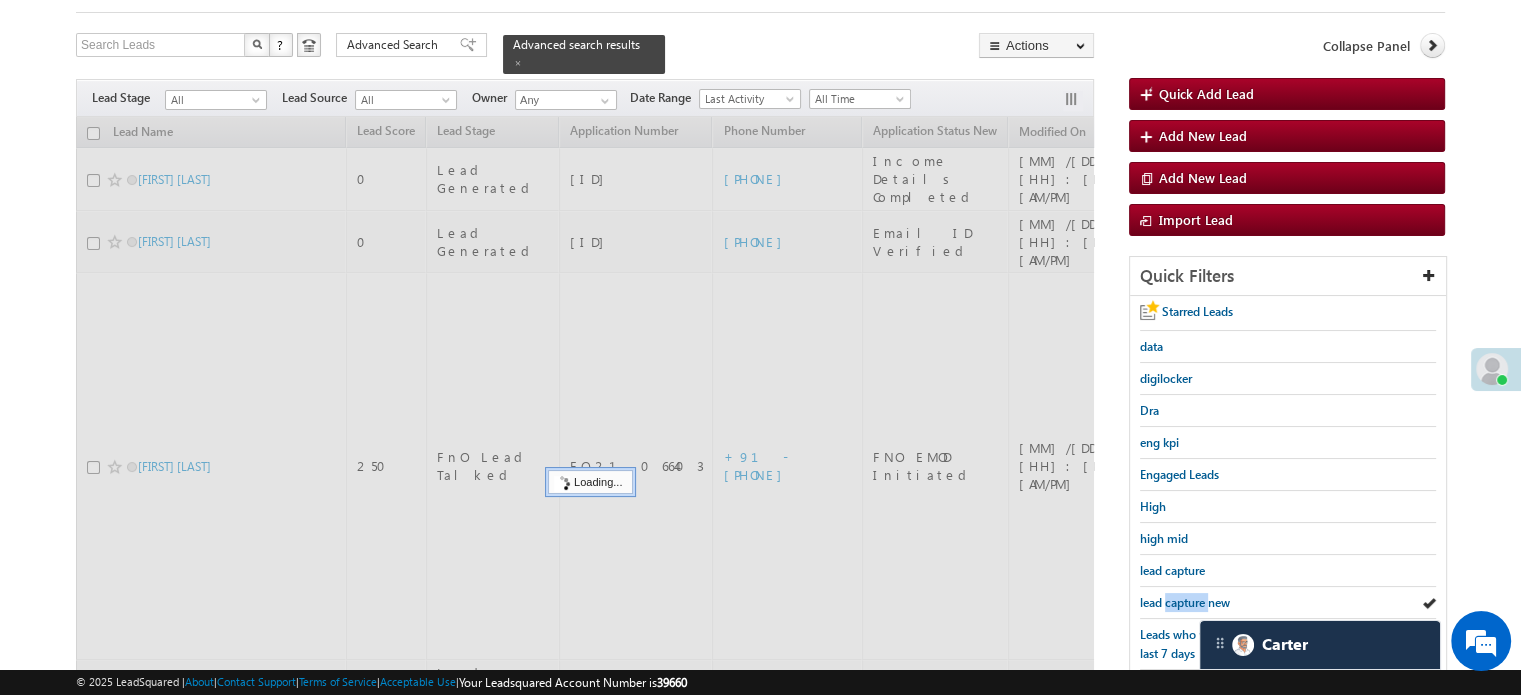 click on "lead capture new" at bounding box center (1185, 602) 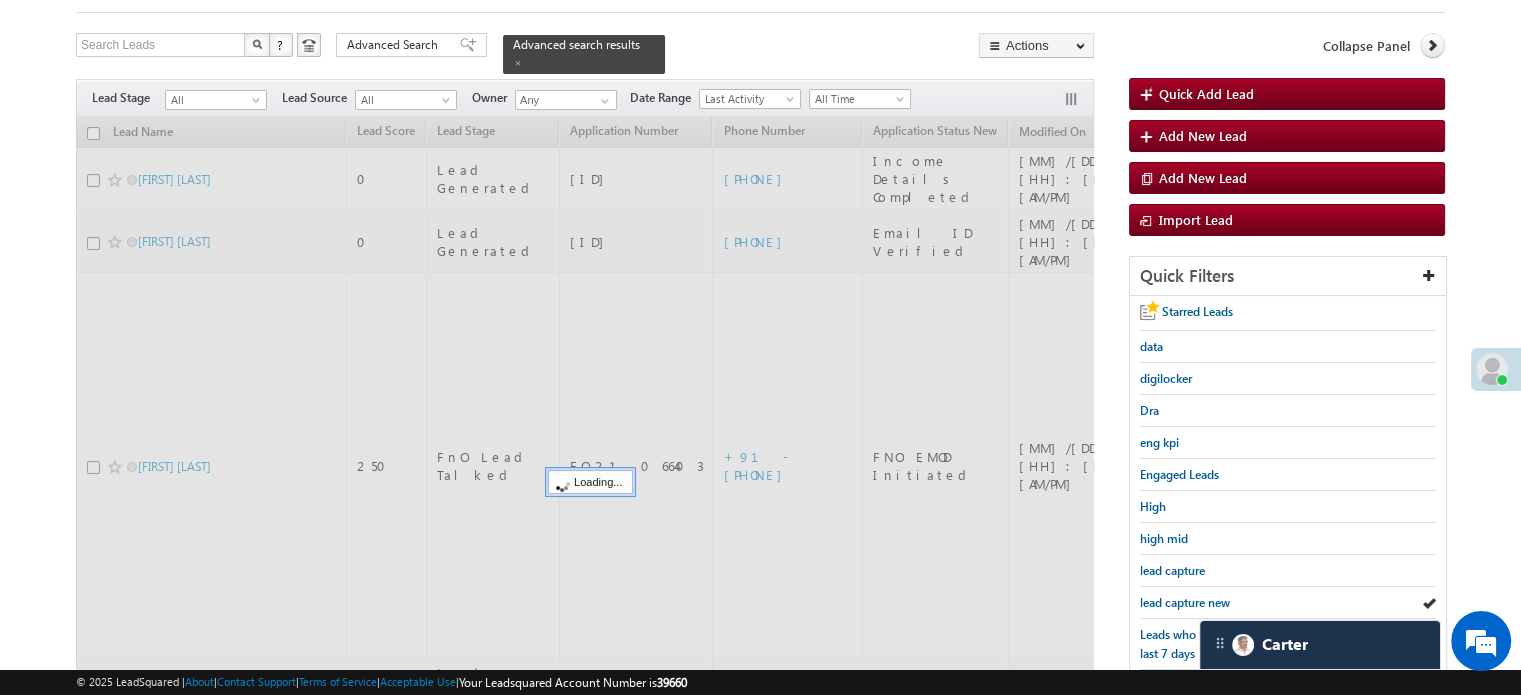 click on "lead capture new" at bounding box center (1185, 602) 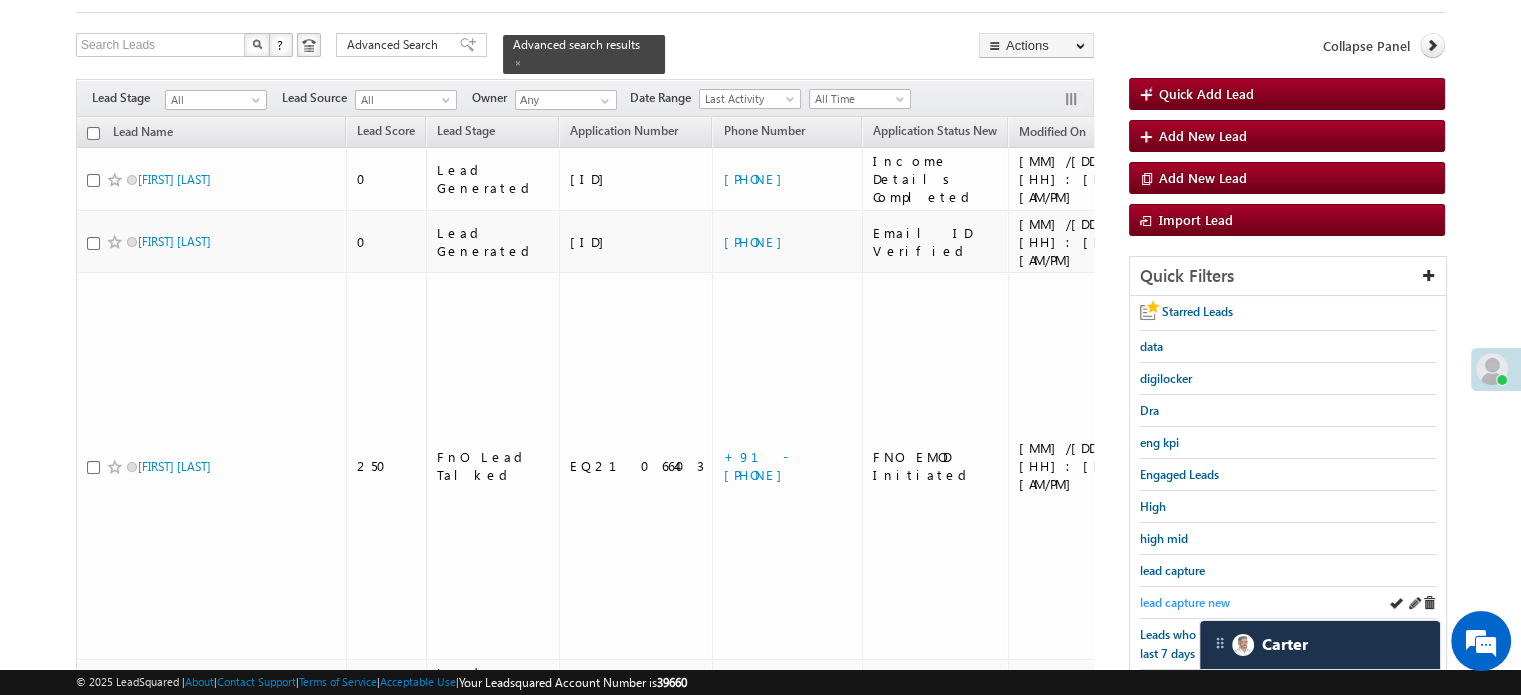 click on "lead capture new" at bounding box center (1185, 602) 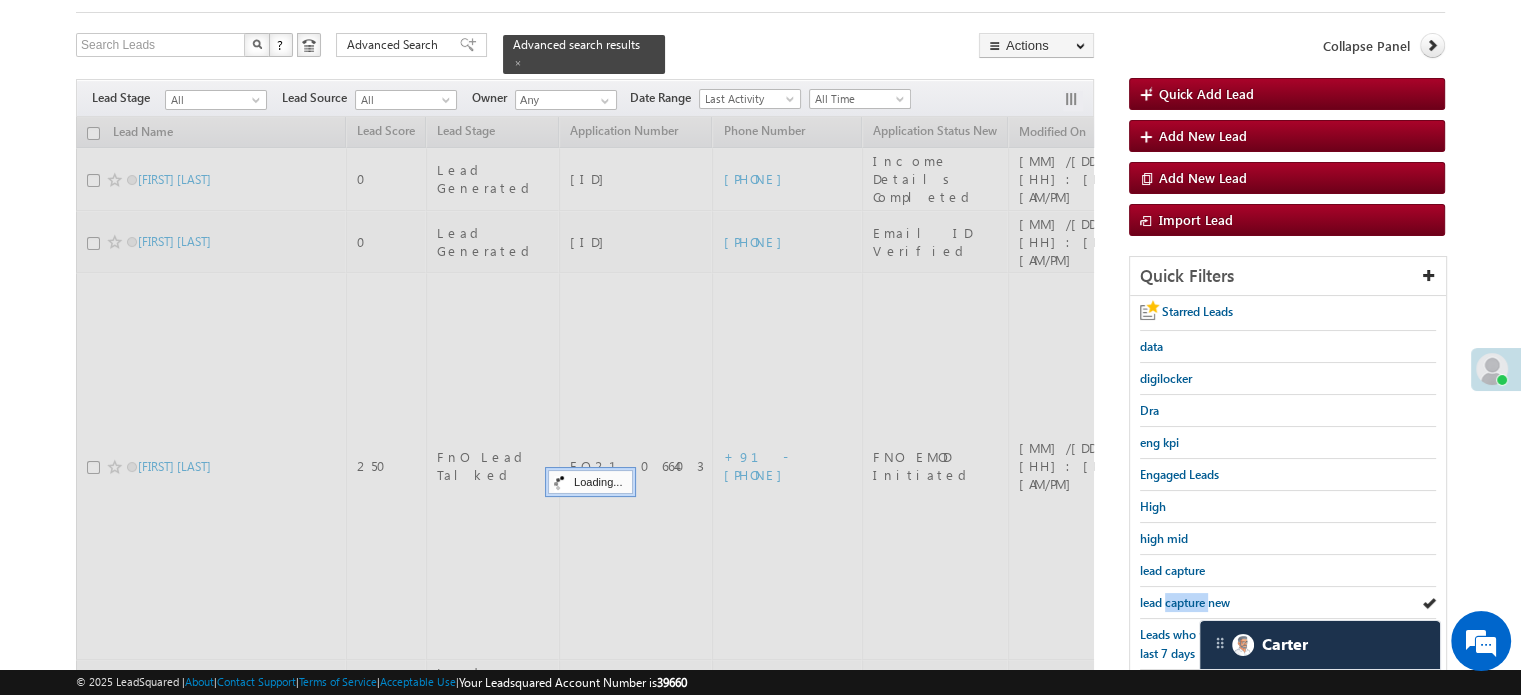 click on "lead capture new" at bounding box center (1185, 602) 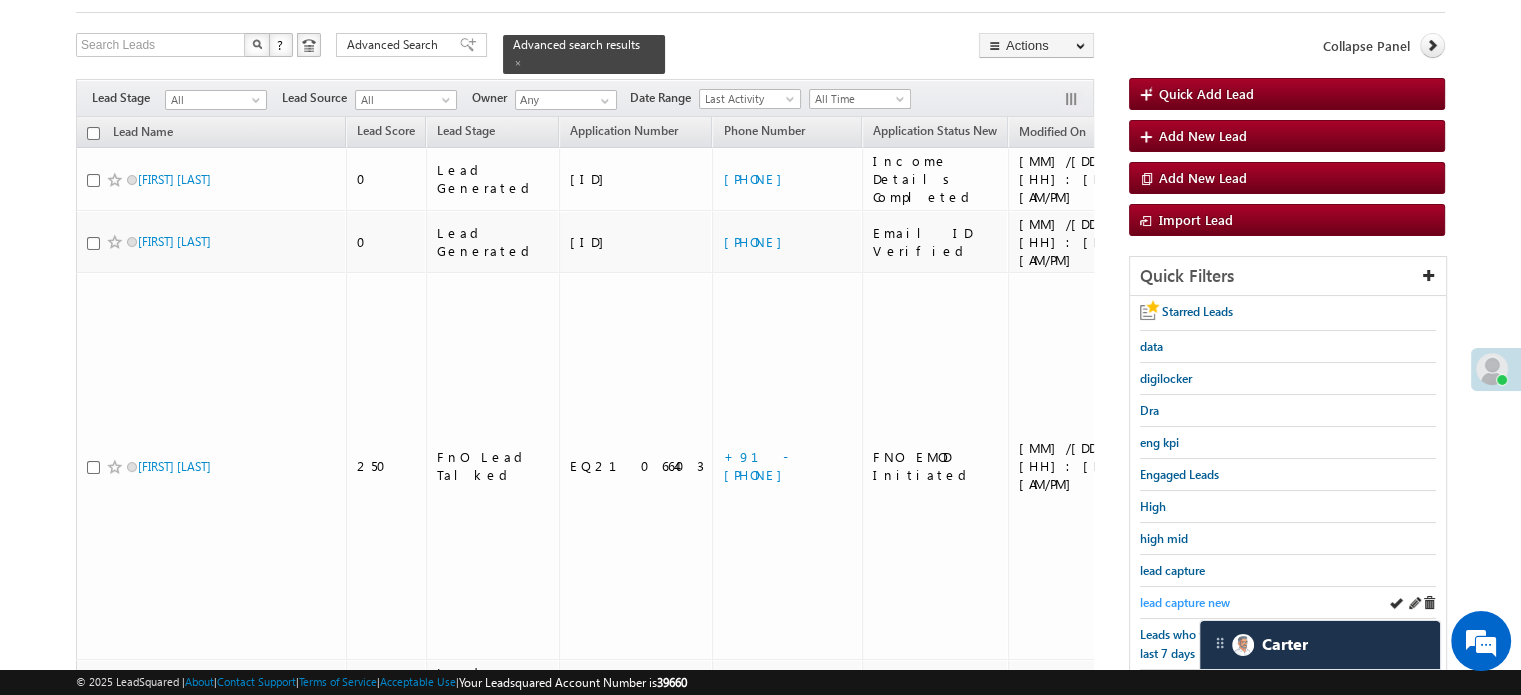 click on "lead capture new" at bounding box center (1185, 602) 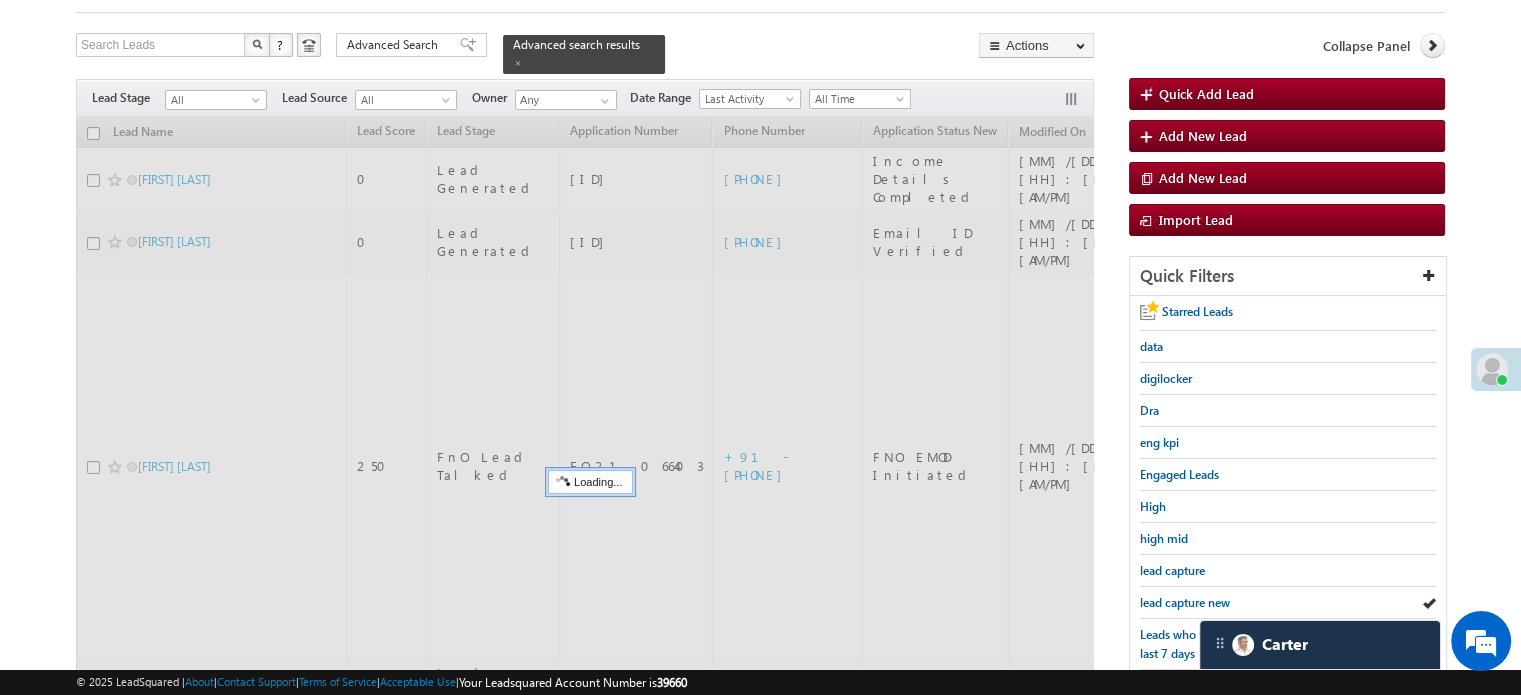 click on "lead capture new" at bounding box center [1185, 602] 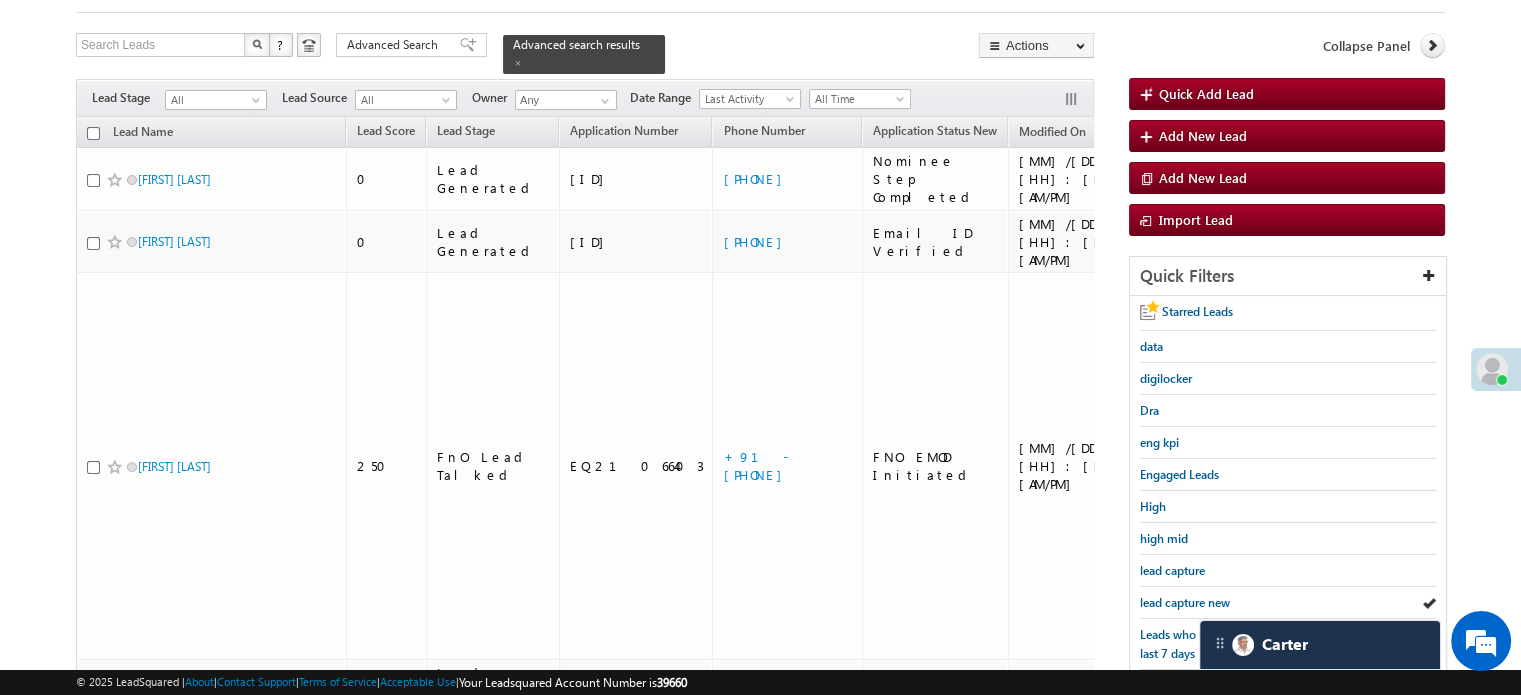 click on "lead capture new" at bounding box center [1185, 602] 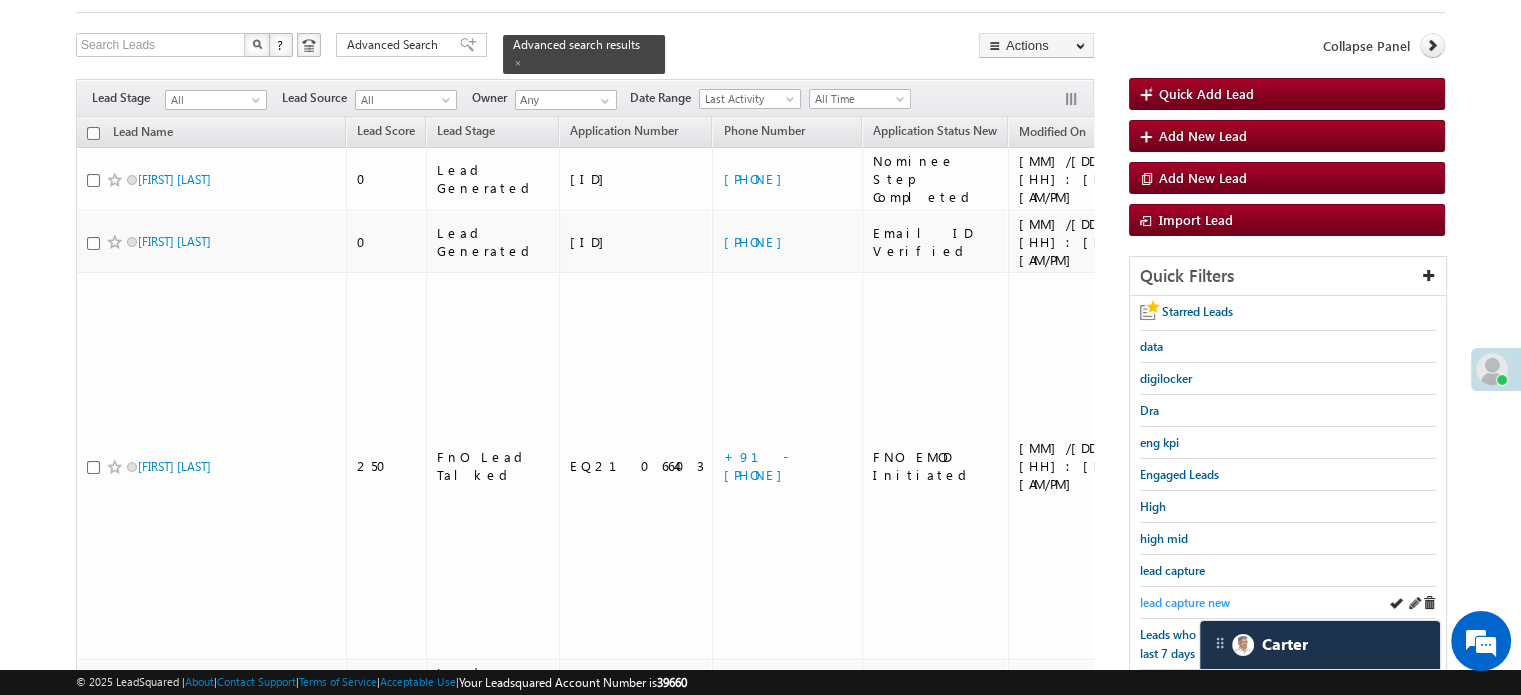 click on "lead capture new" at bounding box center (1185, 602) 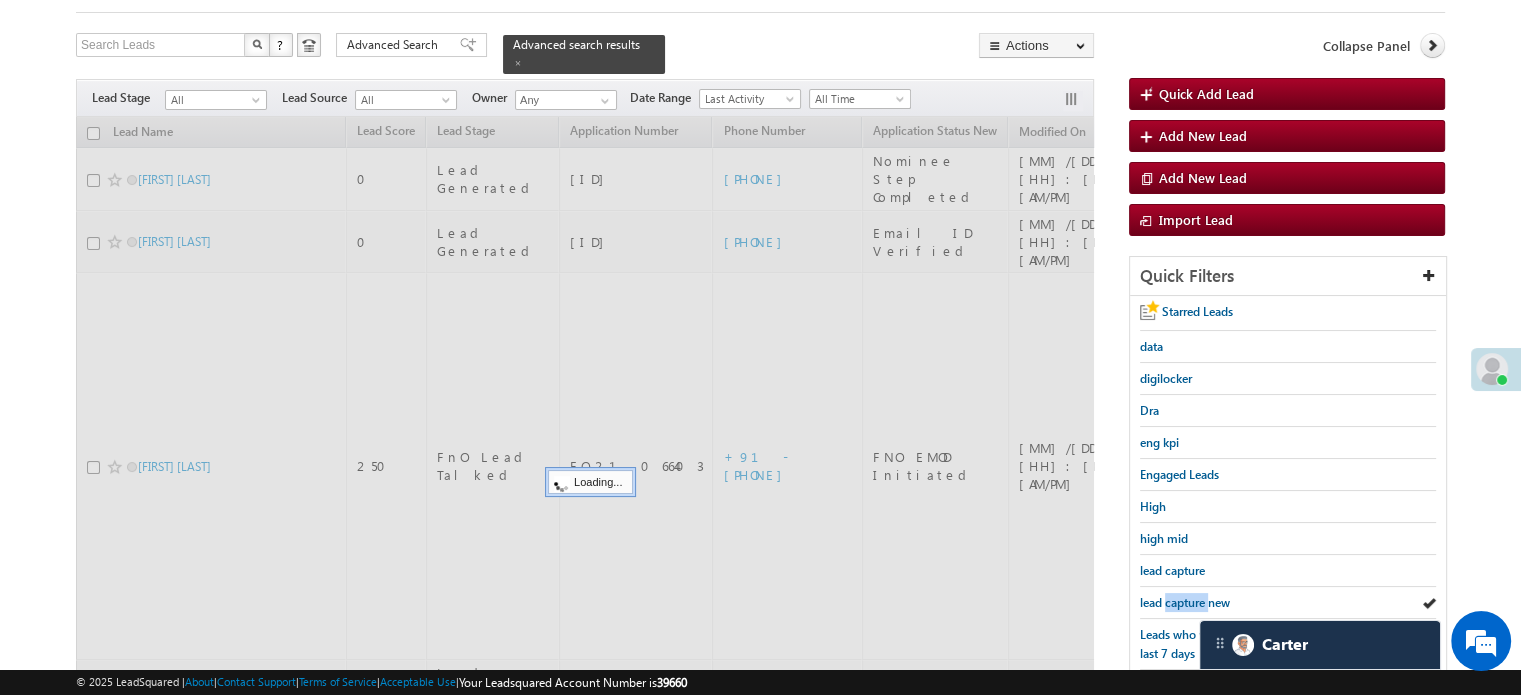 click on "lead capture new" at bounding box center (1185, 602) 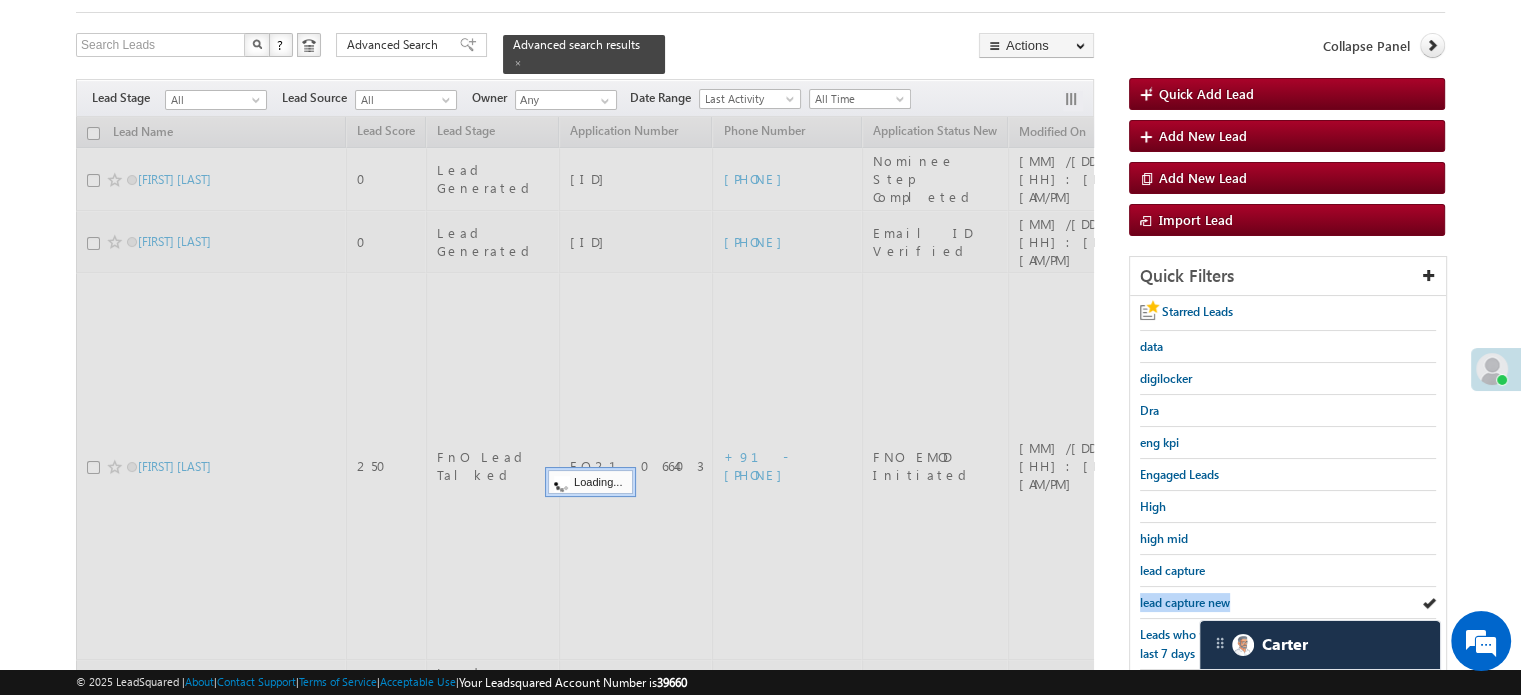 click on "lead capture new" at bounding box center (1185, 602) 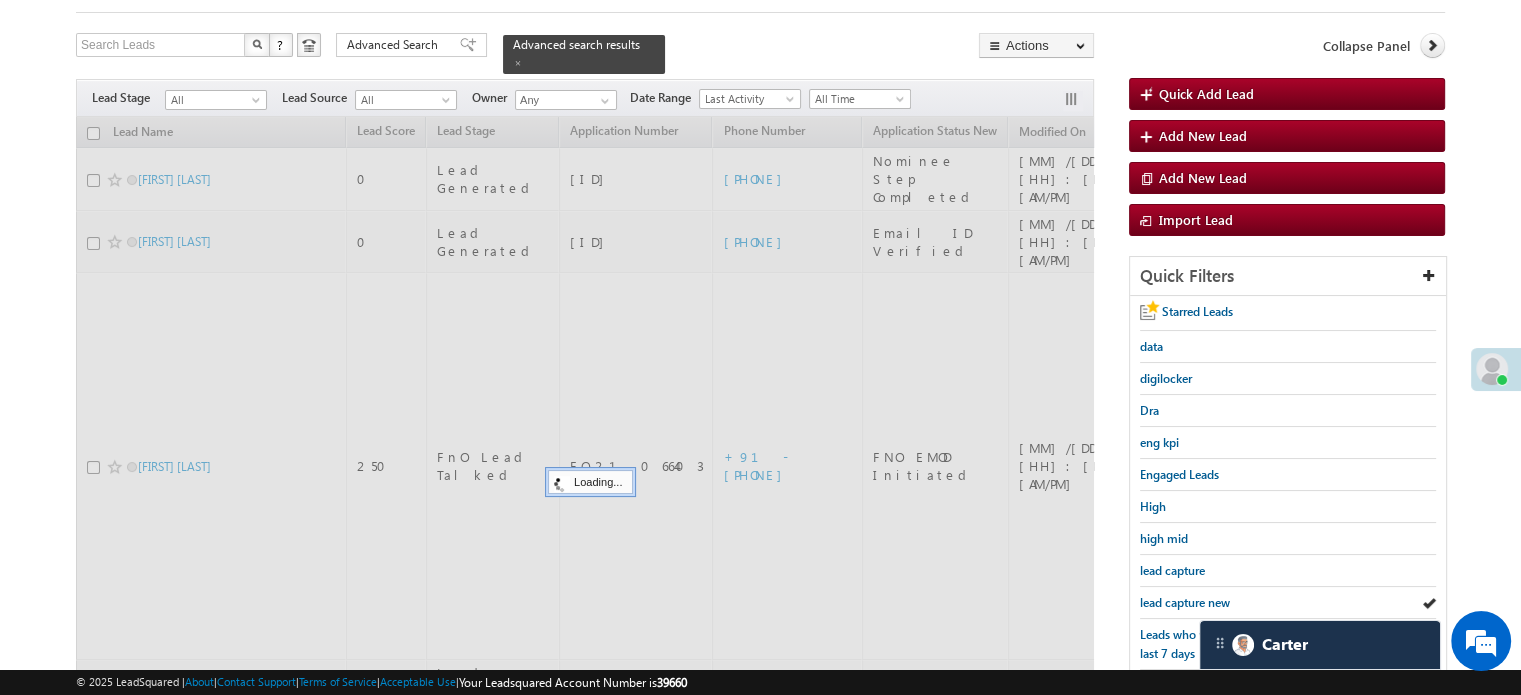 click on "lead capture new" at bounding box center (1185, 602) 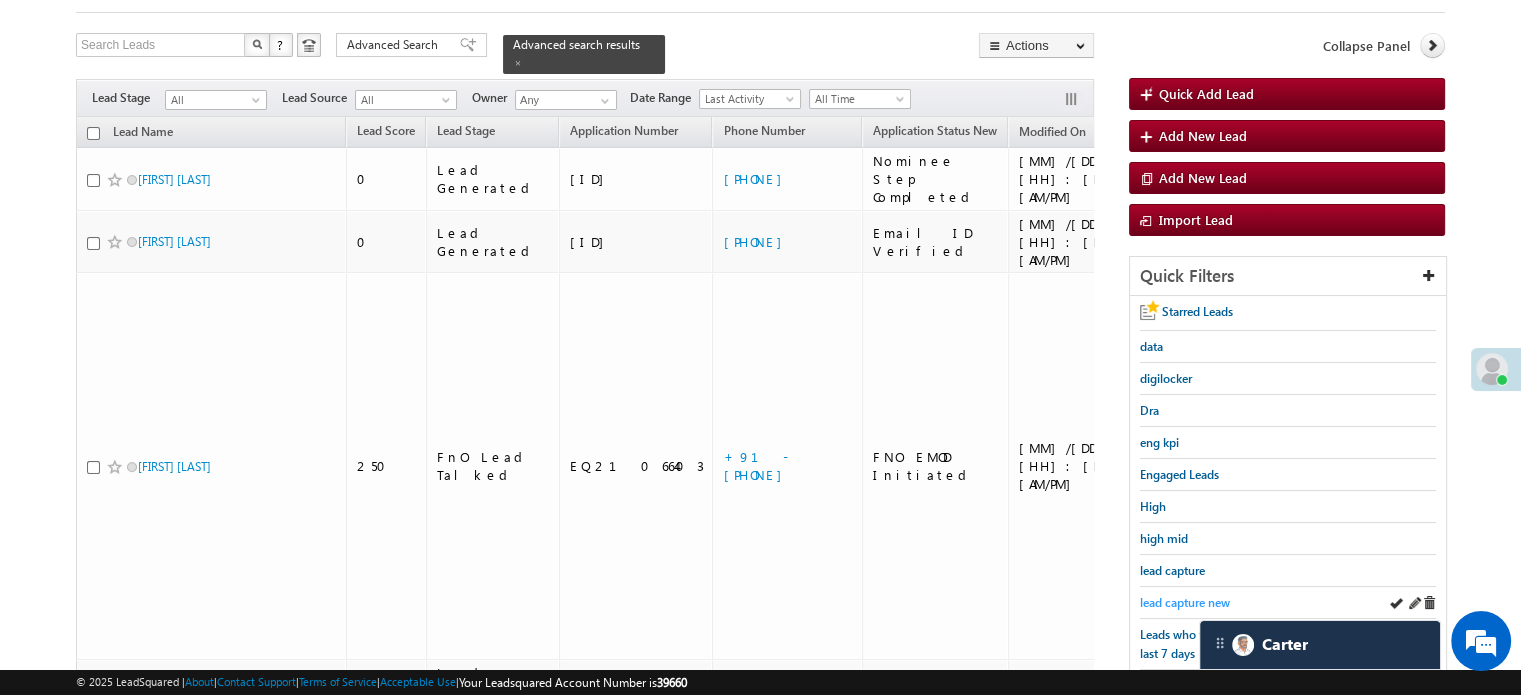 click on "lead capture new" at bounding box center (1185, 602) 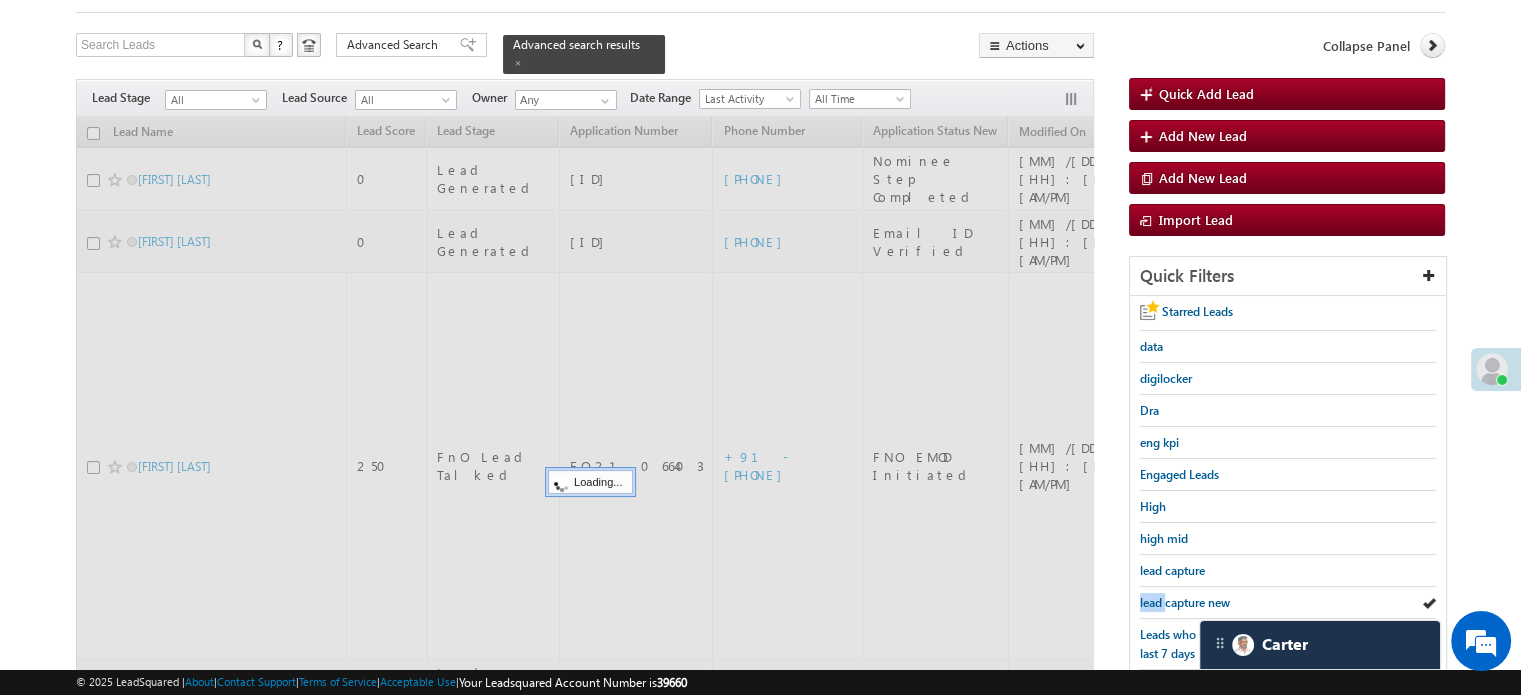 click on "lead capture new" at bounding box center [1185, 602] 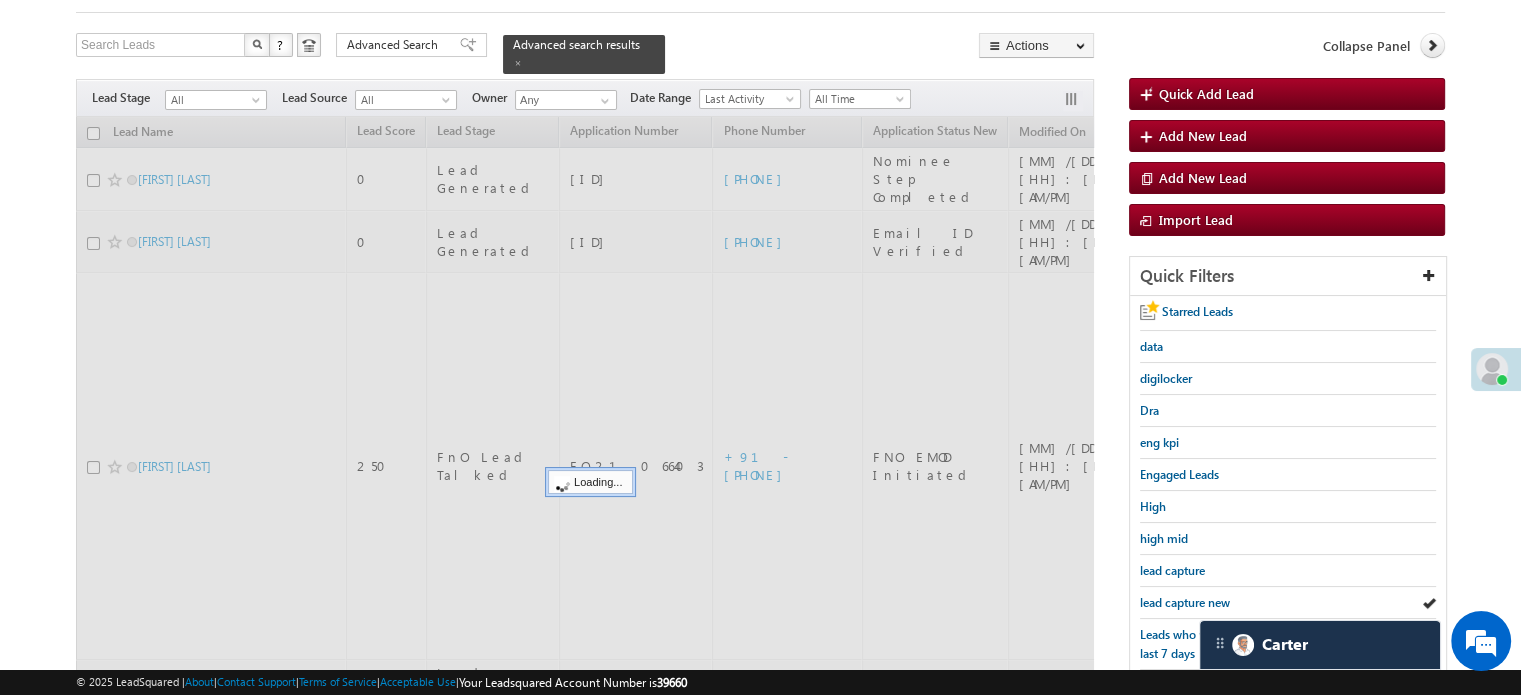 click on "lead capture new" at bounding box center (1185, 602) 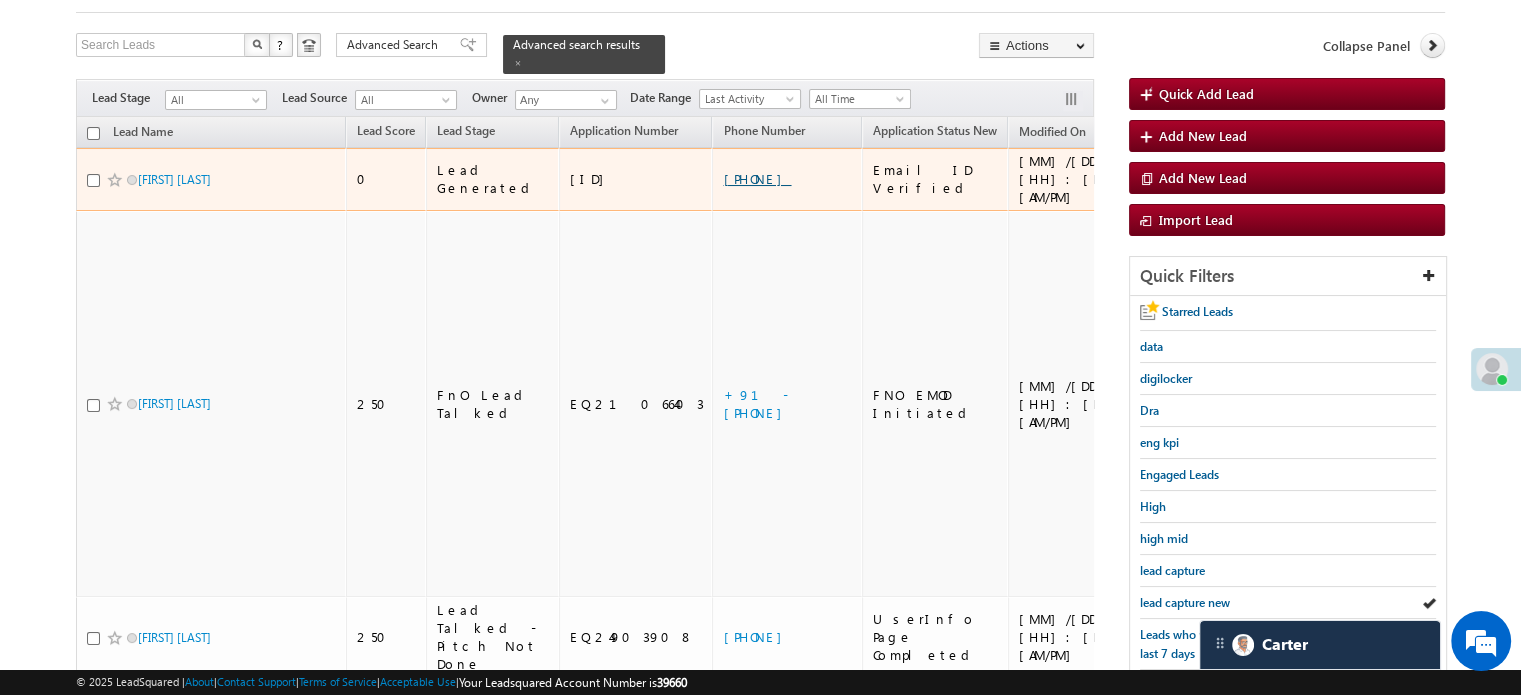click on "[PHONE]" at bounding box center (757, 178) 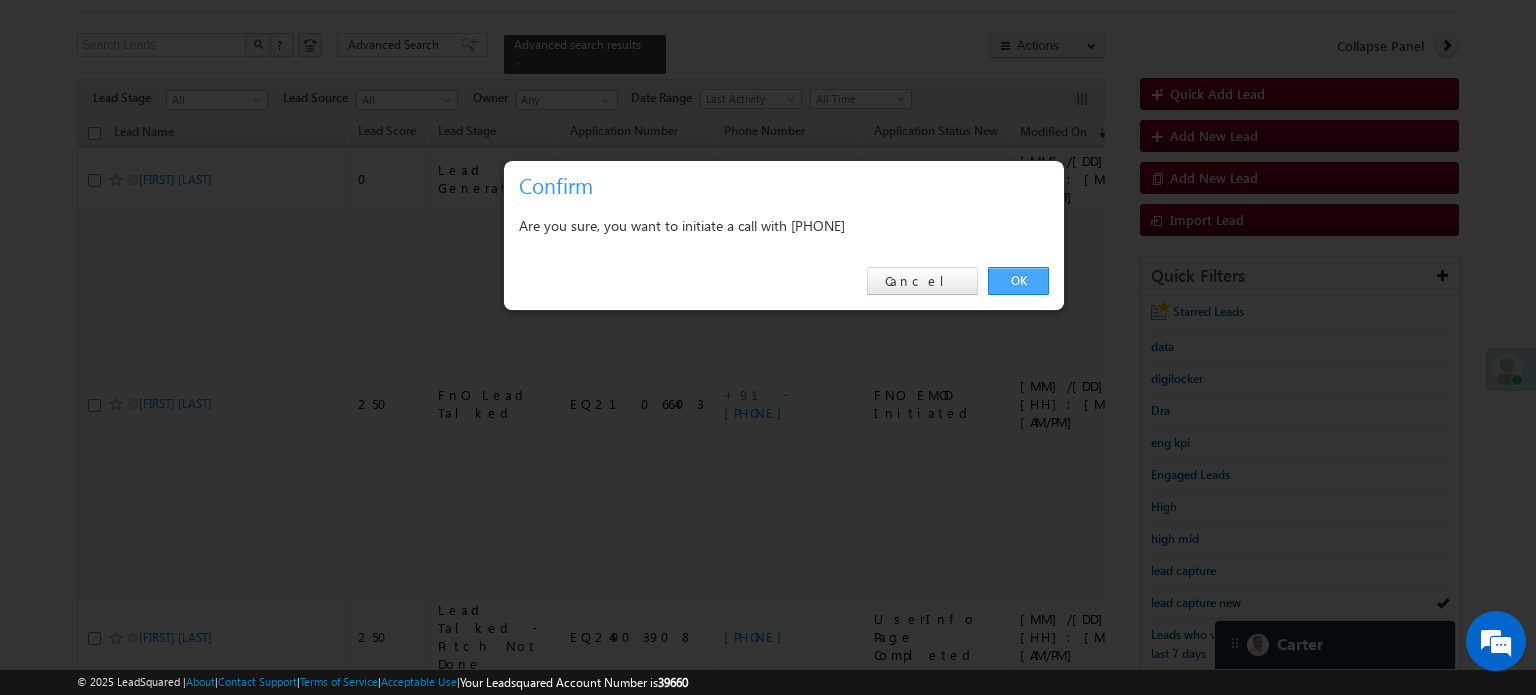 click on "OK" at bounding box center (1018, 281) 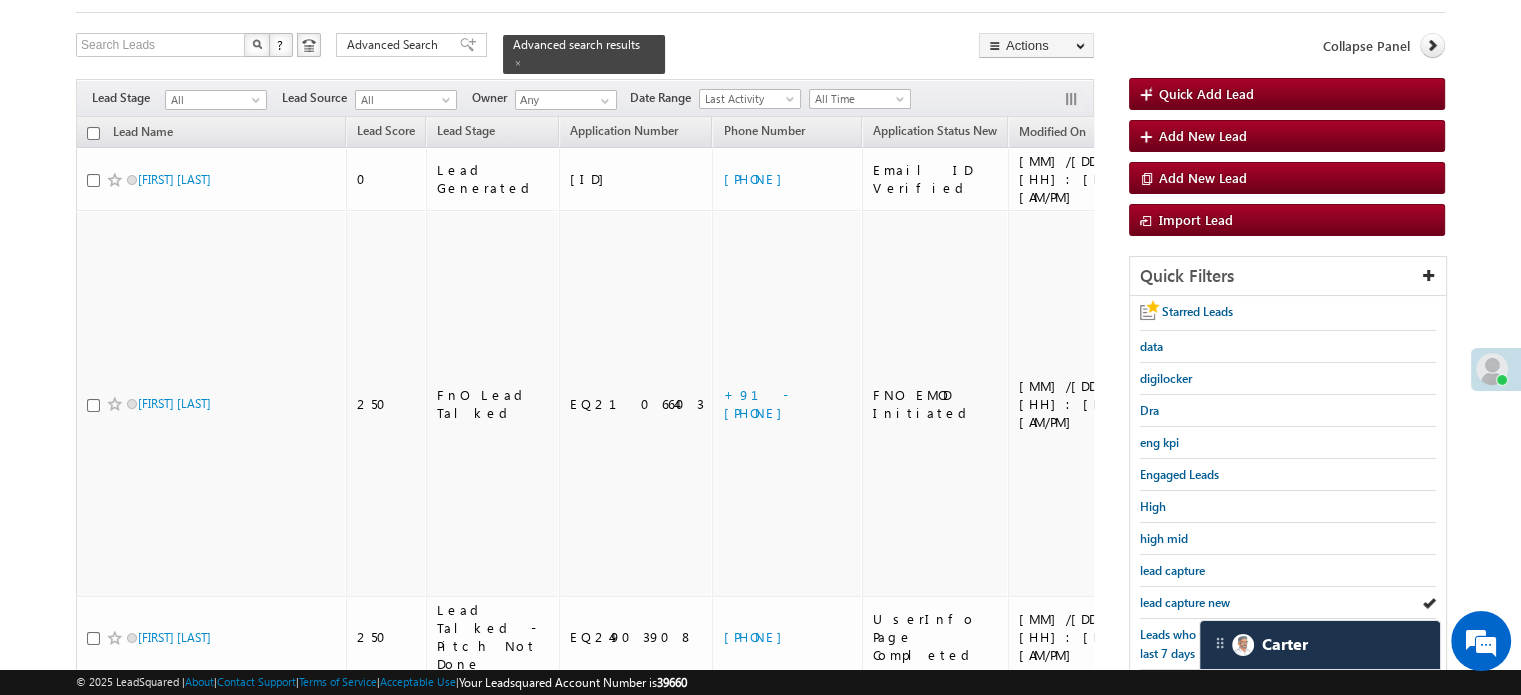 drag, startPoint x: 1509, startPoint y: 241, endPoint x: 1535, endPoint y: 241, distance: 26 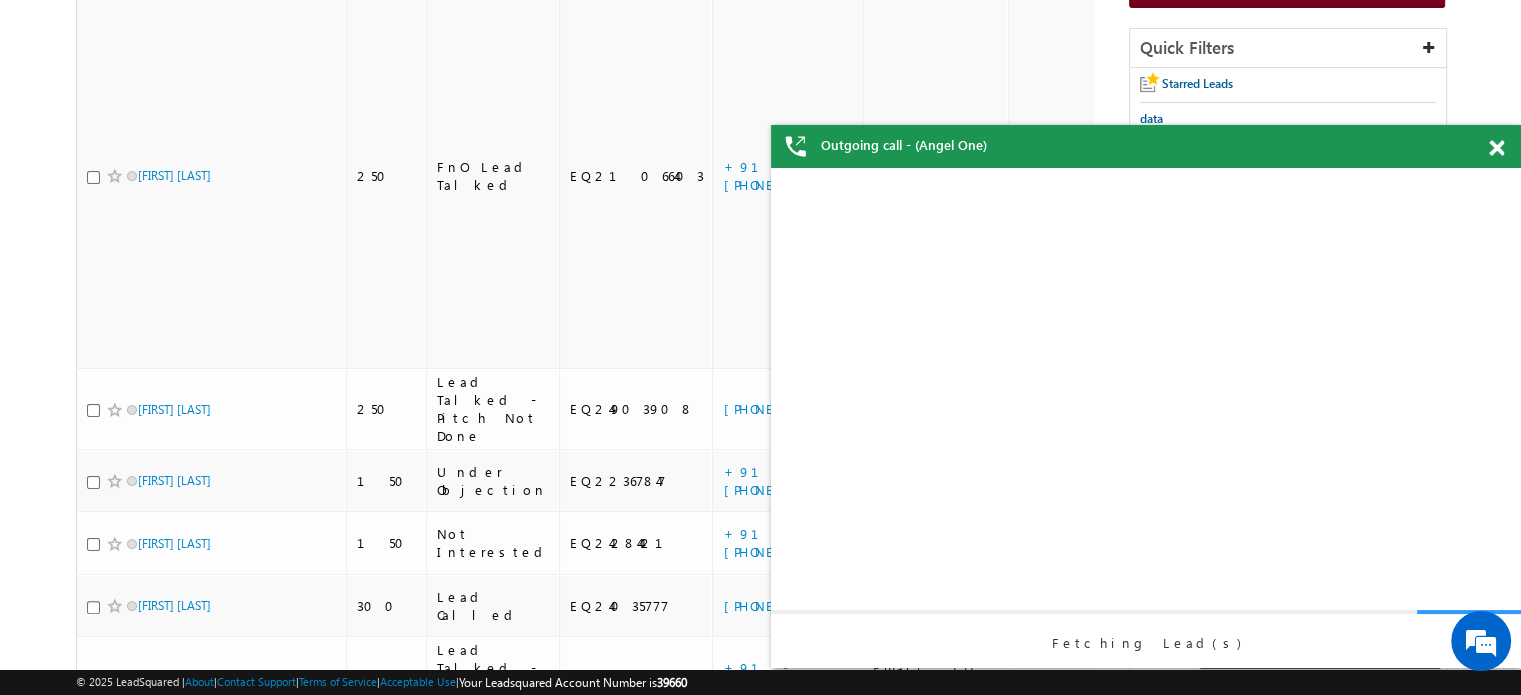 scroll, scrollTop: 0, scrollLeft: 0, axis: both 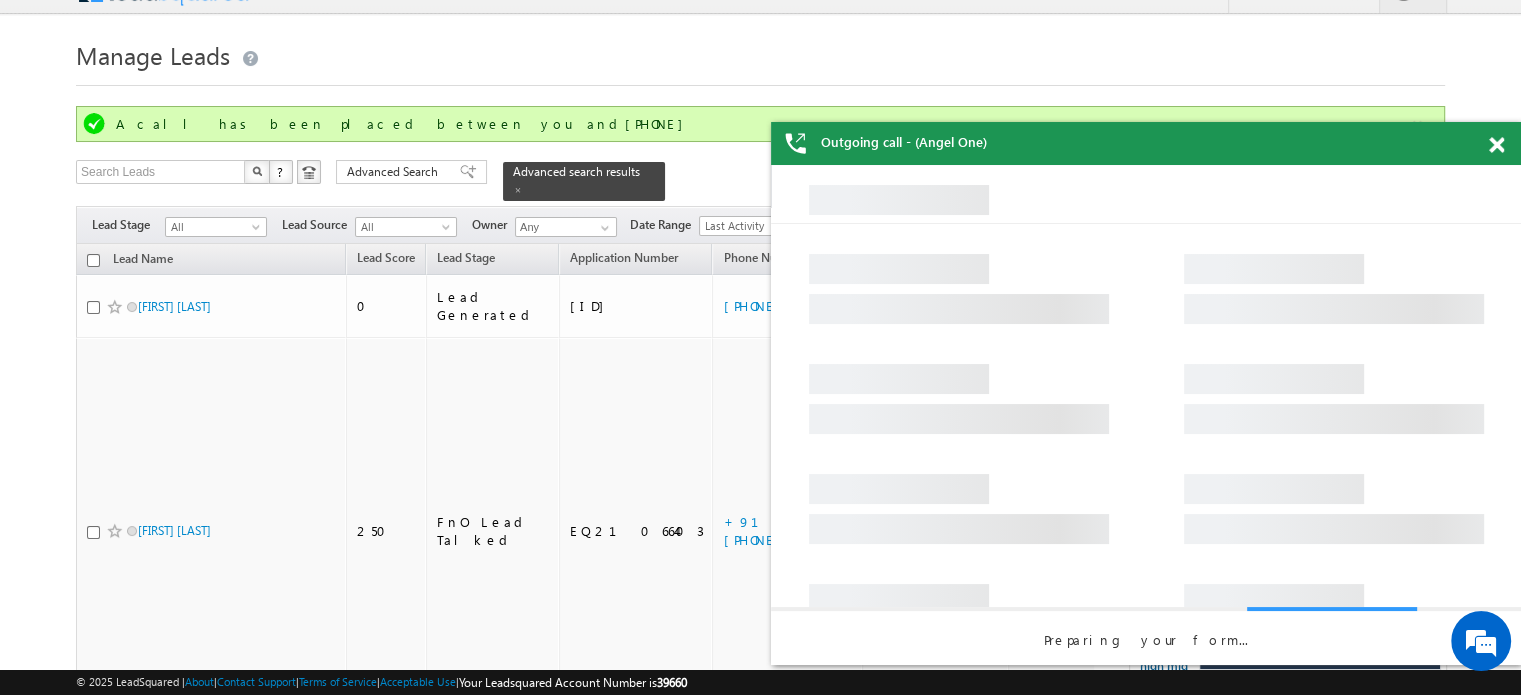 drag, startPoint x: 1497, startPoint y: 159, endPoint x: 1499, endPoint y: 149, distance: 10.198039 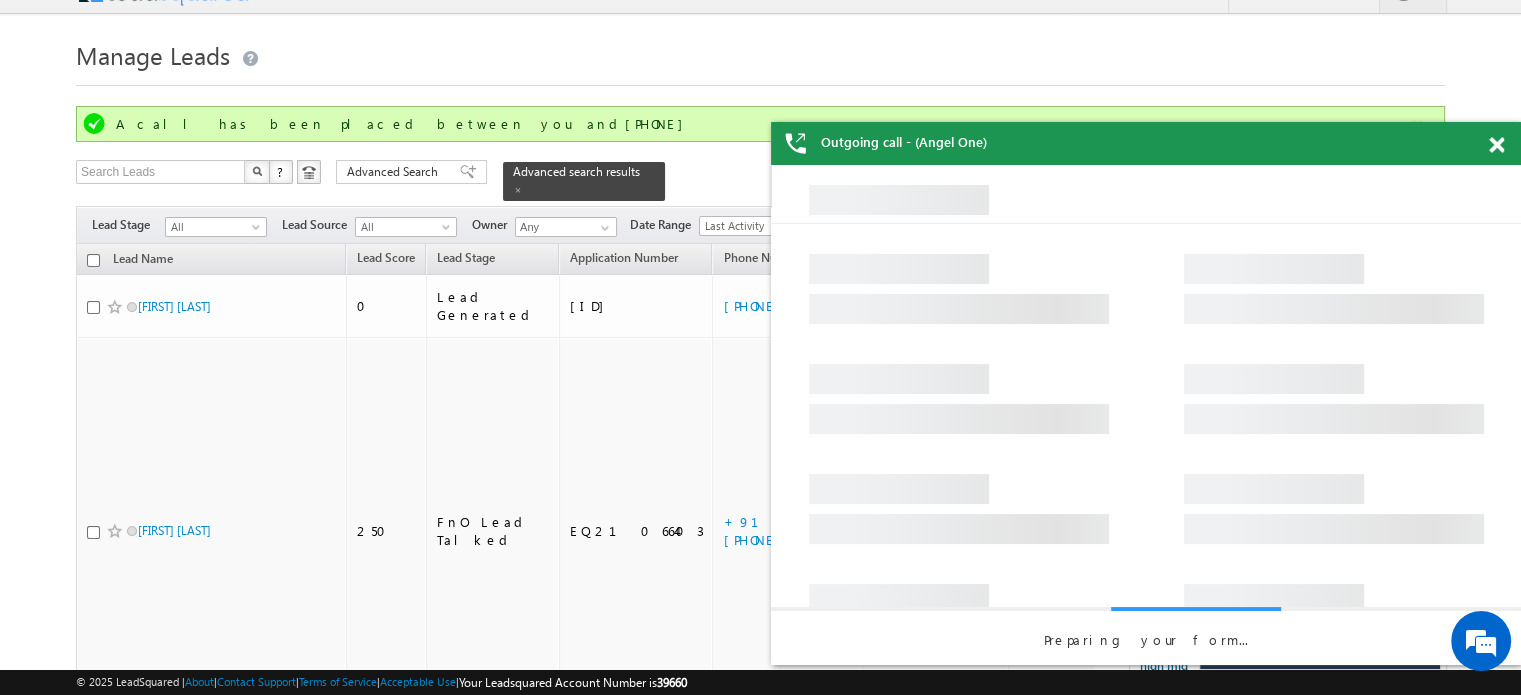 click at bounding box center (1507, 141) 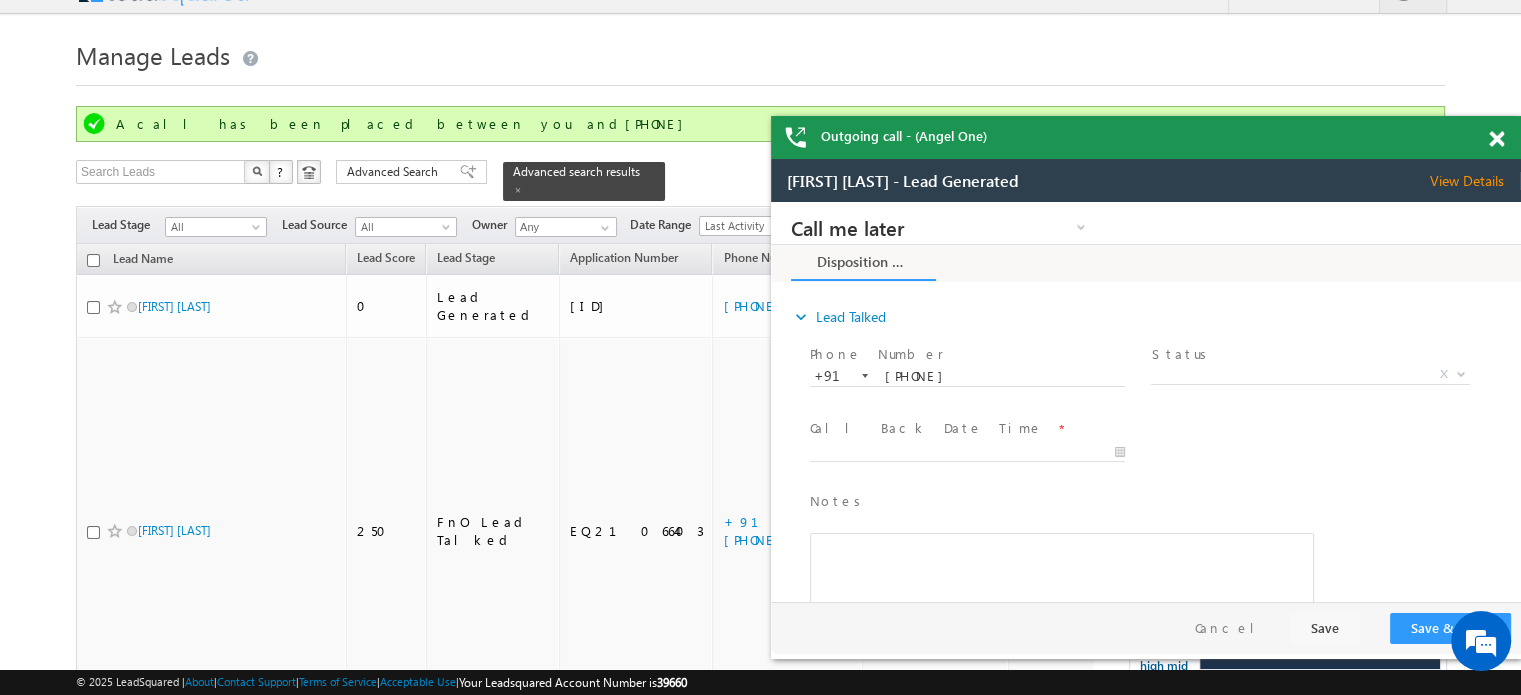 scroll, scrollTop: 0, scrollLeft: 0, axis: both 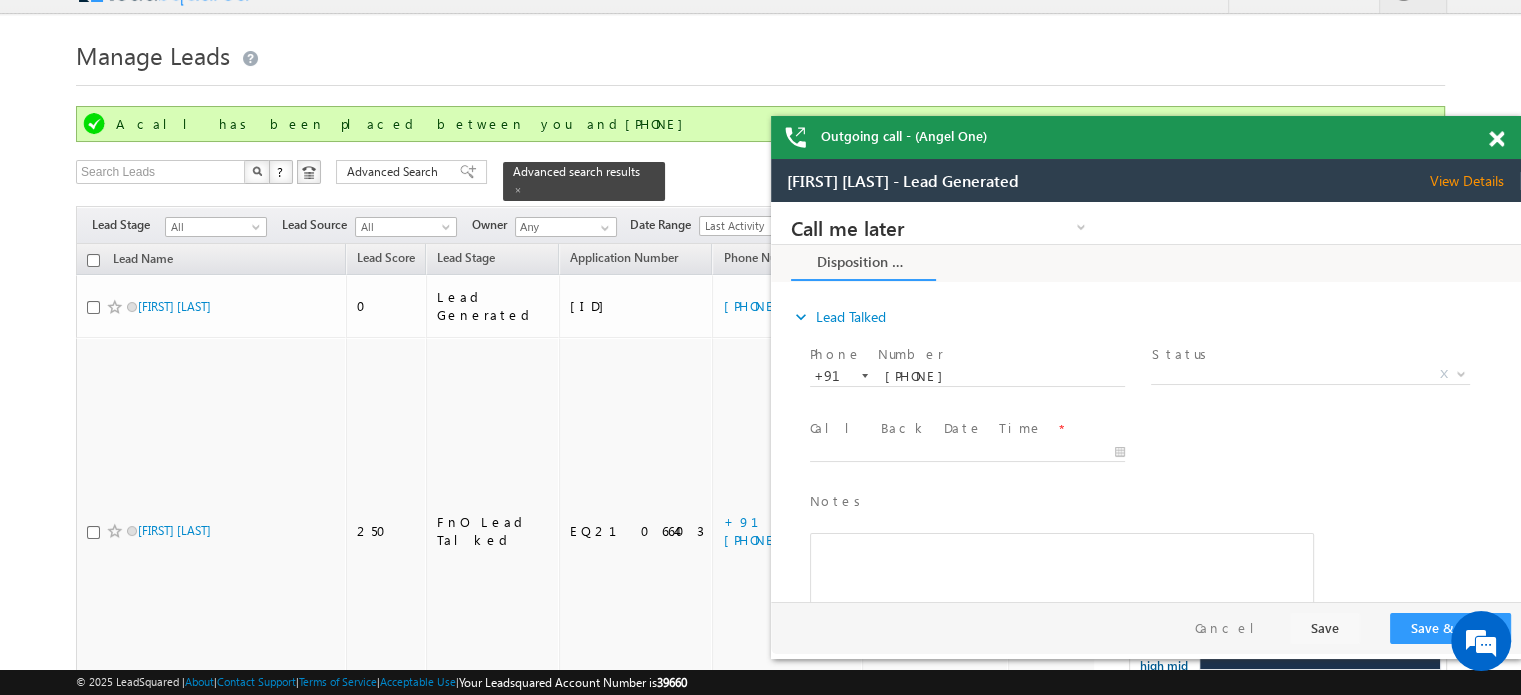 click at bounding box center (1496, 139) 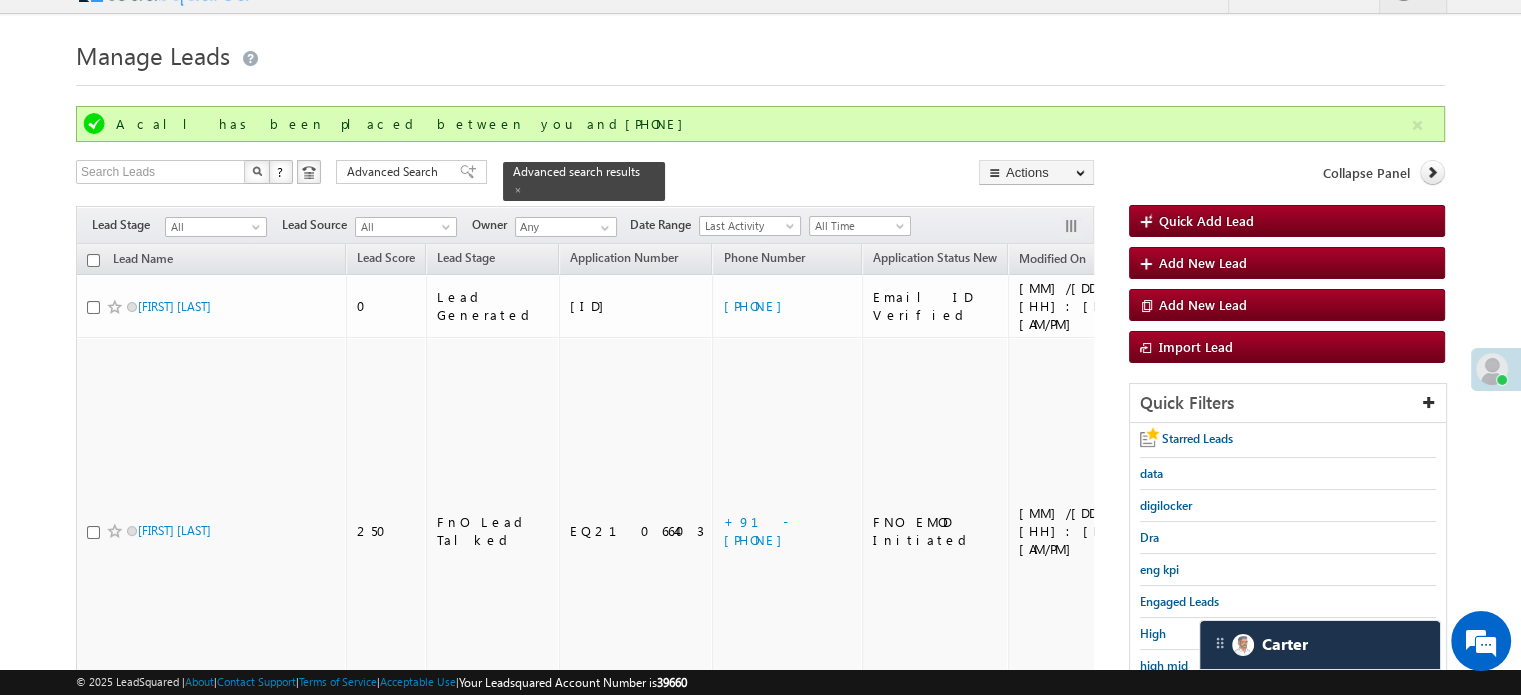 scroll, scrollTop: 221, scrollLeft: 0, axis: vertical 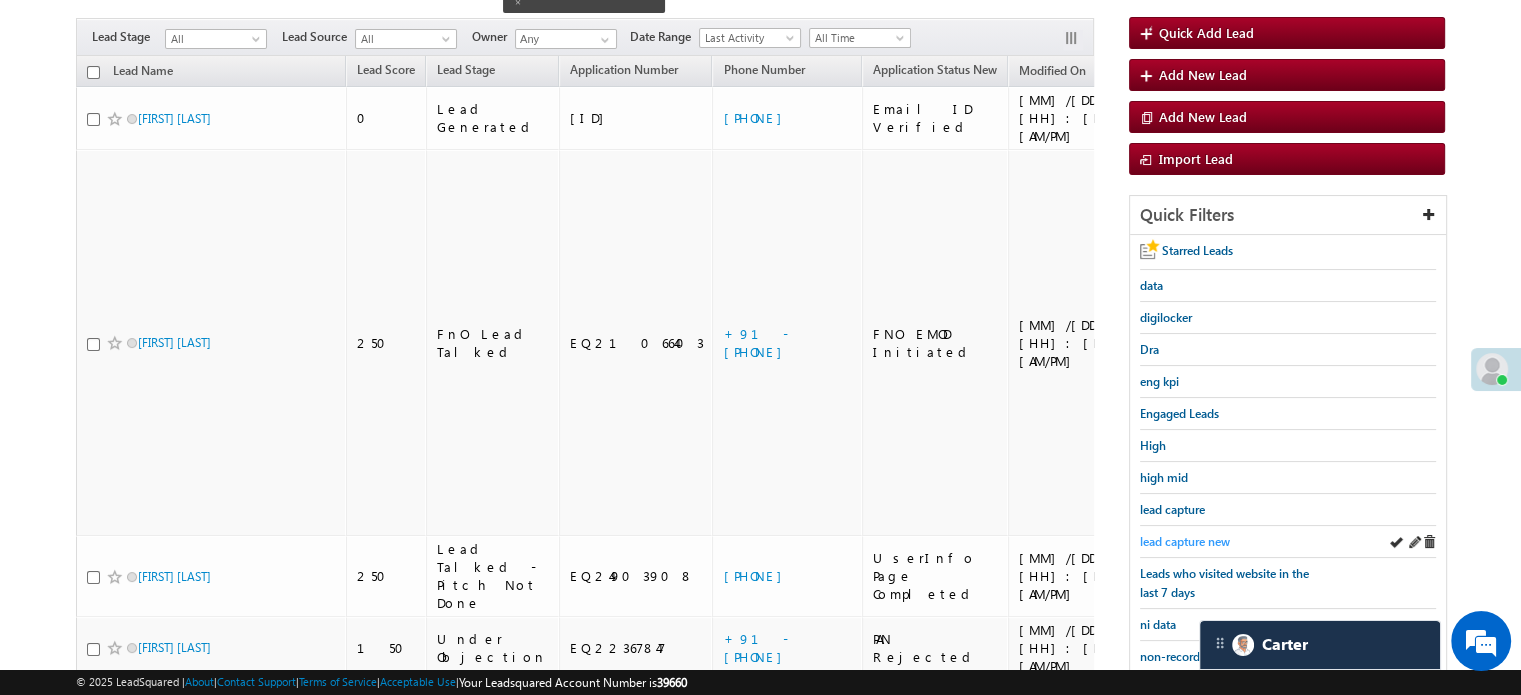 click on "lead capture new" at bounding box center (1185, 541) 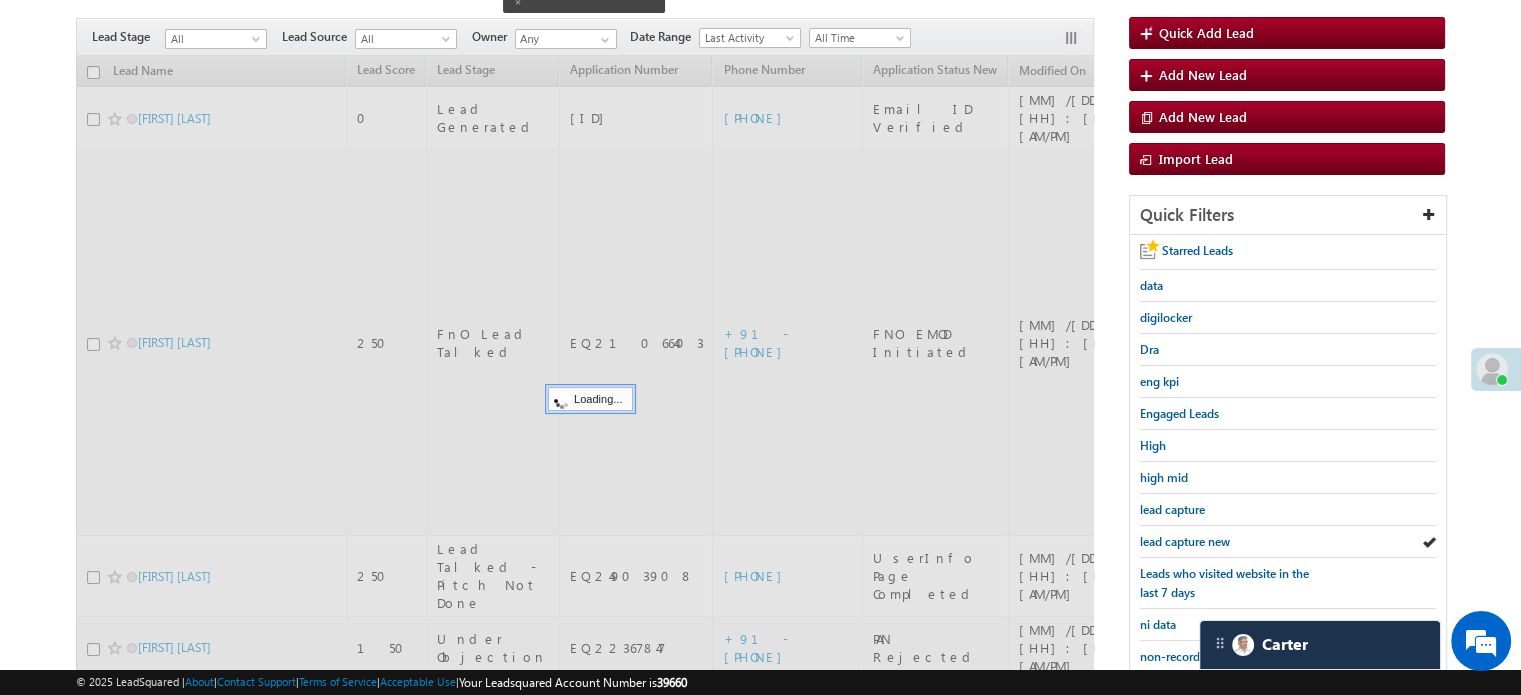 click on "lead capture new" at bounding box center [1185, 541] 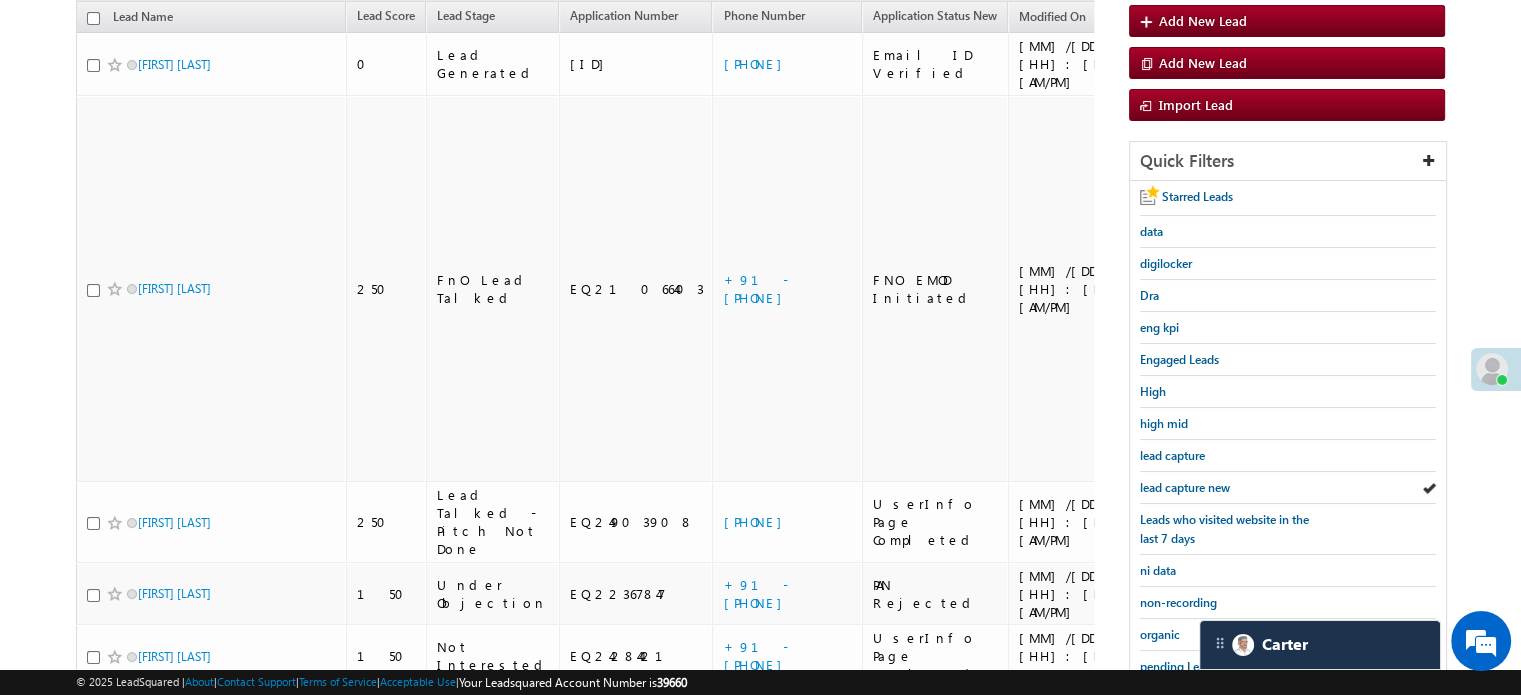 scroll, scrollTop: 168, scrollLeft: 0, axis: vertical 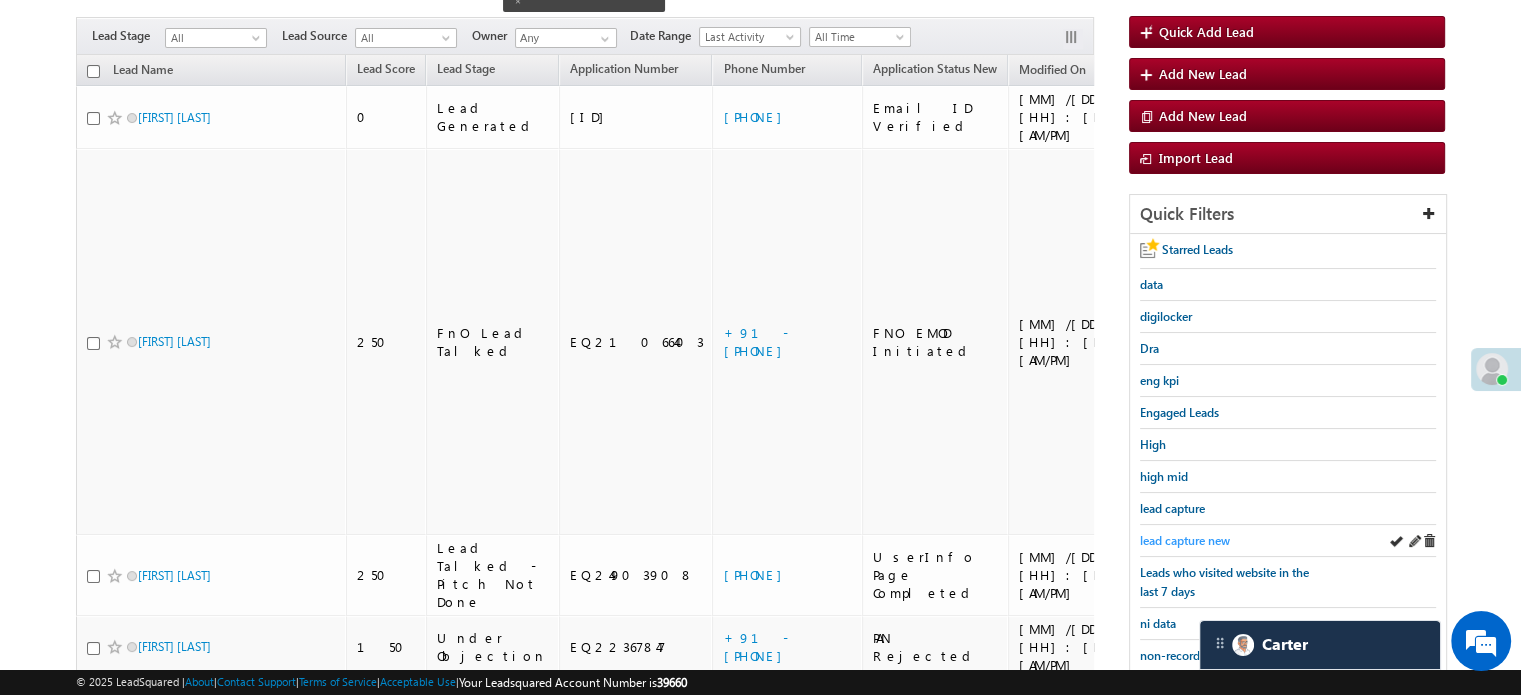 click on "lead capture new" at bounding box center [1185, 540] 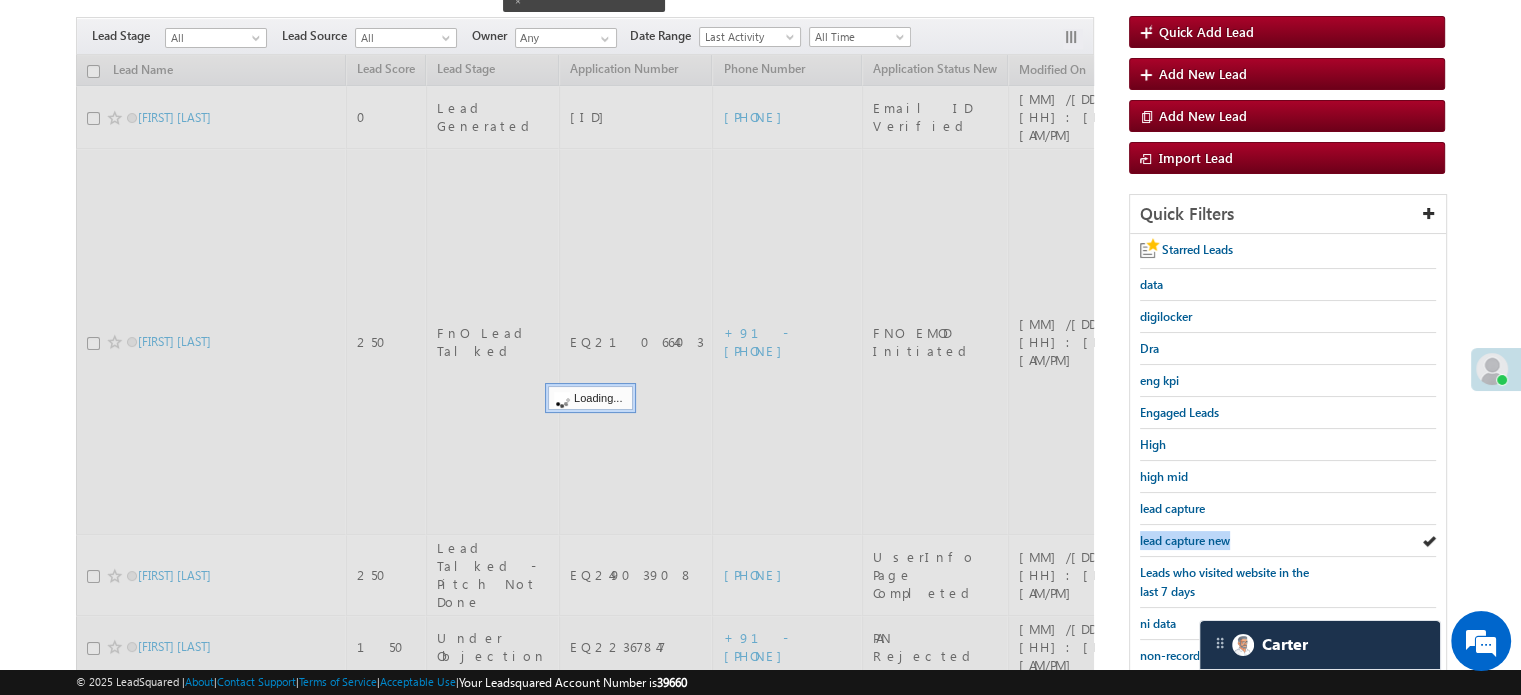 click on "lead capture new" at bounding box center [1185, 540] 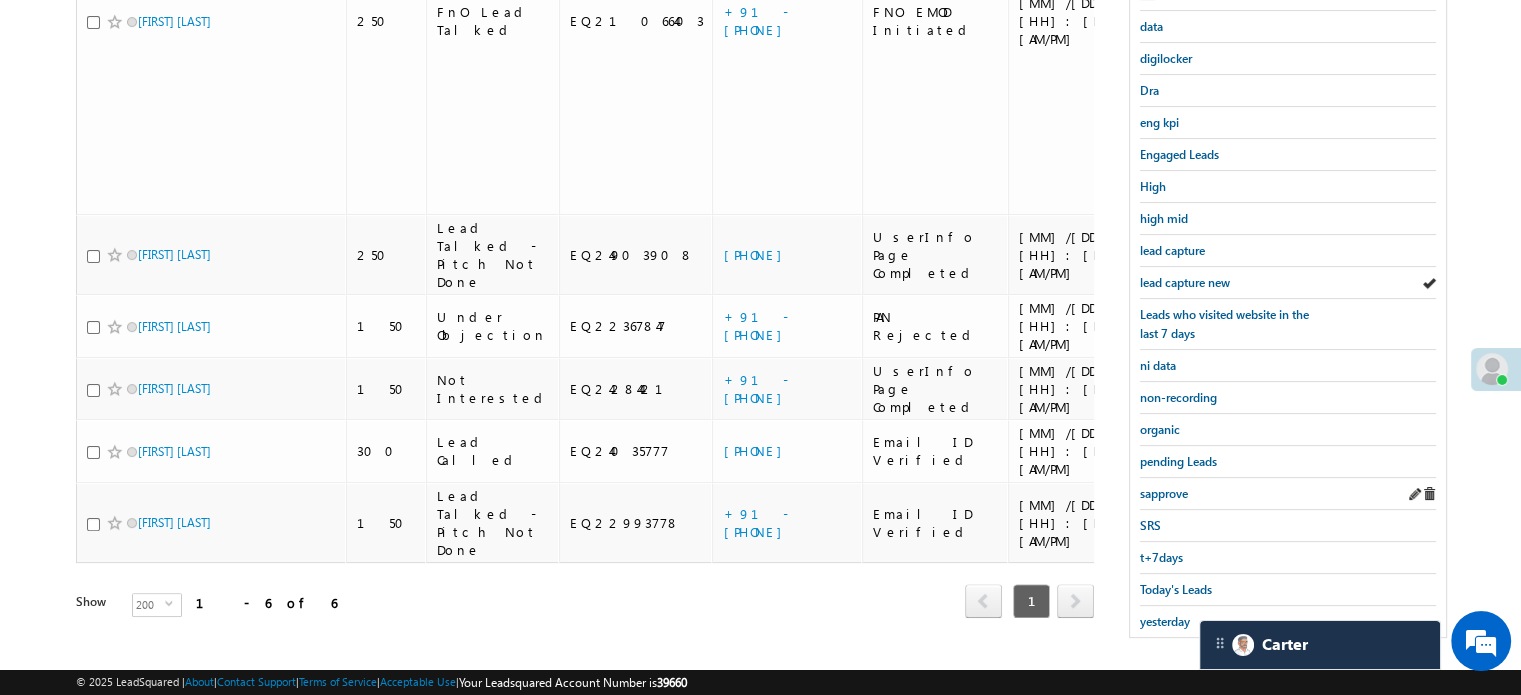 scroll, scrollTop: 429, scrollLeft: 0, axis: vertical 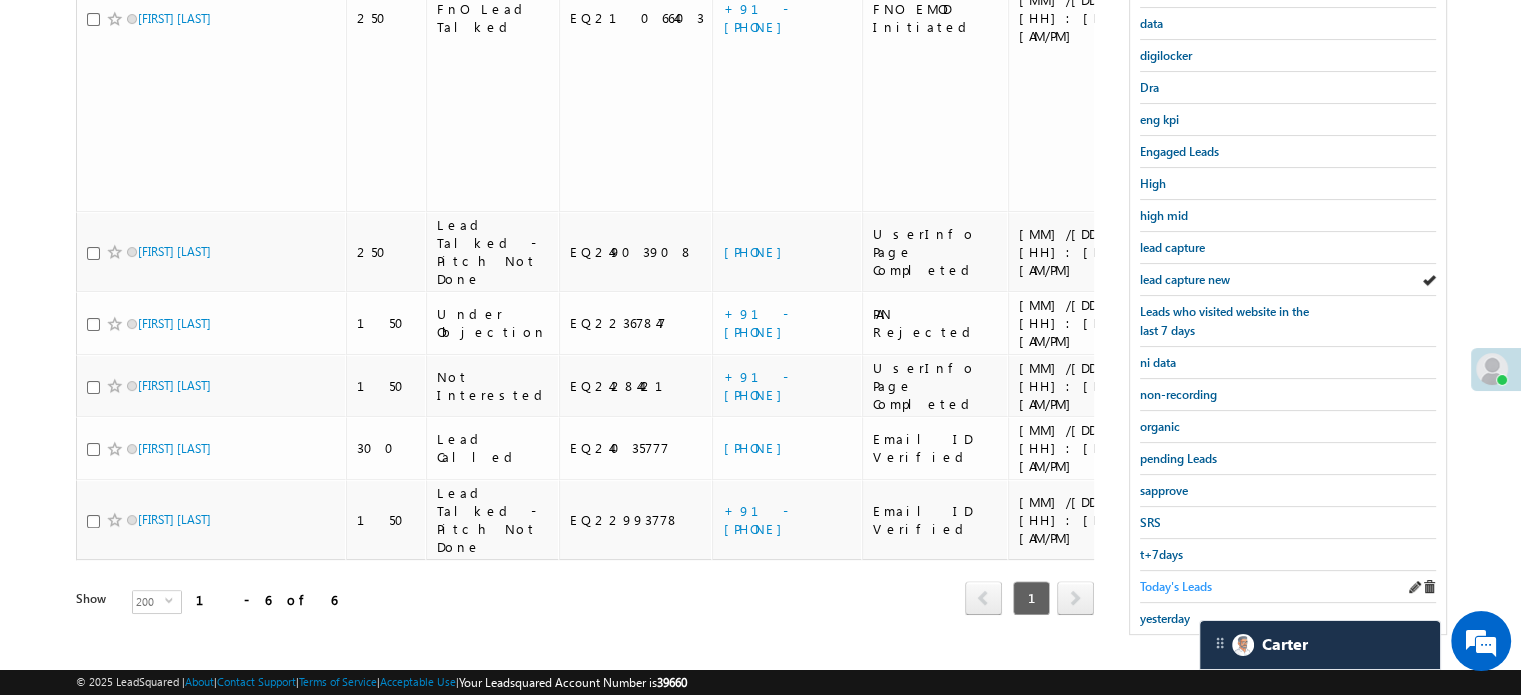 click on "Today's Leads" at bounding box center [1176, 586] 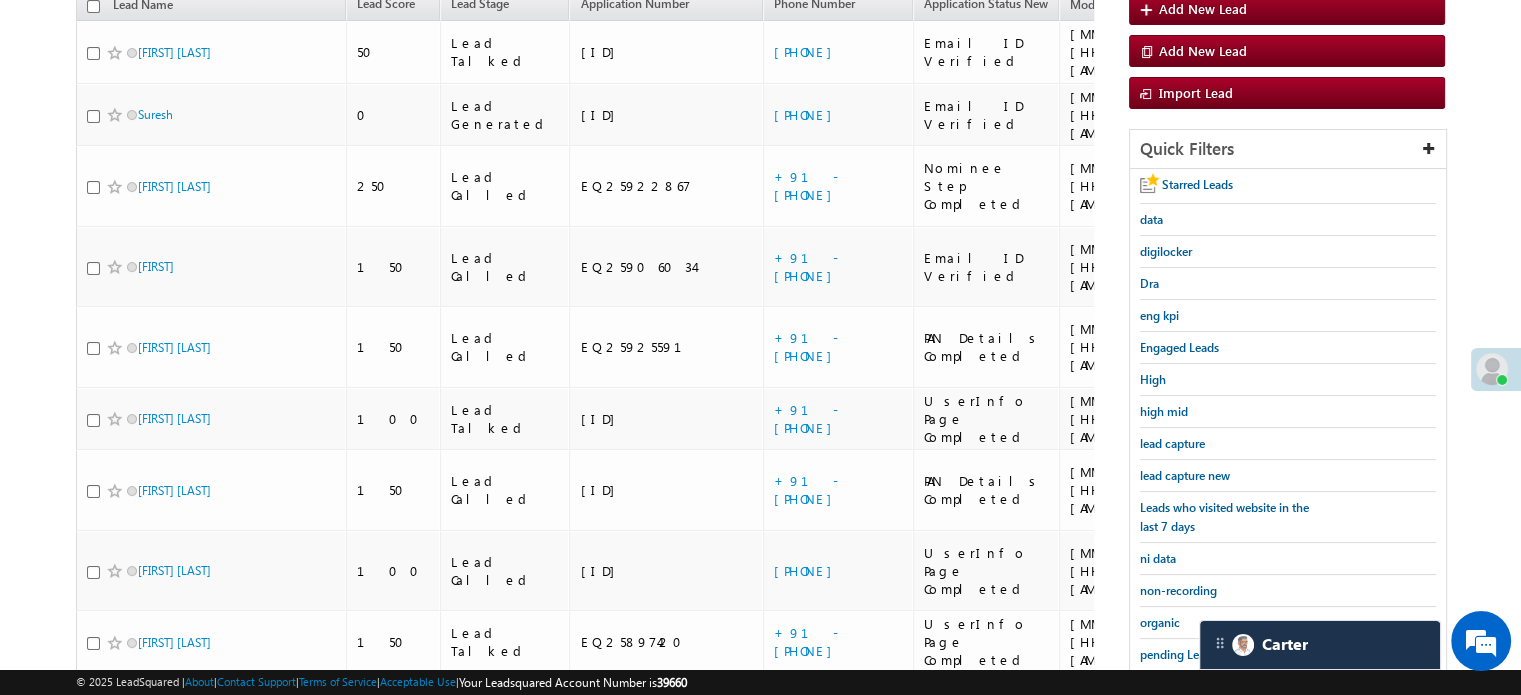 scroll, scrollTop: 229, scrollLeft: 0, axis: vertical 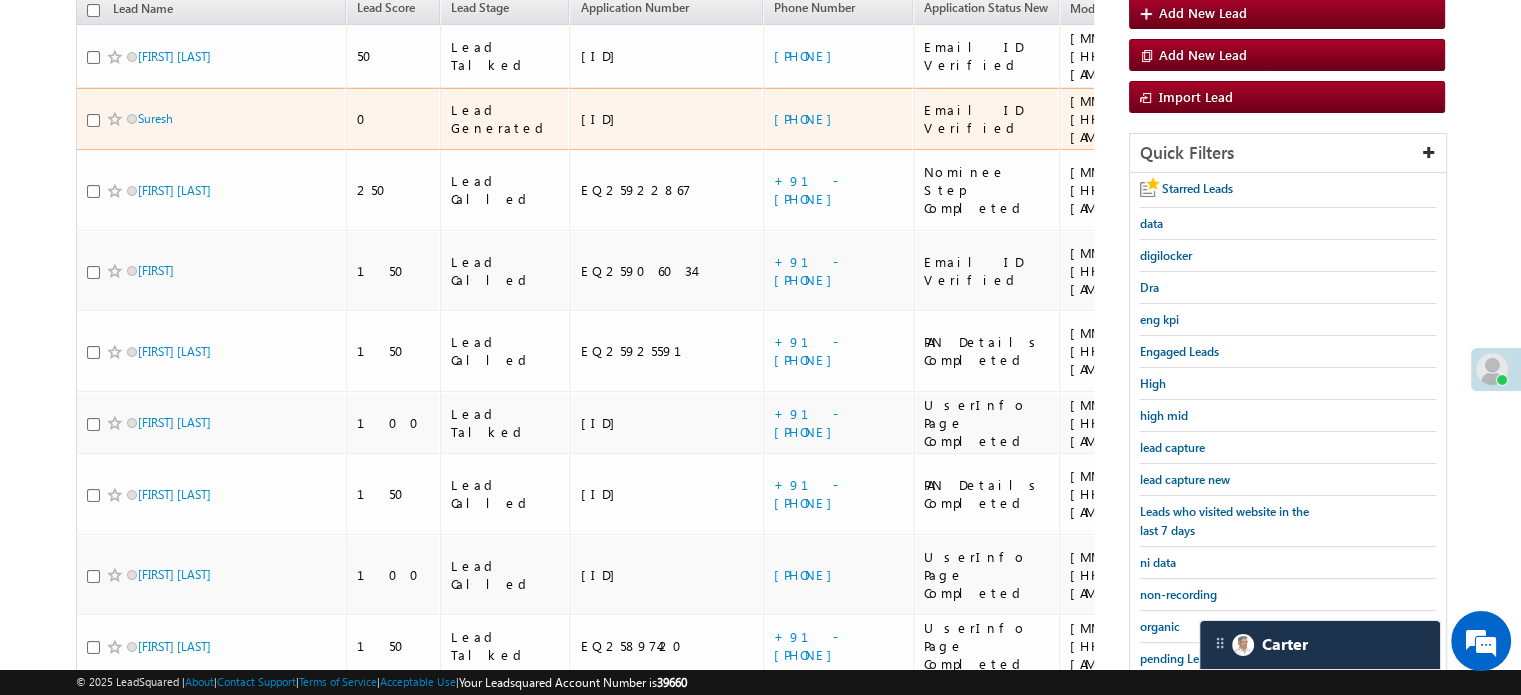click on "[PHONE]" at bounding box center [838, 119] 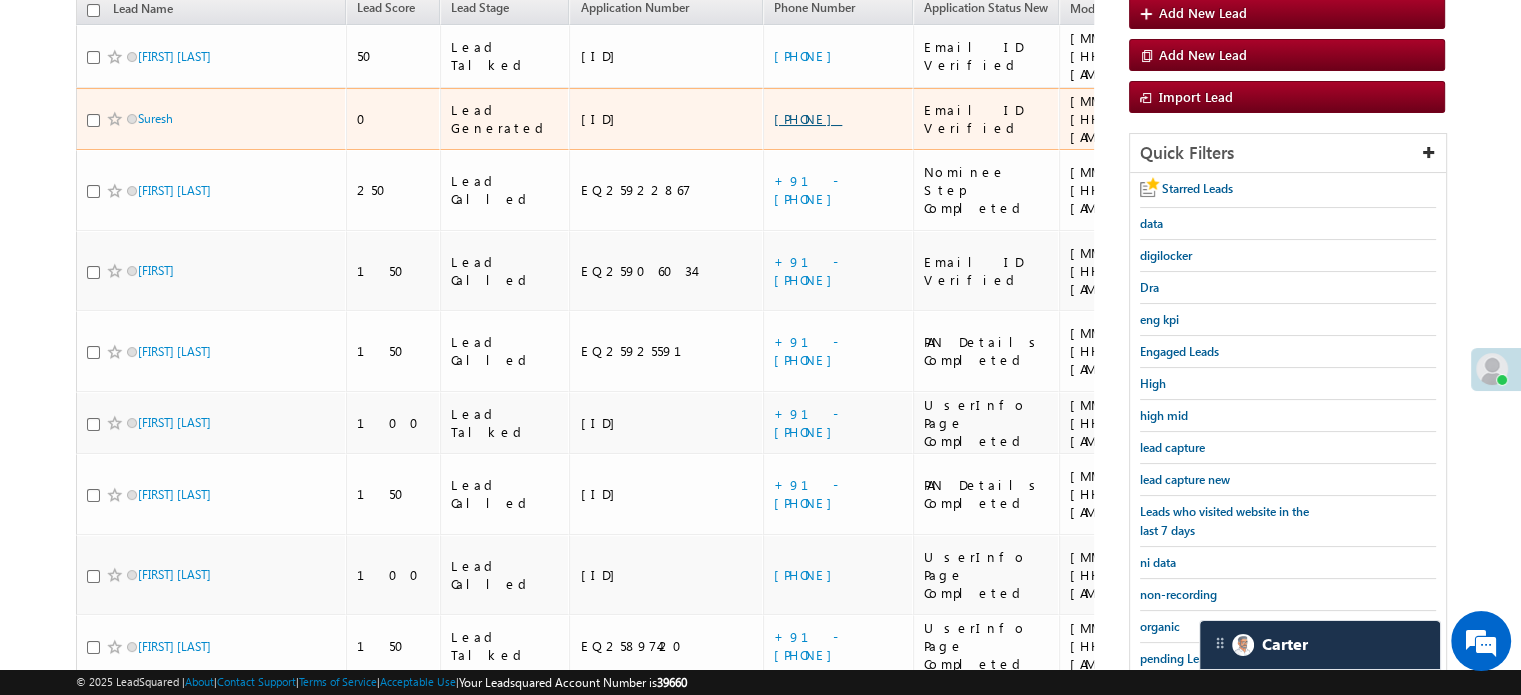 click on "[PHONE]" at bounding box center [808, 118] 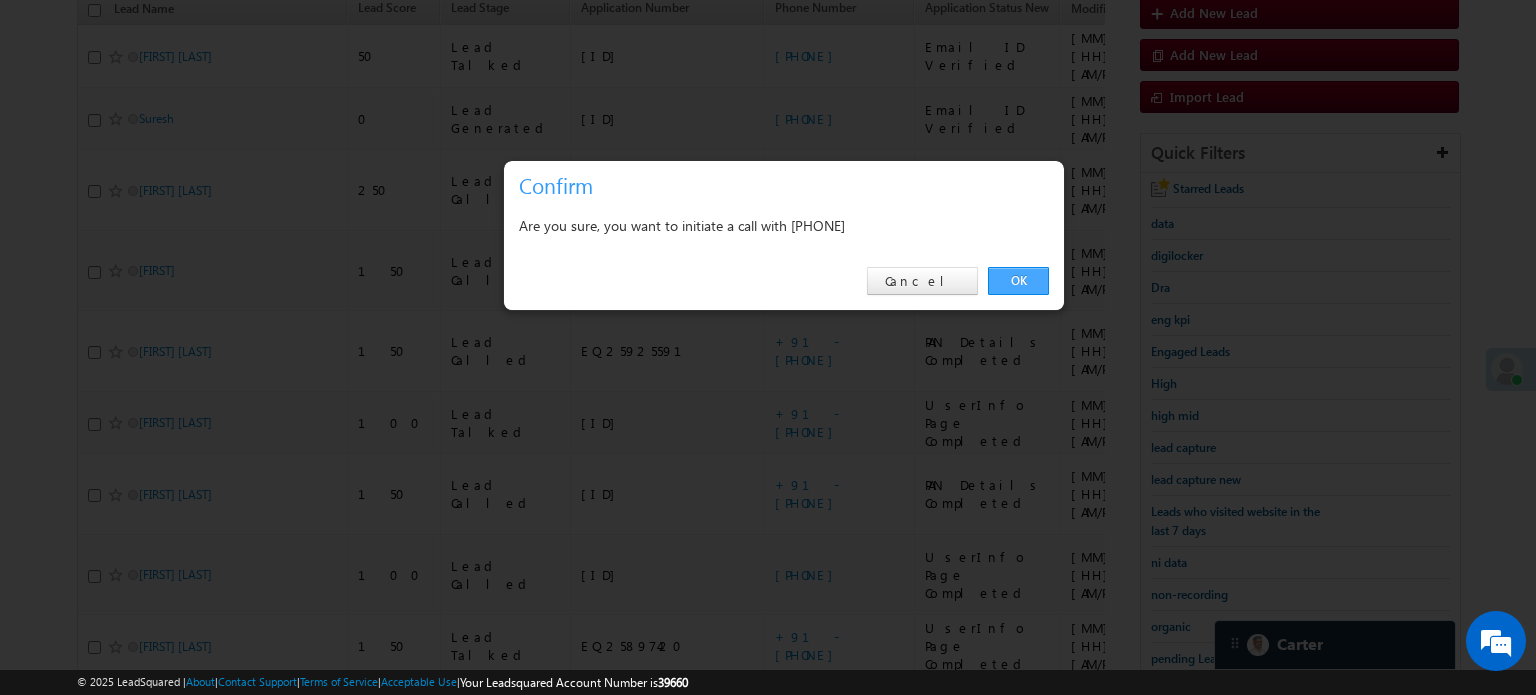 click on "OK" at bounding box center [1018, 281] 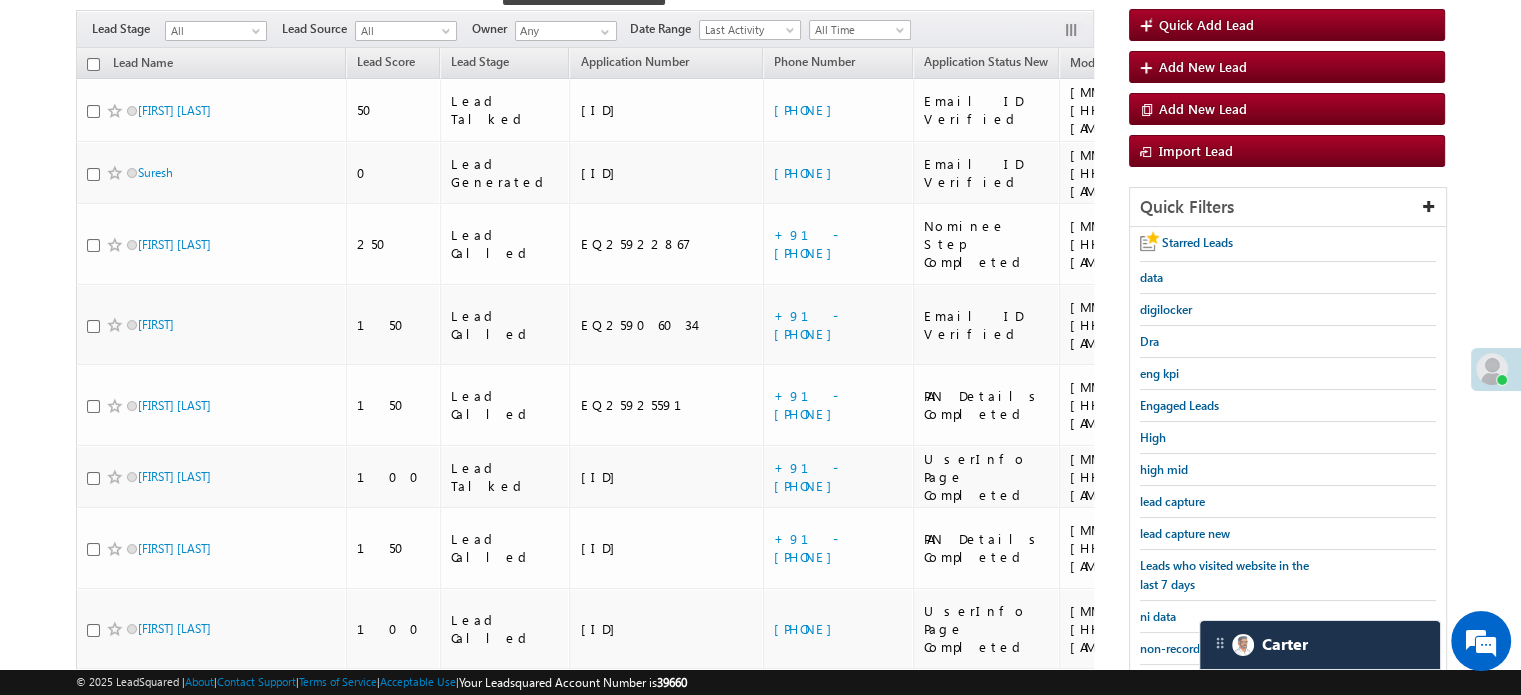 scroll, scrollTop: 283, scrollLeft: 0, axis: vertical 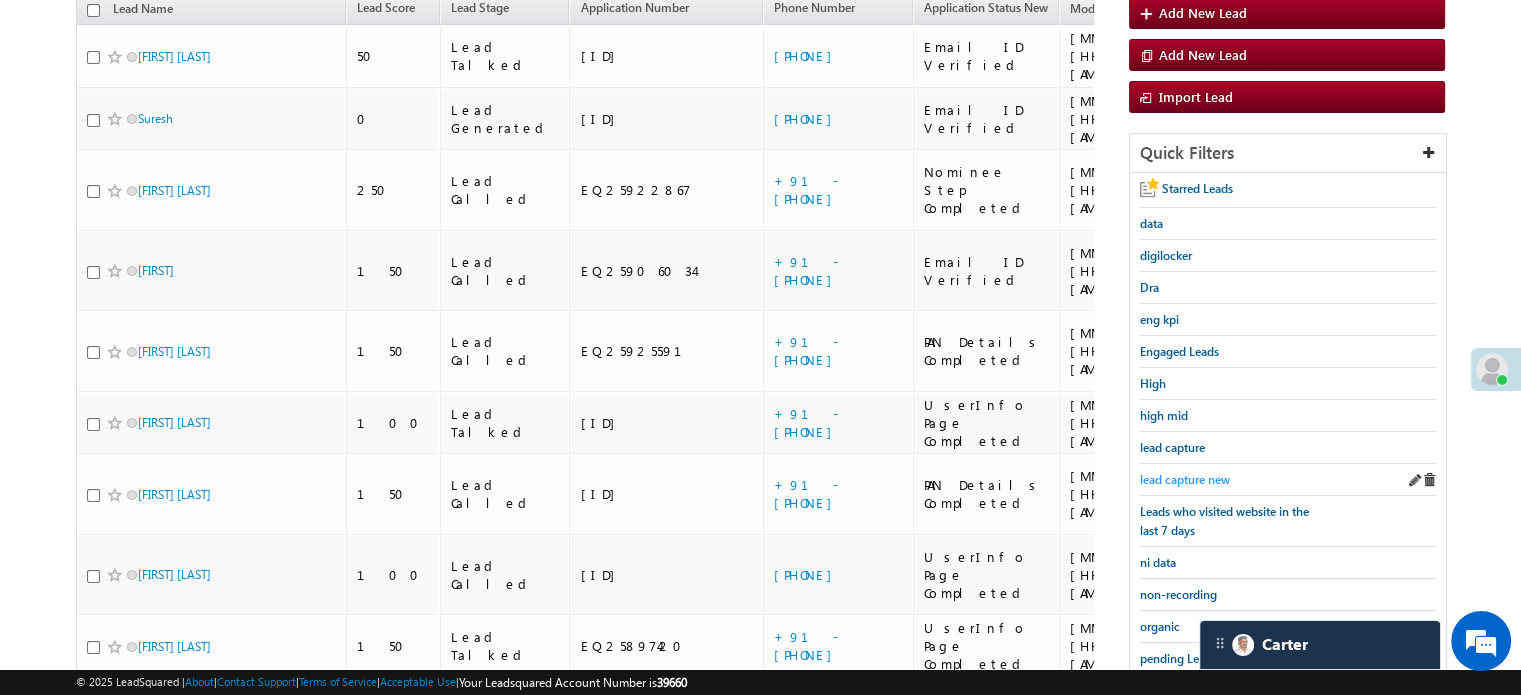 click on "lead capture new" at bounding box center [1185, 479] 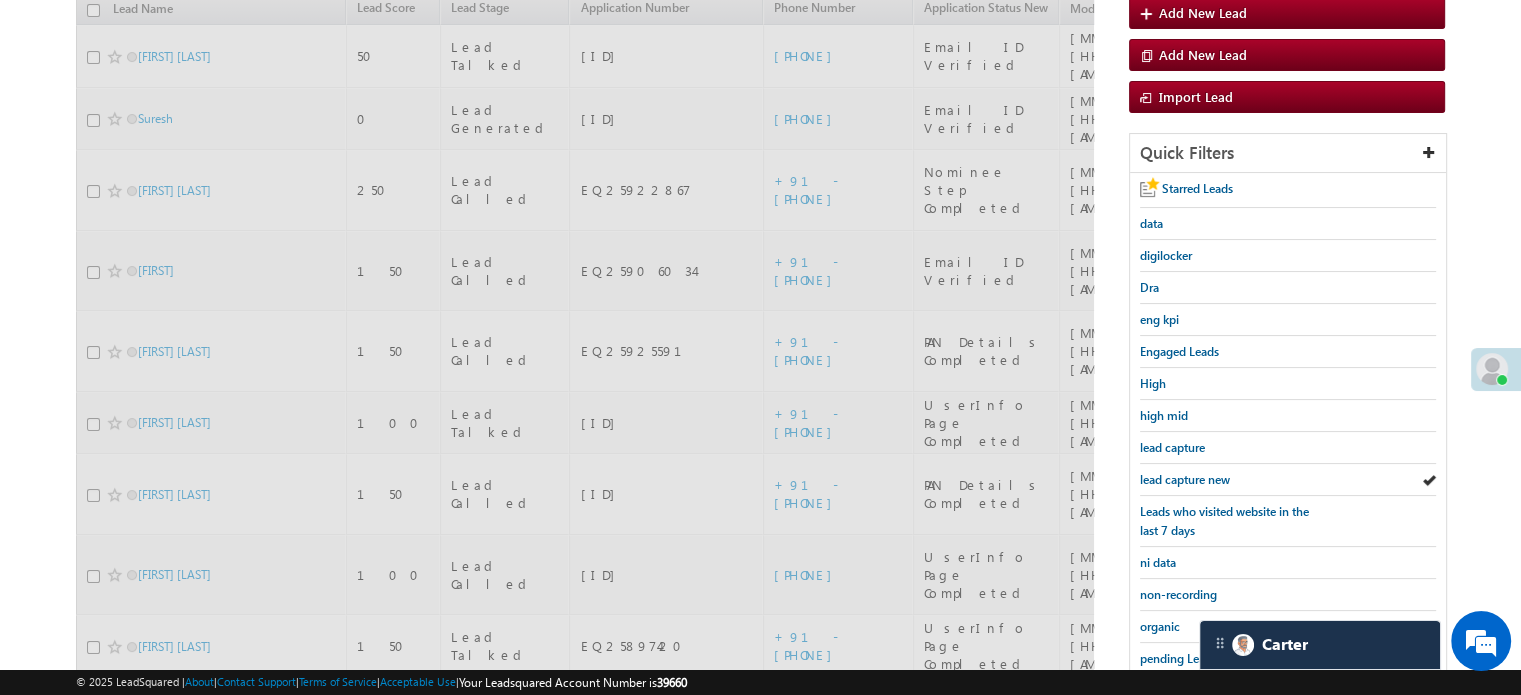 click on "lead capture new" at bounding box center [1185, 479] 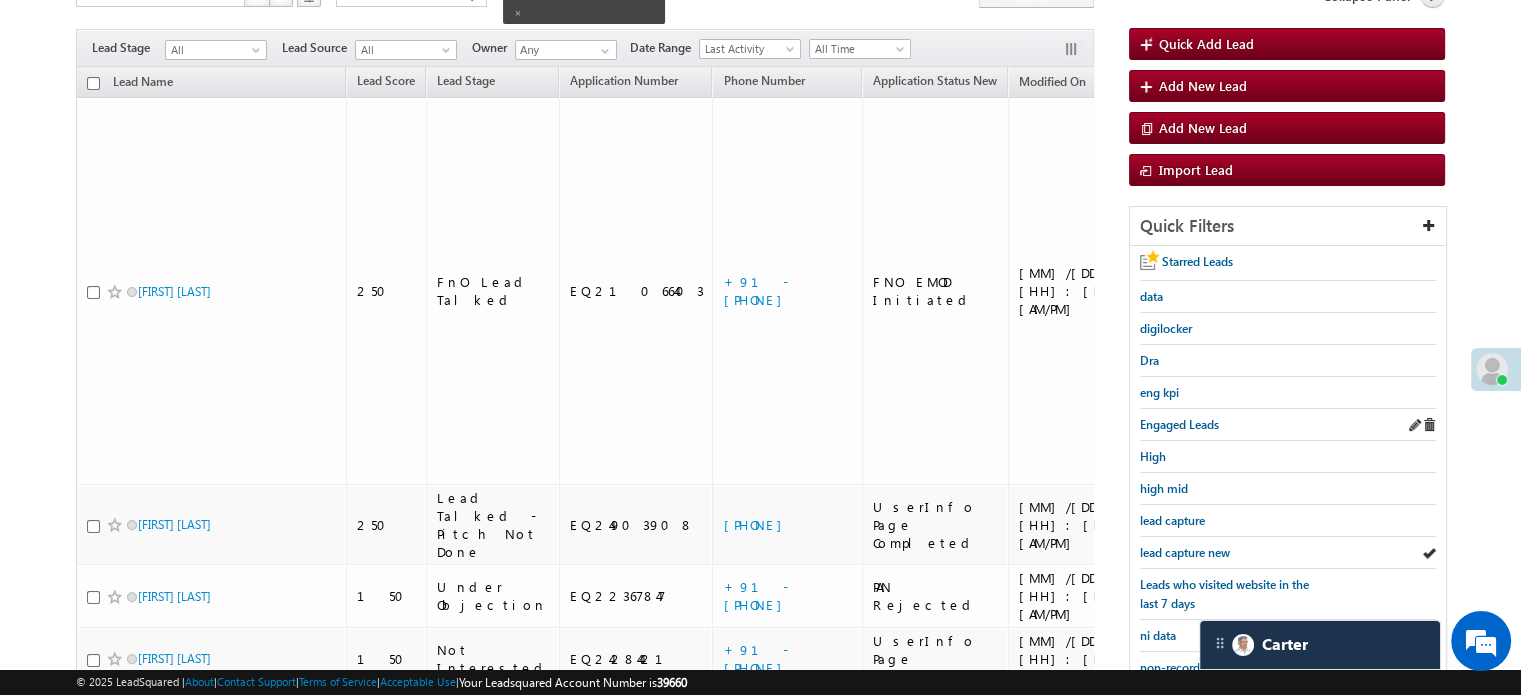 scroll, scrollTop: 83, scrollLeft: 0, axis: vertical 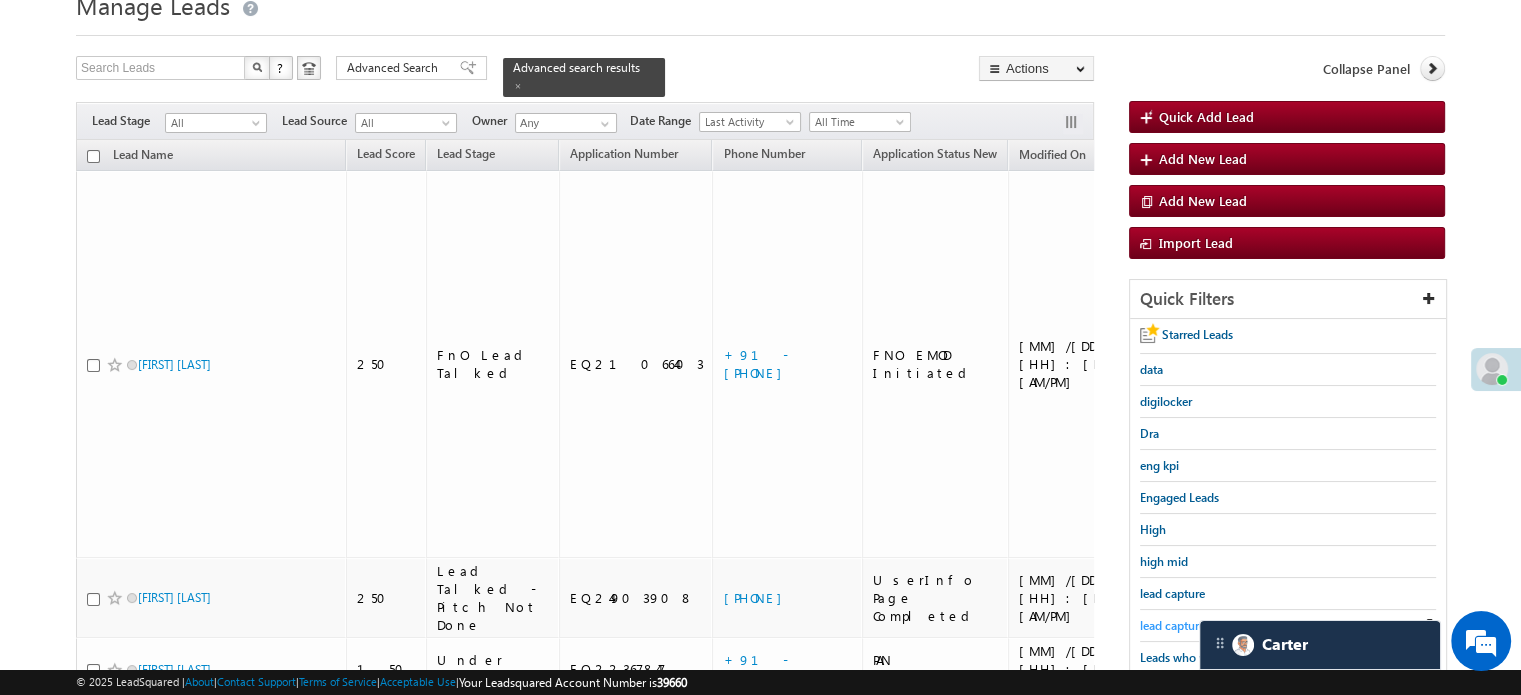 click on "lead capture new" at bounding box center (1185, 625) 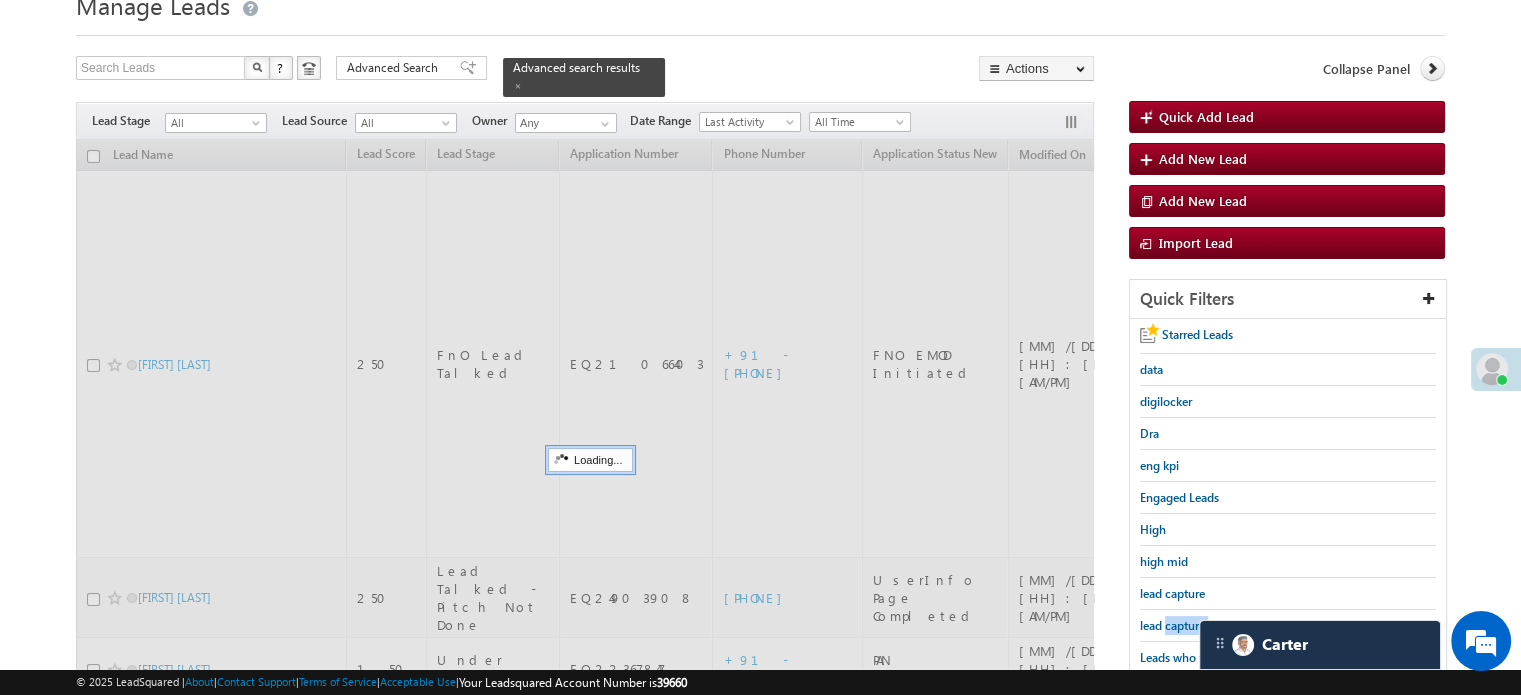 click on "lead capture new" at bounding box center (1185, 625) 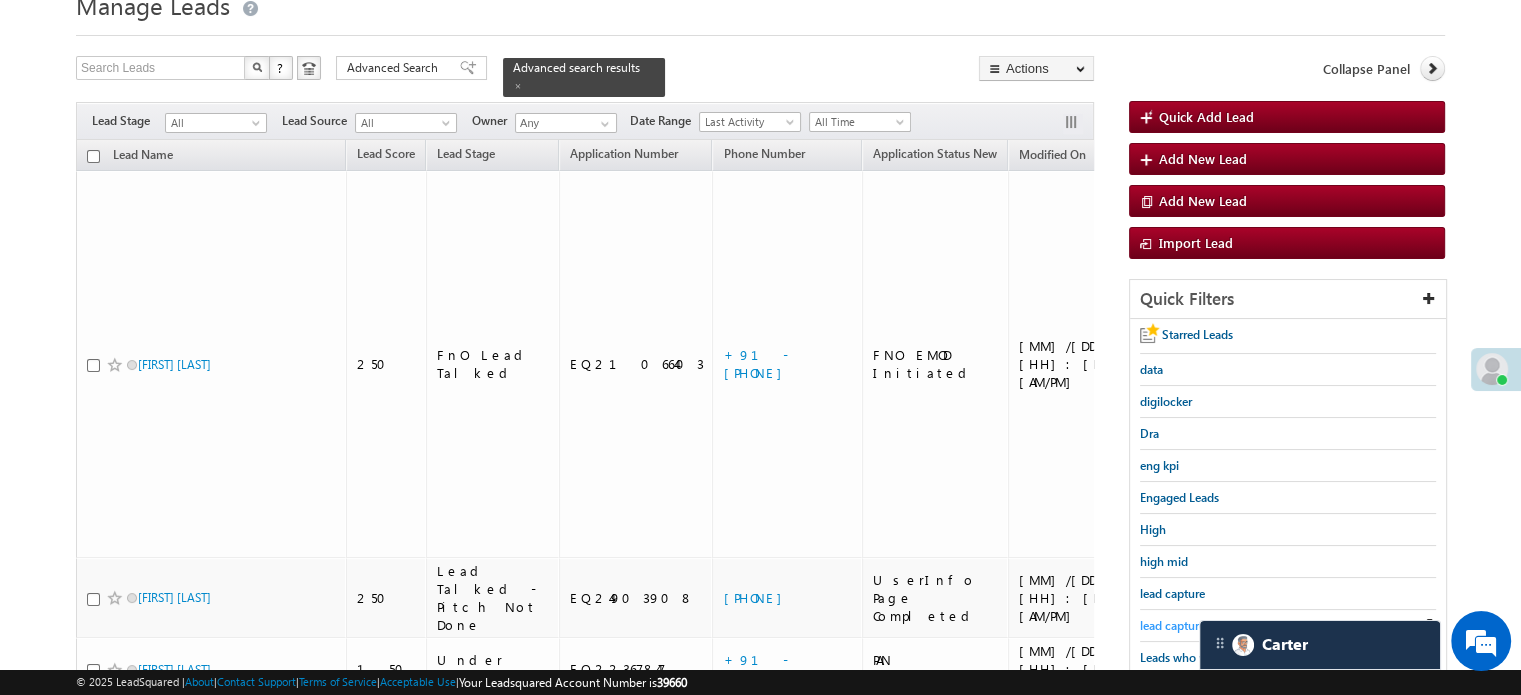 click on "lead capture new" at bounding box center [1185, 625] 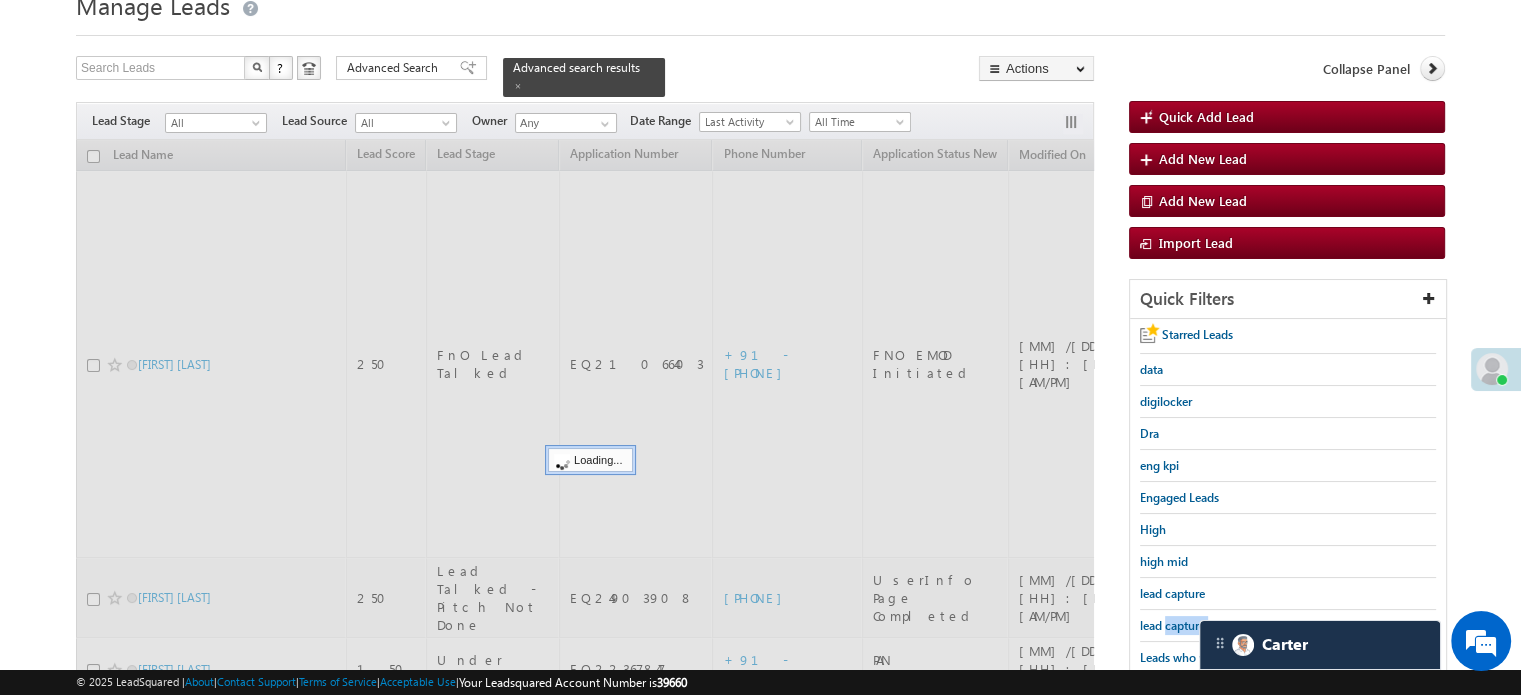 click on "lead capture new" at bounding box center [1185, 625] 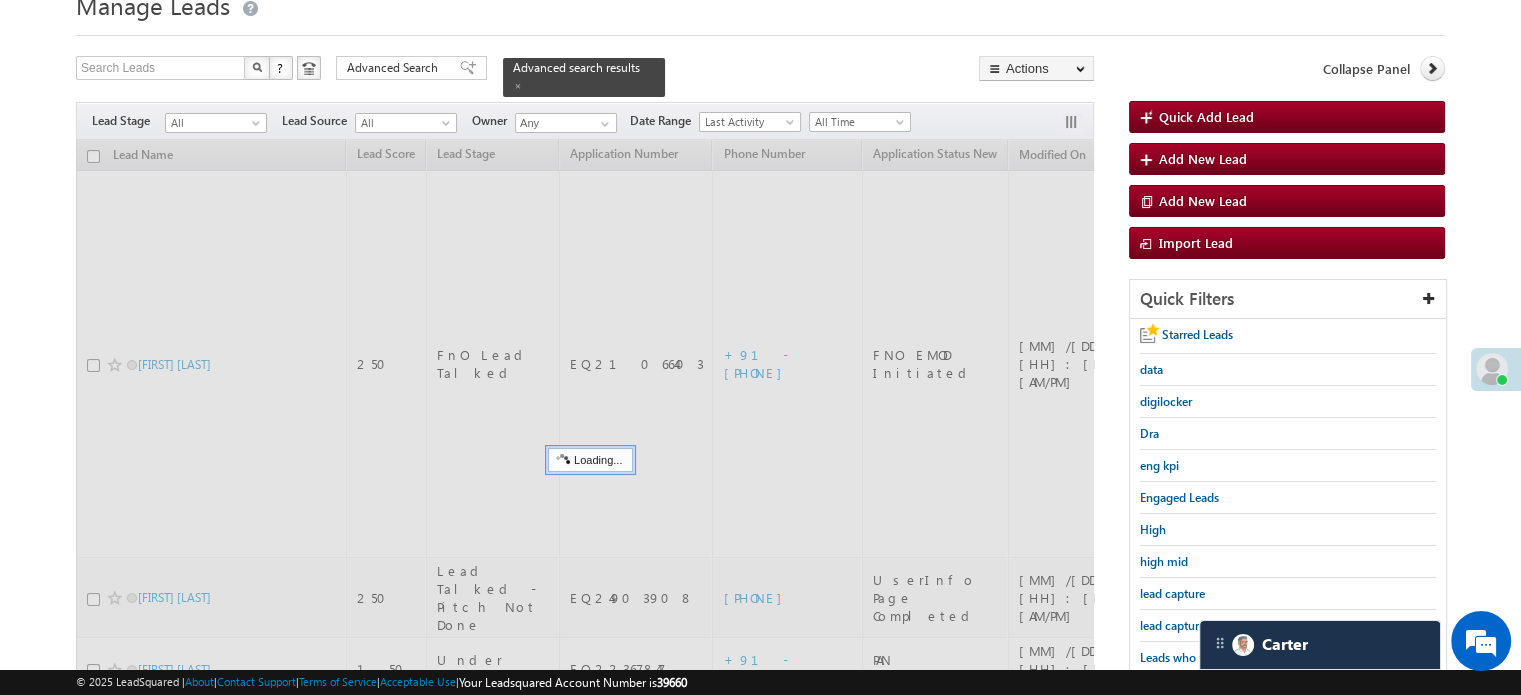 click on "lead capture new" at bounding box center (1185, 625) 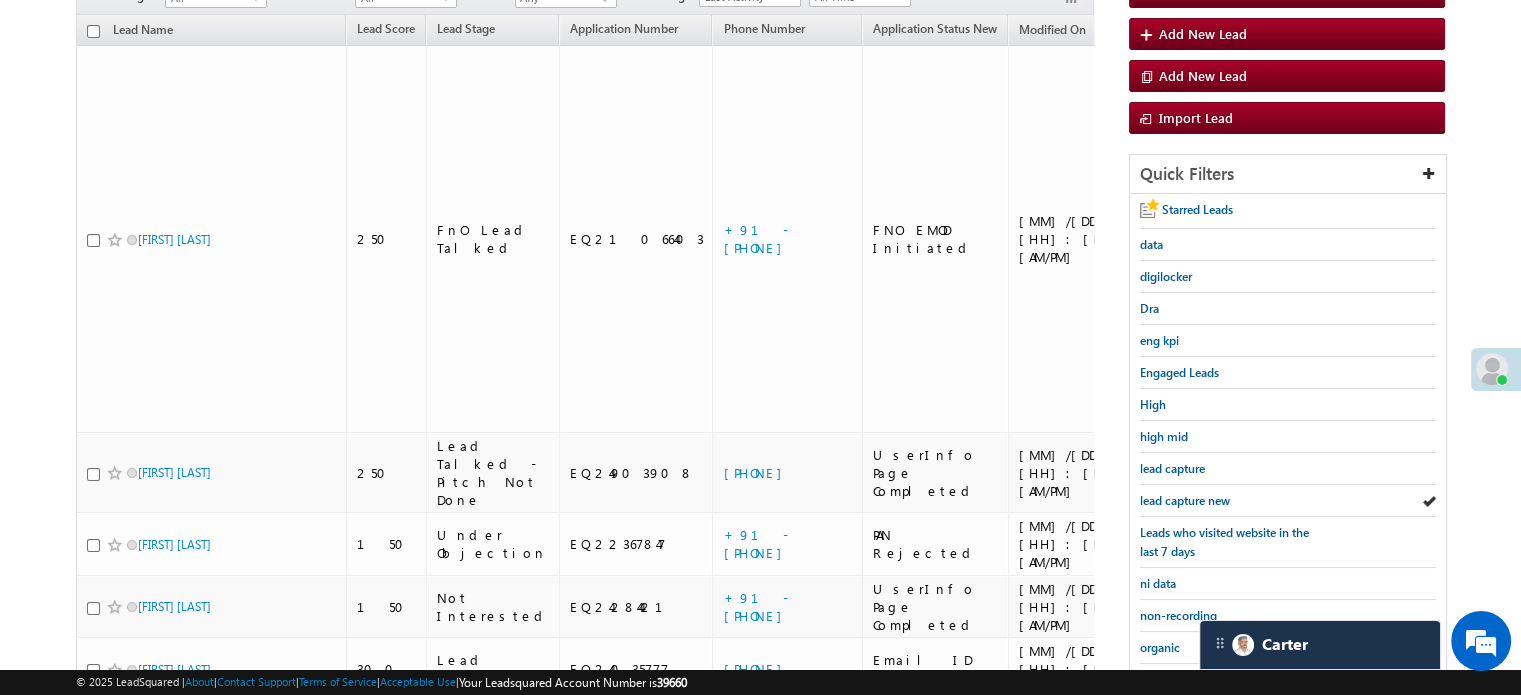 scroll, scrollTop: 383, scrollLeft: 0, axis: vertical 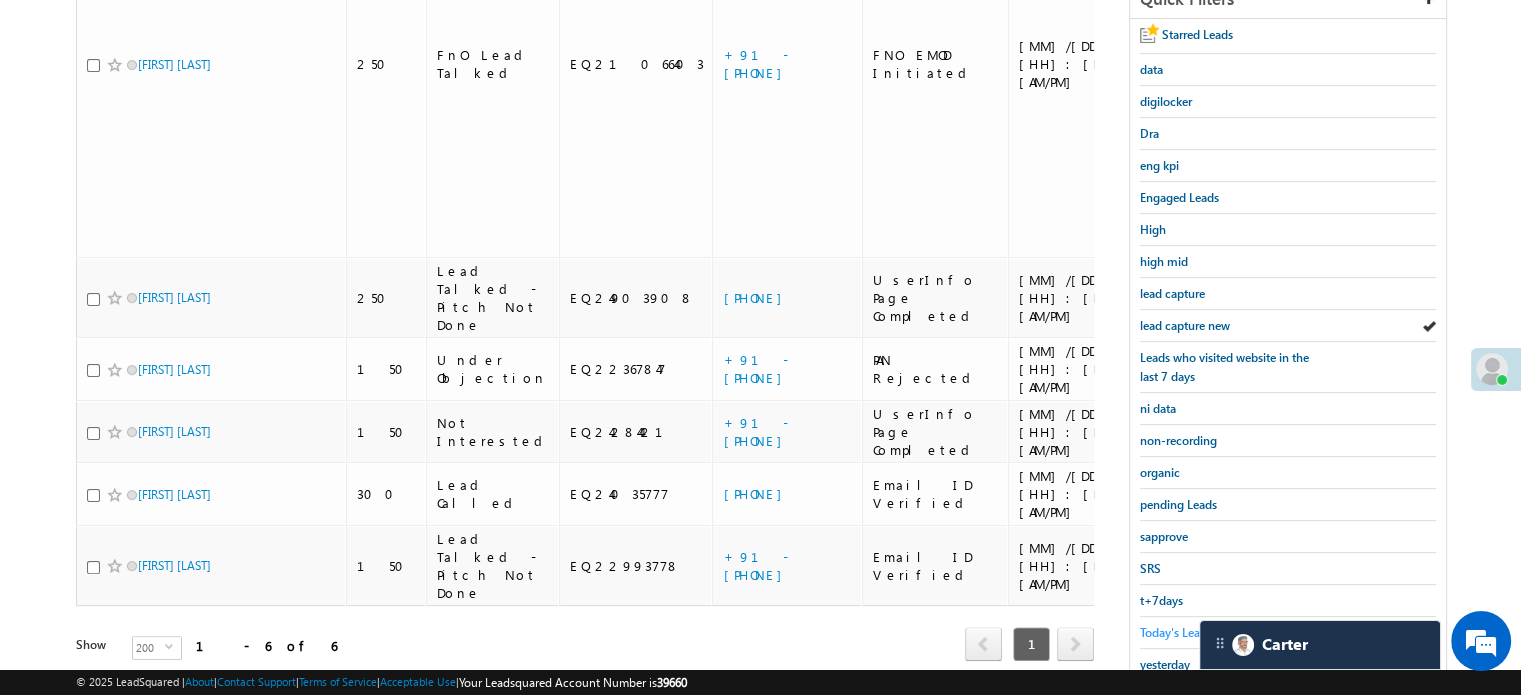 click on "Today's Leads" at bounding box center (1176, 632) 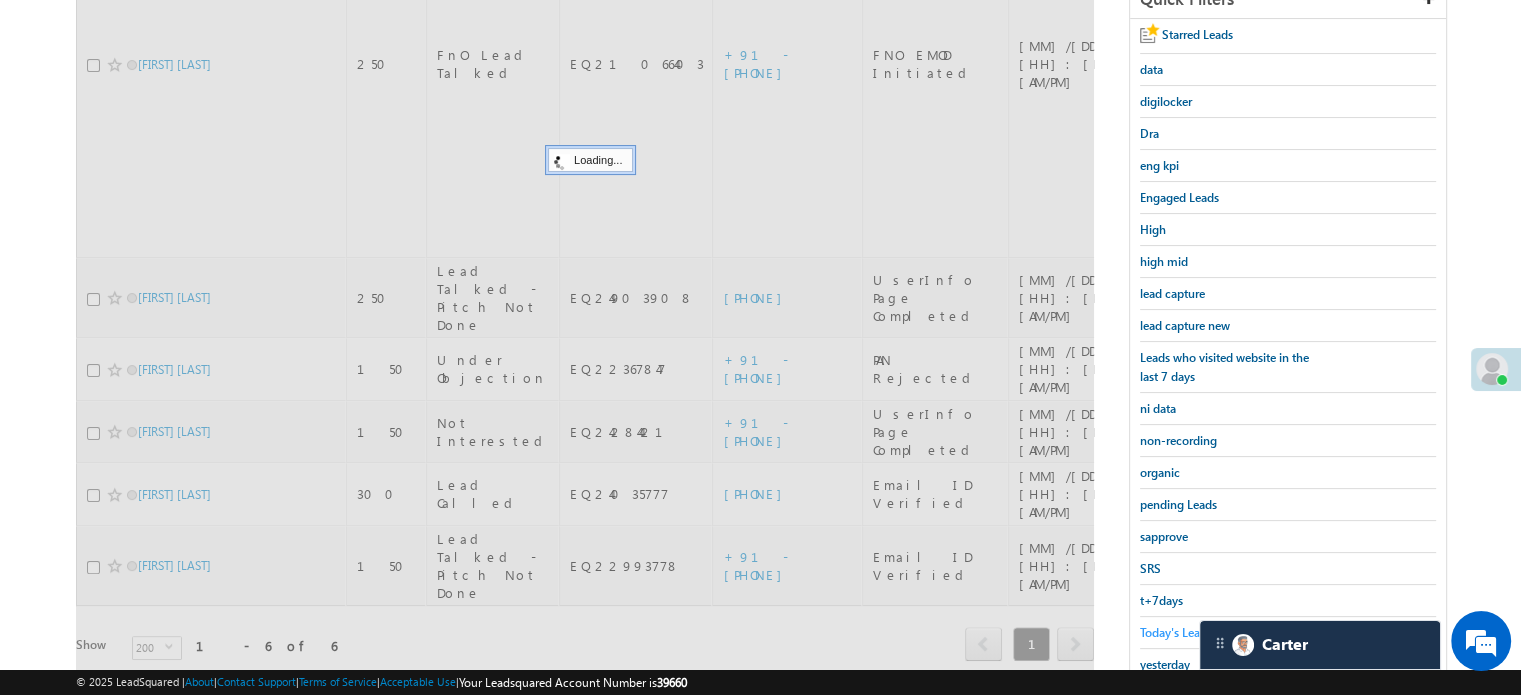 scroll, scrollTop: 183, scrollLeft: 0, axis: vertical 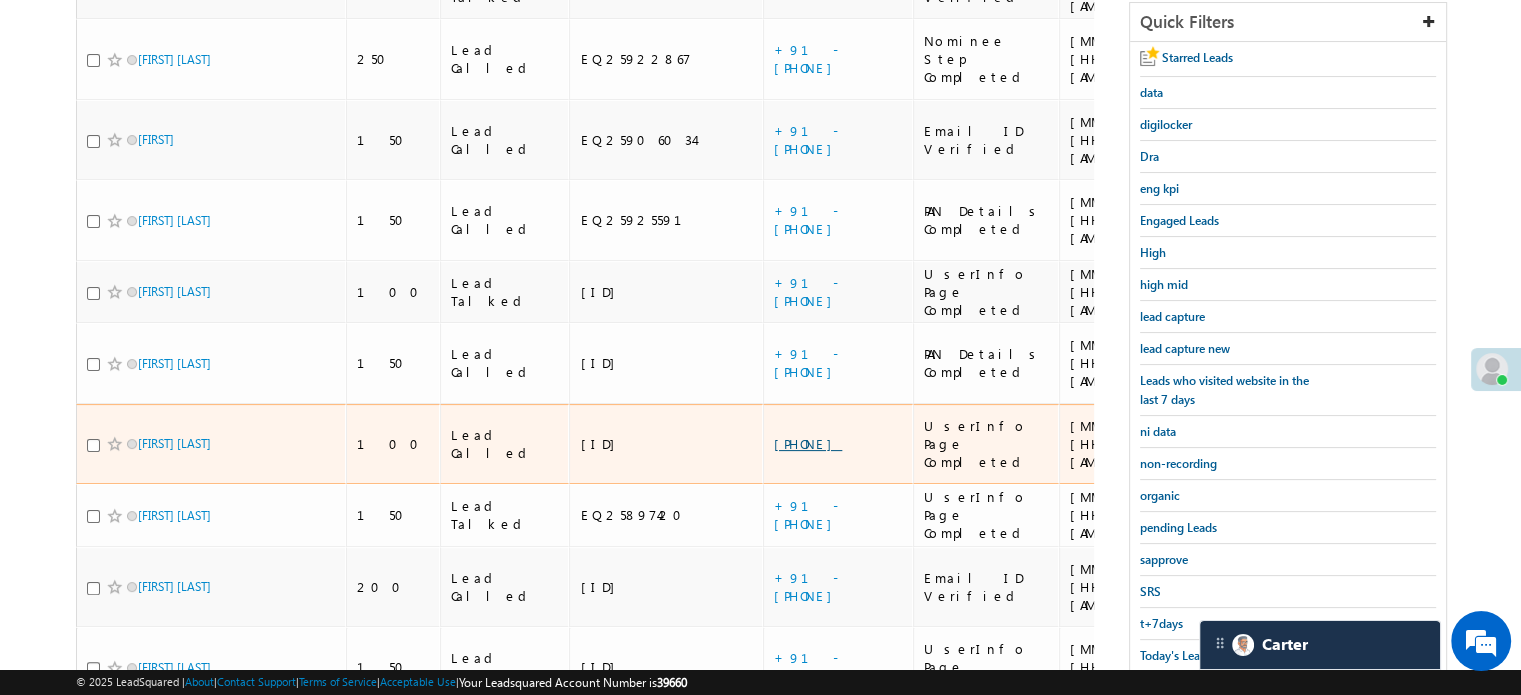 click on "[PHONE]" at bounding box center [808, 443] 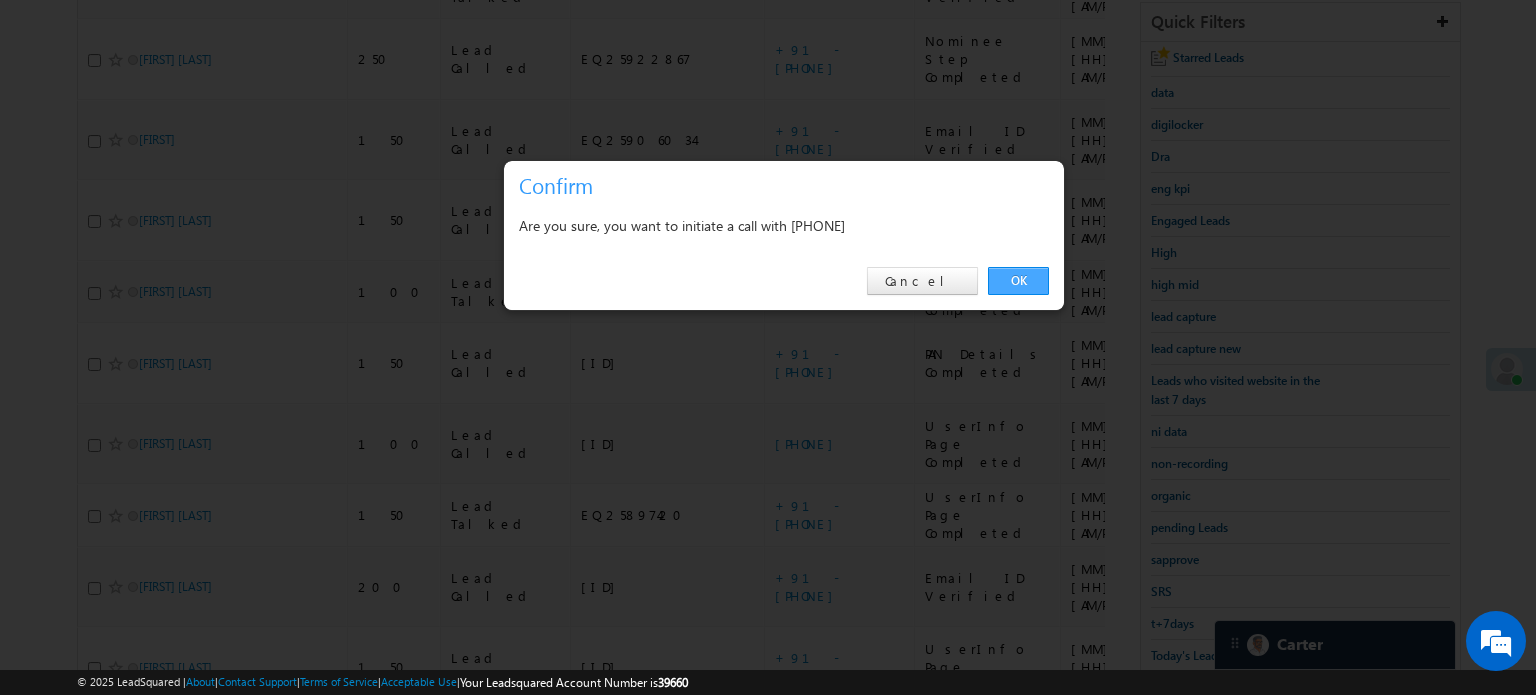 click on "OK" at bounding box center [1018, 281] 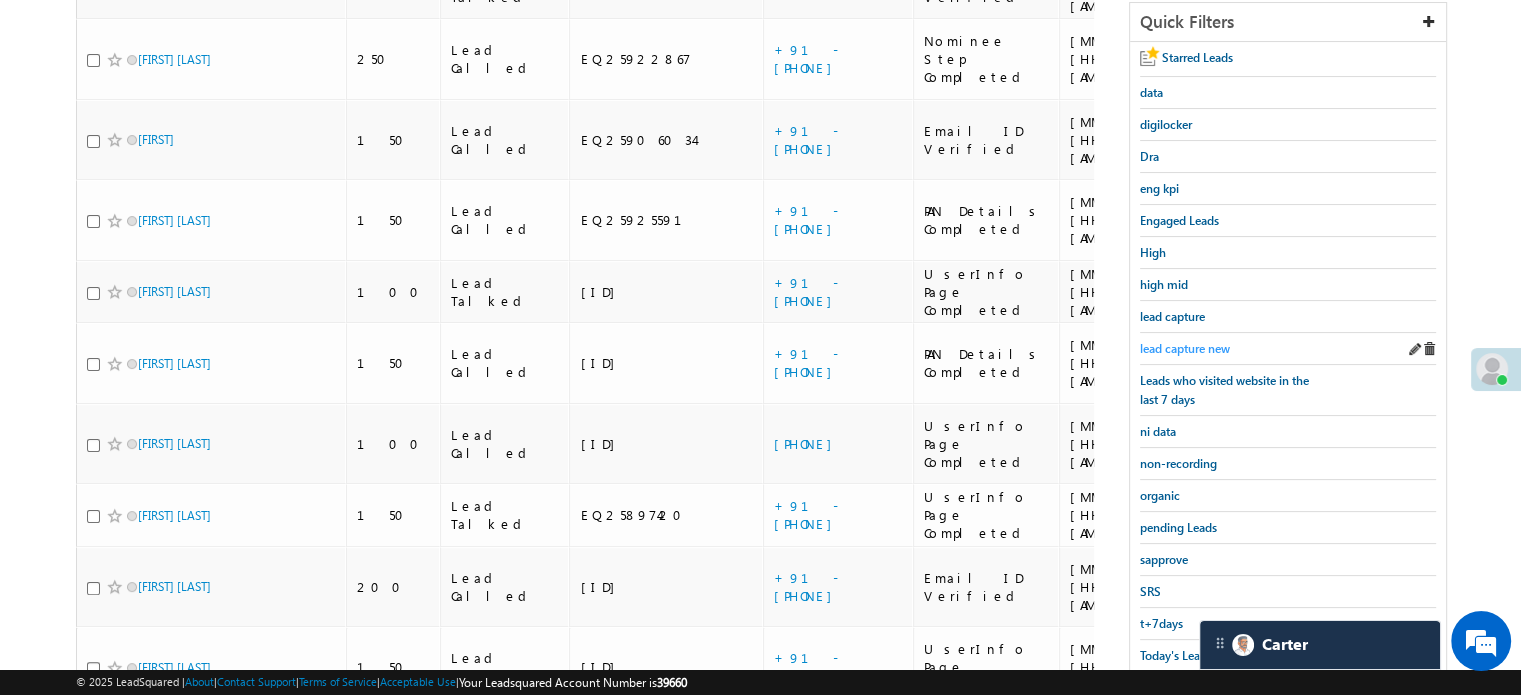 click on "lead capture new" at bounding box center [1185, 348] 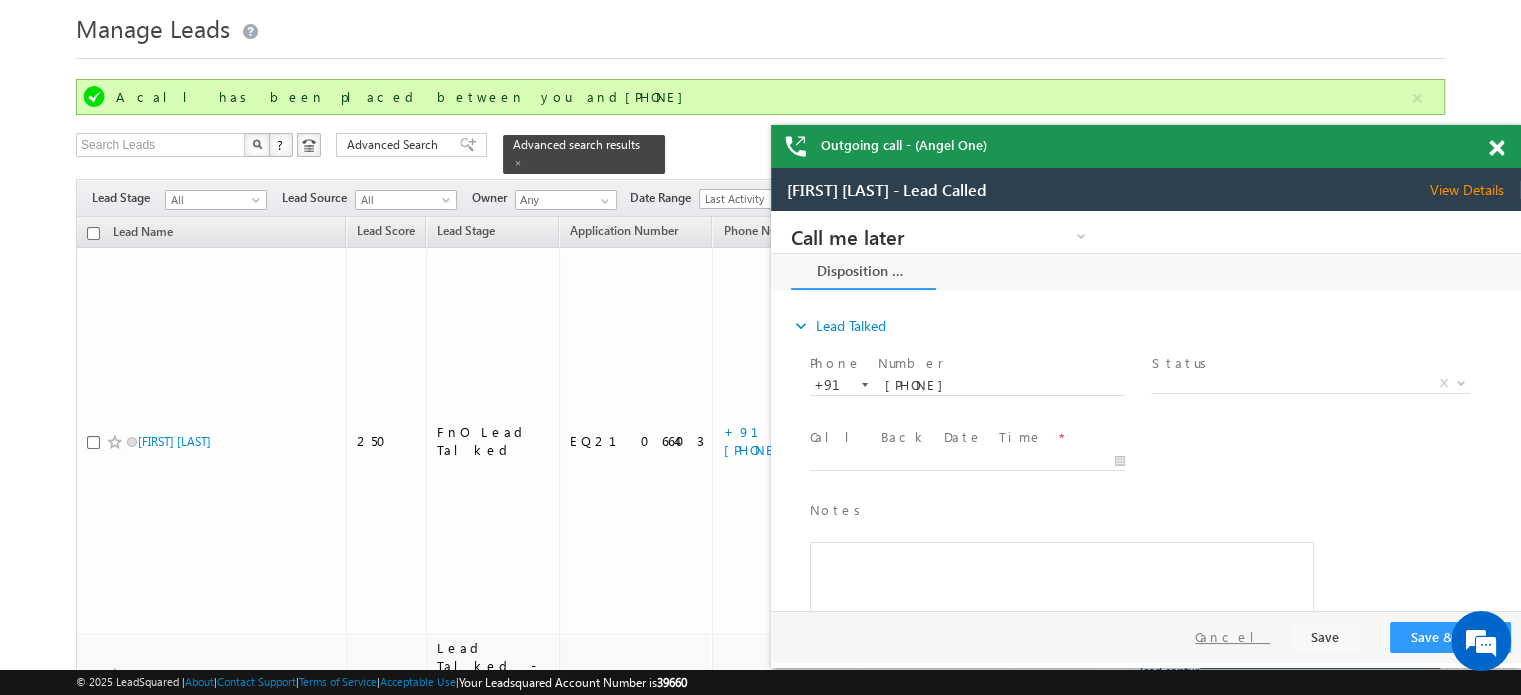 scroll, scrollTop: 0, scrollLeft: 0, axis: both 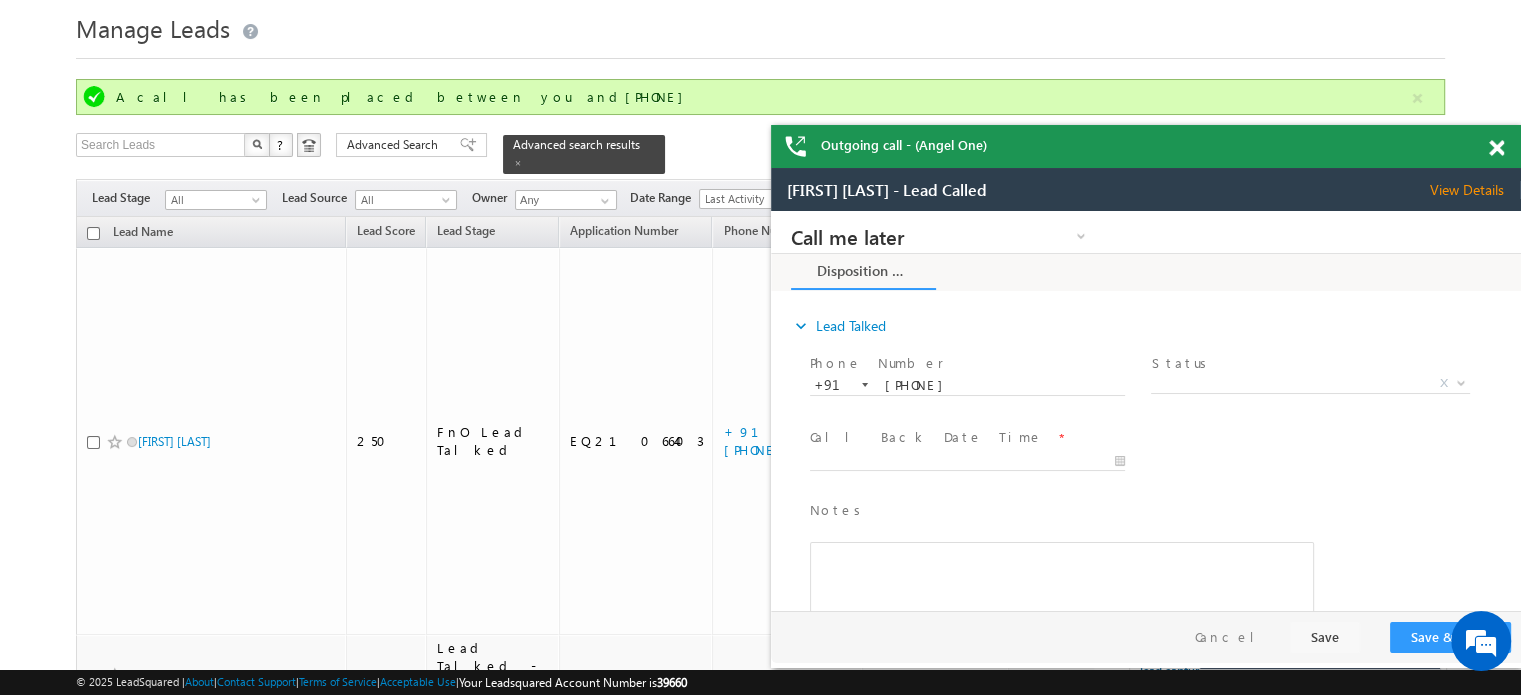 drag, startPoint x: 1493, startPoint y: 147, endPoint x: 634, endPoint y: 20, distance: 868.33746 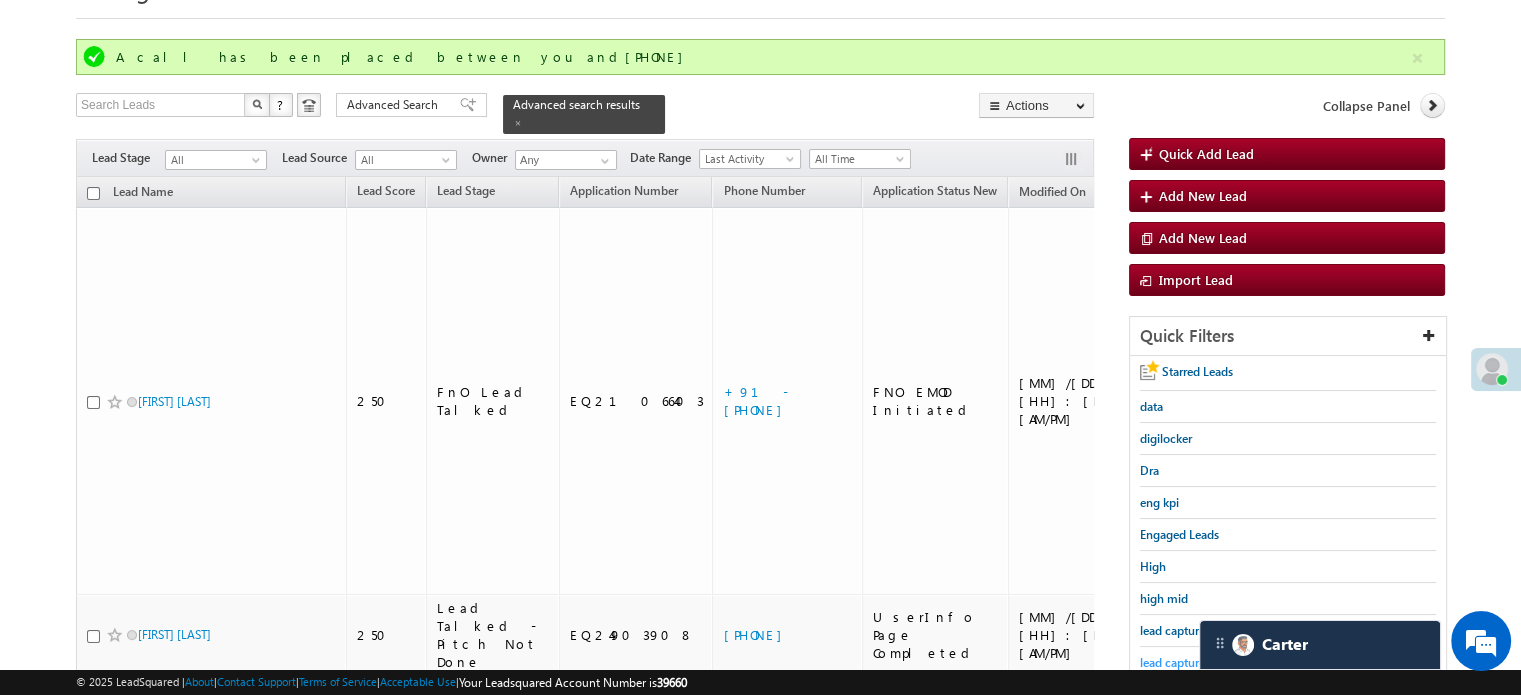 scroll, scrollTop: 160, scrollLeft: 0, axis: vertical 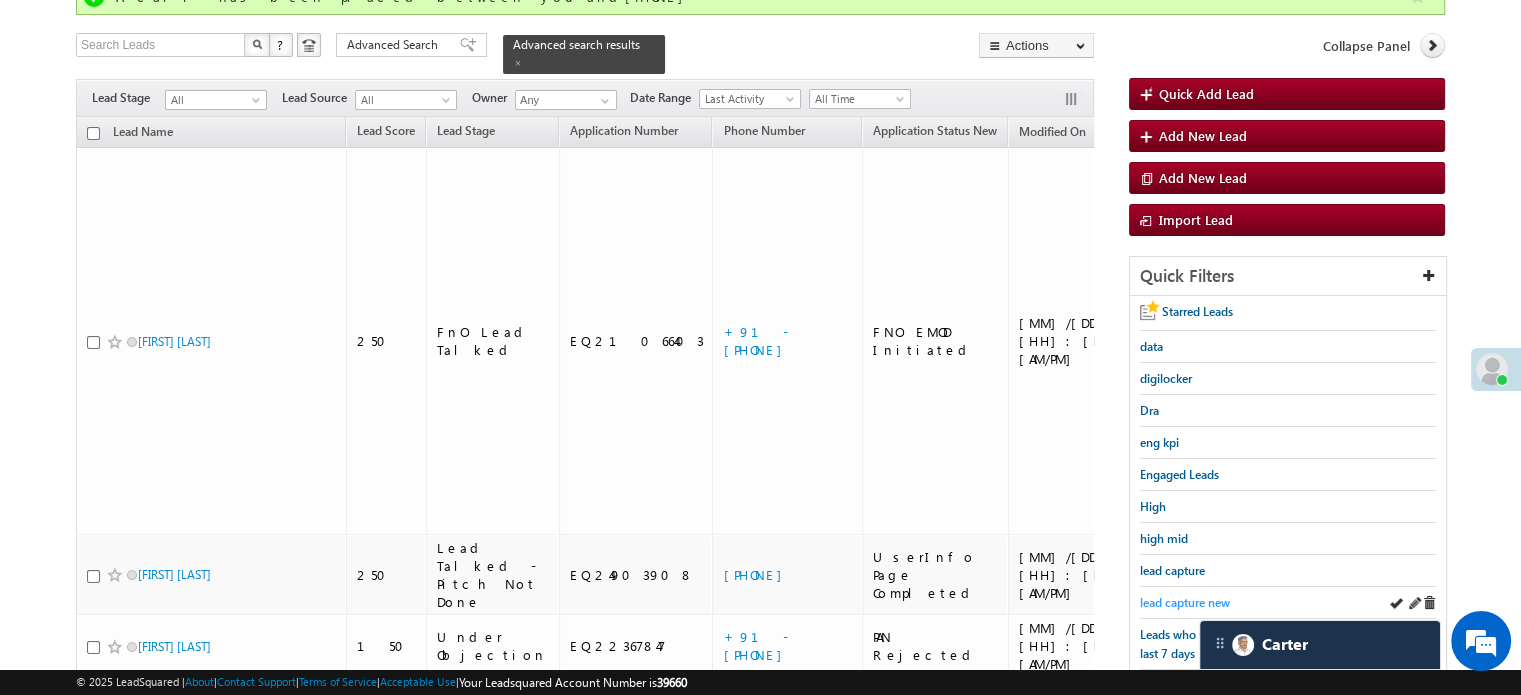 click on "lead capture new" at bounding box center [1185, 602] 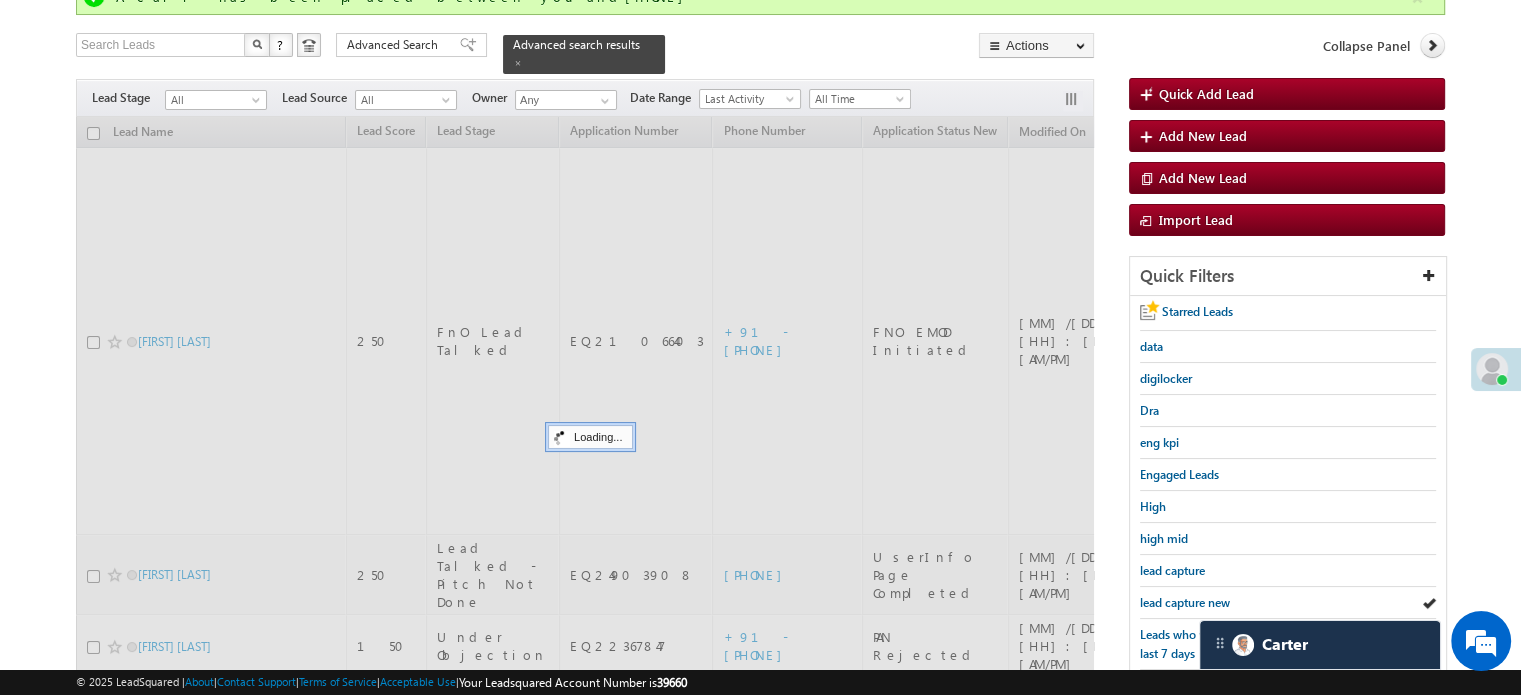 click on "lead capture new" at bounding box center (1185, 602) 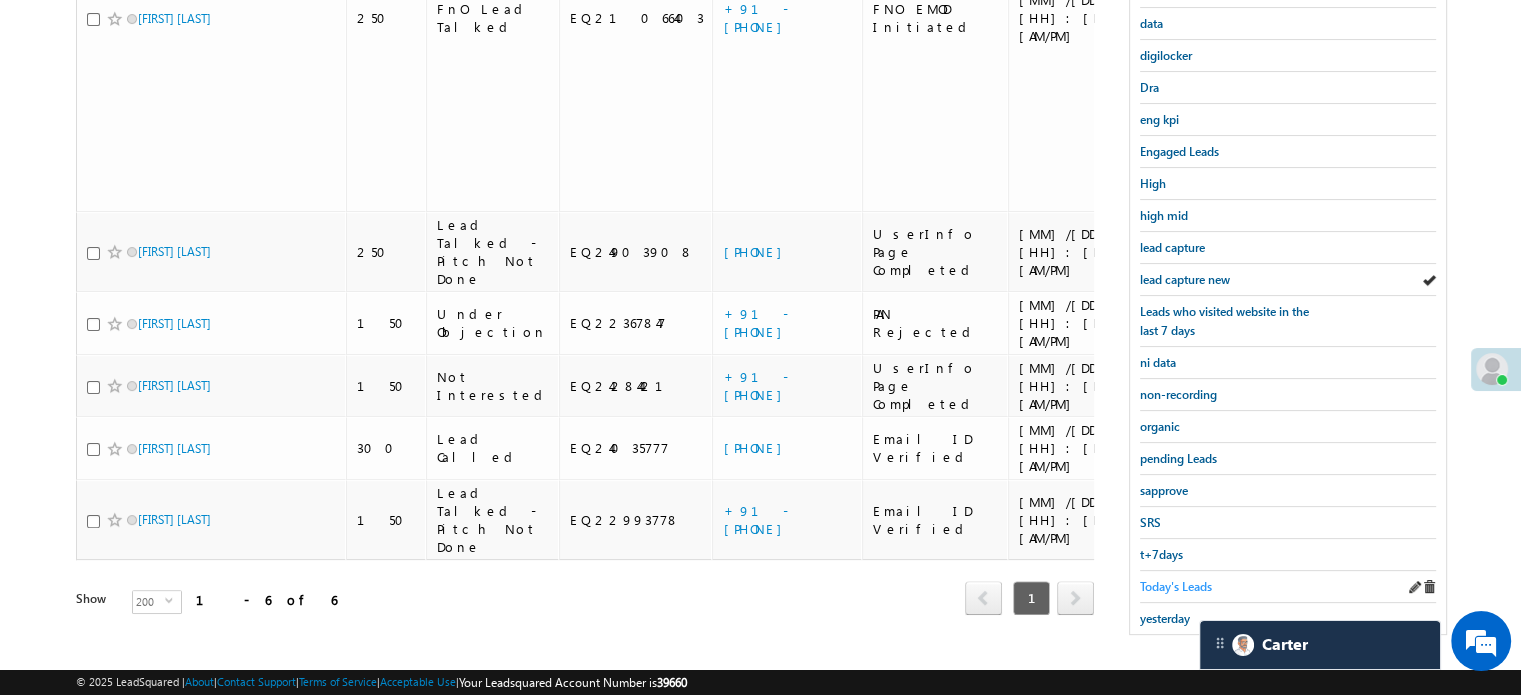 click on "Today's Leads" at bounding box center (1176, 586) 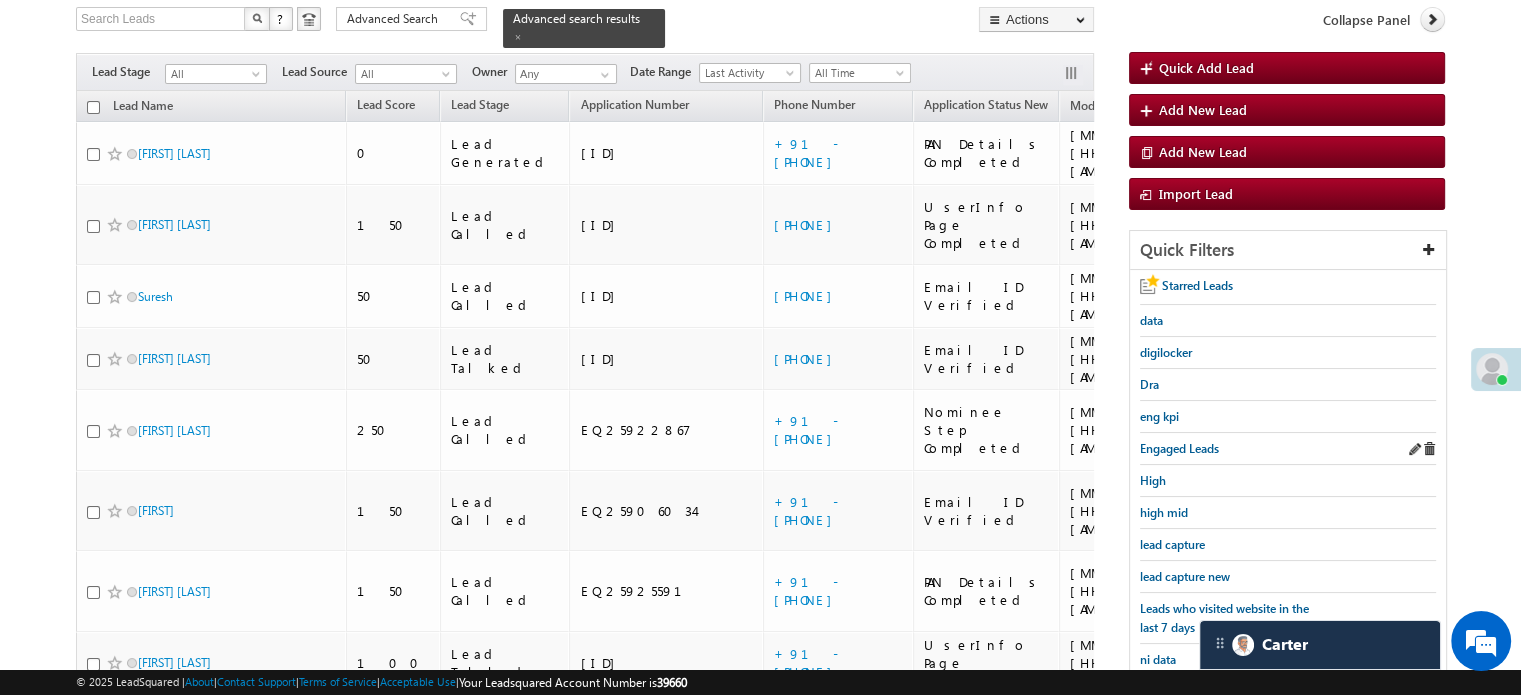 scroll, scrollTop: 129, scrollLeft: 0, axis: vertical 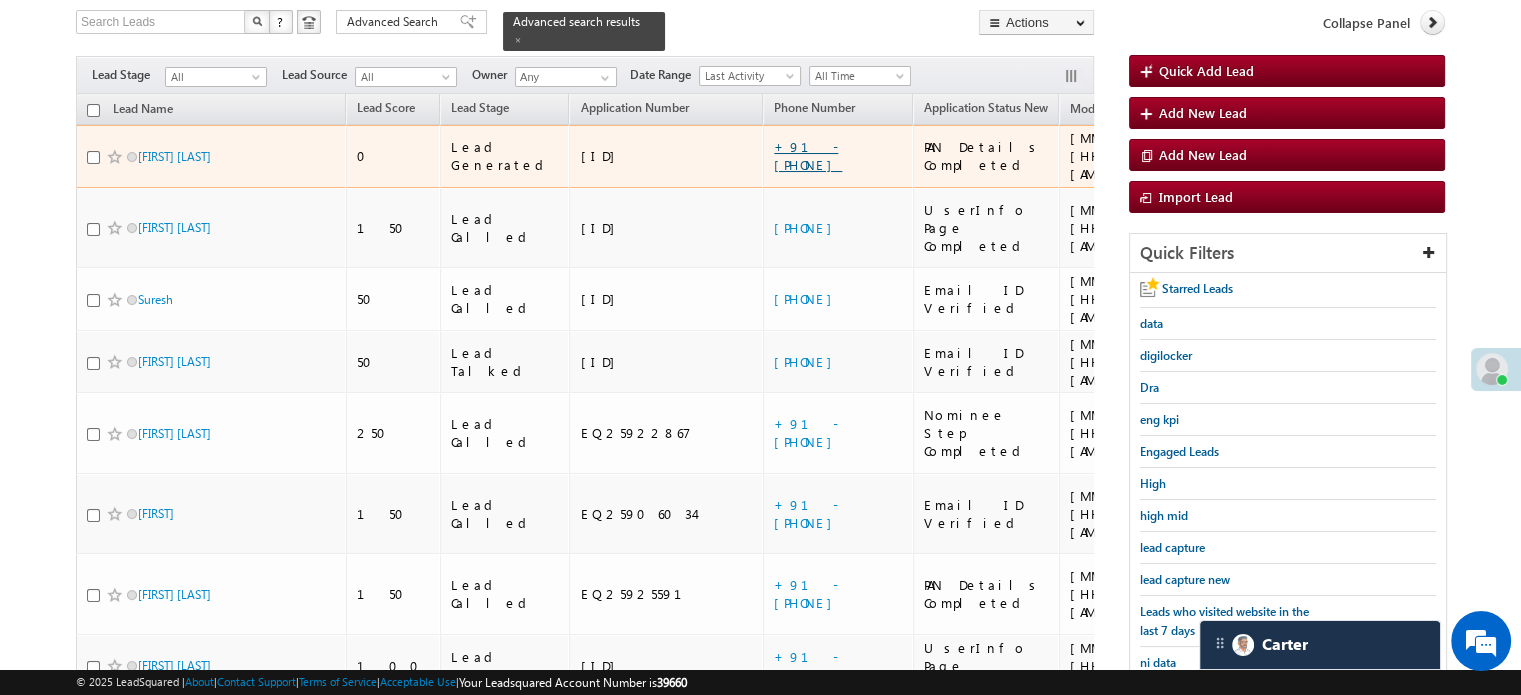 click on "+91-[PHONE]" at bounding box center (808, 155) 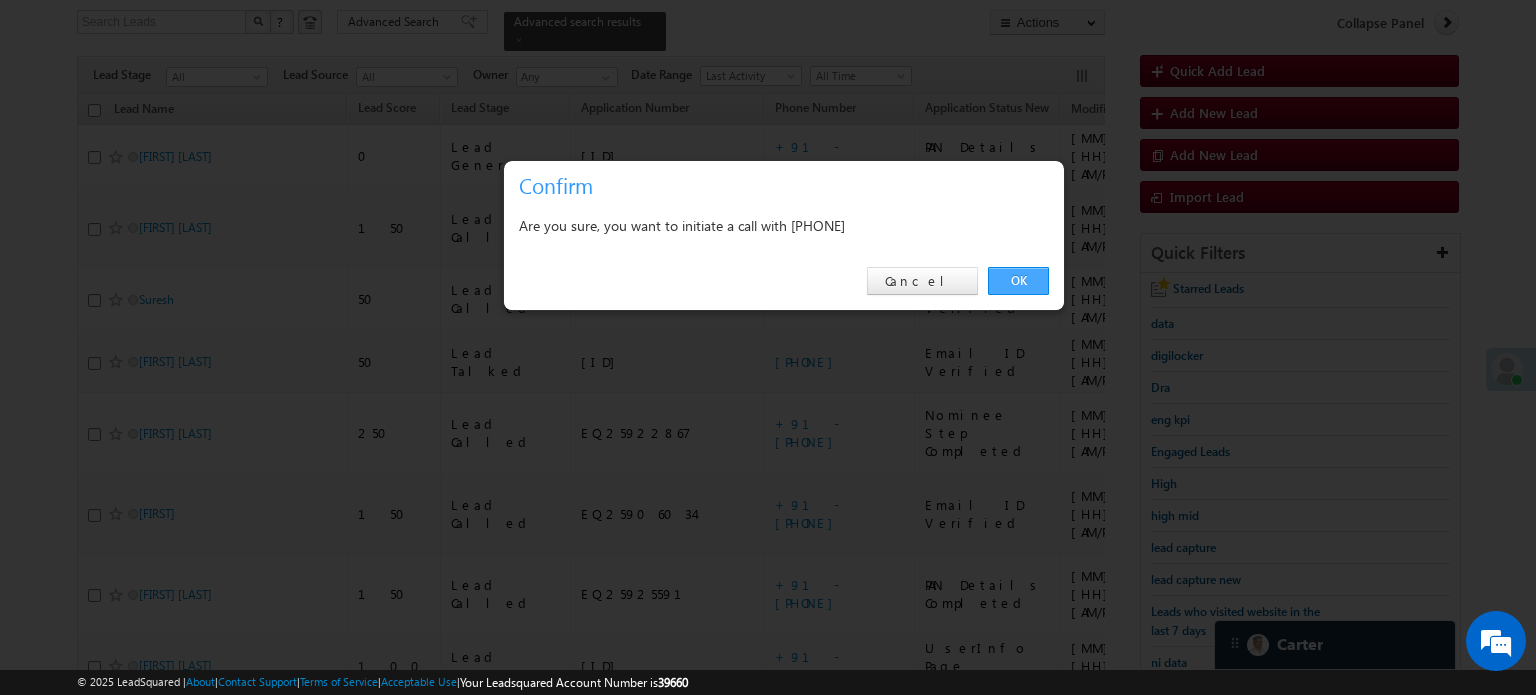 click on "OK" at bounding box center (1018, 281) 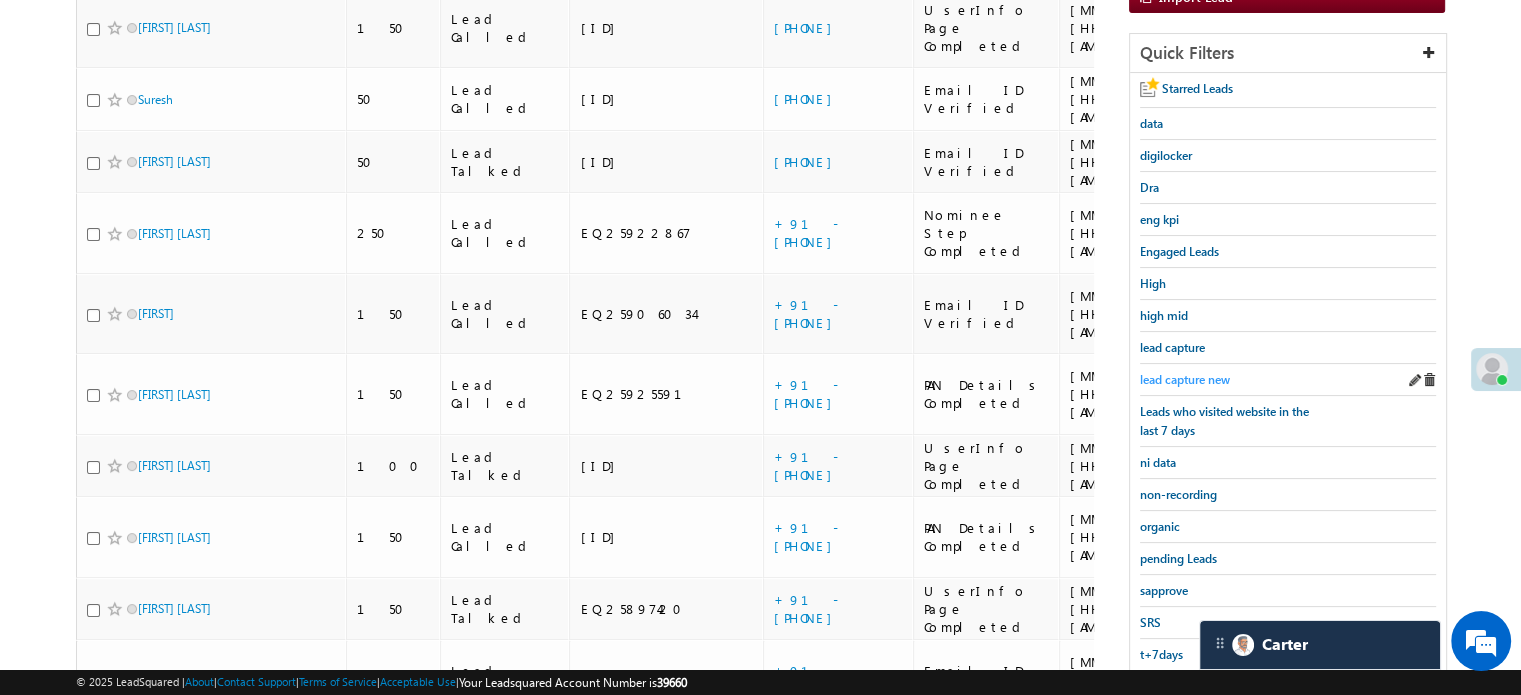 click on "lead capture new" at bounding box center (1185, 379) 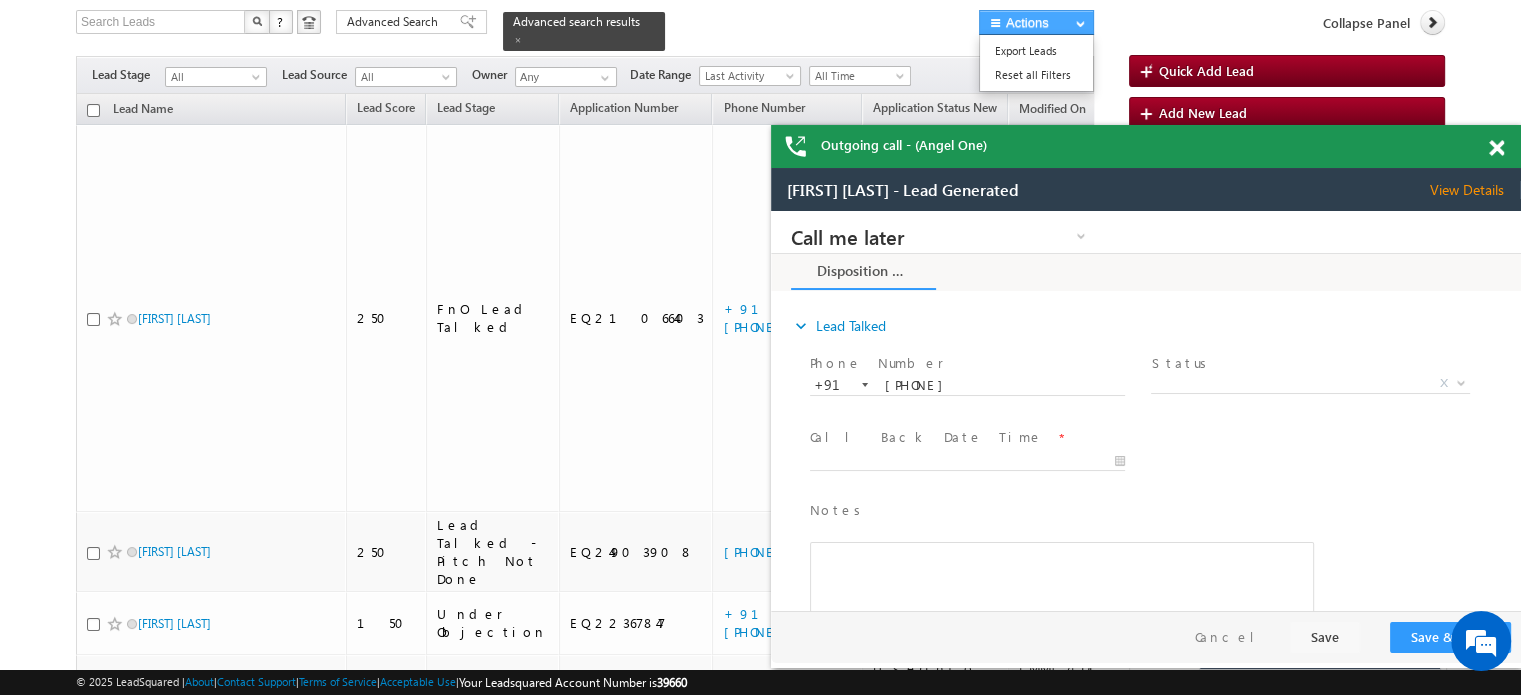 scroll, scrollTop: 0, scrollLeft: 0, axis: both 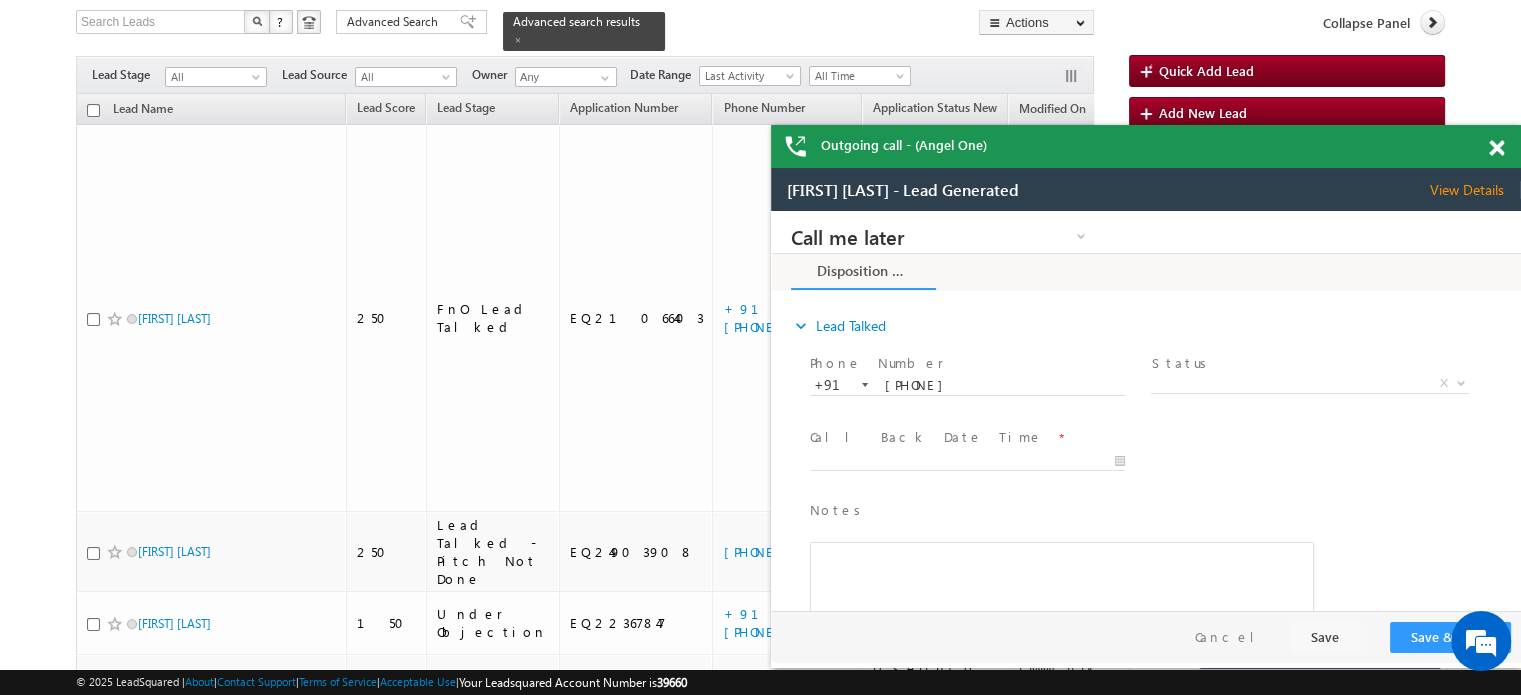 click at bounding box center (1496, 148) 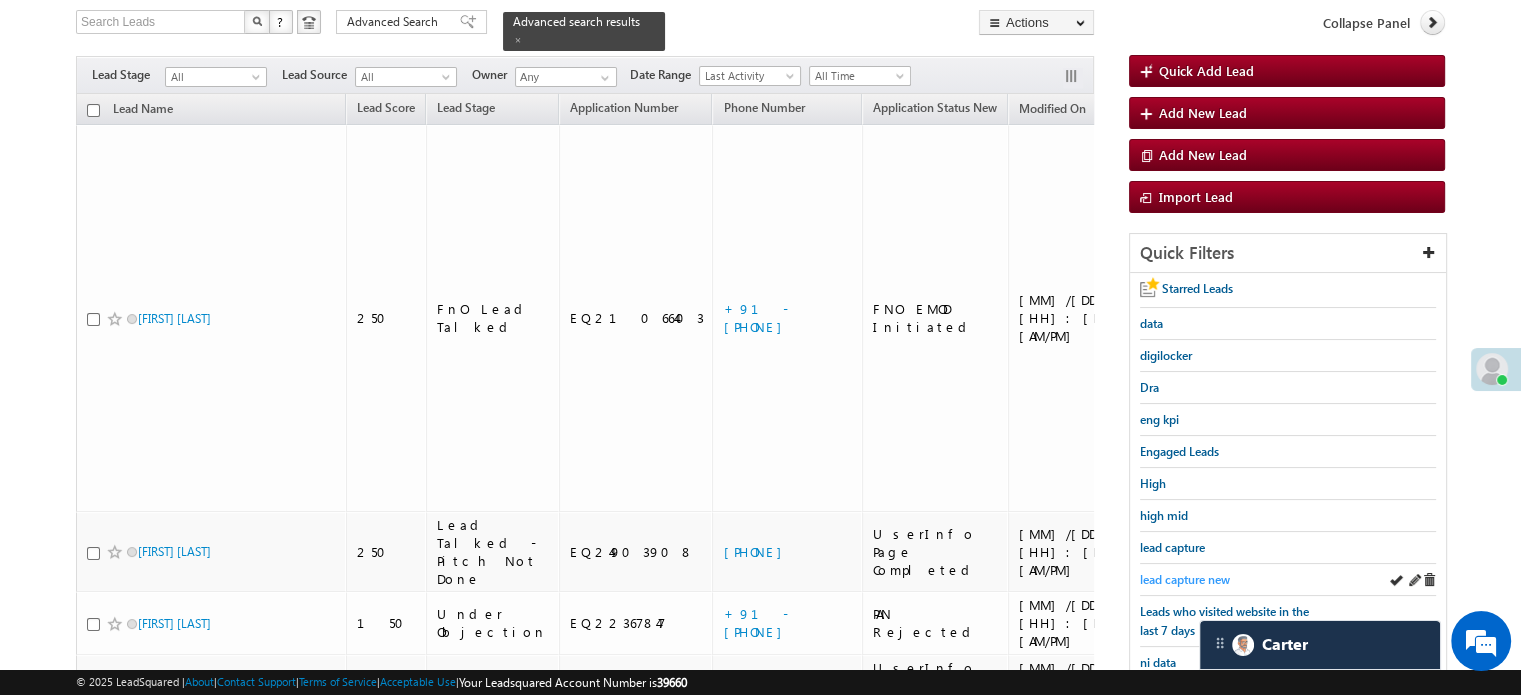 click on "lead capture new" at bounding box center (1185, 579) 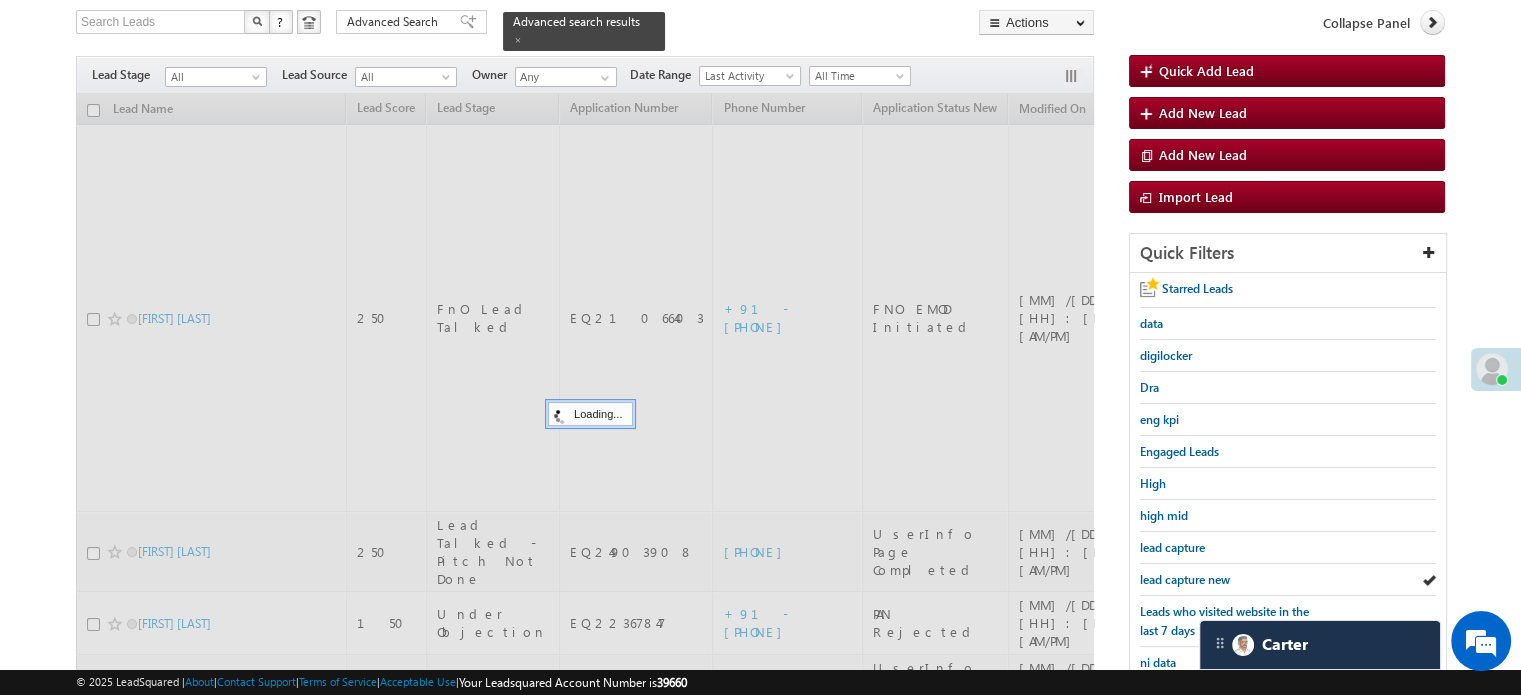 click on "lead capture new" at bounding box center (1185, 579) 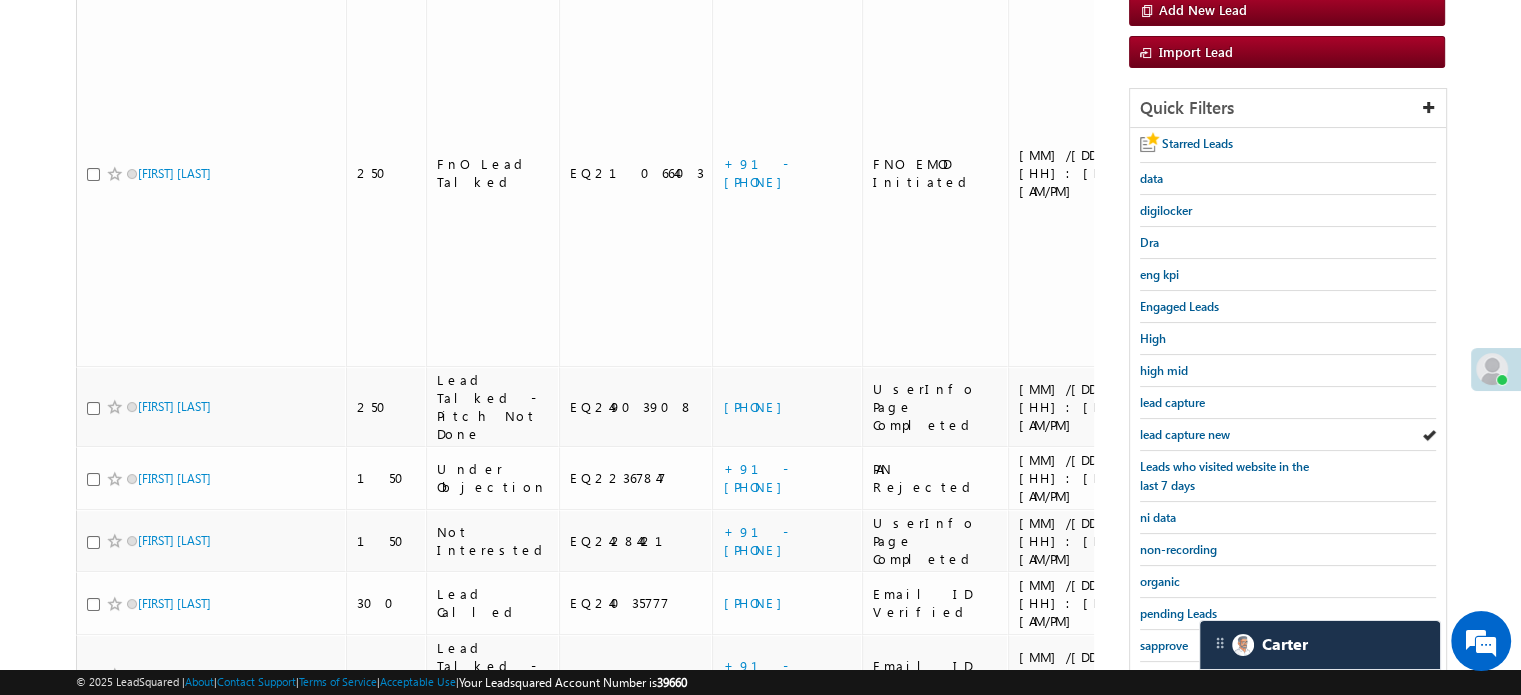 scroll, scrollTop: 429, scrollLeft: 0, axis: vertical 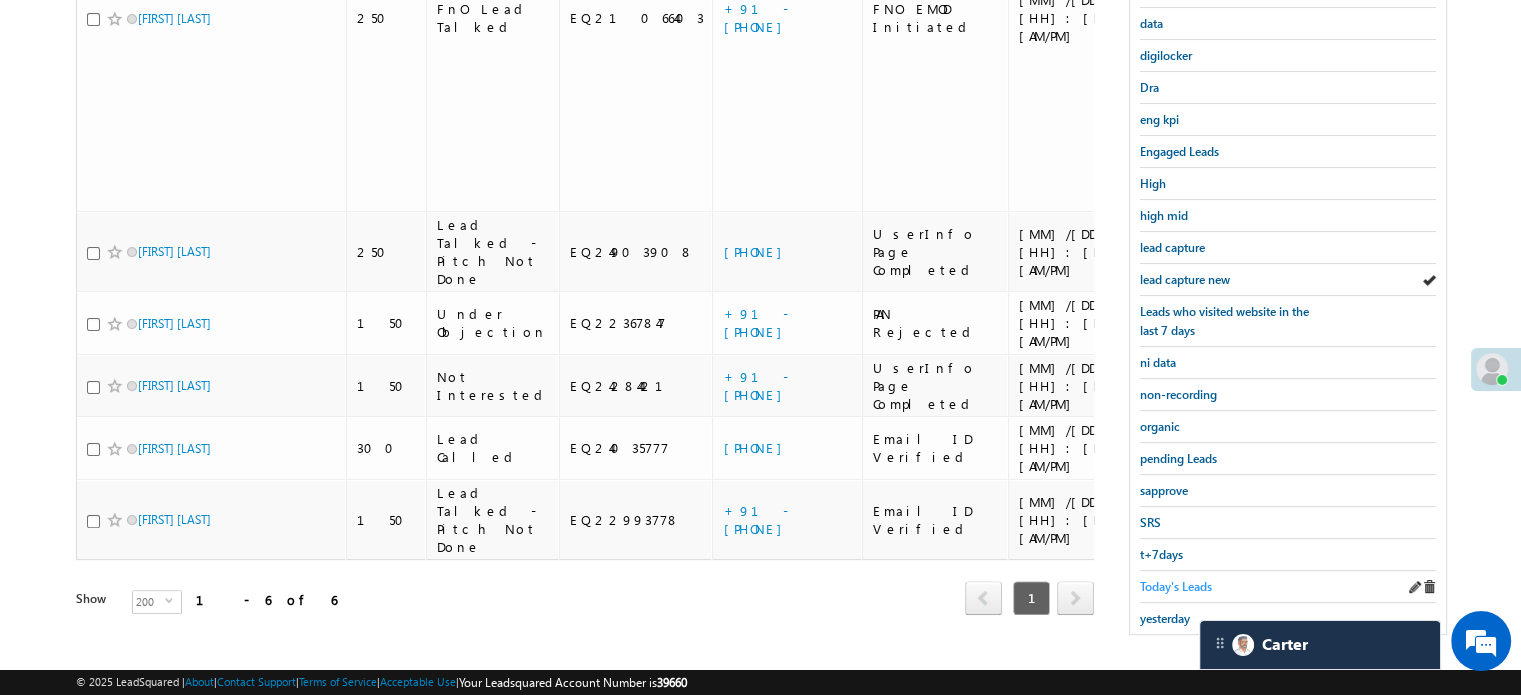 click on "Today's Leads" at bounding box center (1176, 586) 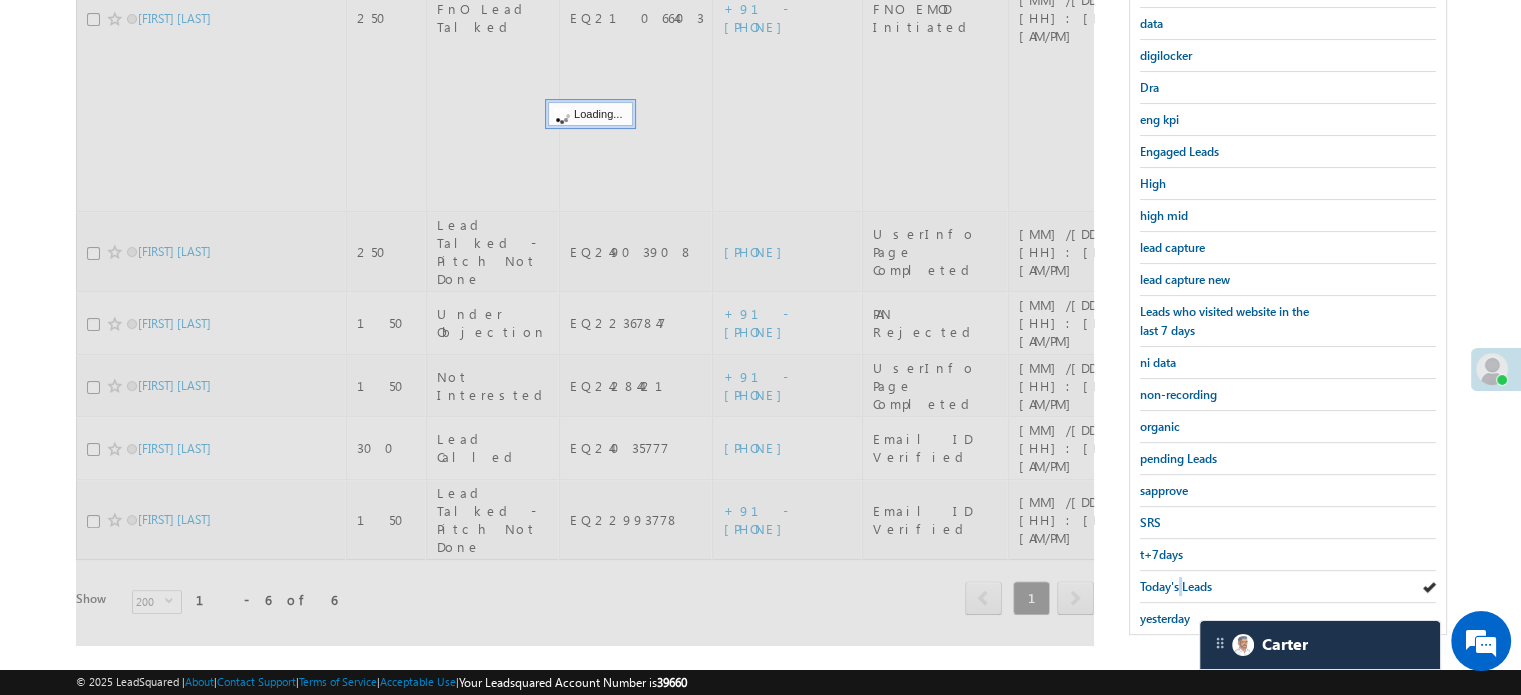 click on "Today's Leads" at bounding box center (1176, 586) 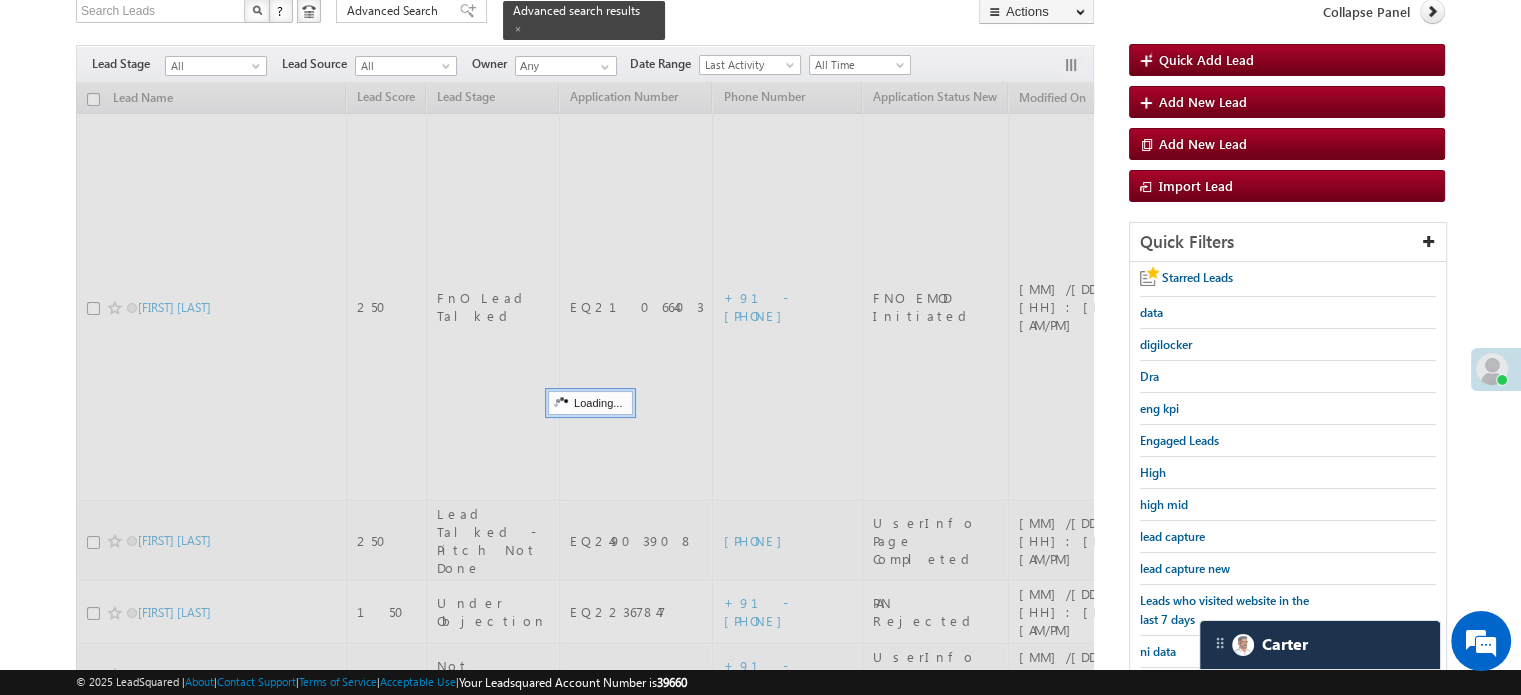 scroll, scrollTop: 129, scrollLeft: 0, axis: vertical 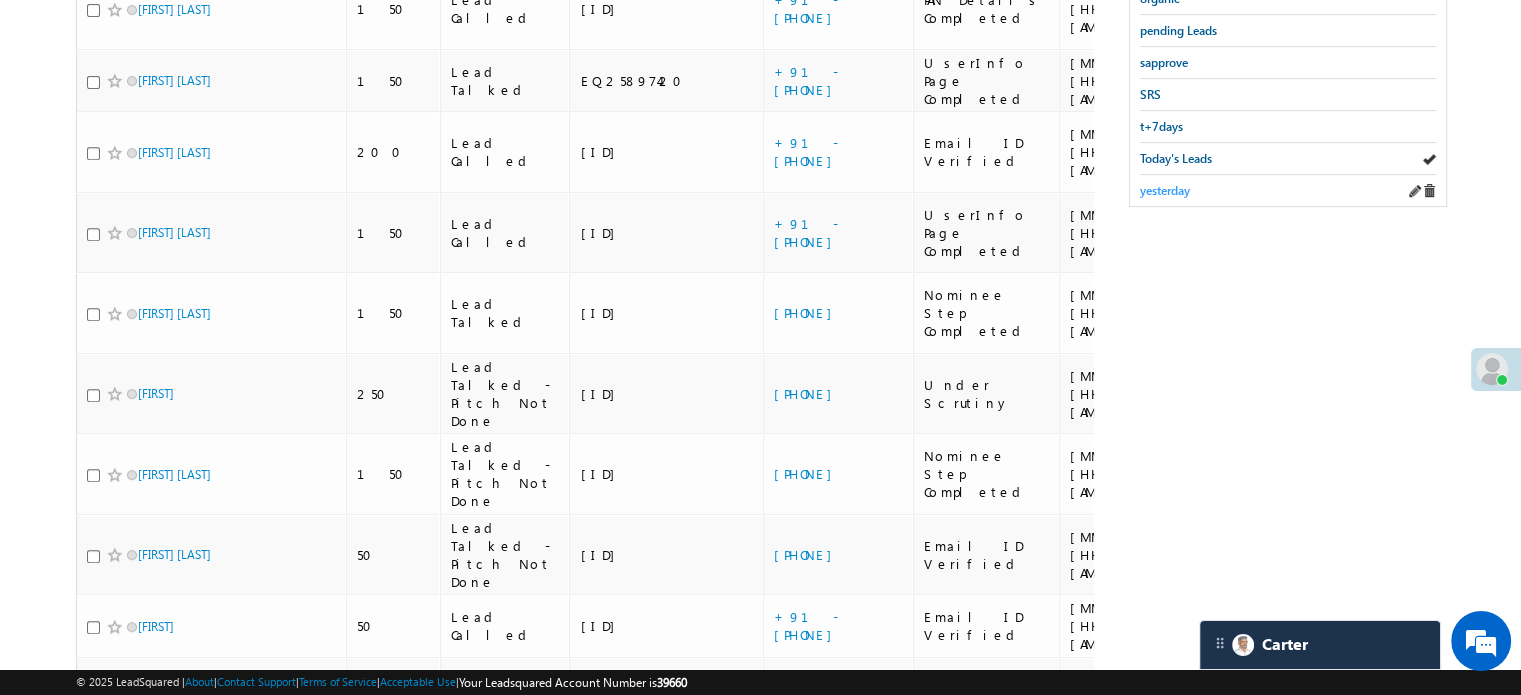 click on "yesterday" at bounding box center [1165, 190] 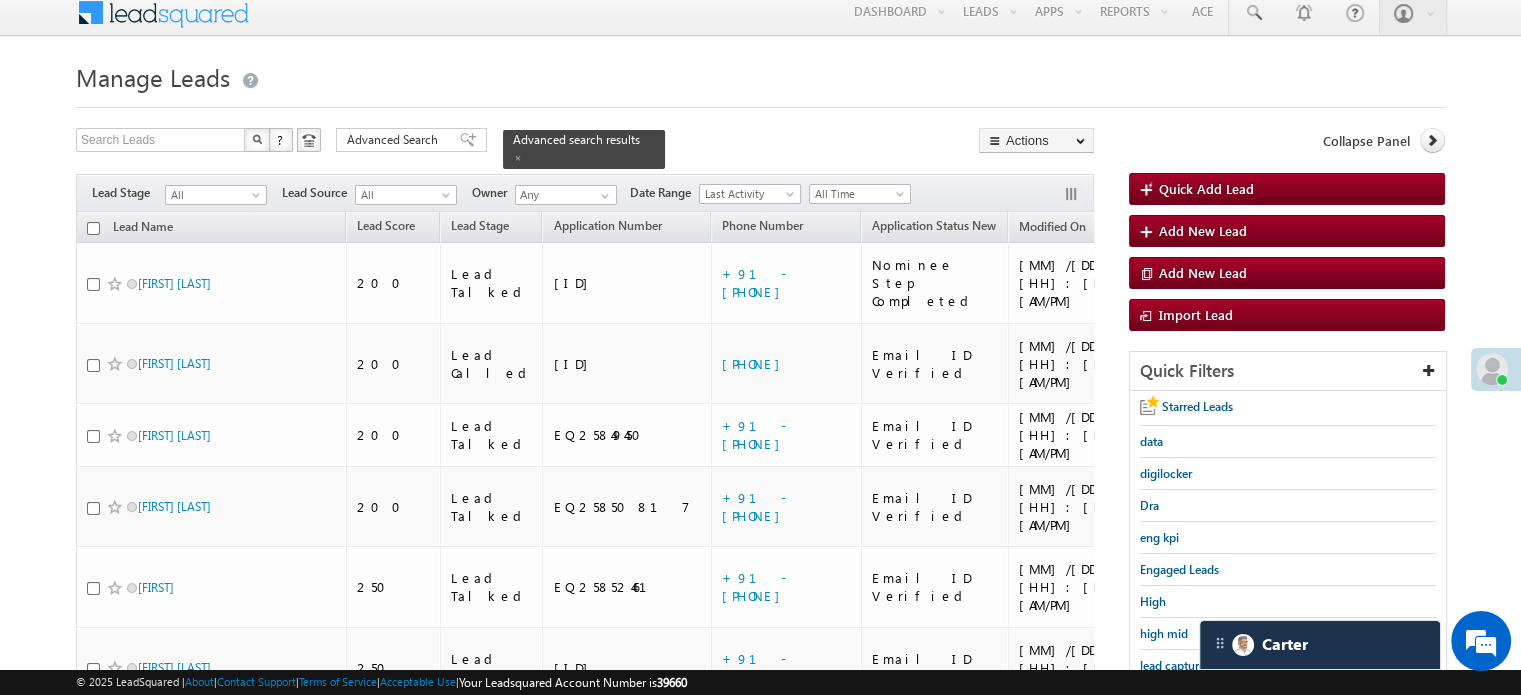 scroll, scrollTop: 0, scrollLeft: 0, axis: both 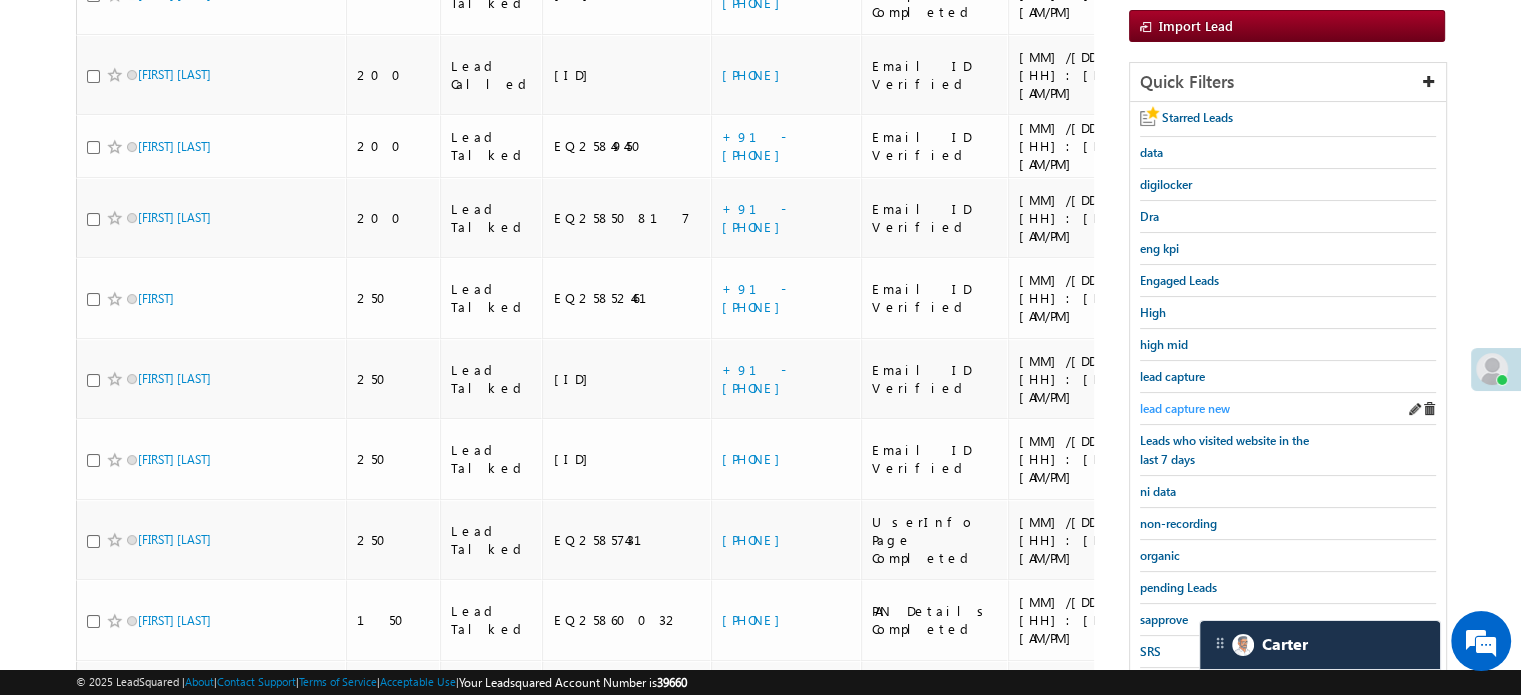 click on "lead capture new" at bounding box center [1185, 408] 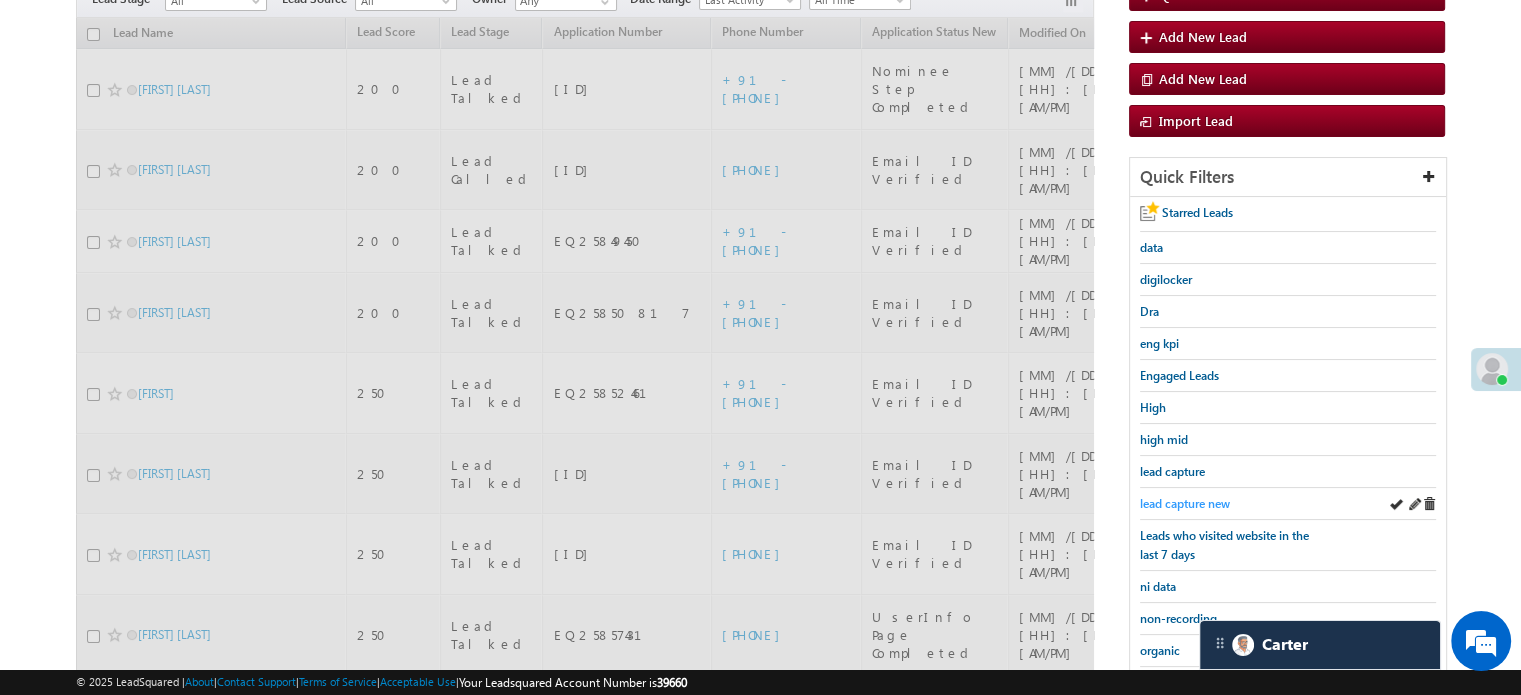 scroll, scrollTop: 100, scrollLeft: 0, axis: vertical 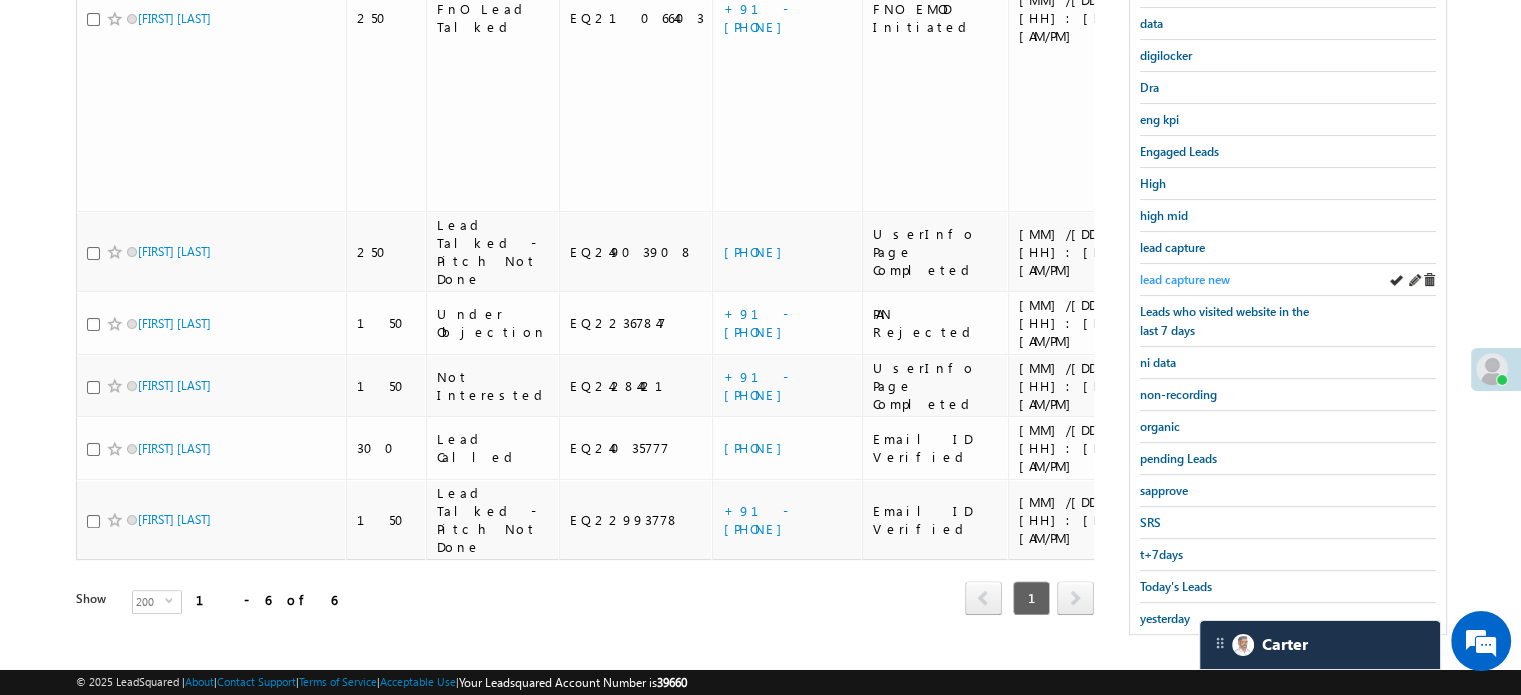 click on "lead capture new" at bounding box center [1185, 279] 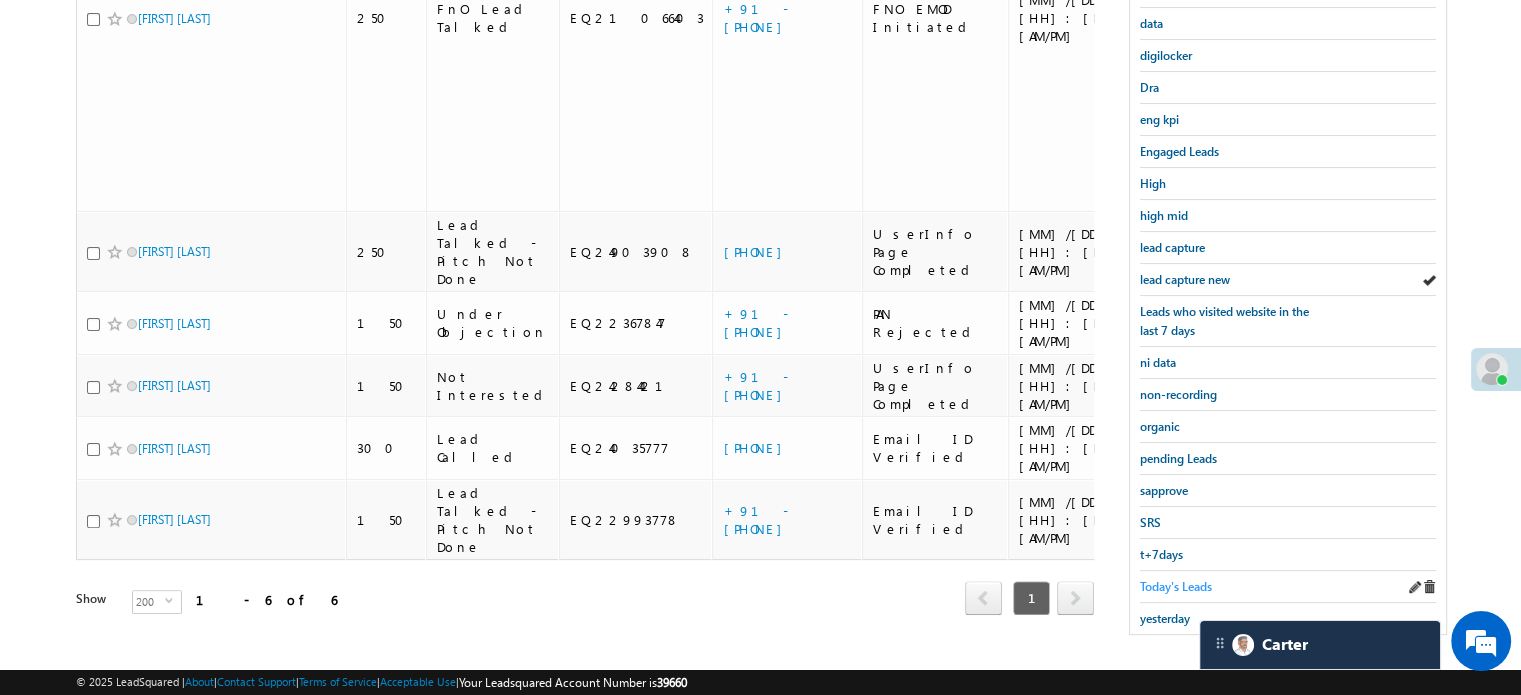 click on "Today's Leads" at bounding box center (1176, 586) 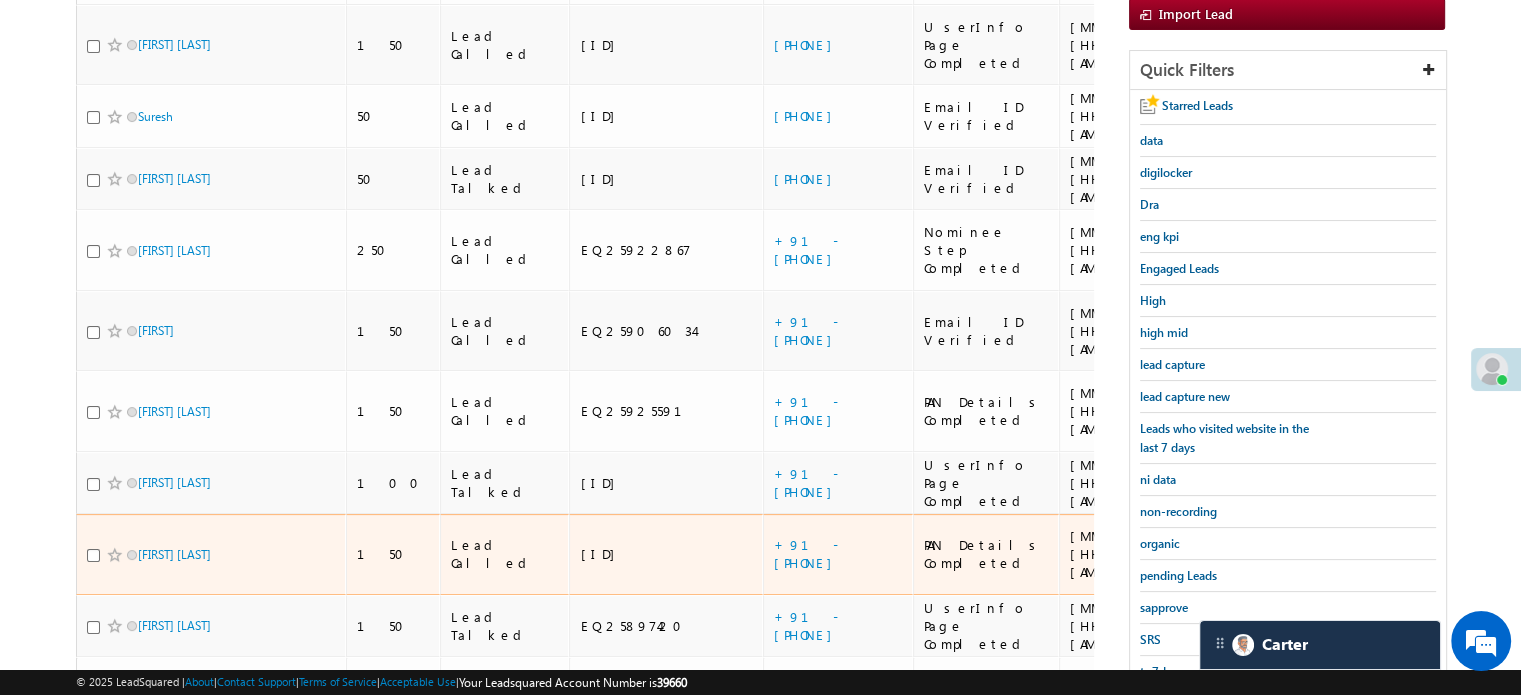 scroll, scrollTop: 306, scrollLeft: 0, axis: vertical 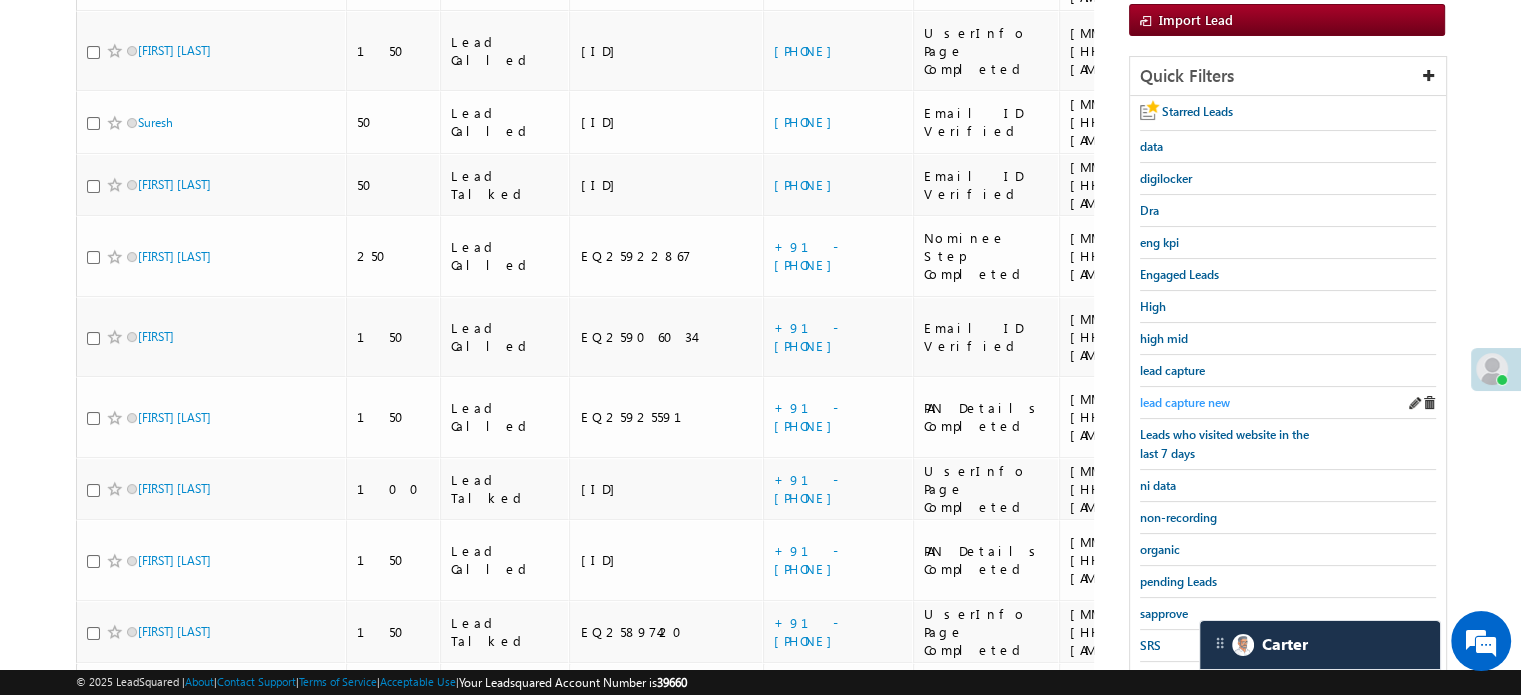 click on "lead capture new" at bounding box center (1185, 402) 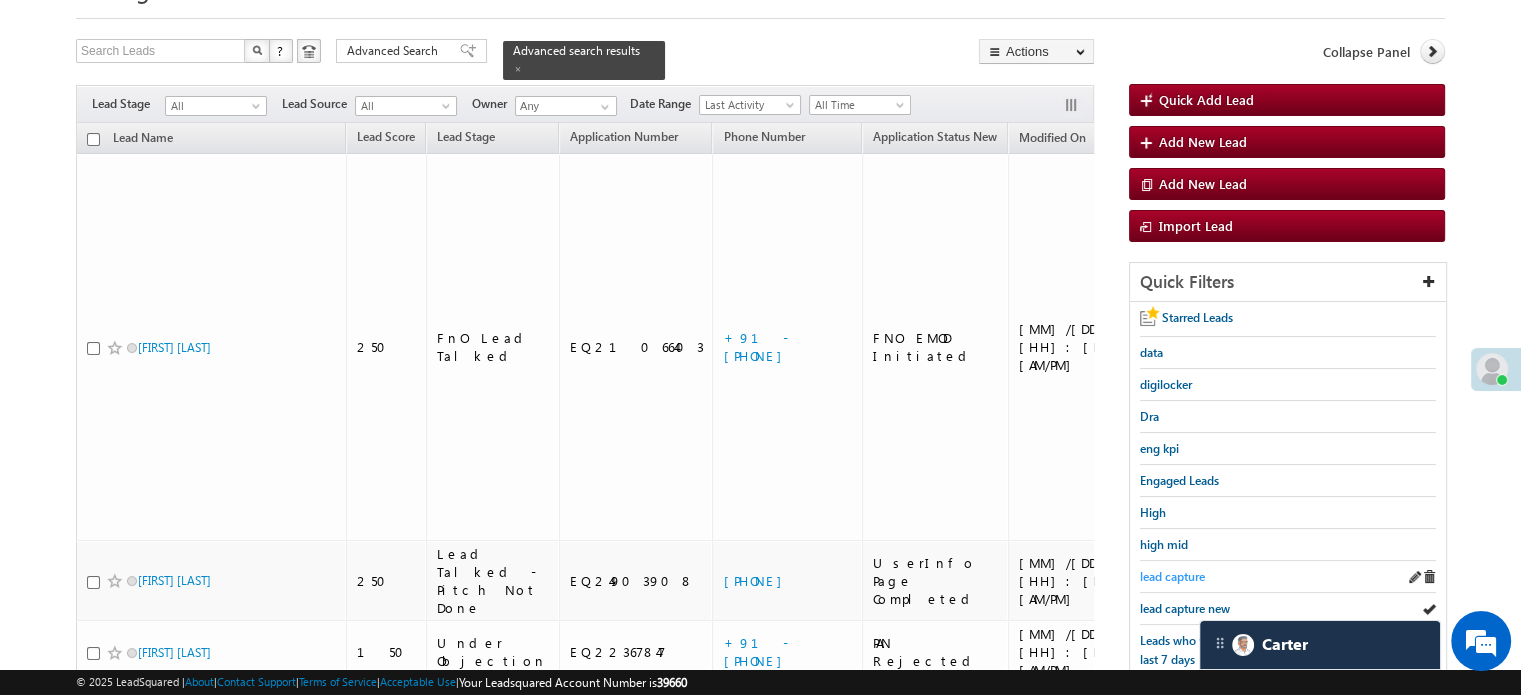 scroll, scrollTop: 206, scrollLeft: 0, axis: vertical 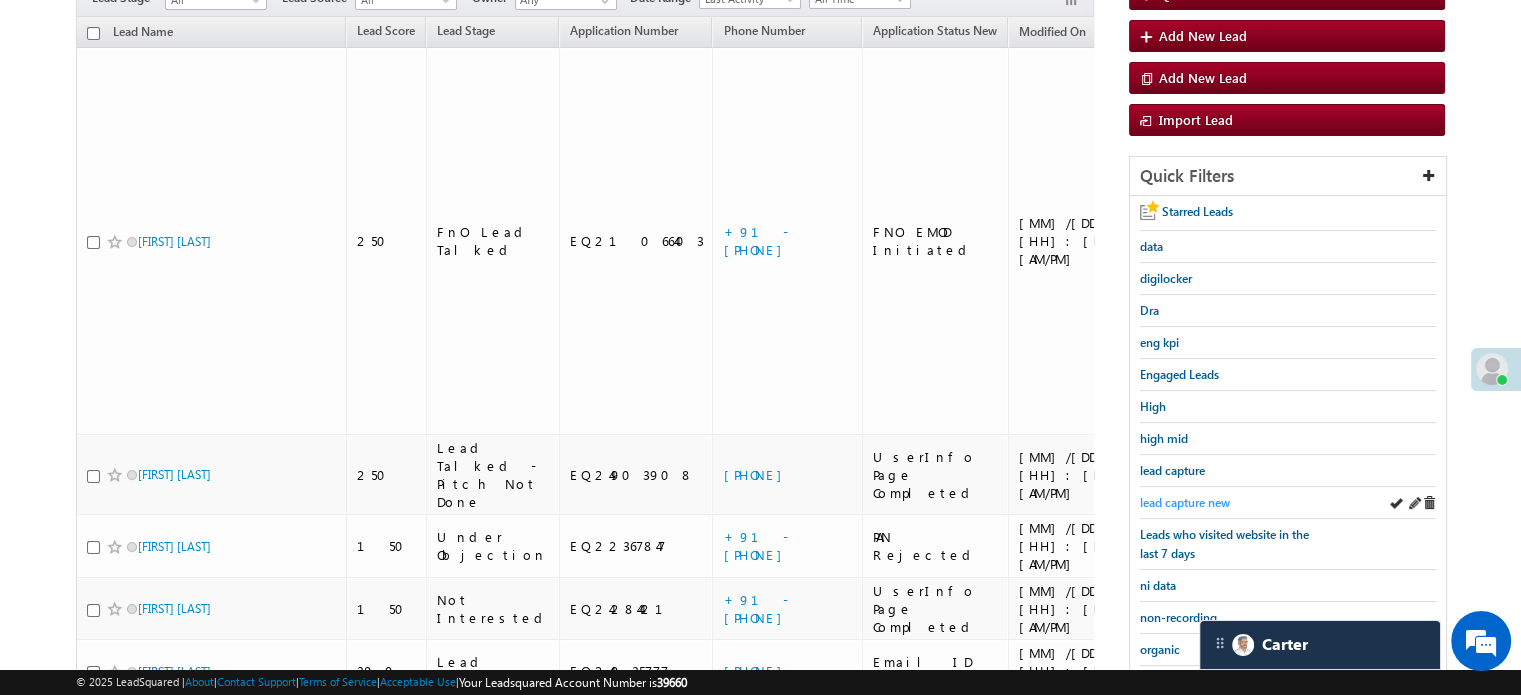 click on "lead capture new" at bounding box center (1185, 502) 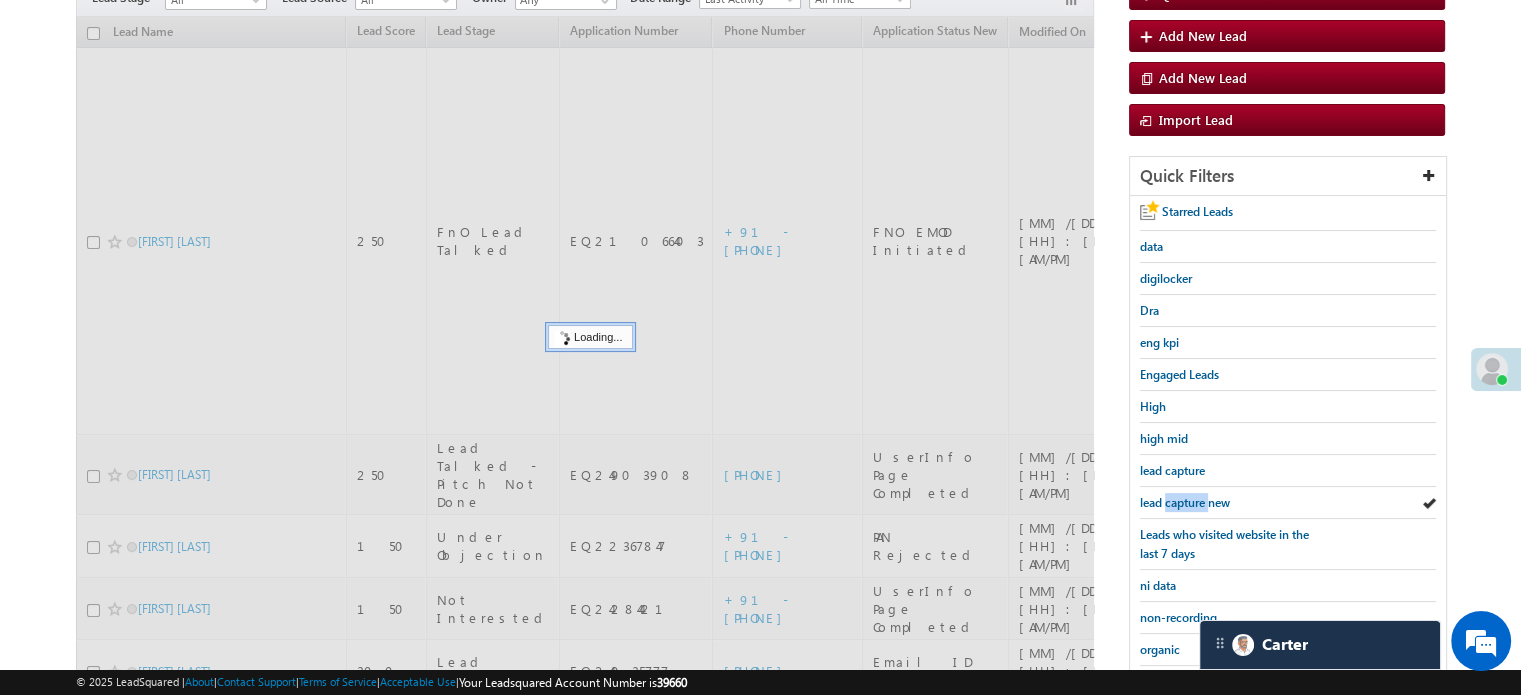 click on "lead capture new" at bounding box center [1185, 502] 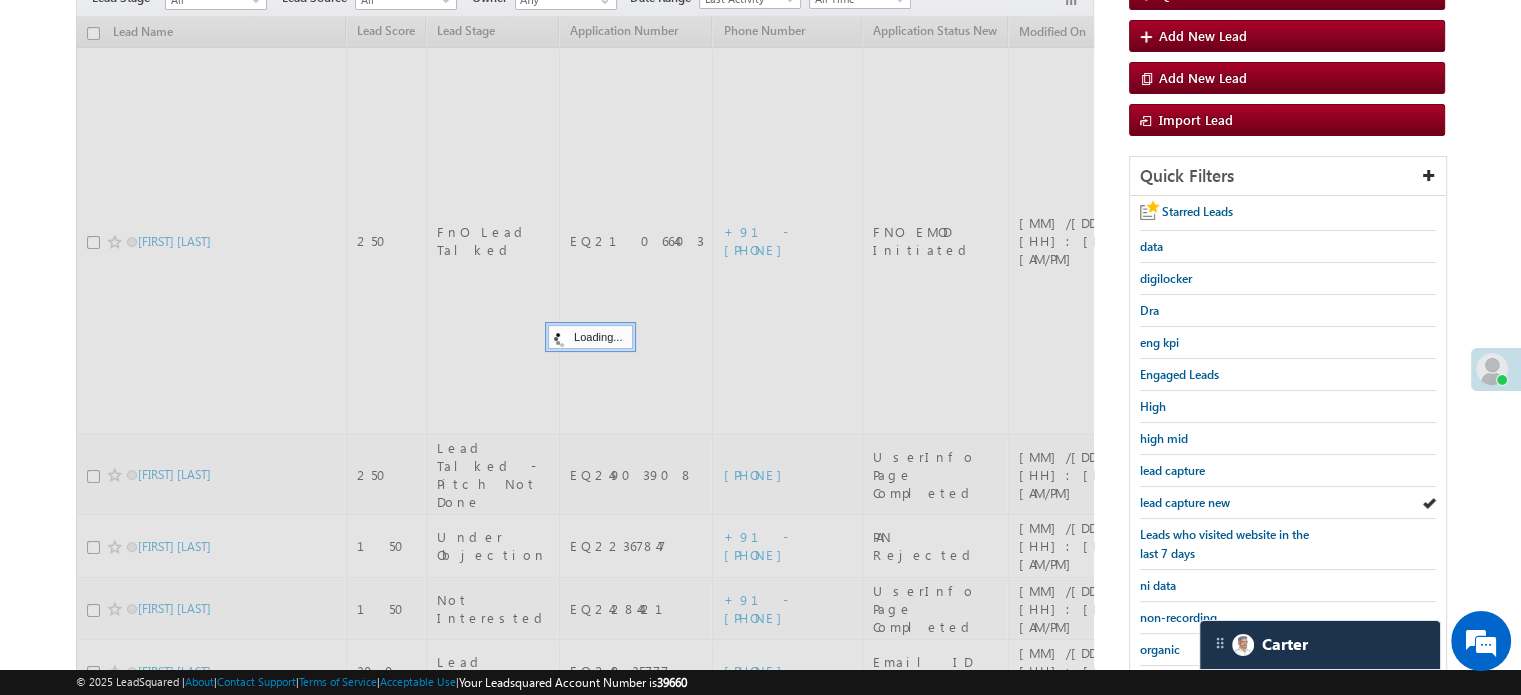click on "lead capture new" at bounding box center (1185, 502) 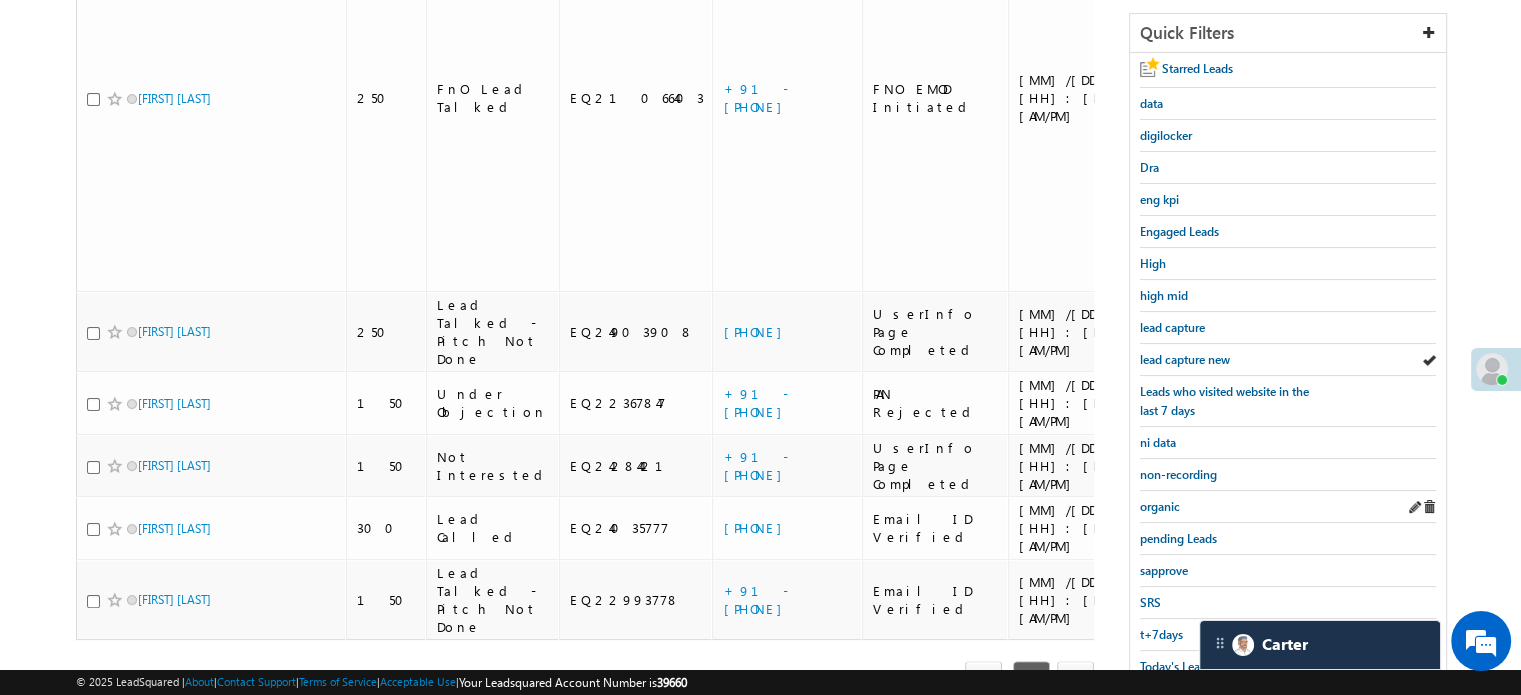 scroll, scrollTop: 429, scrollLeft: 0, axis: vertical 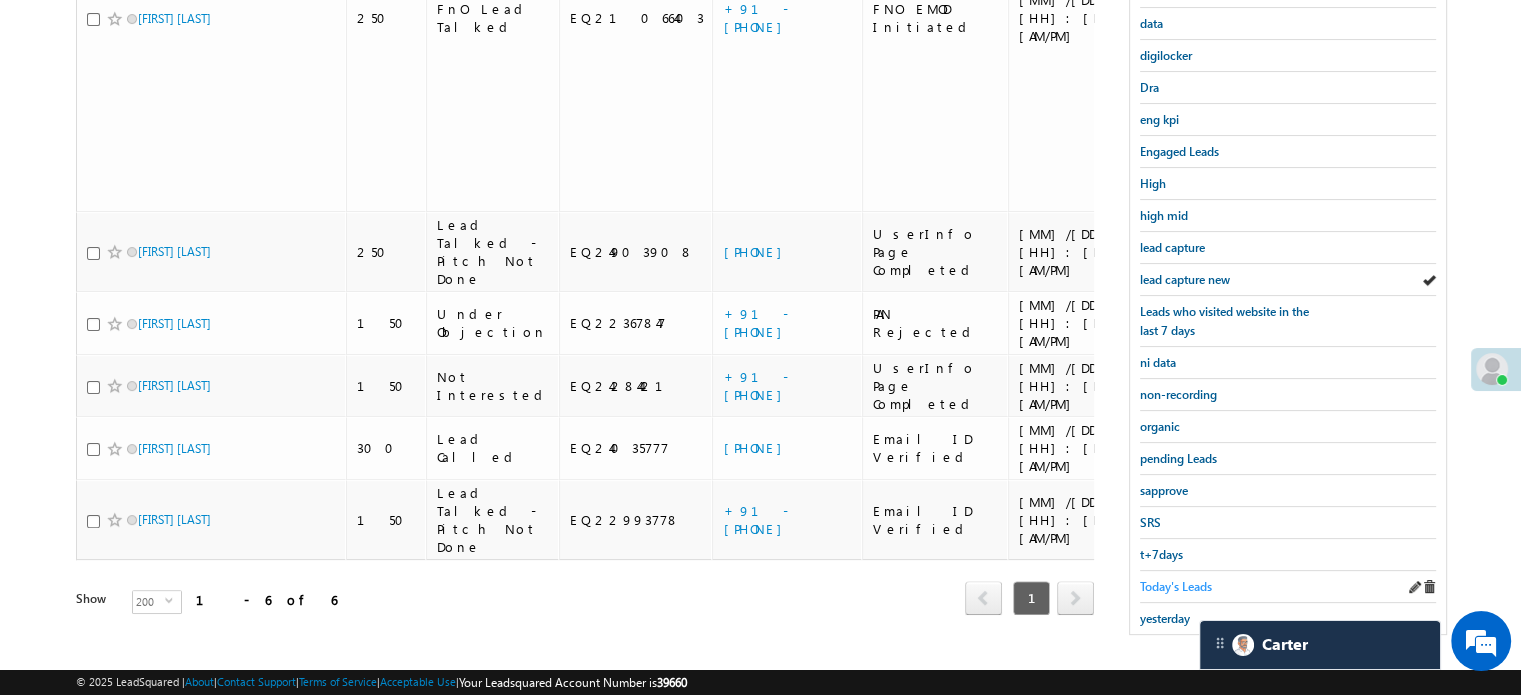click on "Today's Leads" at bounding box center [1176, 586] 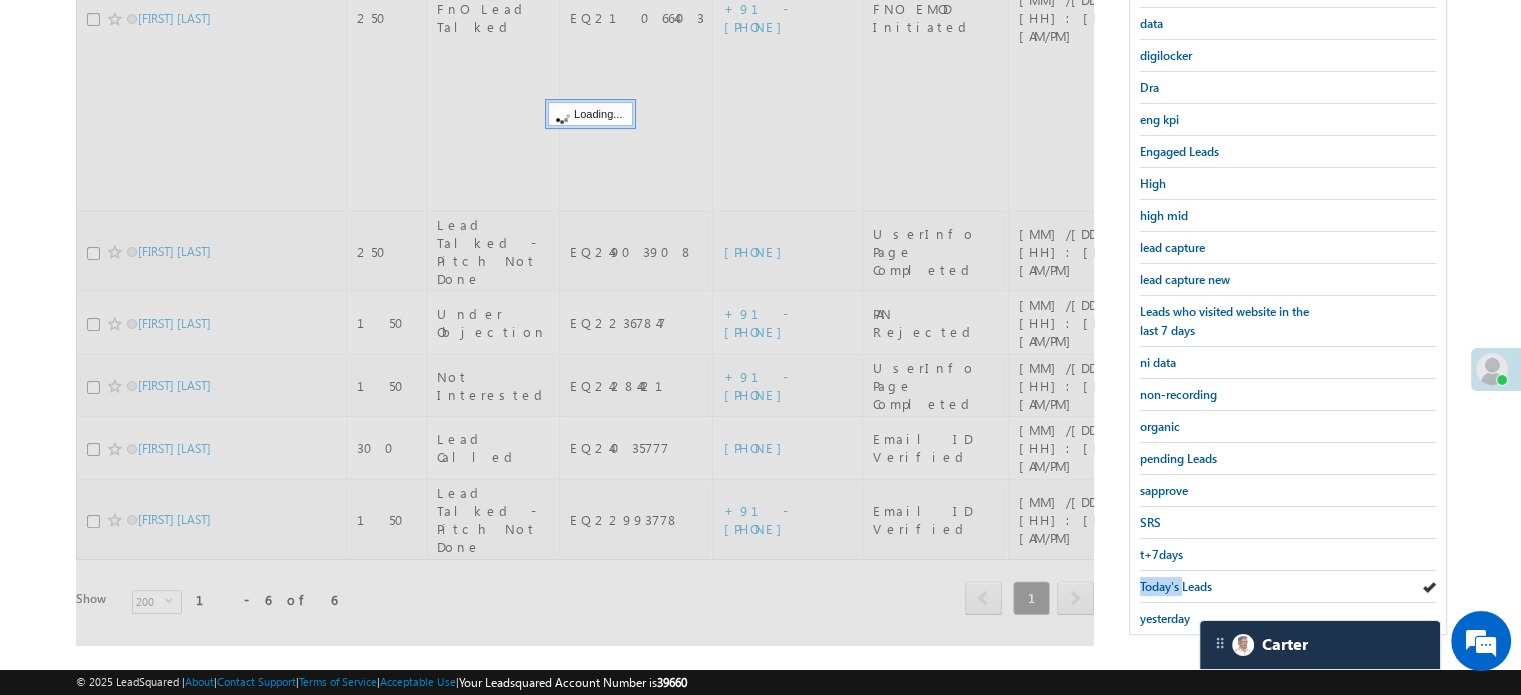 click on "Today's Leads" at bounding box center [1176, 586] 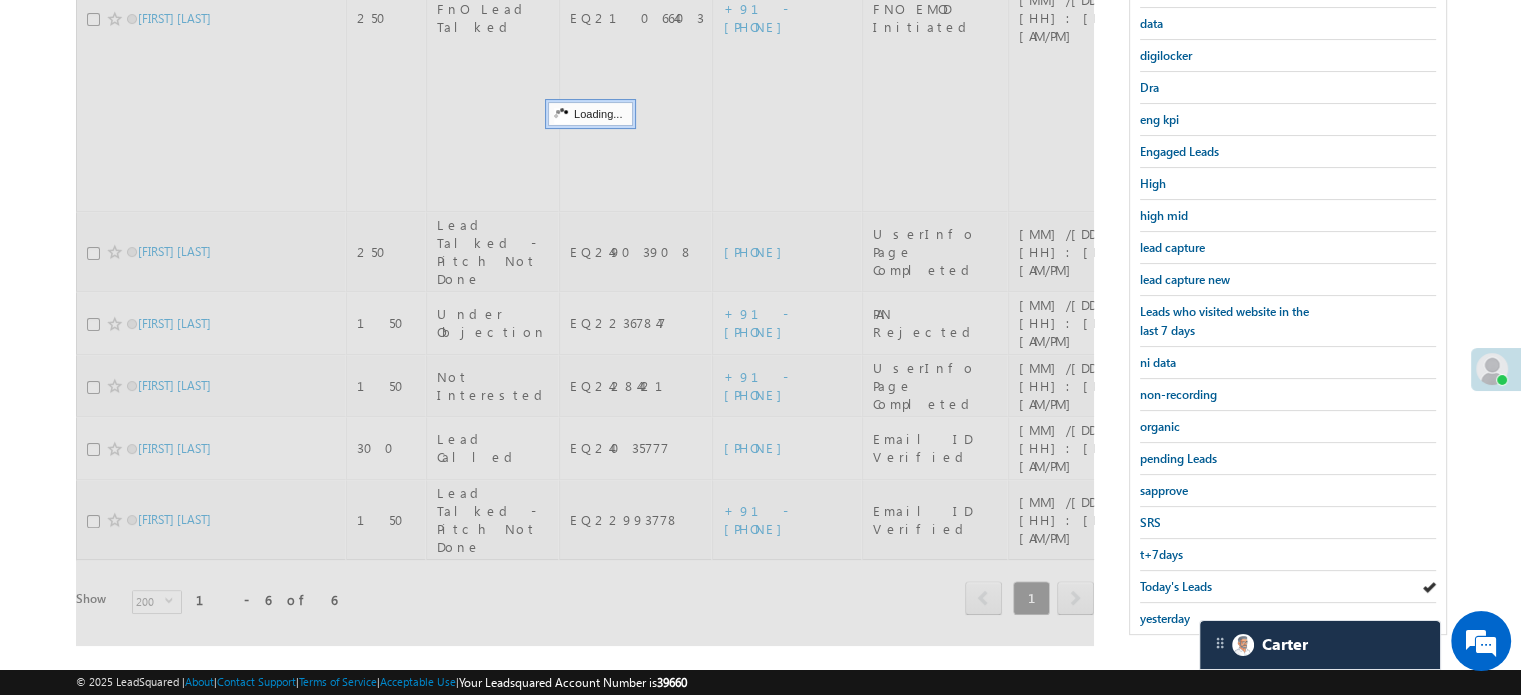 click on "Today's Leads" at bounding box center (1176, 586) 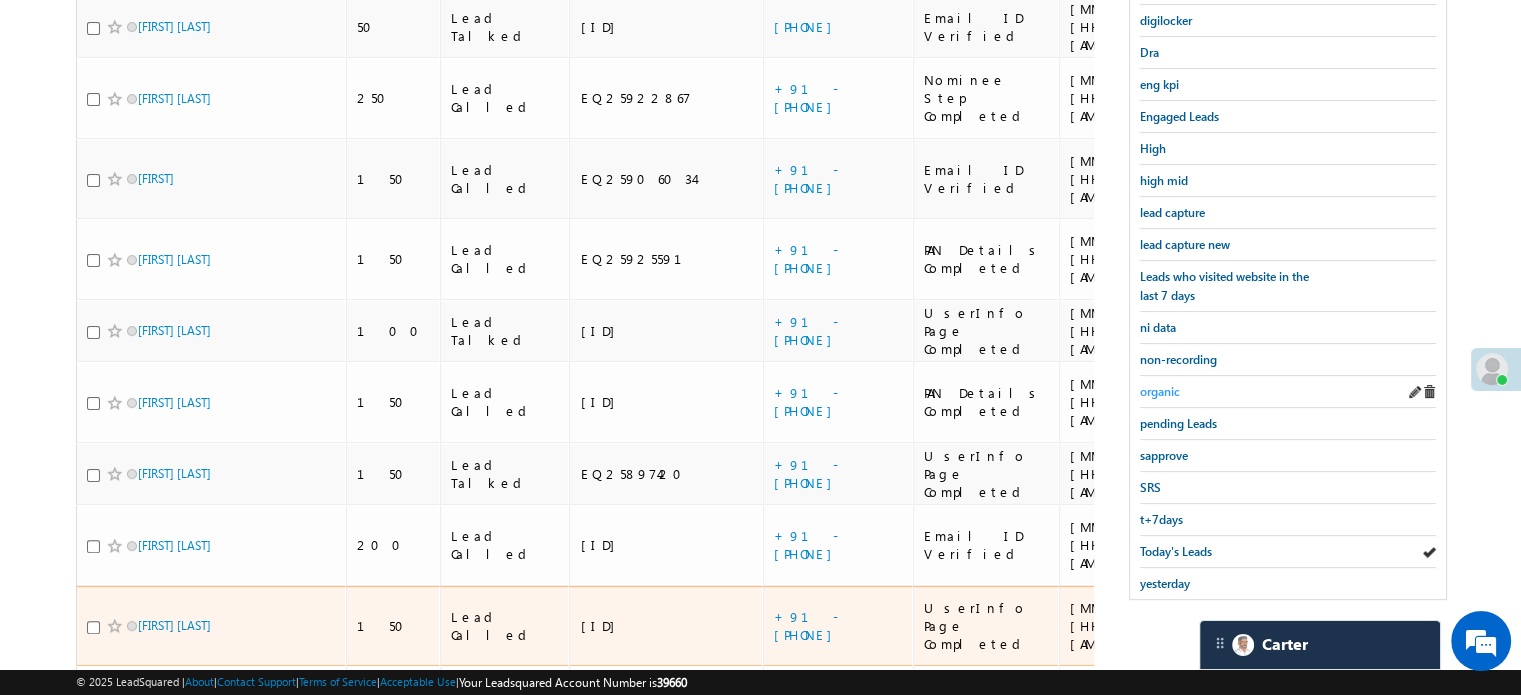 scroll, scrollTop: 529, scrollLeft: 0, axis: vertical 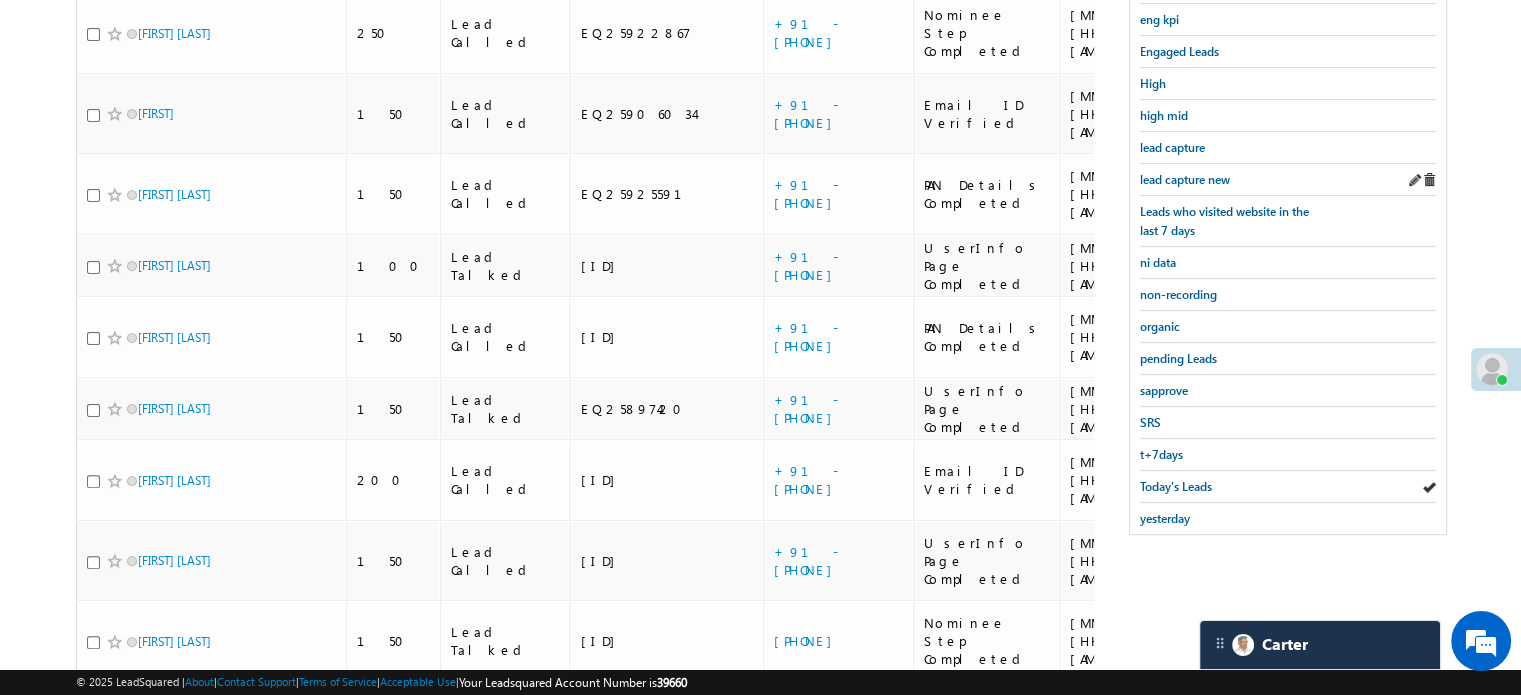 click on "lead capture new" at bounding box center [1288, 180] 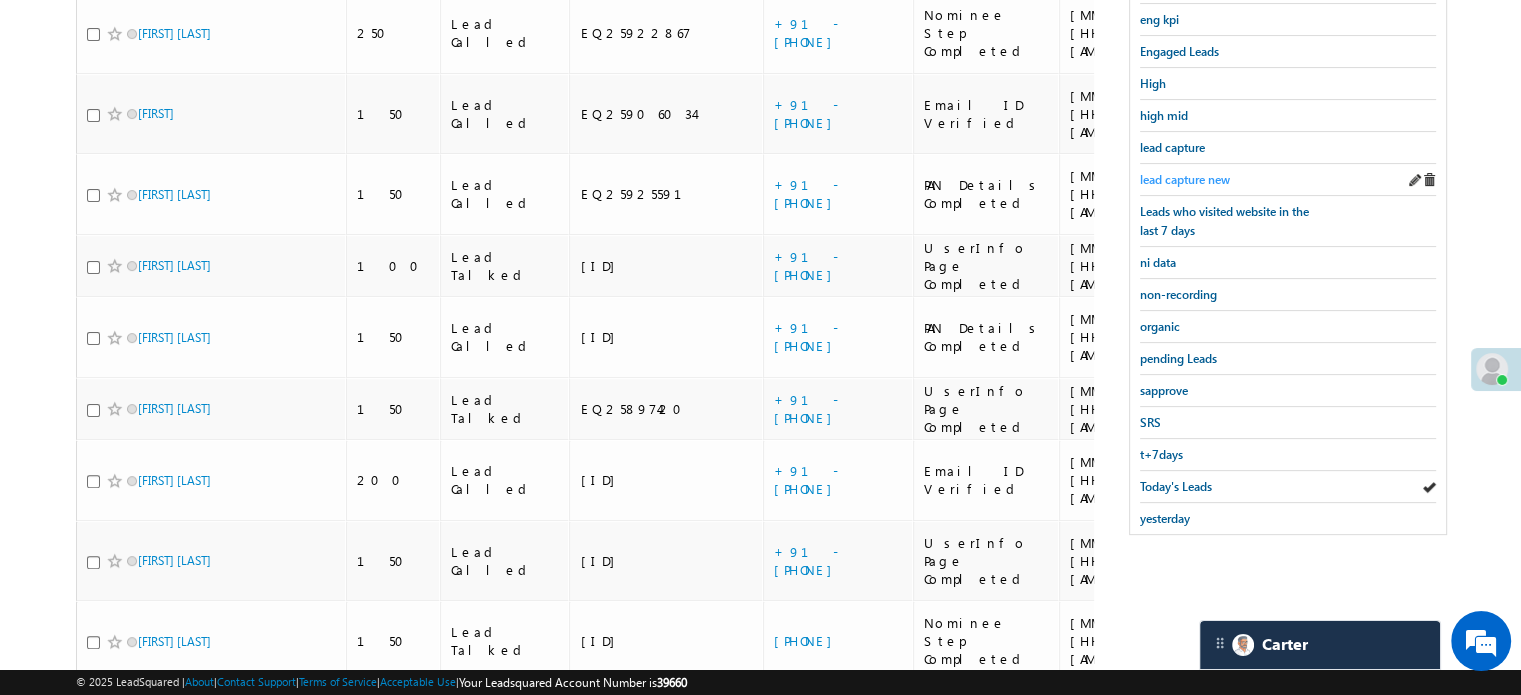click on "lead capture new" at bounding box center (1185, 179) 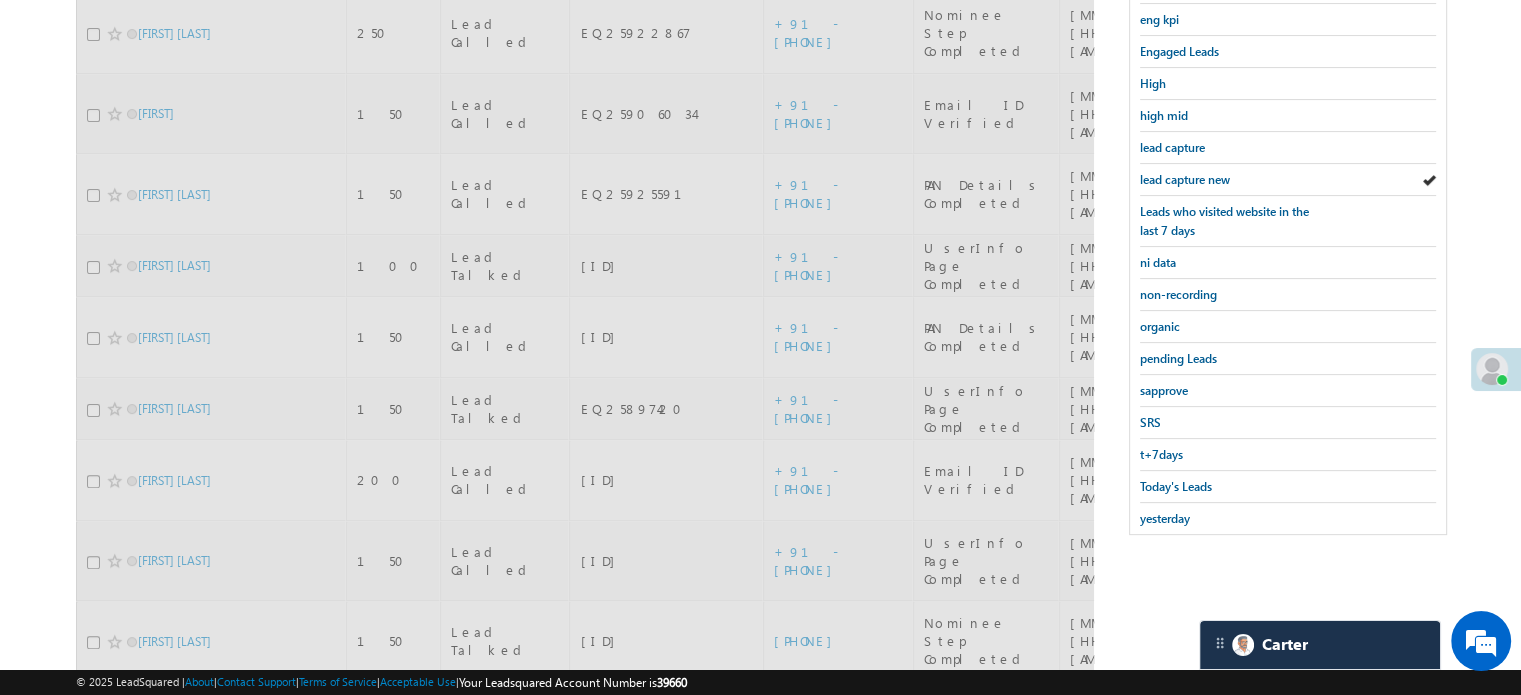 click on "lead capture new" at bounding box center (1185, 179) 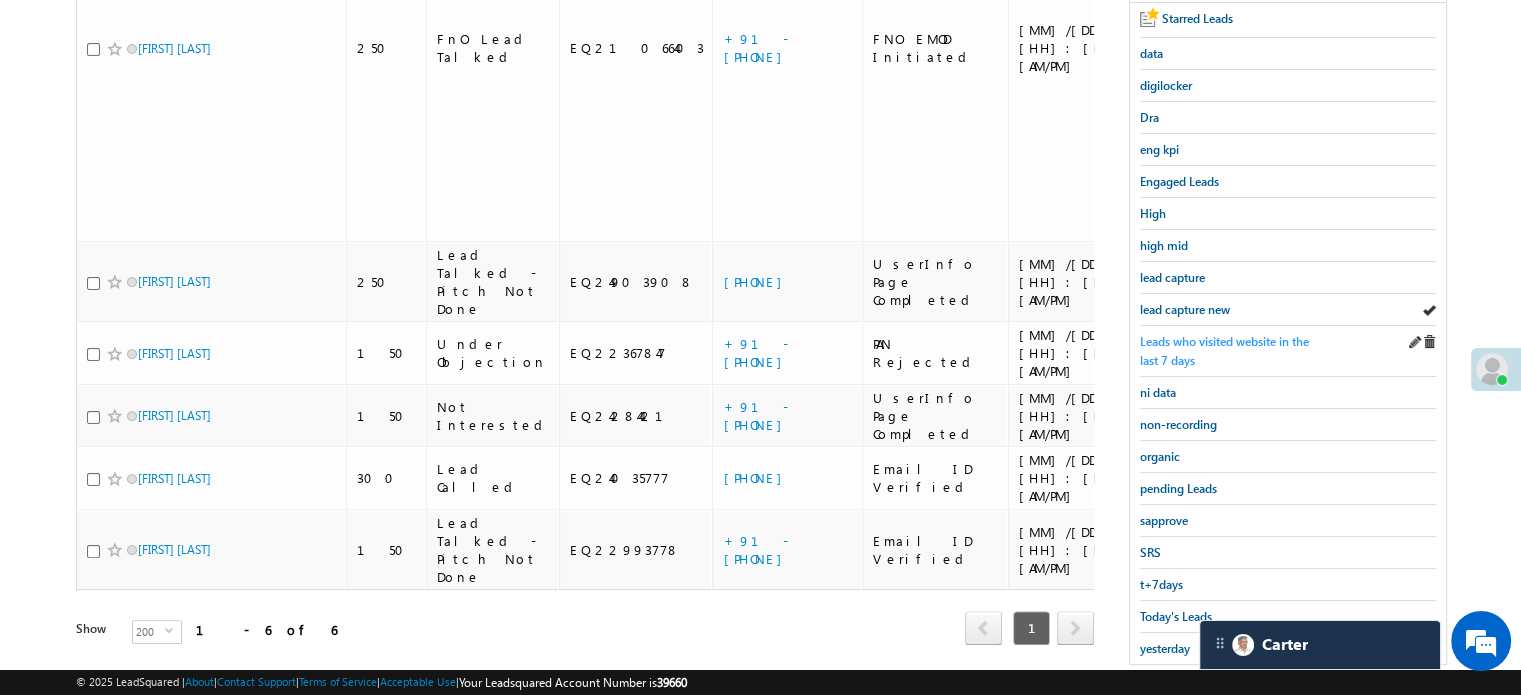 scroll, scrollTop: 429, scrollLeft: 0, axis: vertical 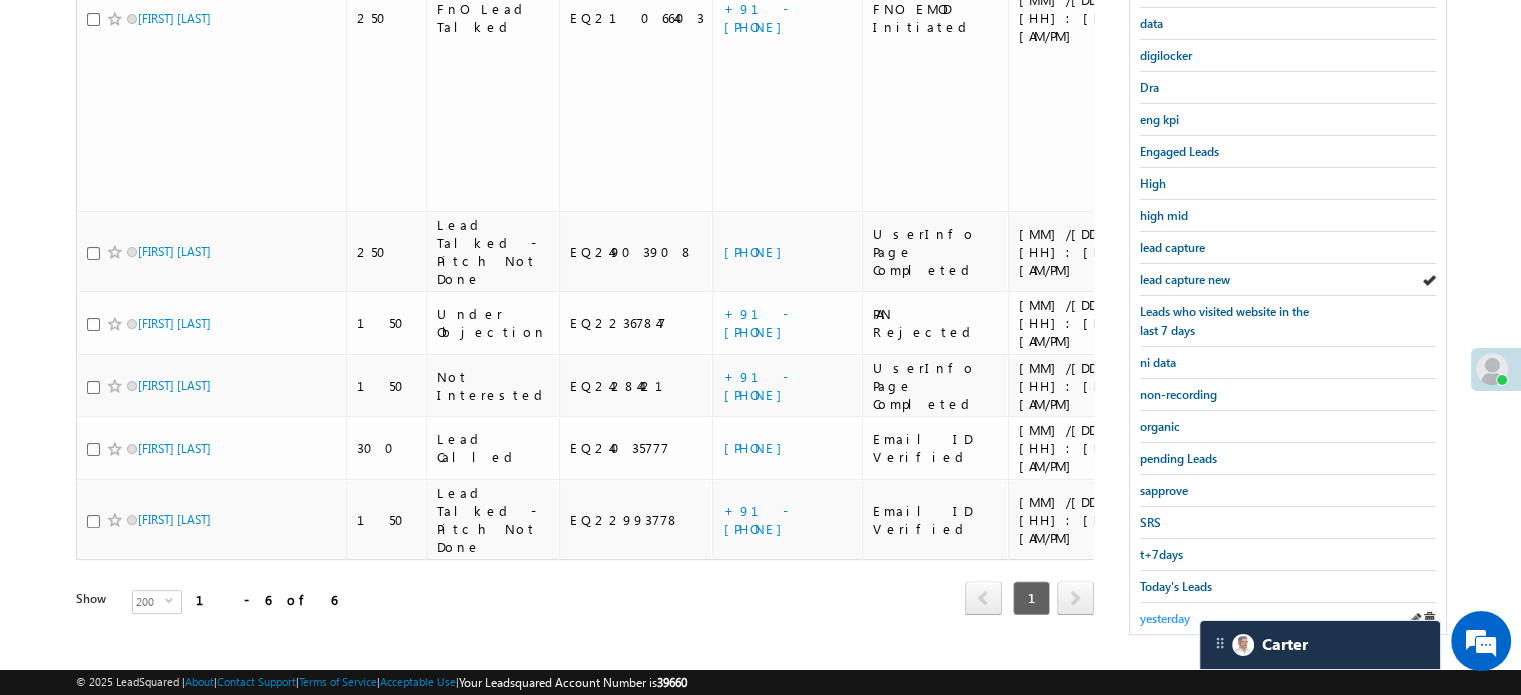 click on "yesterday" at bounding box center [1165, 618] 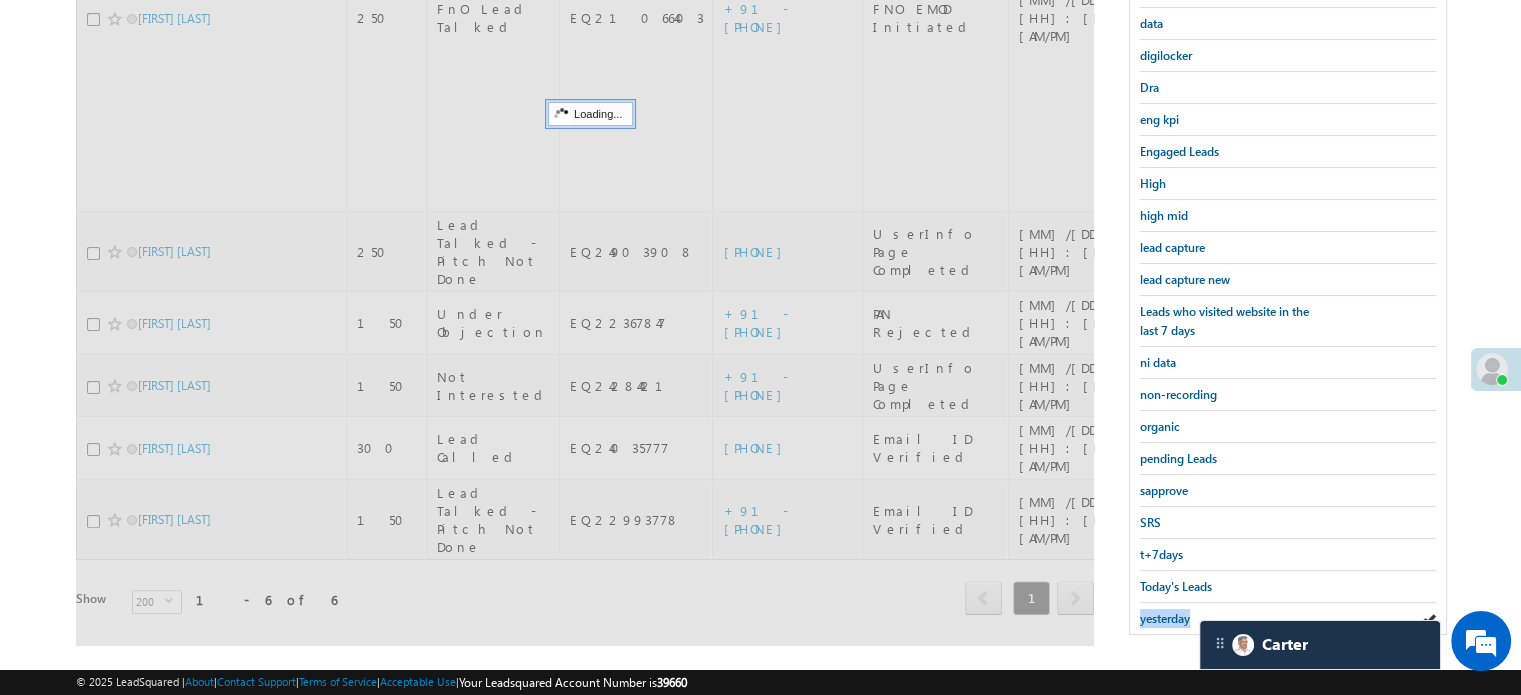 click on "yesterday" at bounding box center (1165, 618) 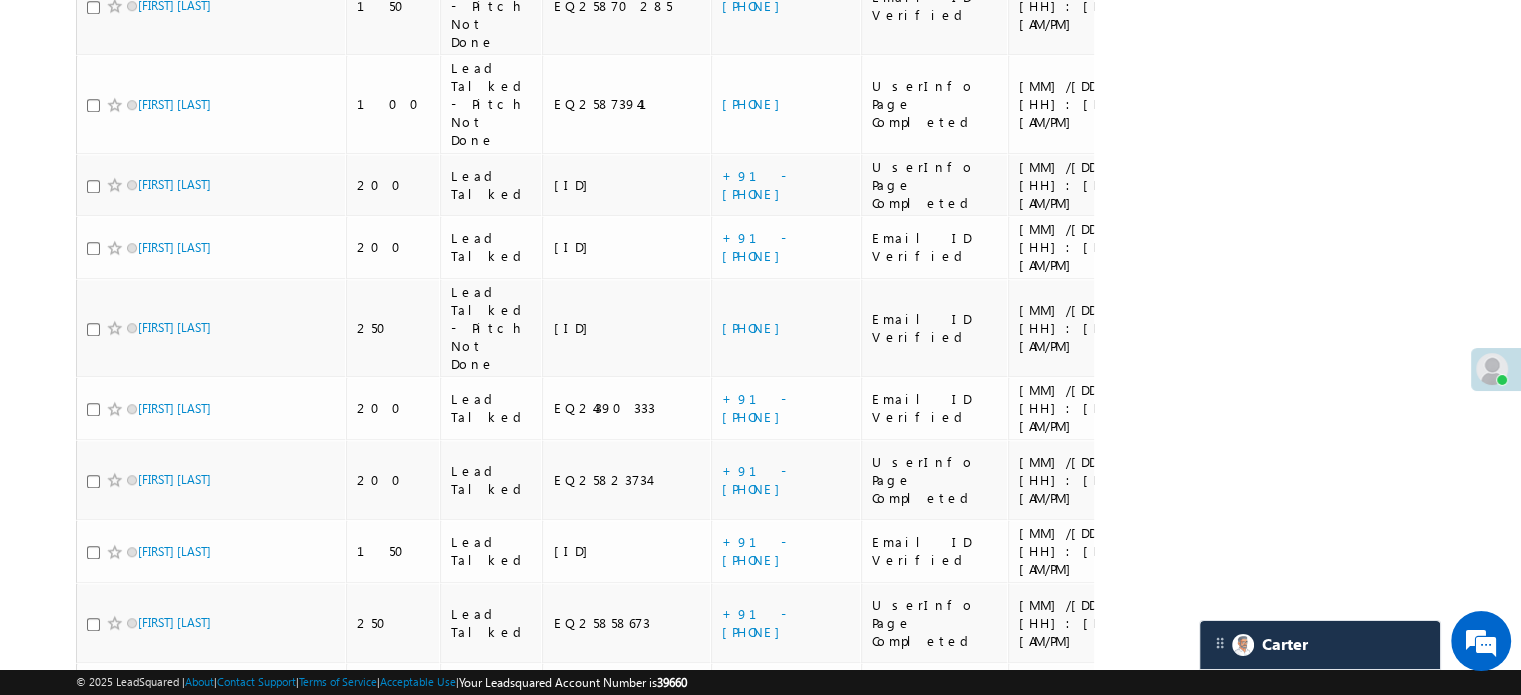 scroll, scrollTop: 1772, scrollLeft: 0, axis: vertical 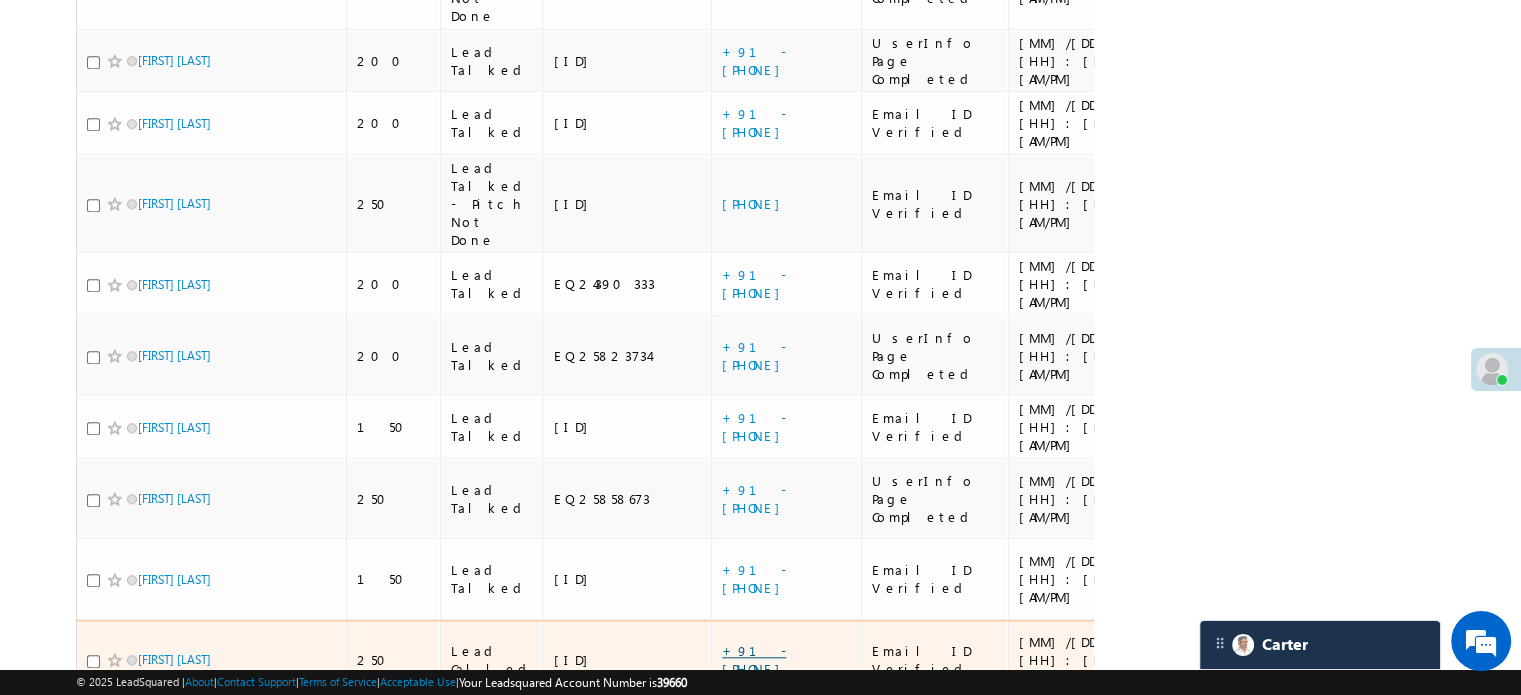 click on "+91-[PHONE]" at bounding box center (756, 659) 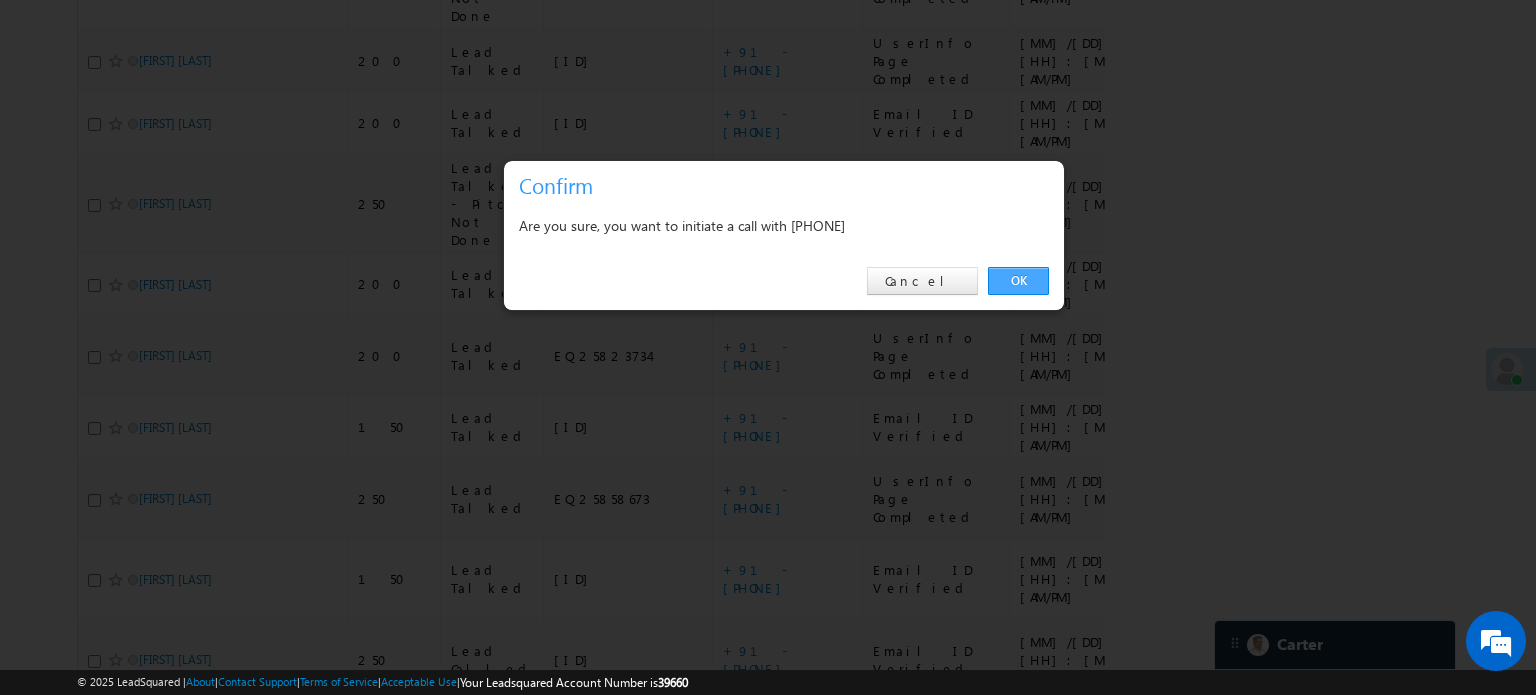 click on "OK" at bounding box center [1018, 281] 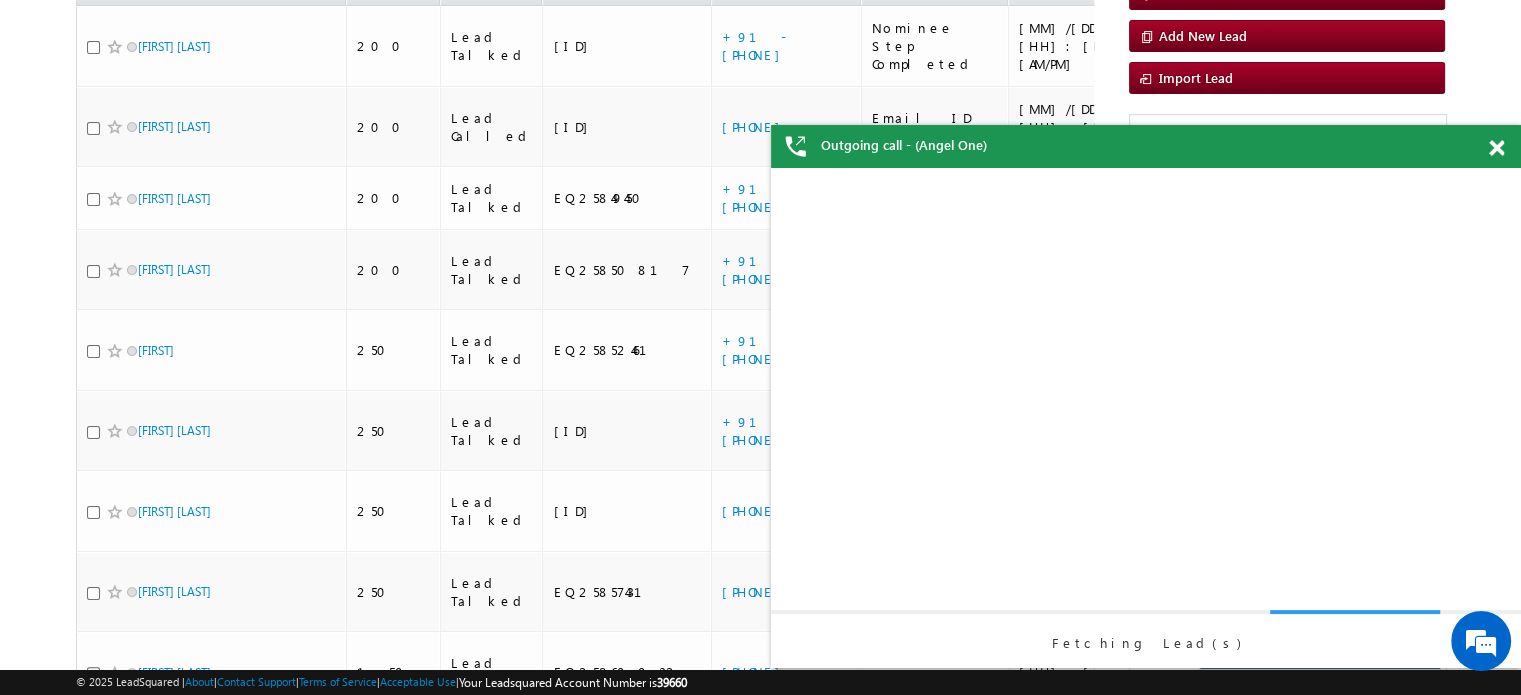 scroll, scrollTop: 0, scrollLeft: 0, axis: both 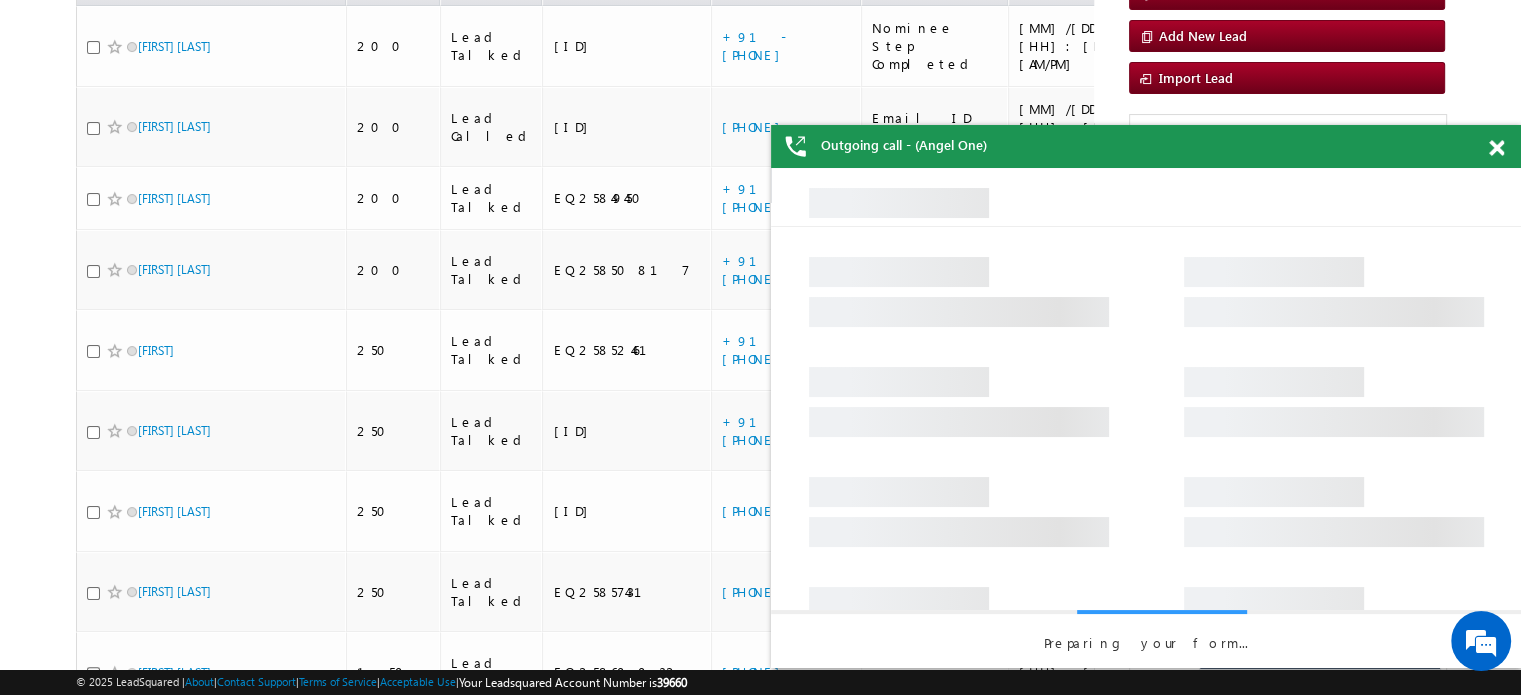 click at bounding box center [1496, 148] 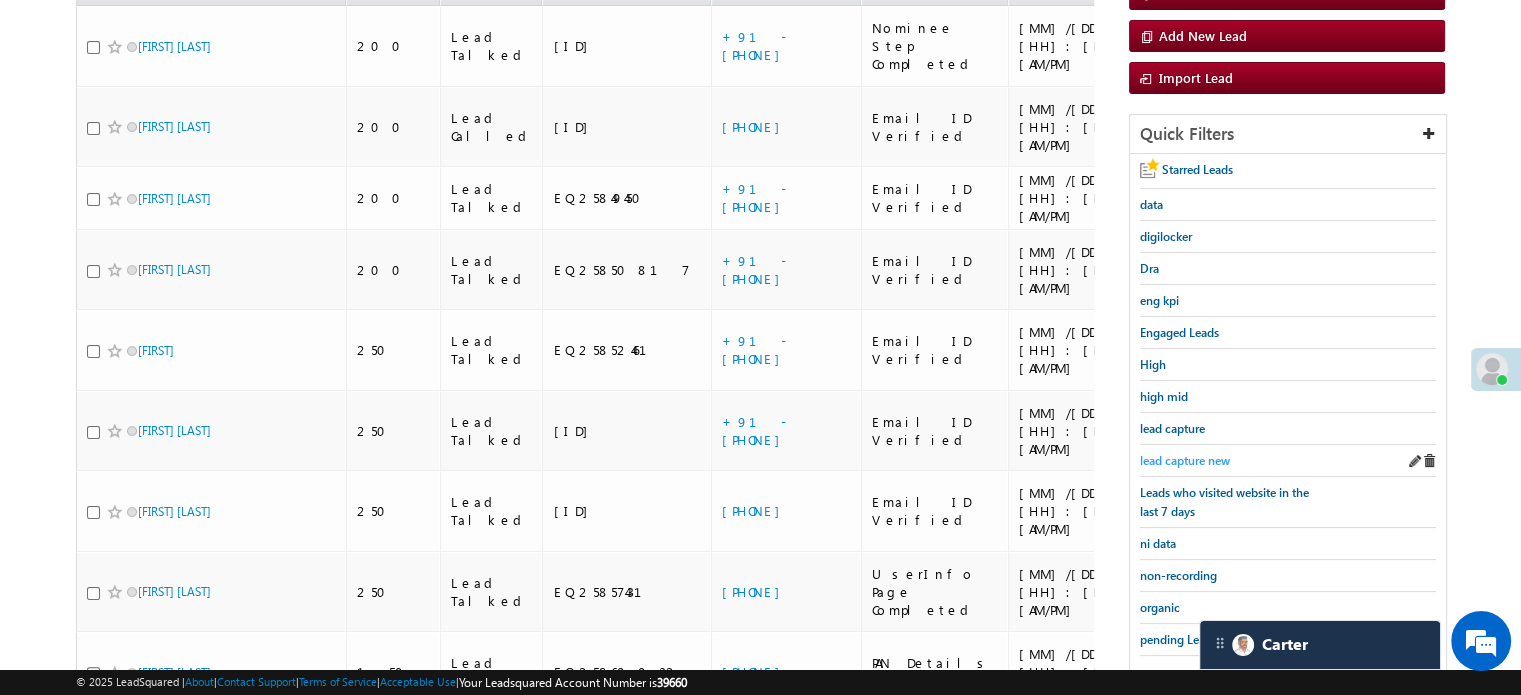 click on "lead capture new" at bounding box center (1185, 460) 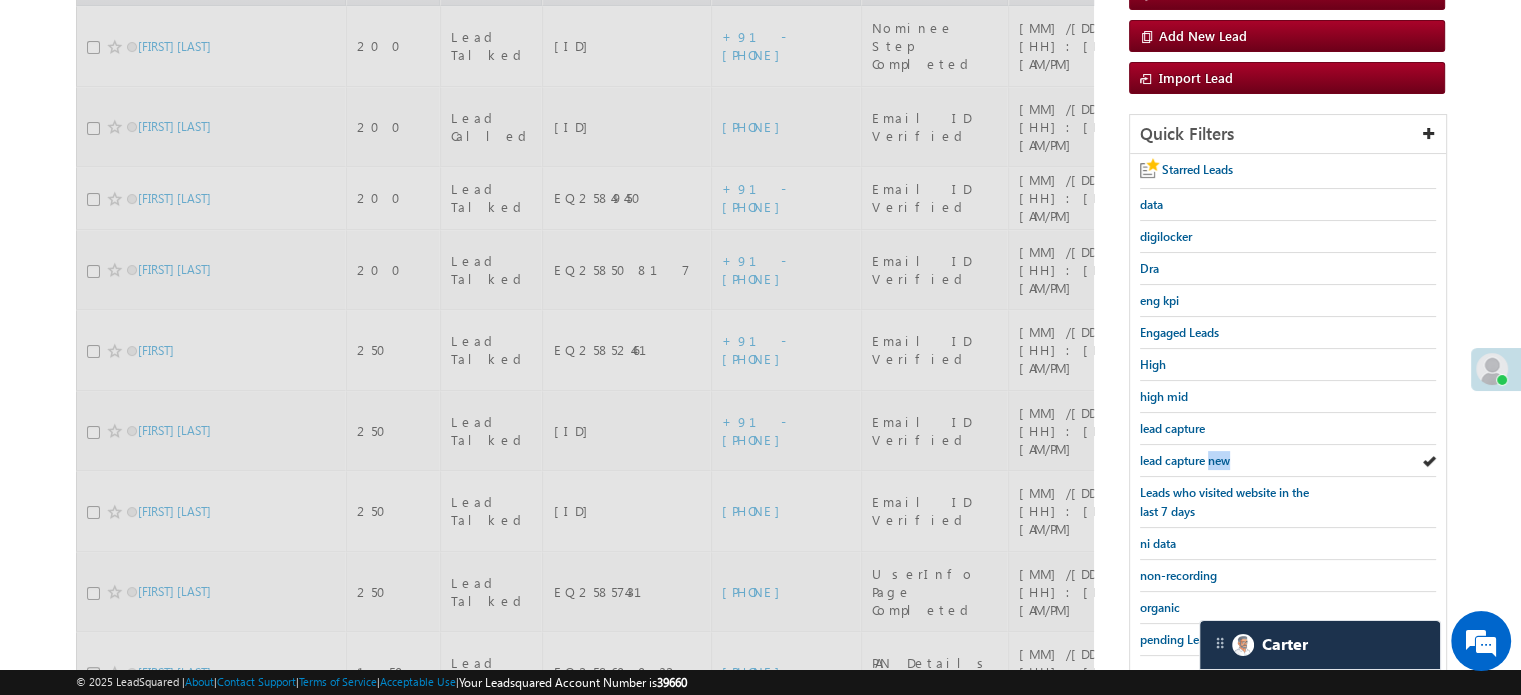 click on "lead capture new" at bounding box center (1185, 460) 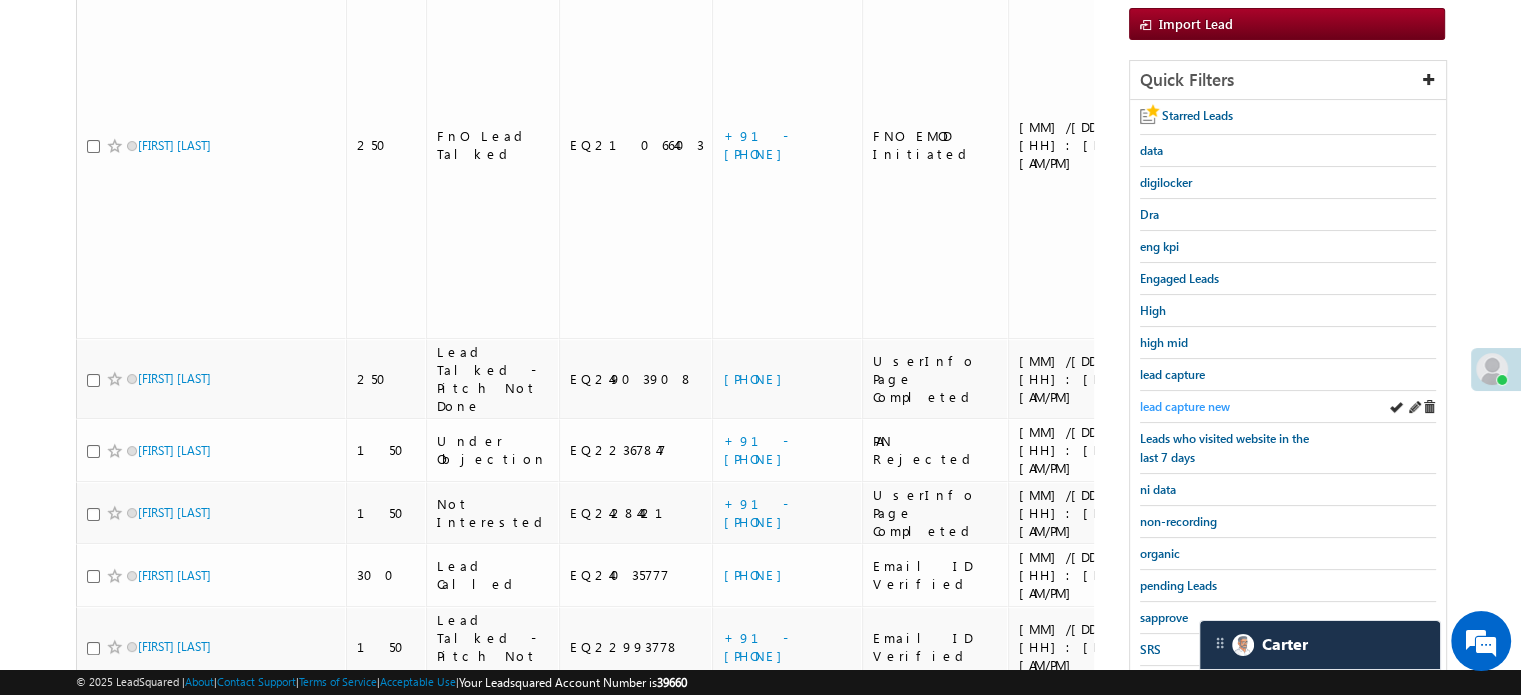 click on "lead capture new" at bounding box center (1185, 406) 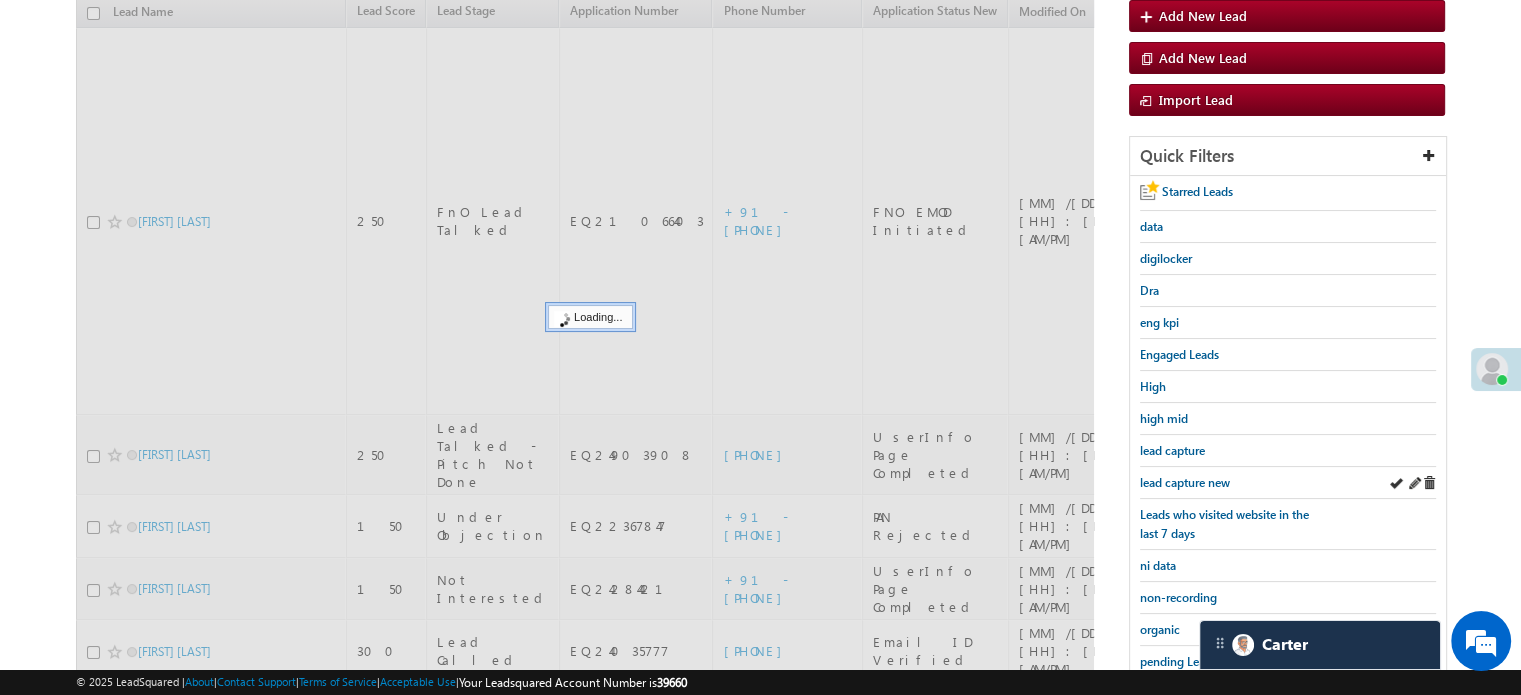 scroll, scrollTop: 102, scrollLeft: 0, axis: vertical 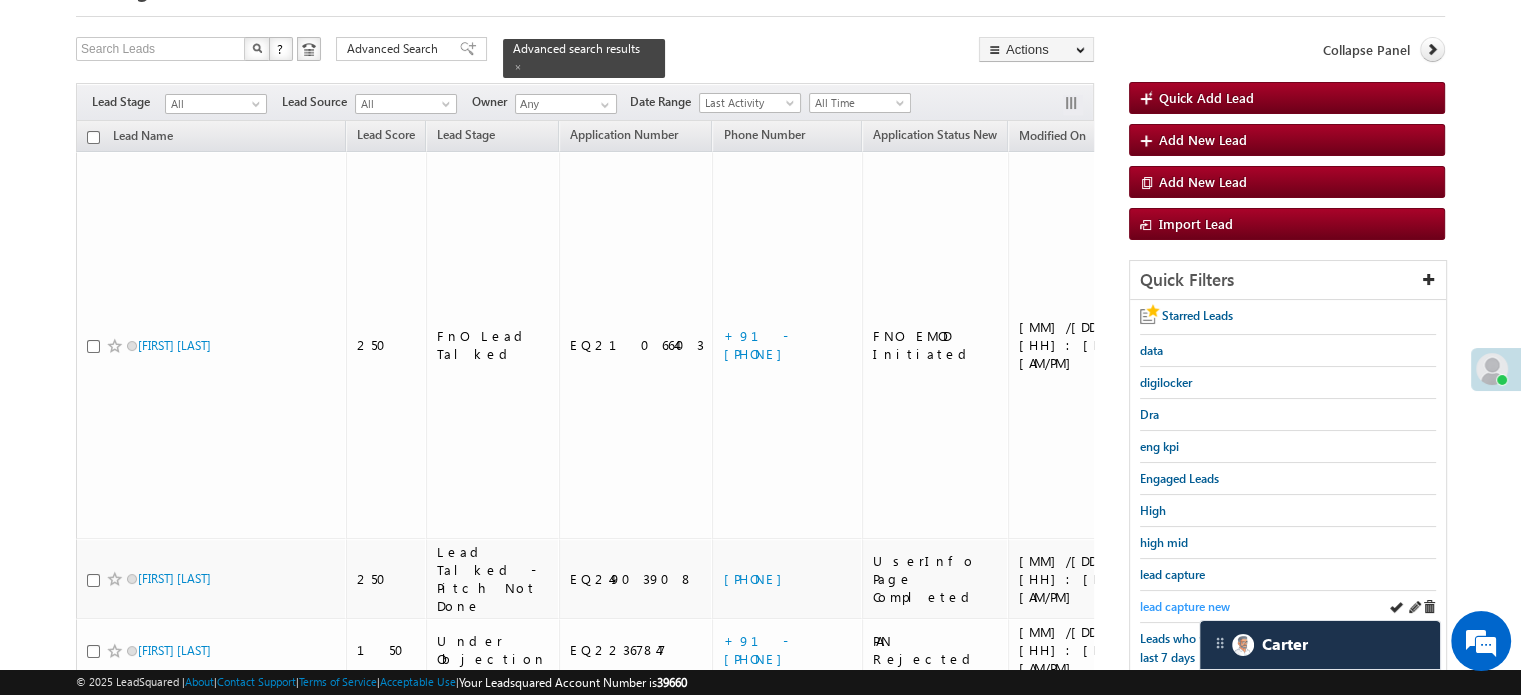 click on "lead capture new" at bounding box center [1185, 606] 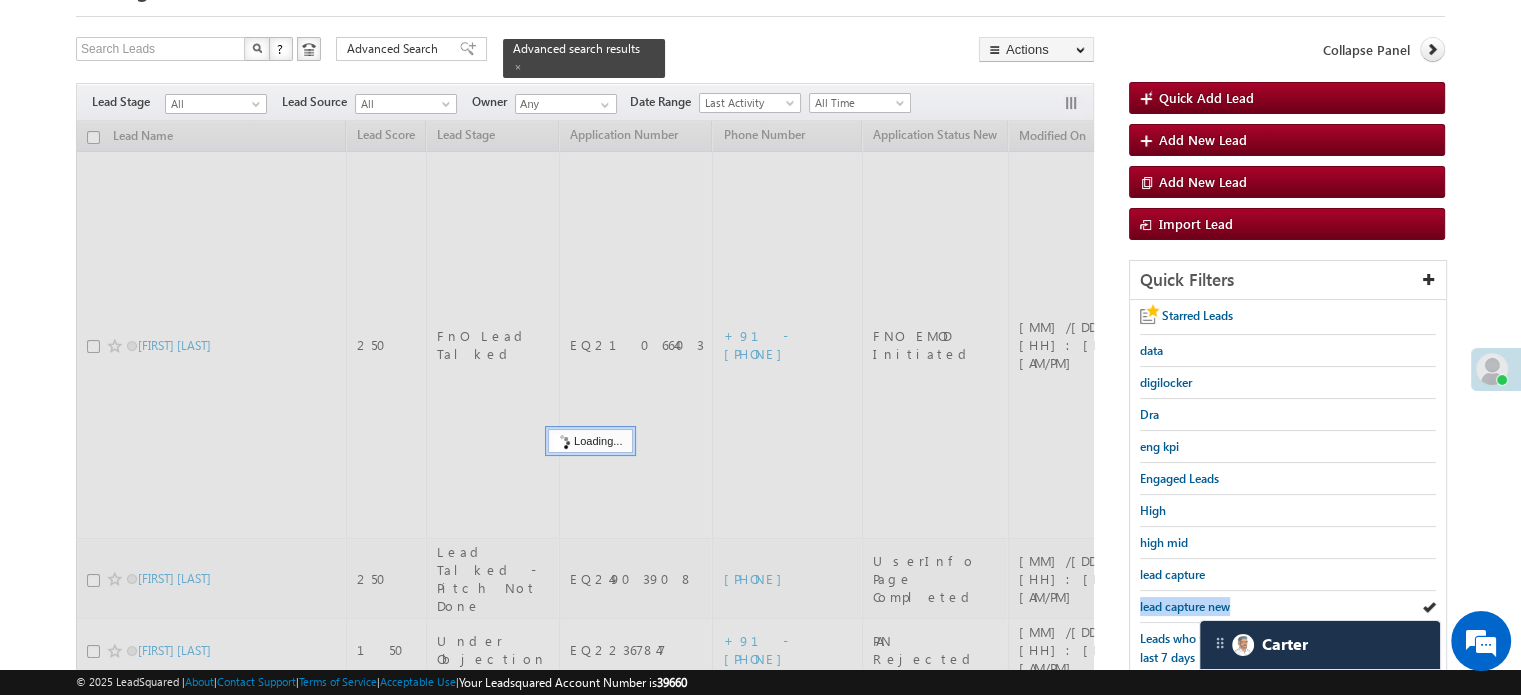 click on "lead capture new" at bounding box center (1185, 606) 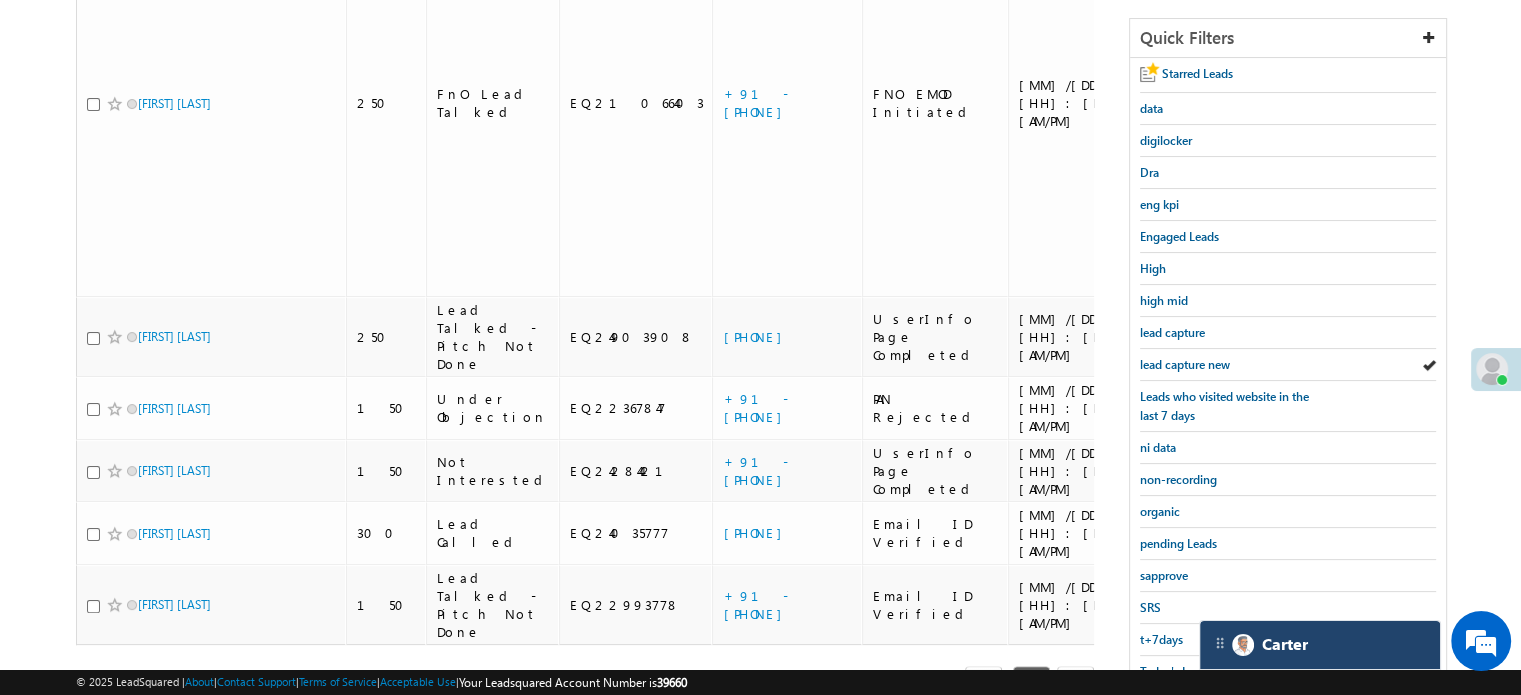 scroll, scrollTop: 402, scrollLeft: 0, axis: vertical 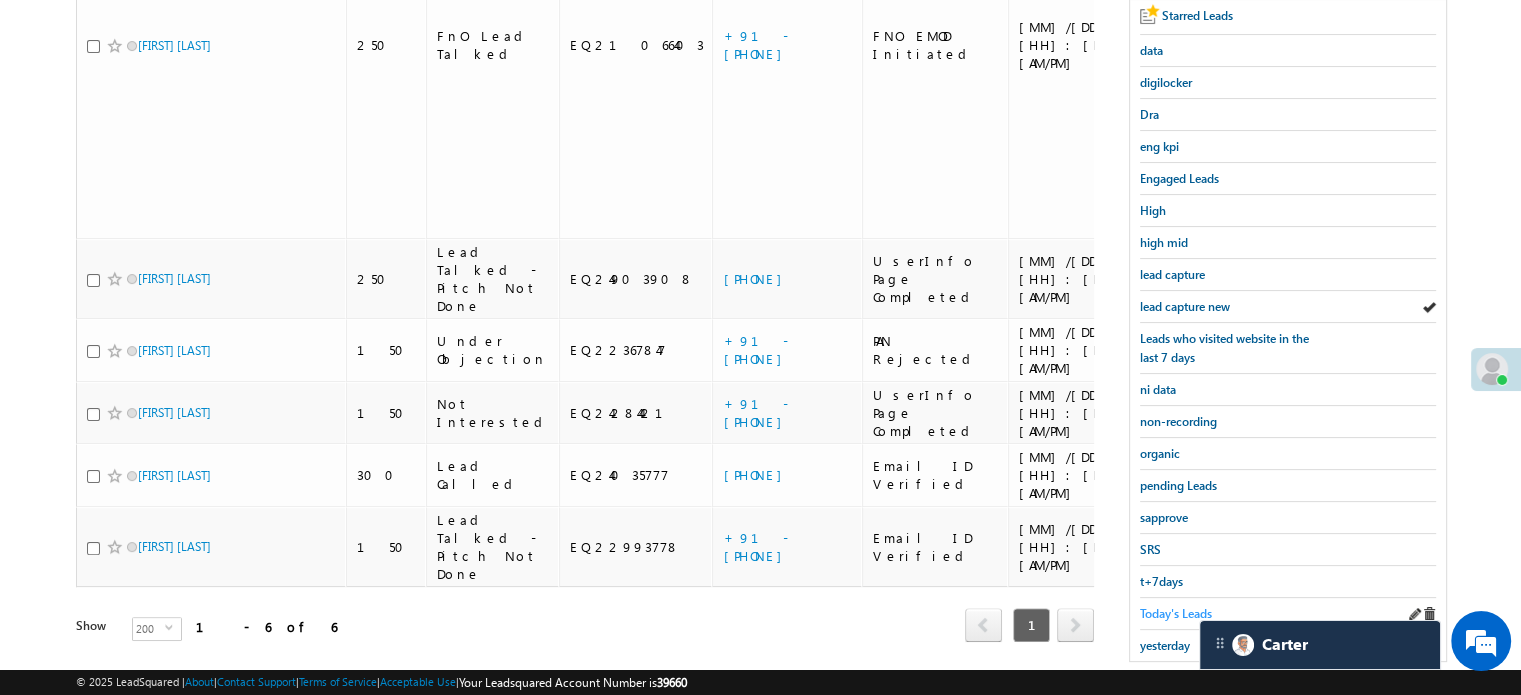 click on "Today's Leads" at bounding box center (1176, 613) 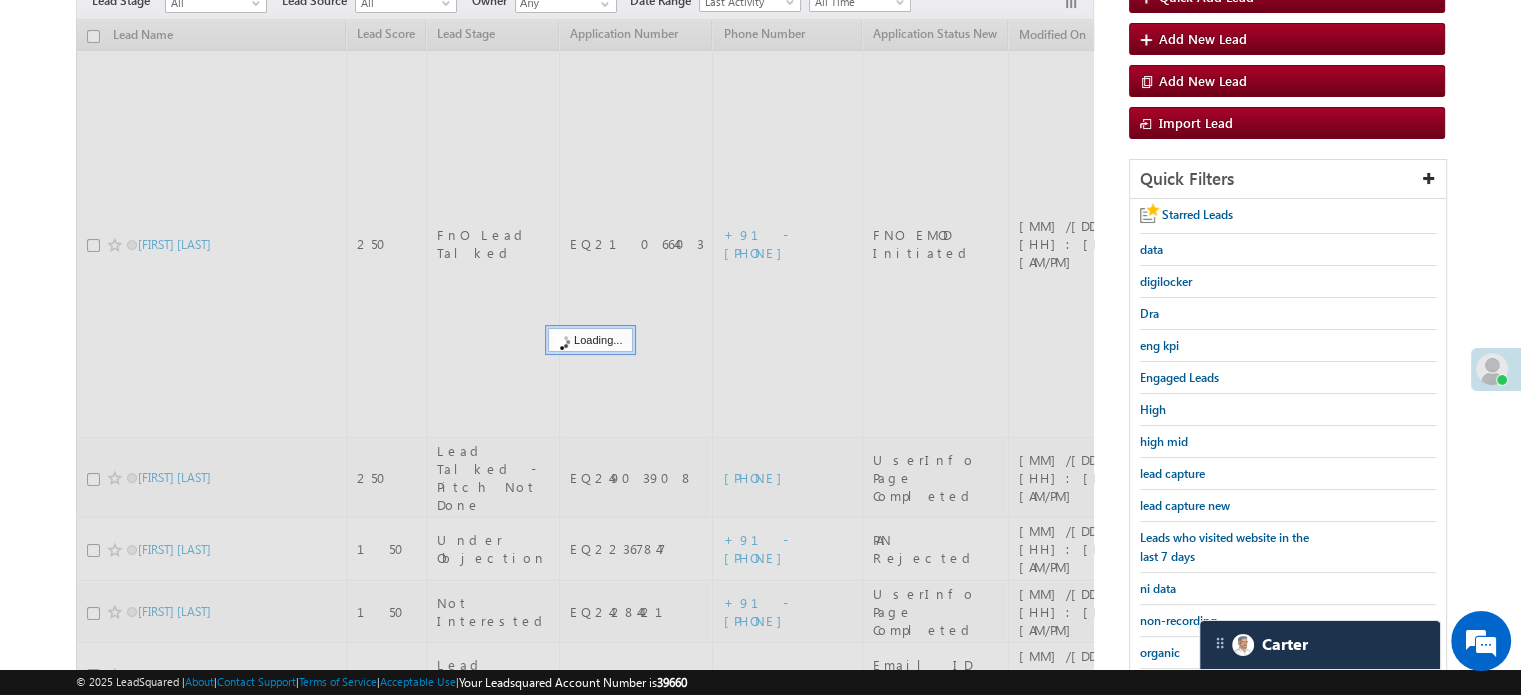 scroll, scrollTop: 202, scrollLeft: 0, axis: vertical 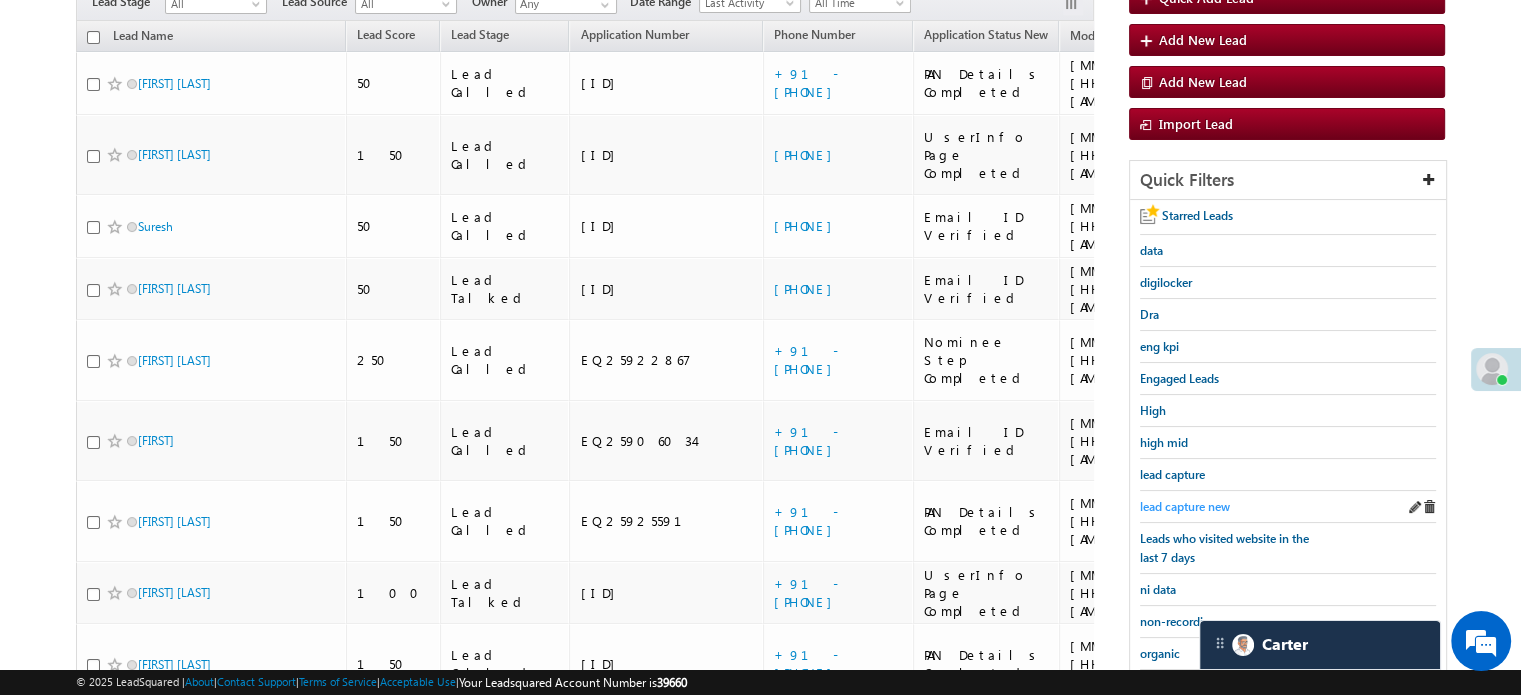 click on "lead capture new" at bounding box center [1185, 506] 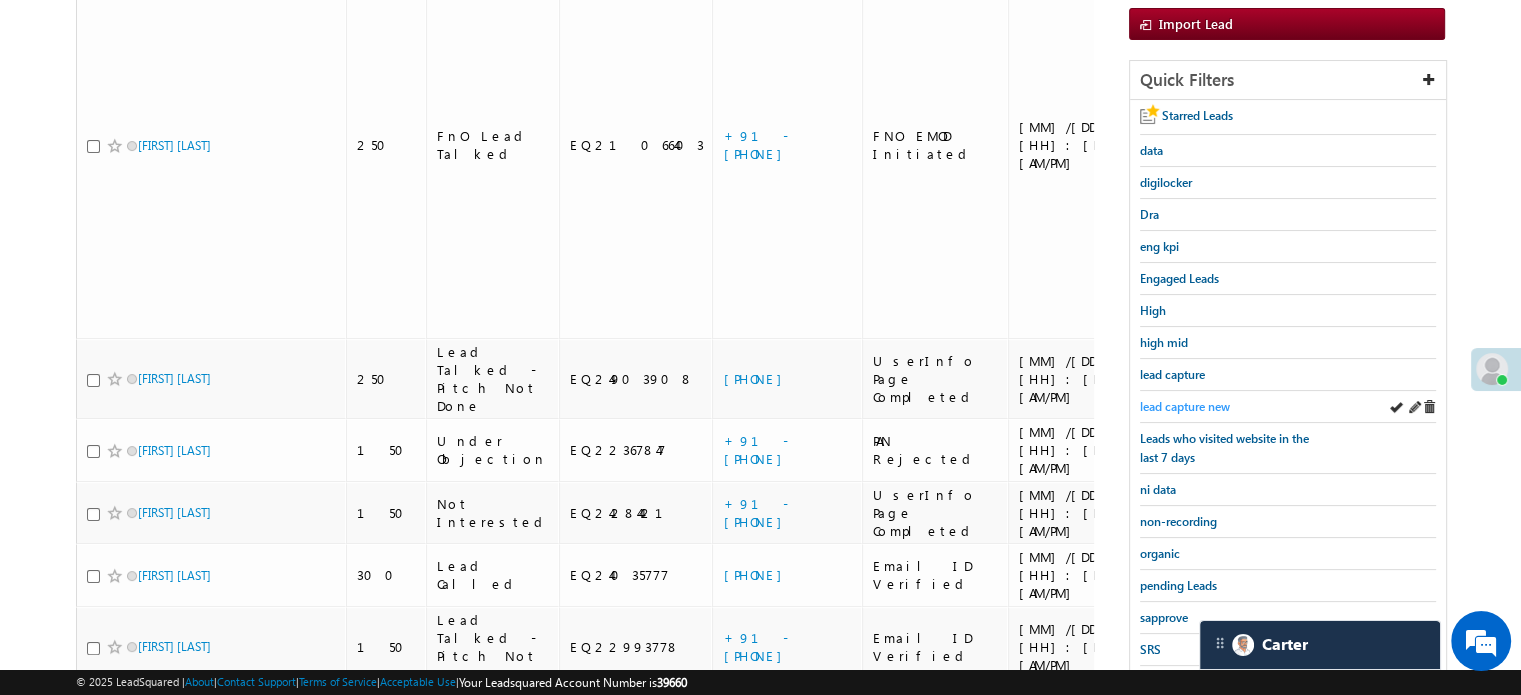 click on "lead capture new" at bounding box center (1185, 406) 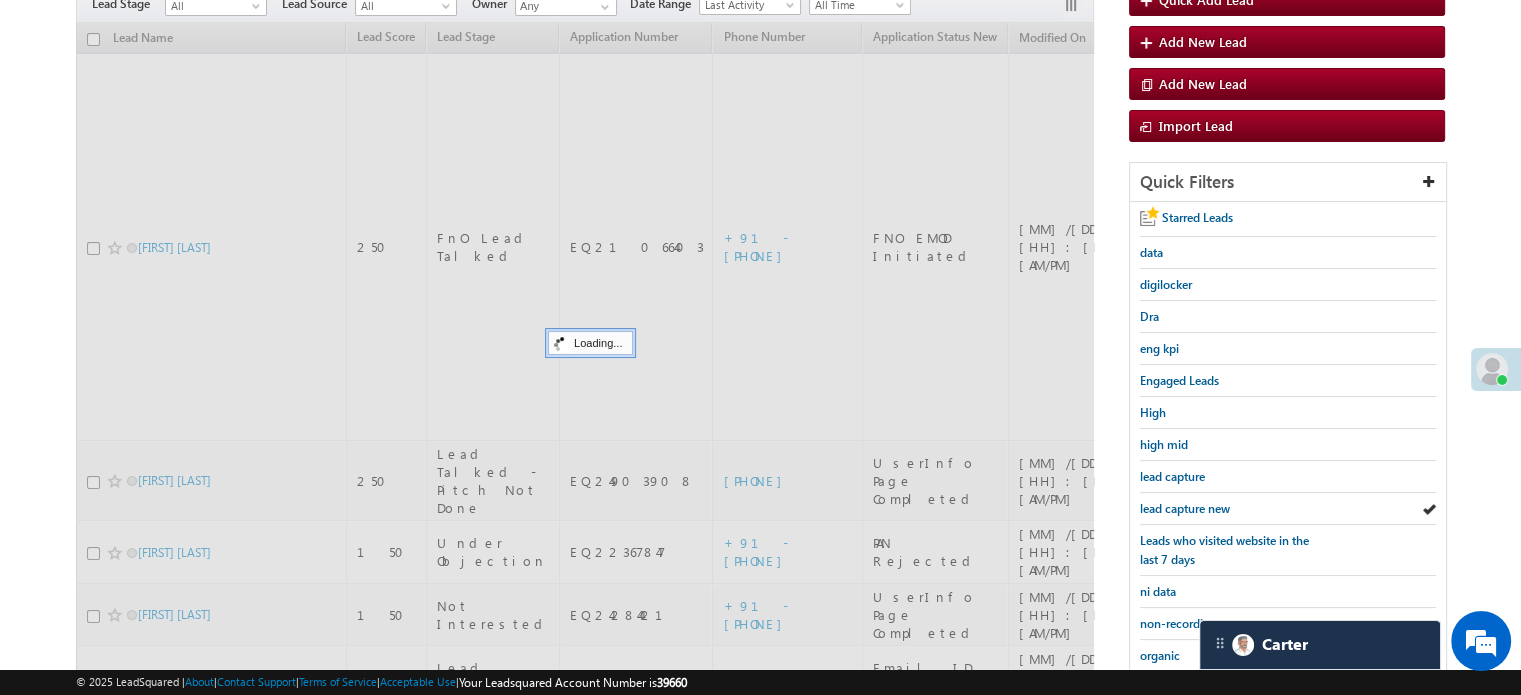 scroll, scrollTop: 102, scrollLeft: 0, axis: vertical 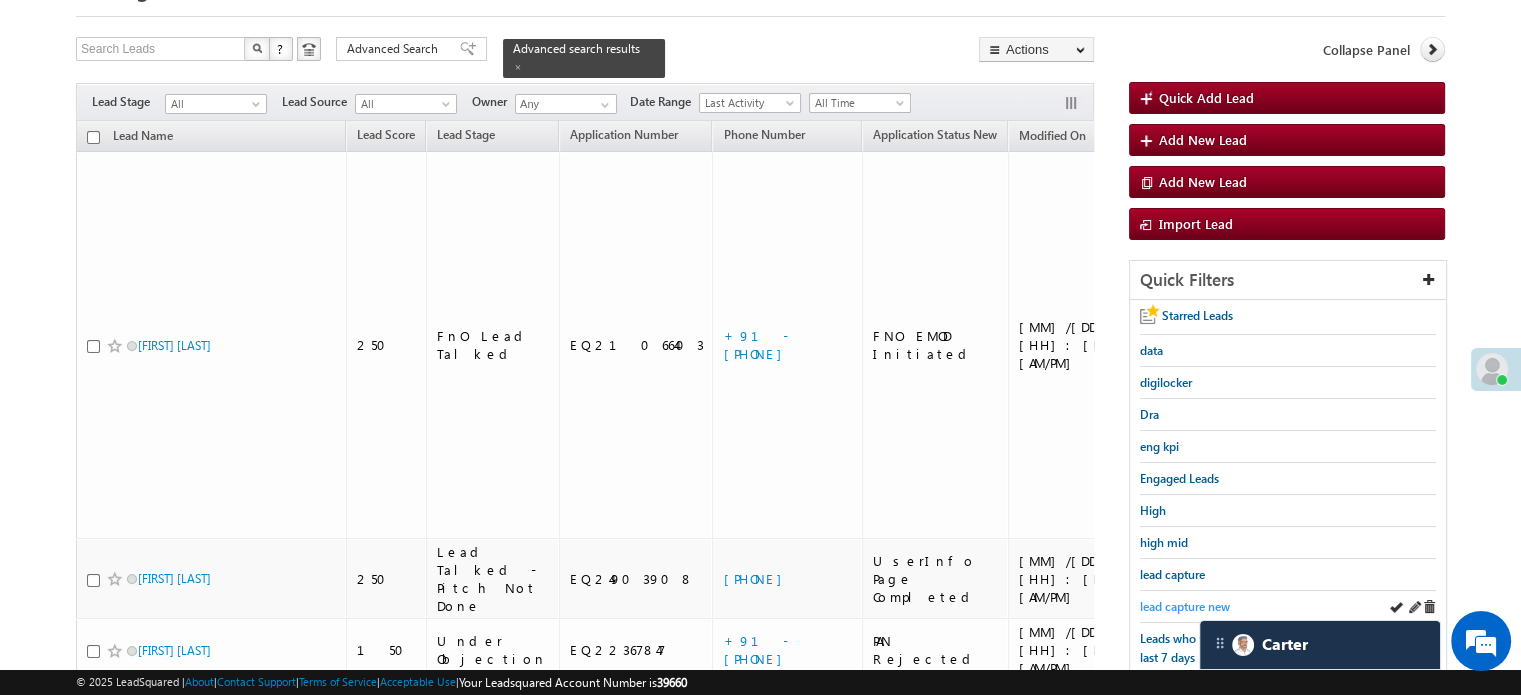 click on "lead capture new" at bounding box center (1185, 606) 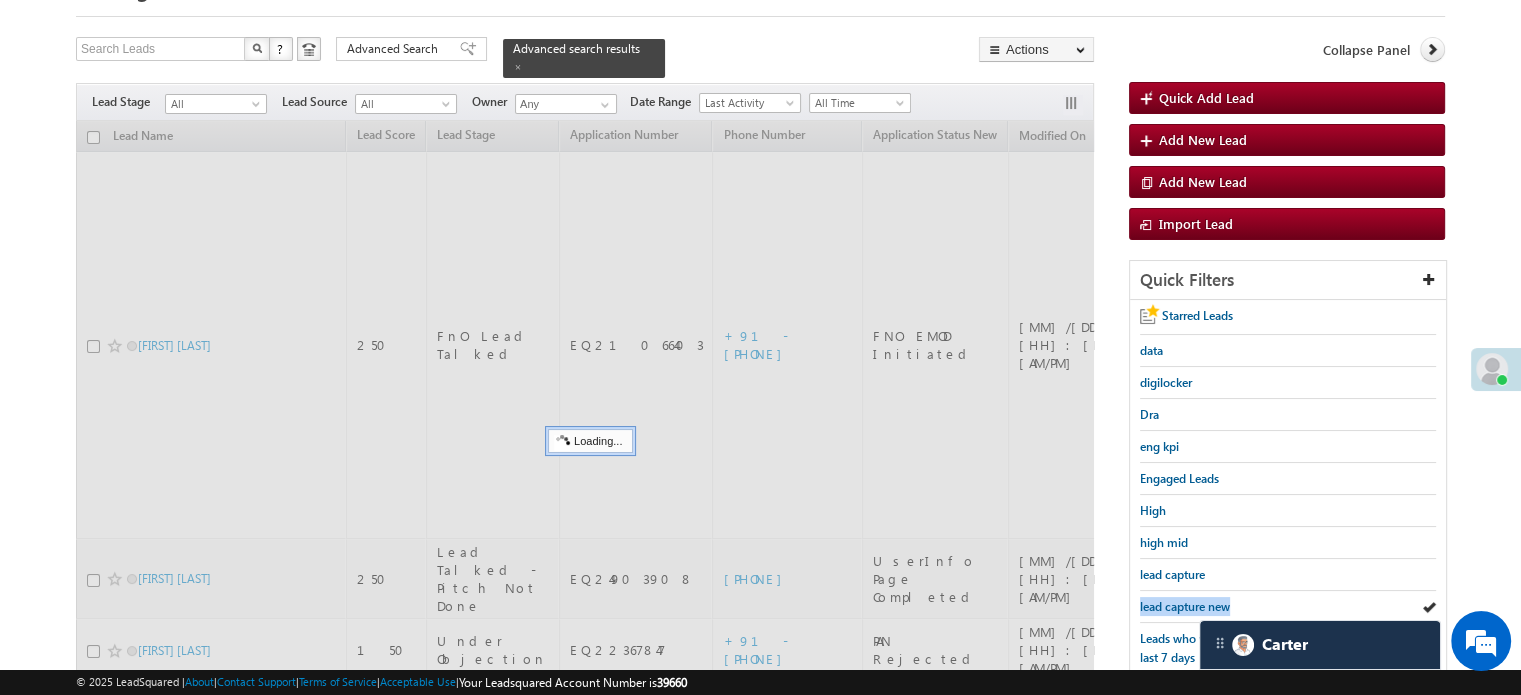 click on "lead capture new" at bounding box center (1185, 606) 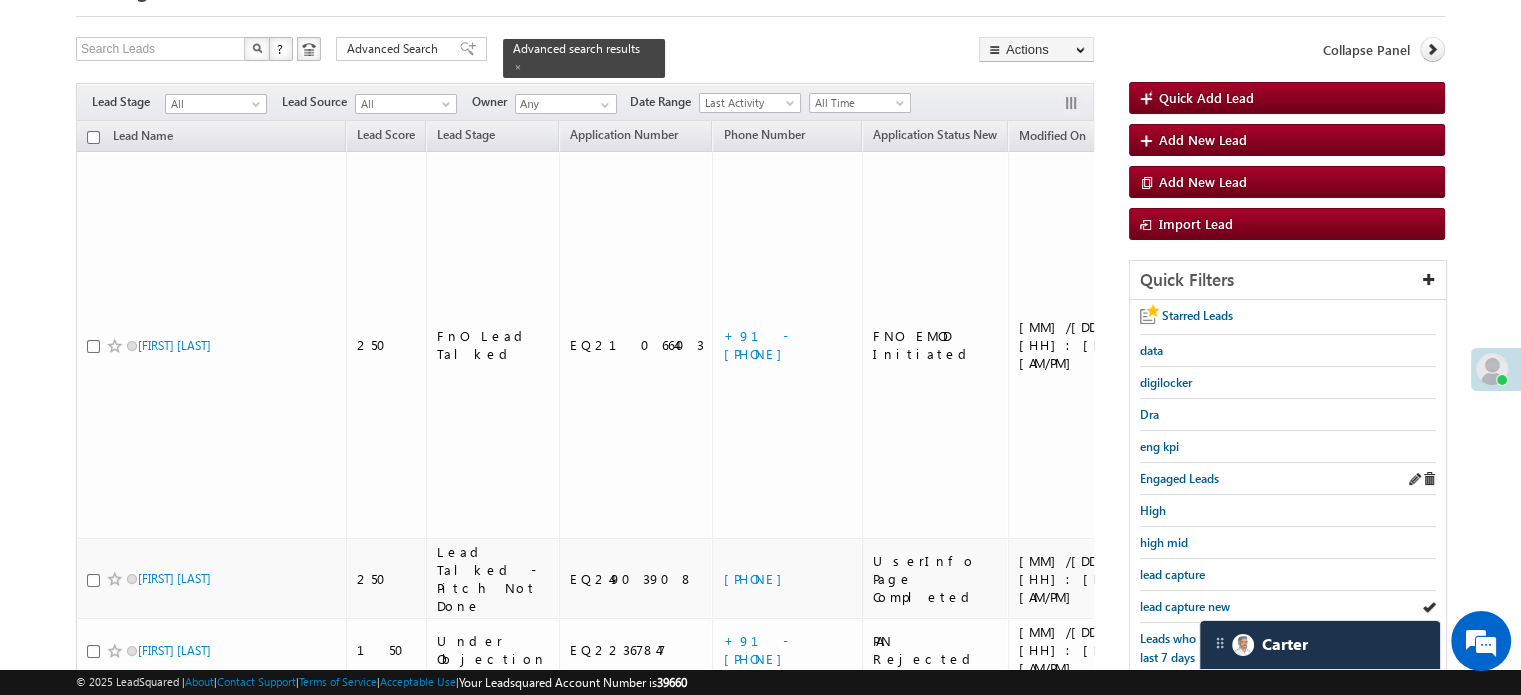 scroll, scrollTop: 202, scrollLeft: 0, axis: vertical 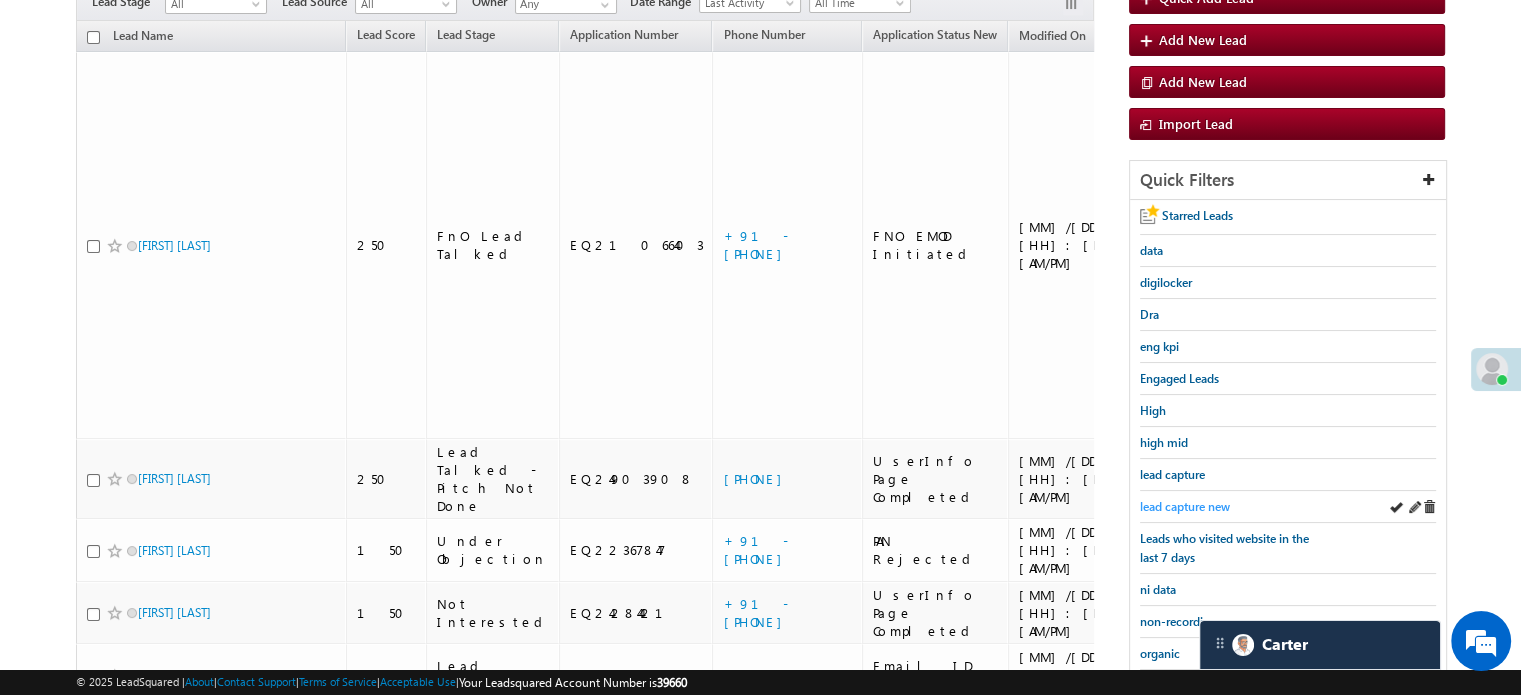 click on "lead capture new" at bounding box center (1185, 506) 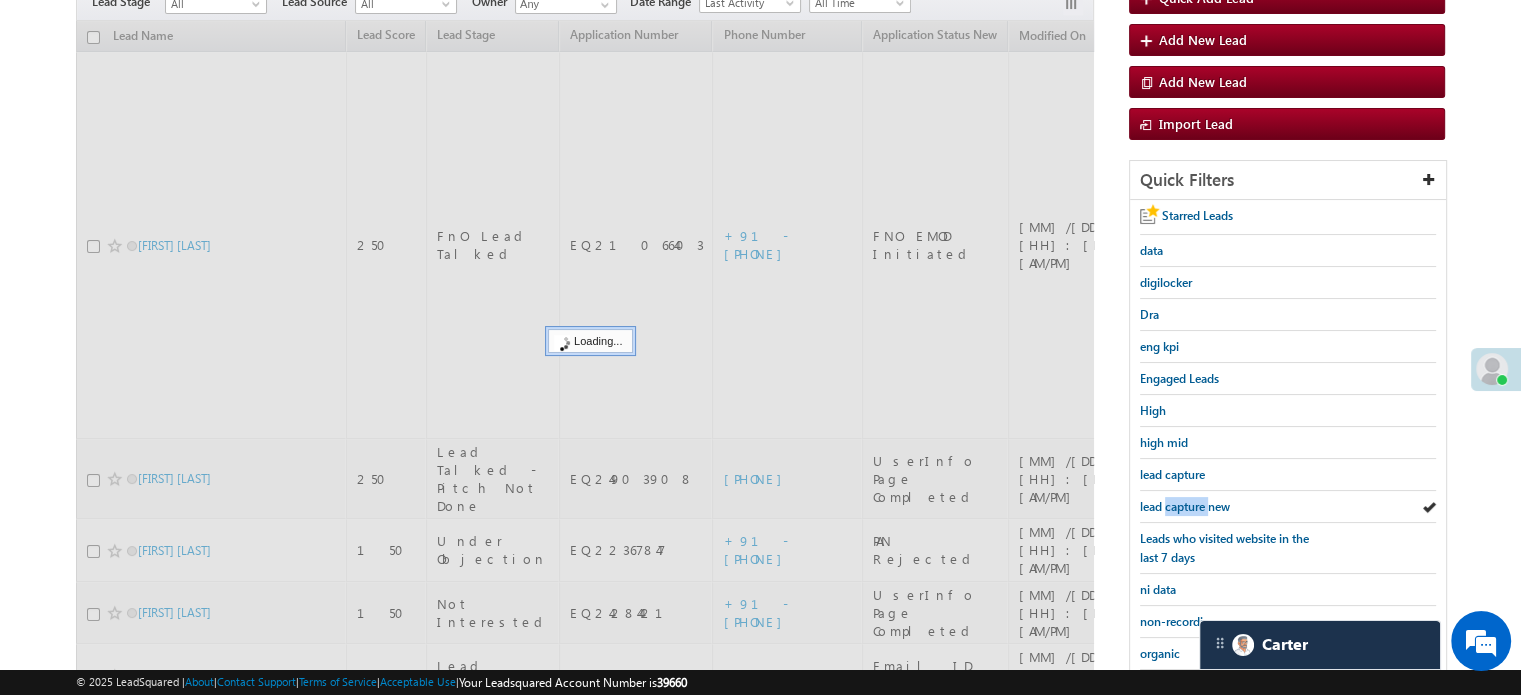 click on "lead capture new" at bounding box center (1185, 506) 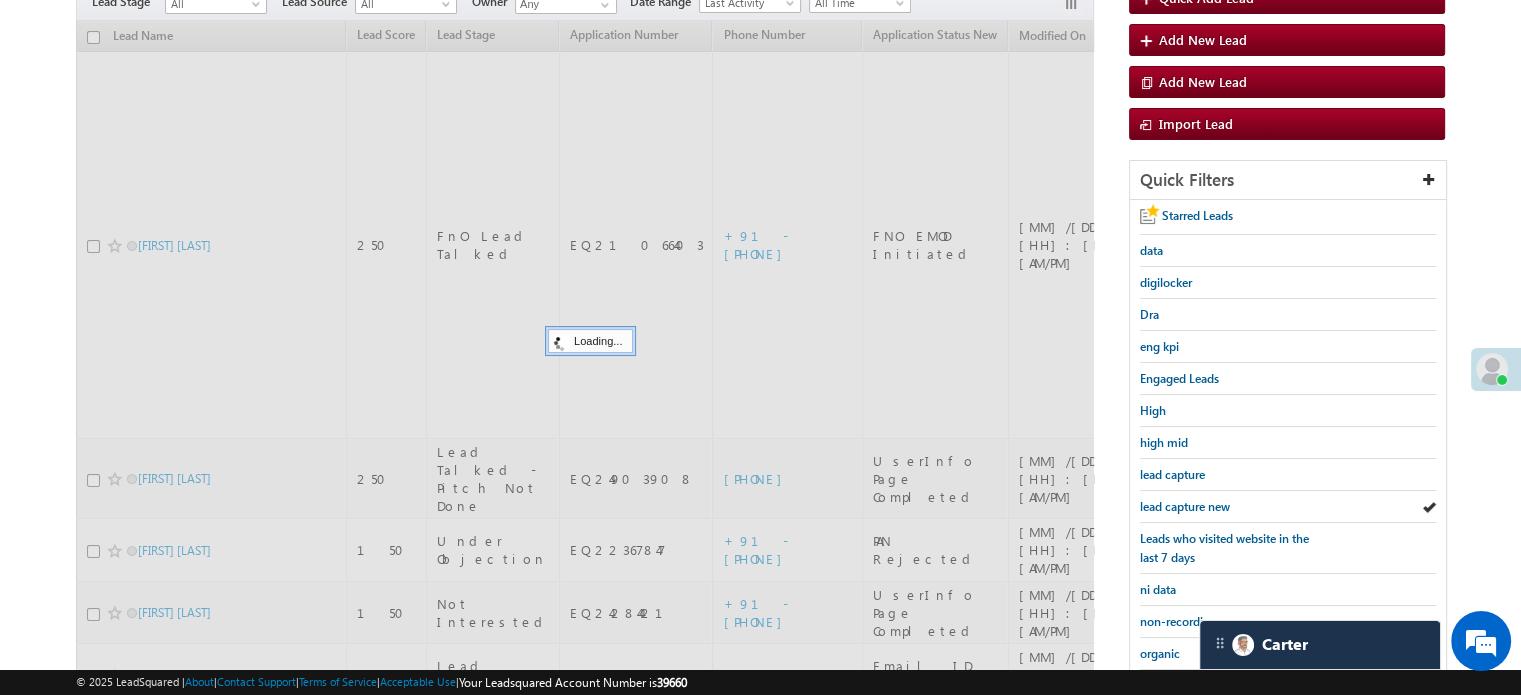 click on "lead capture new" at bounding box center (1185, 506) 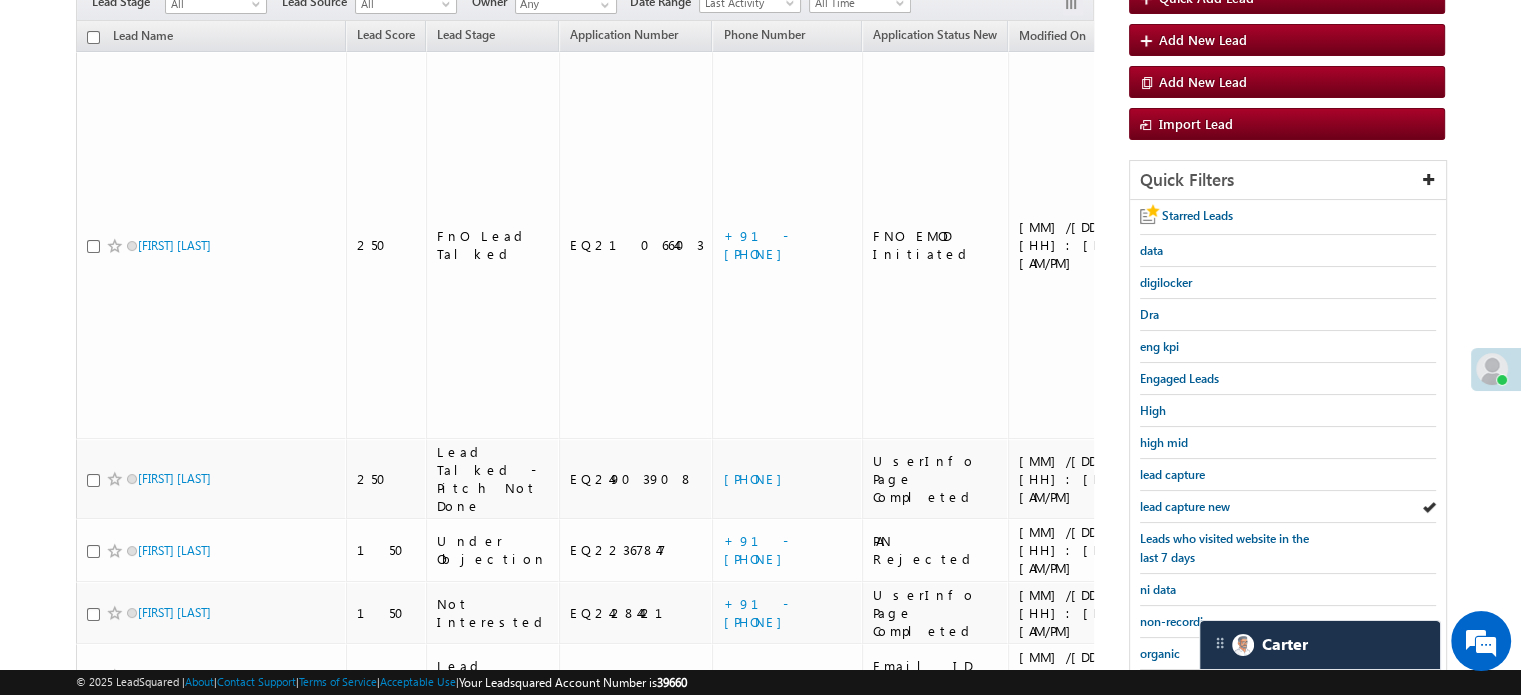 click on "lead capture new" at bounding box center [1185, 506] 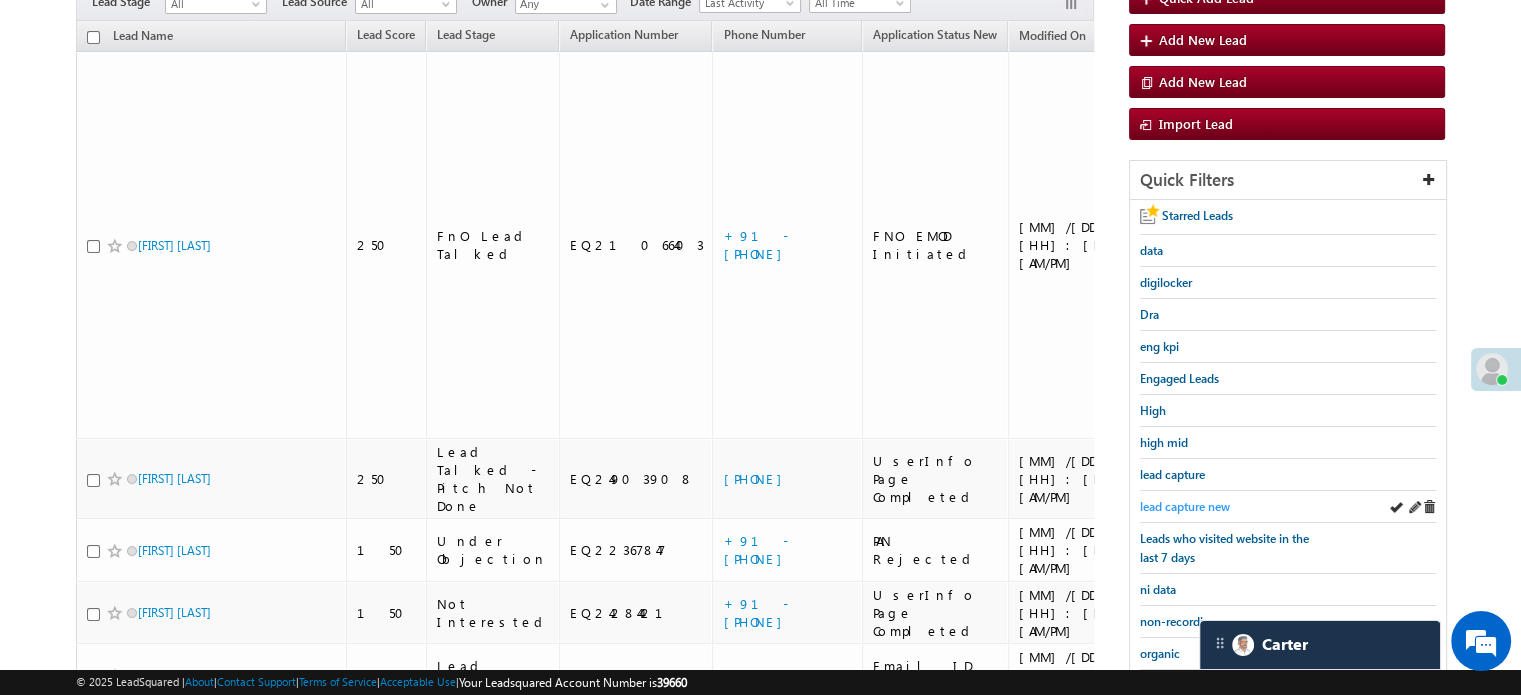 click on "lead capture new" at bounding box center (1185, 506) 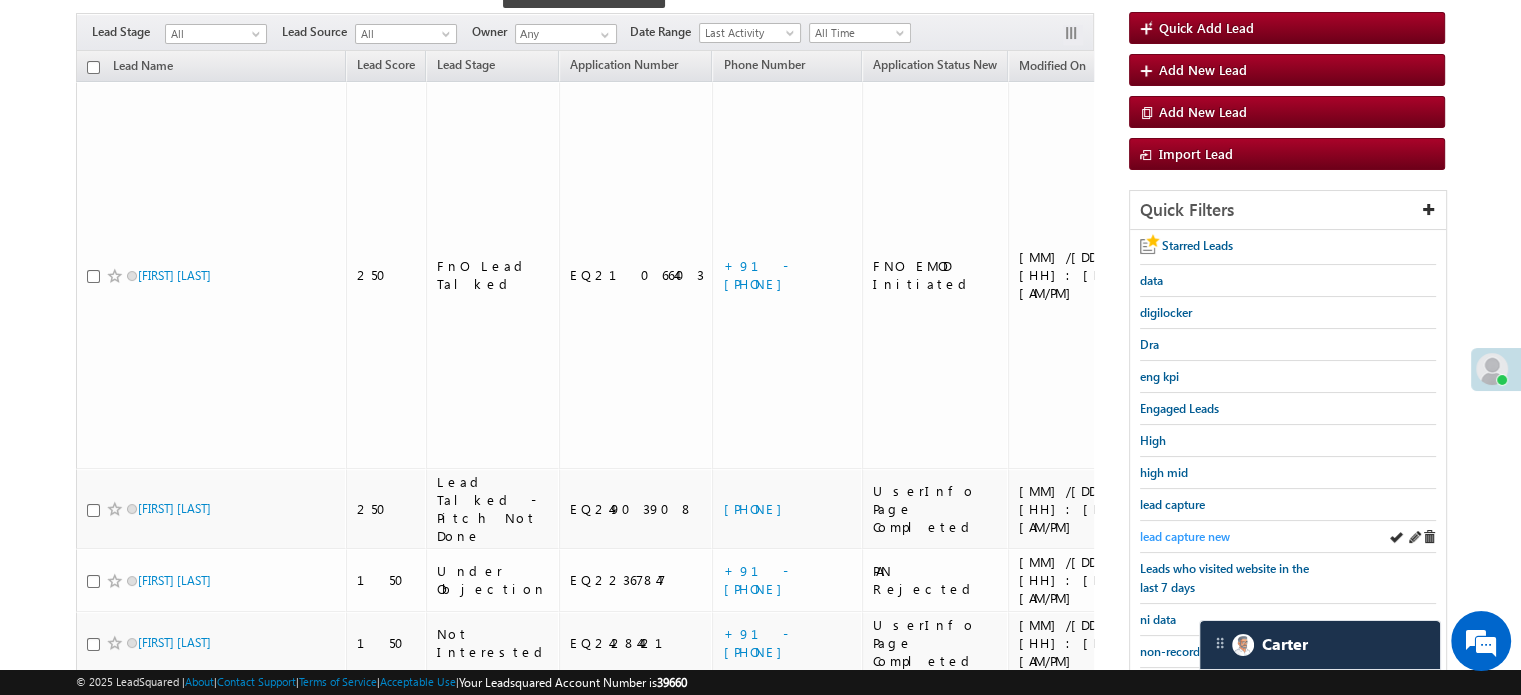 scroll, scrollTop: 202, scrollLeft: 0, axis: vertical 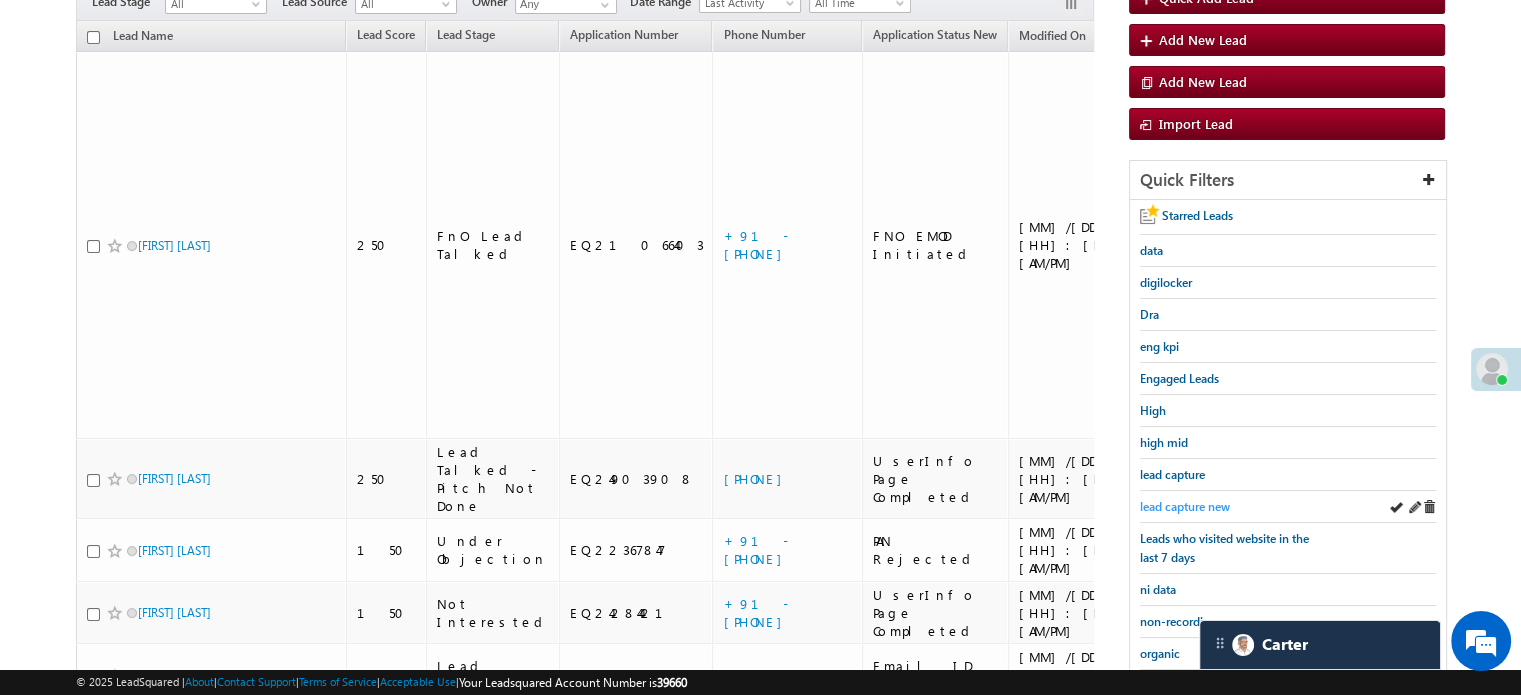 click on "lead capture new" at bounding box center [1185, 506] 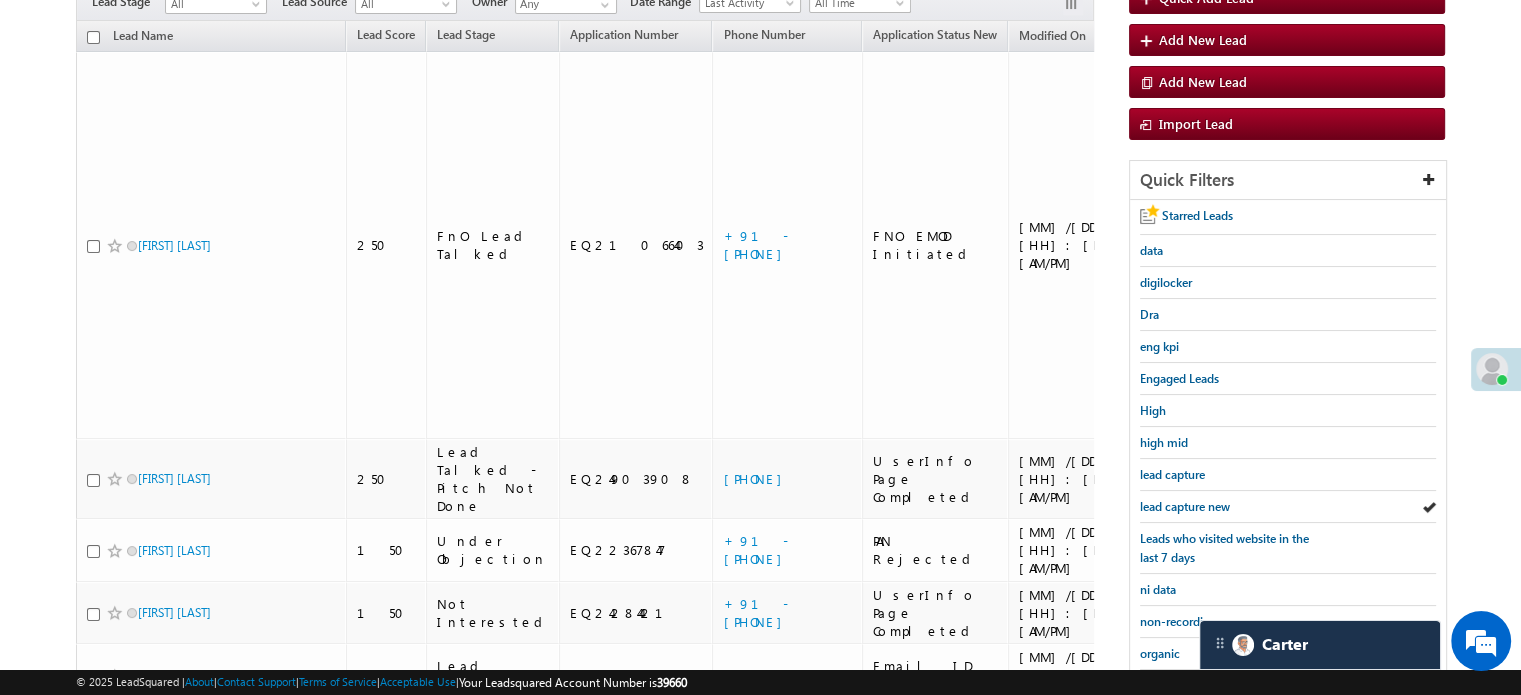 scroll, scrollTop: 402, scrollLeft: 0, axis: vertical 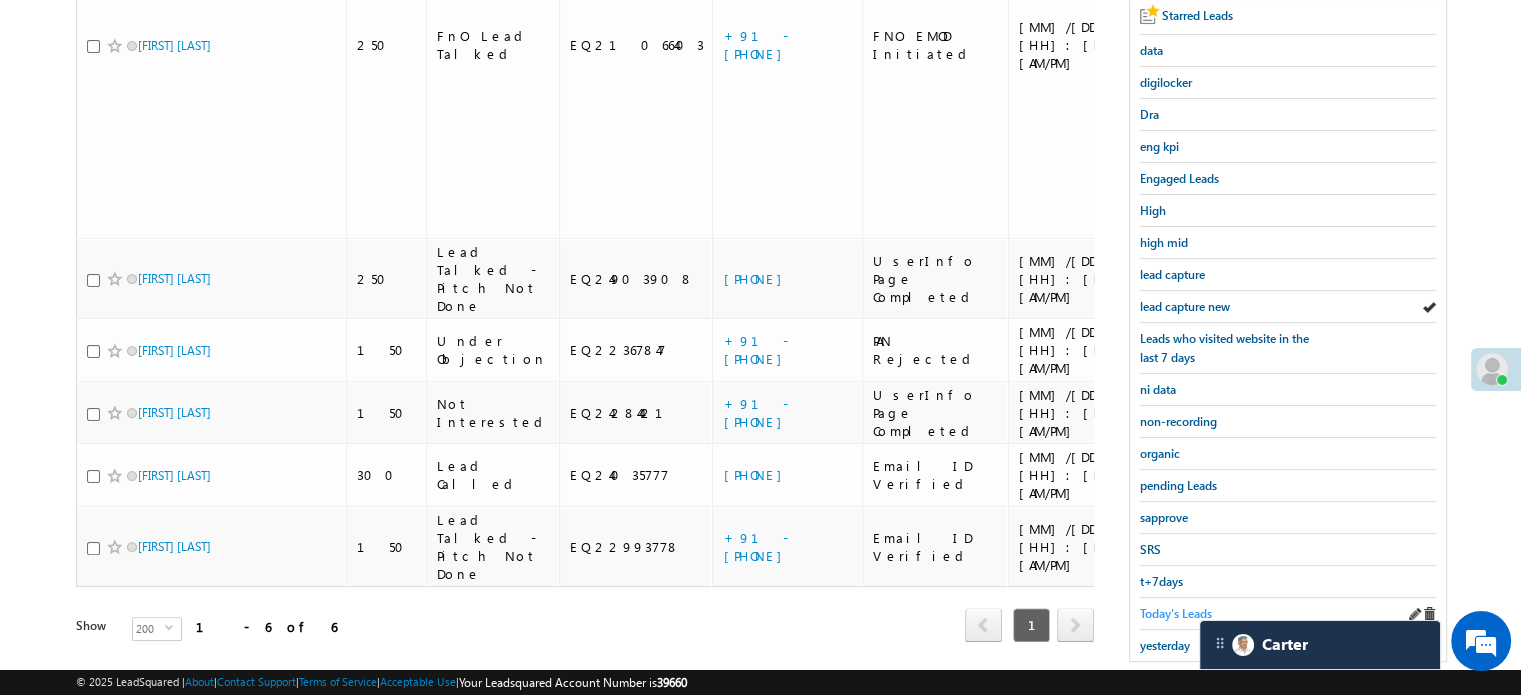 click on "Today's Leads" at bounding box center [1176, 613] 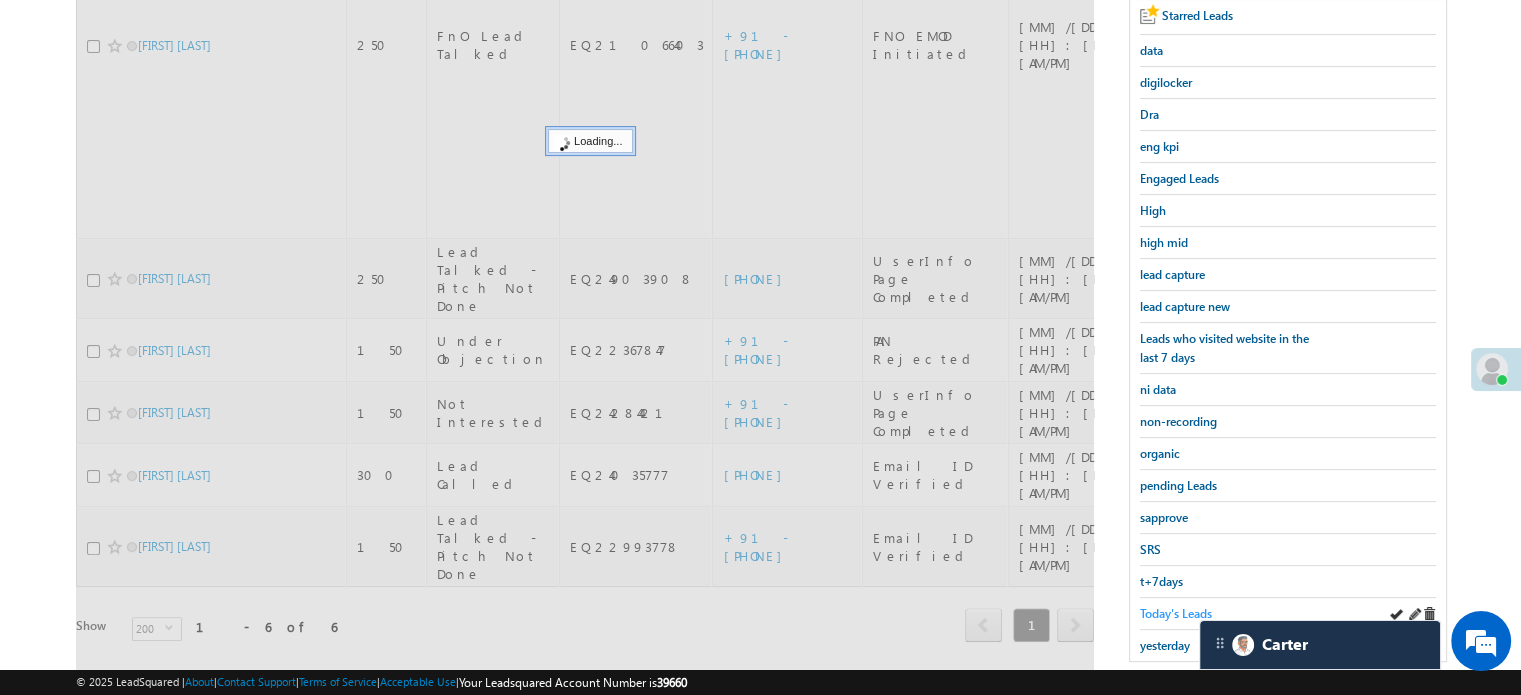 click on "Today's Leads" at bounding box center (1176, 613) 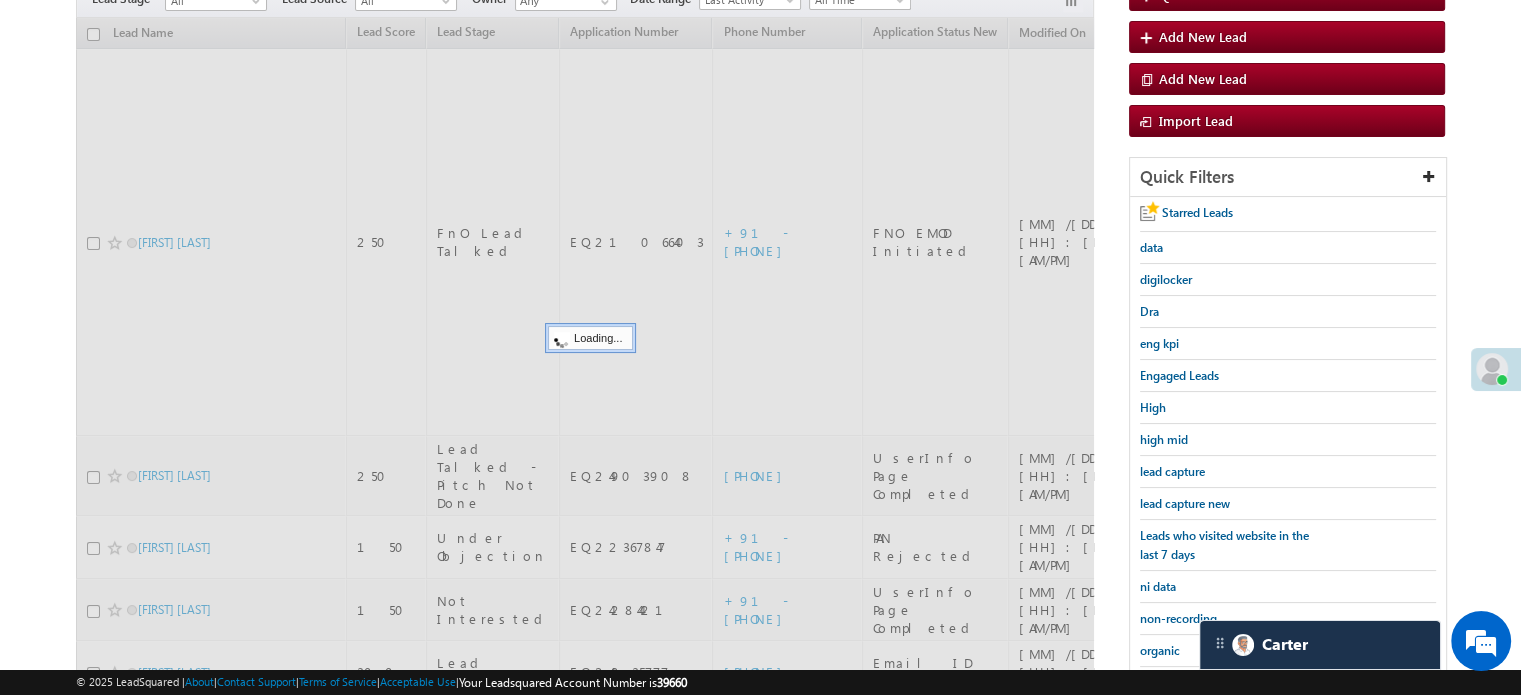 scroll, scrollTop: 202, scrollLeft: 0, axis: vertical 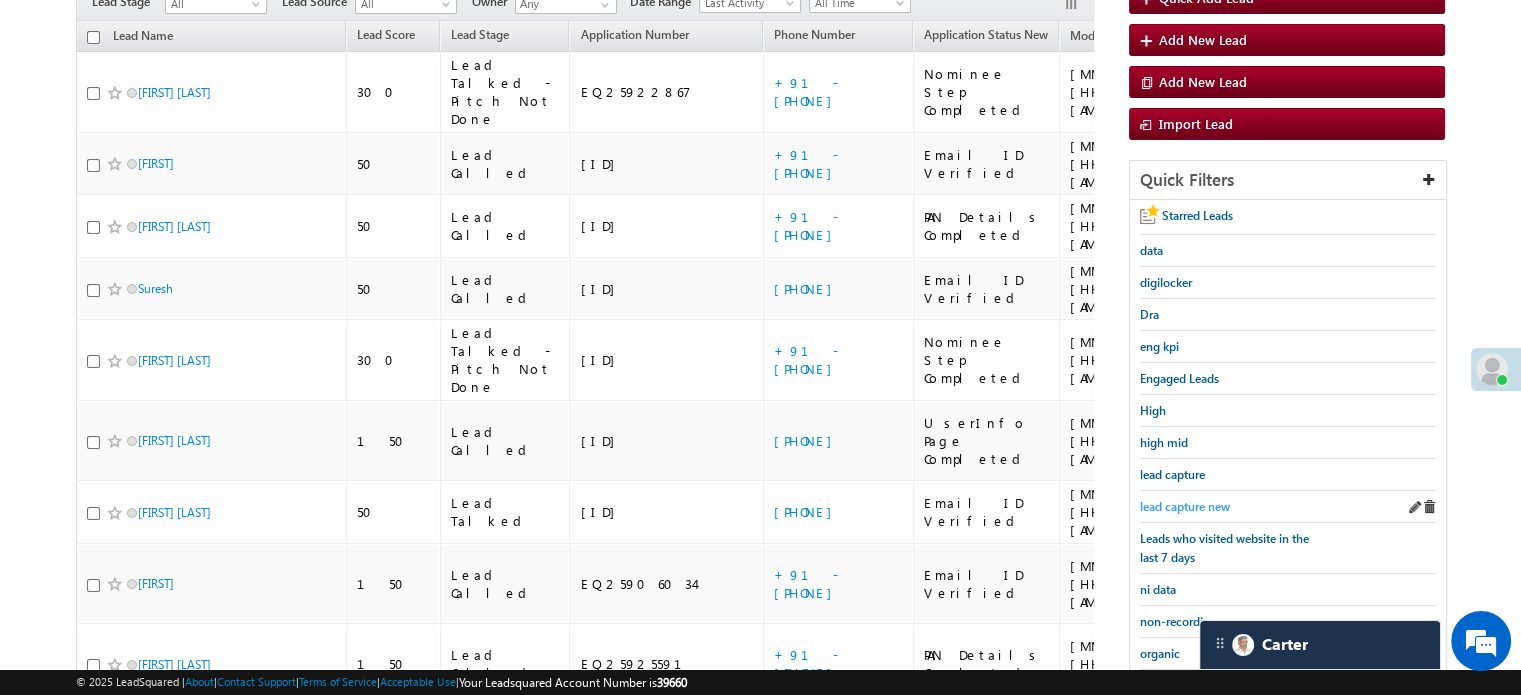 click on "lead capture new" at bounding box center (1185, 506) 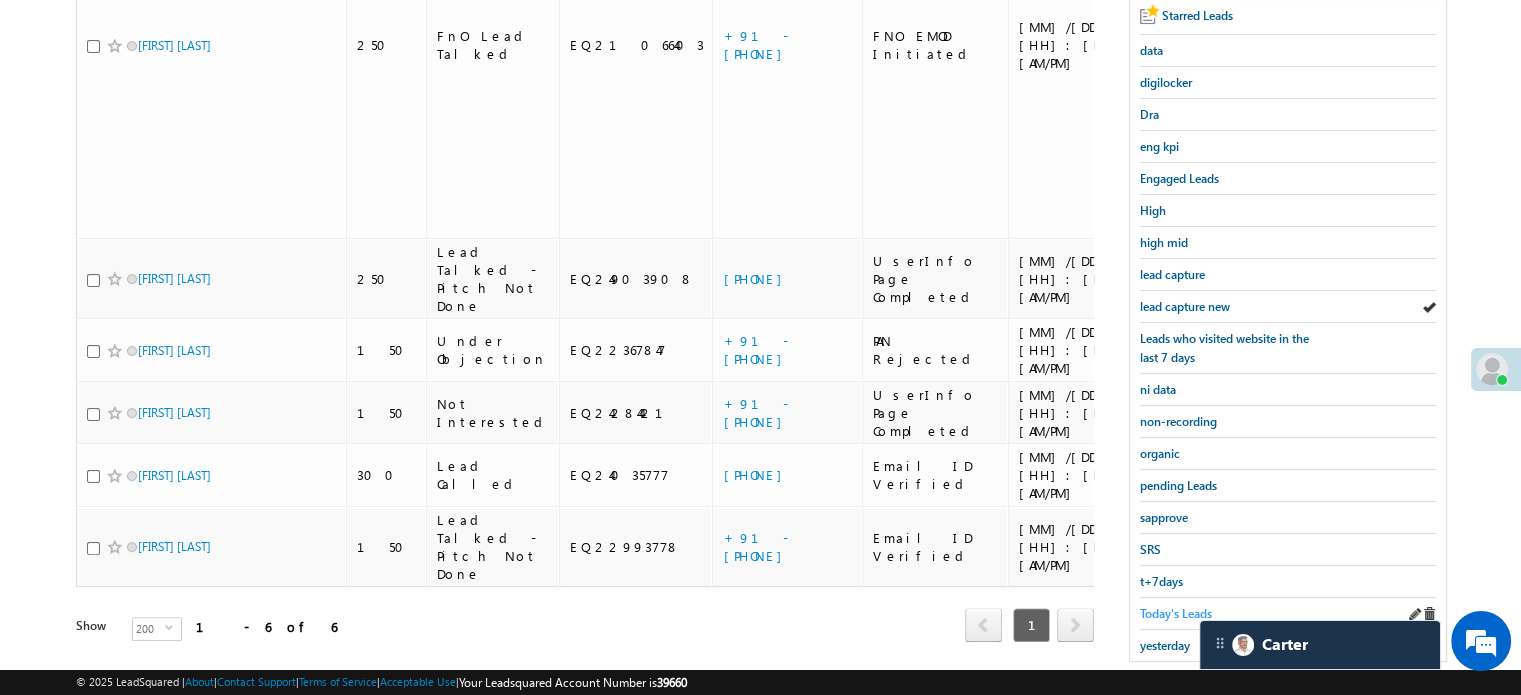 click on "Today's Leads" at bounding box center (1176, 613) 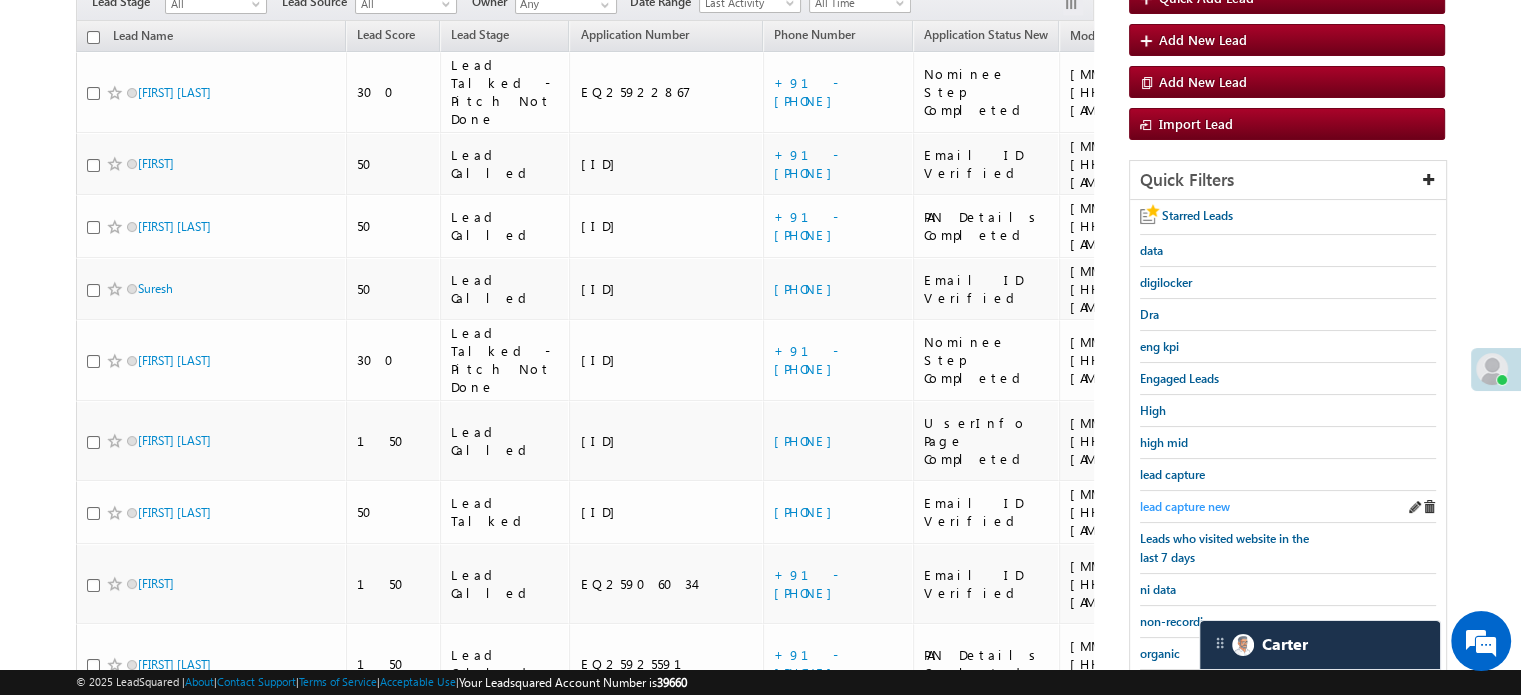 click on "lead capture new" at bounding box center [1185, 506] 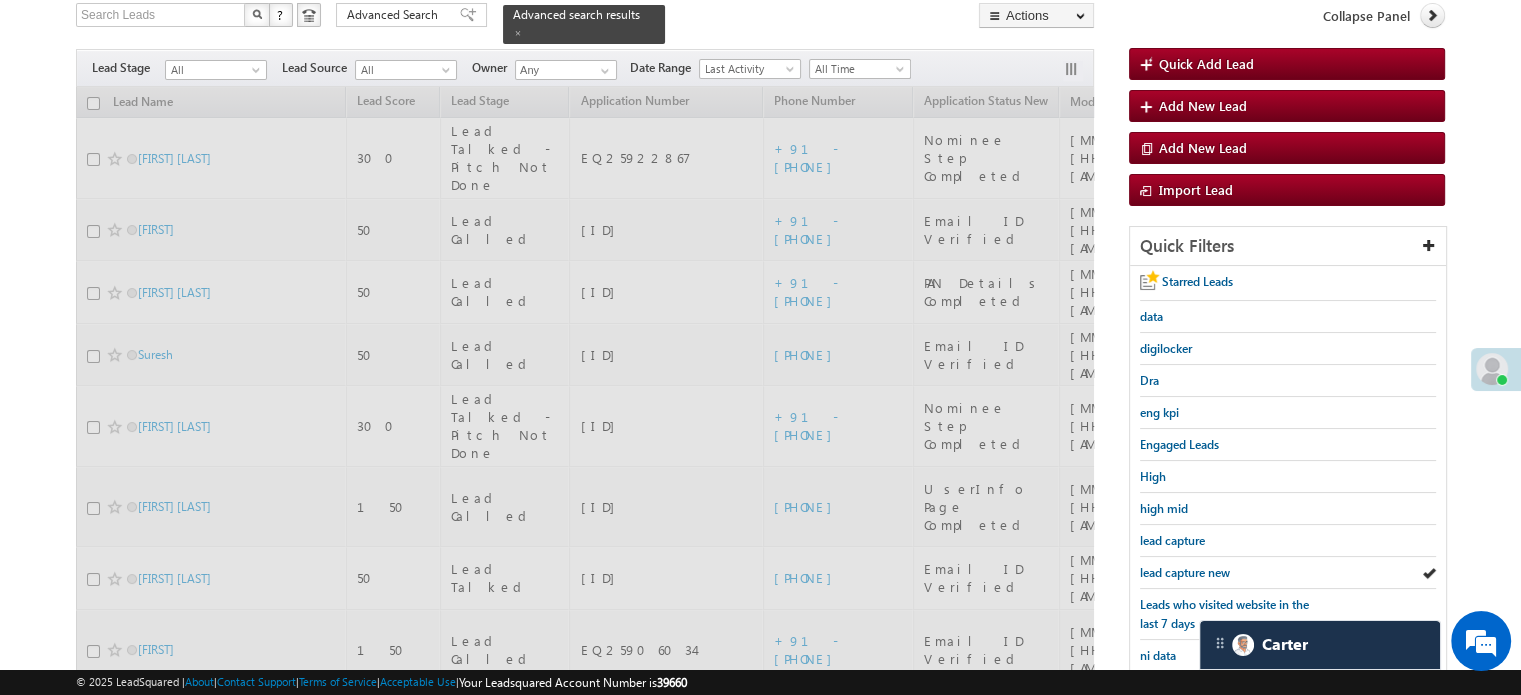 scroll, scrollTop: 102, scrollLeft: 0, axis: vertical 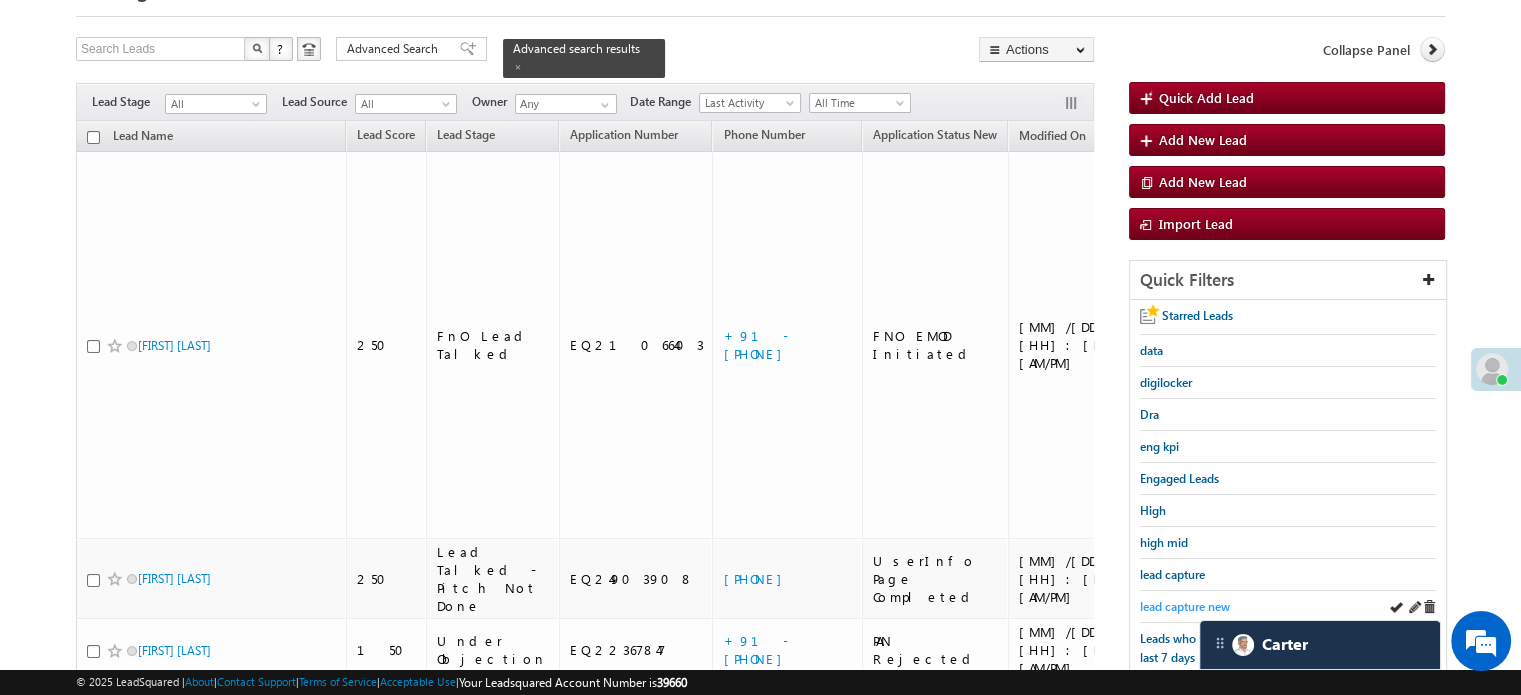 click on "lead capture new" at bounding box center [1185, 606] 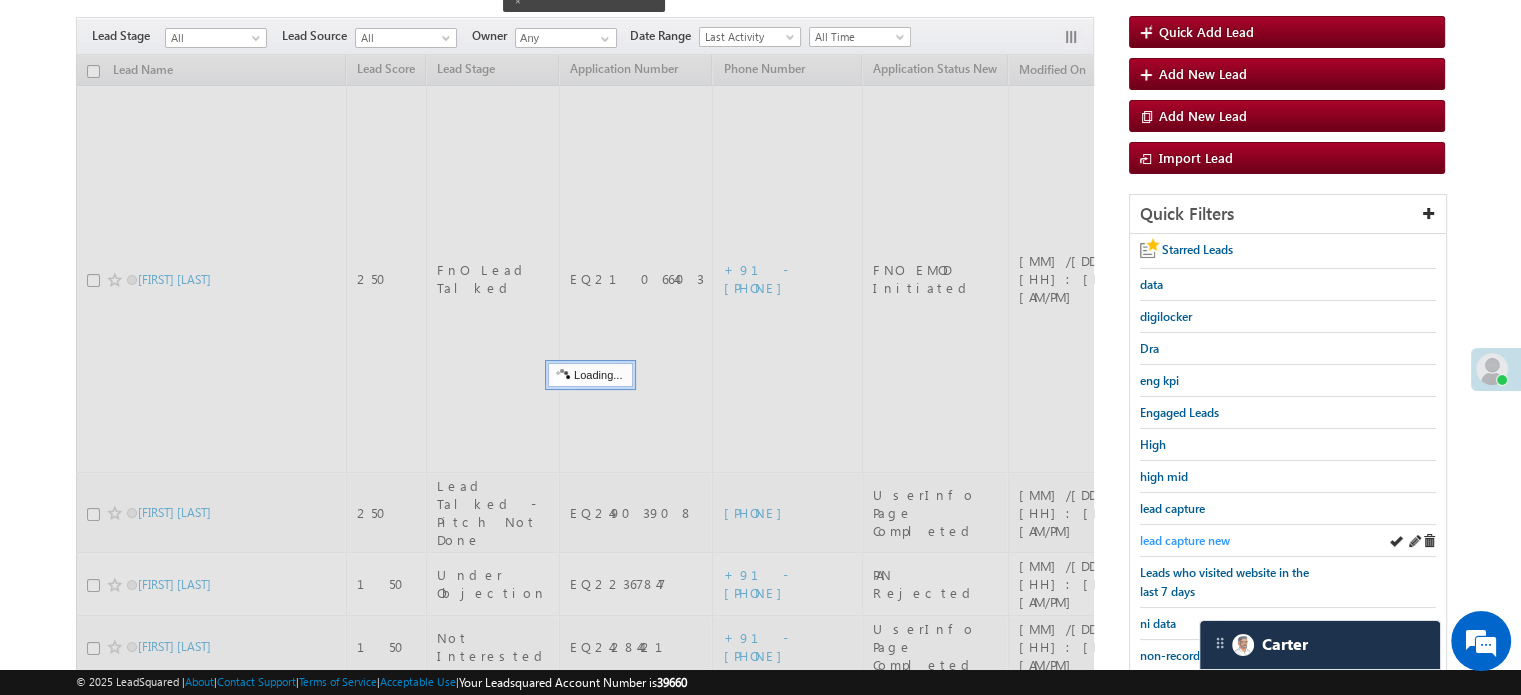 scroll, scrollTop: 302, scrollLeft: 0, axis: vertical 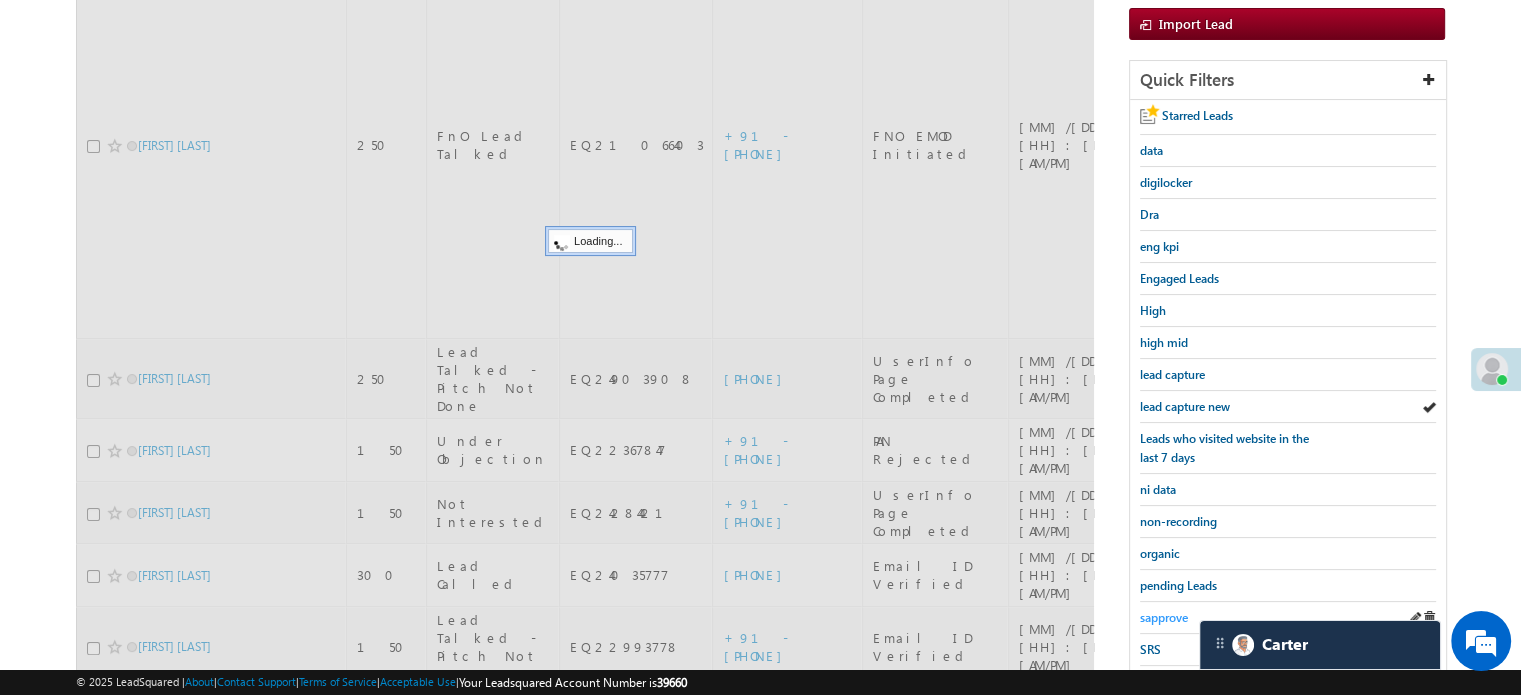 click on "sapprove" at bounding box center (1164, 617) 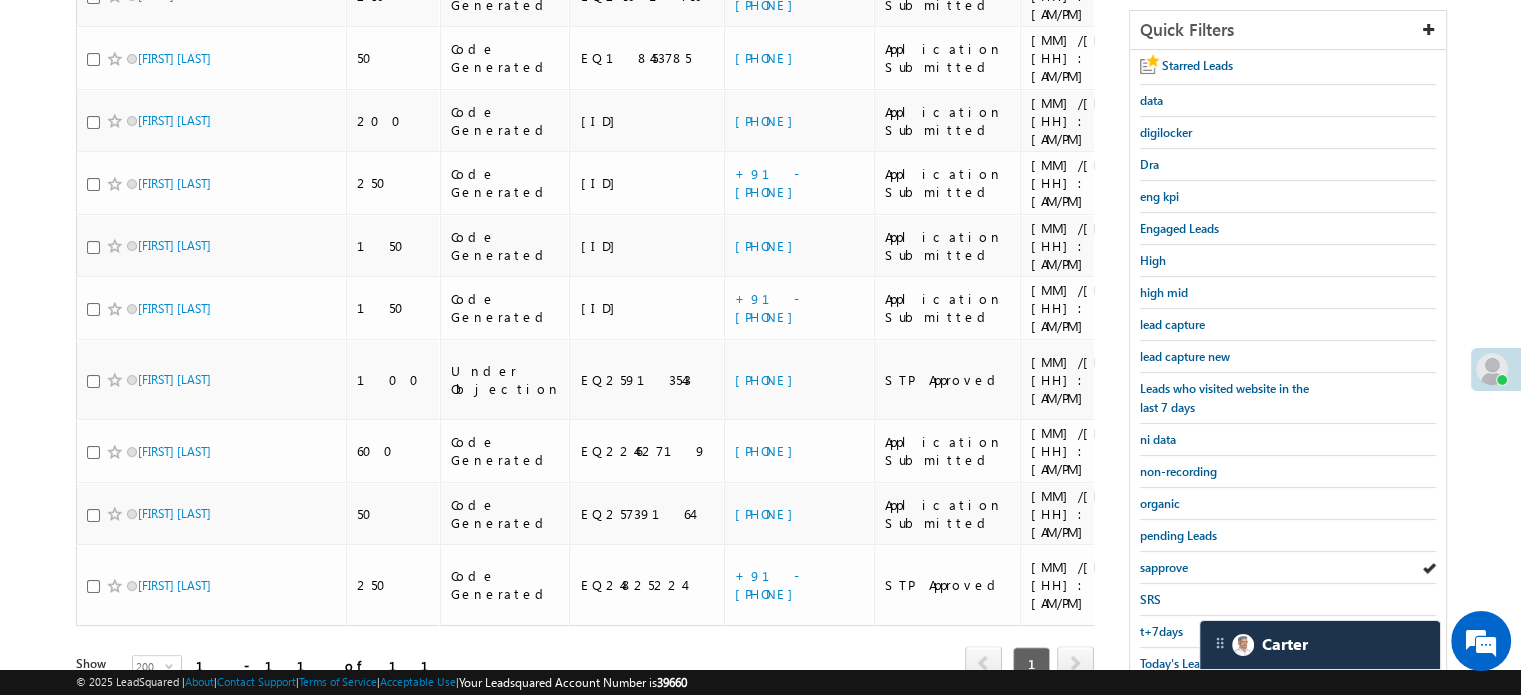 scroll, scrollTop: 429, scrollLeft: 0, axis: vertical 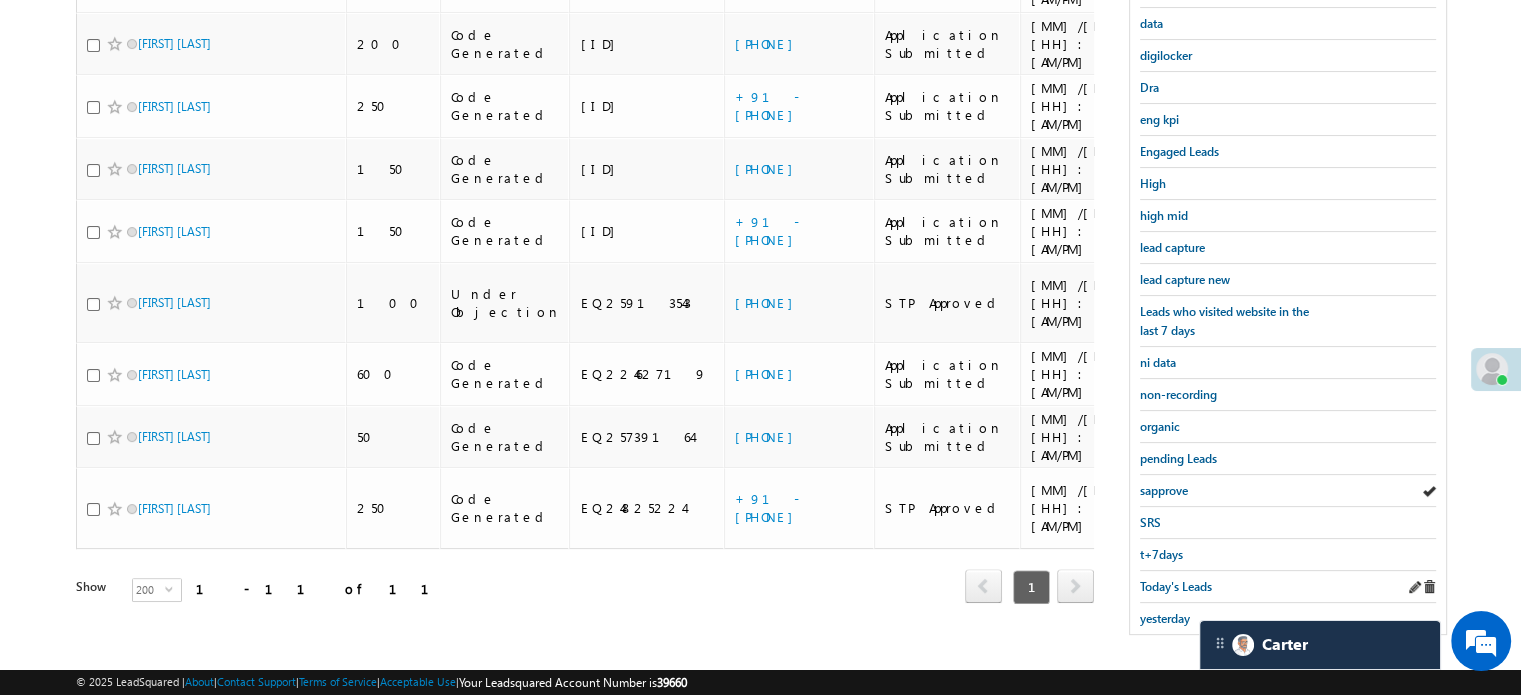 click on "Today's Leads" at bounding box center [1288, 587] 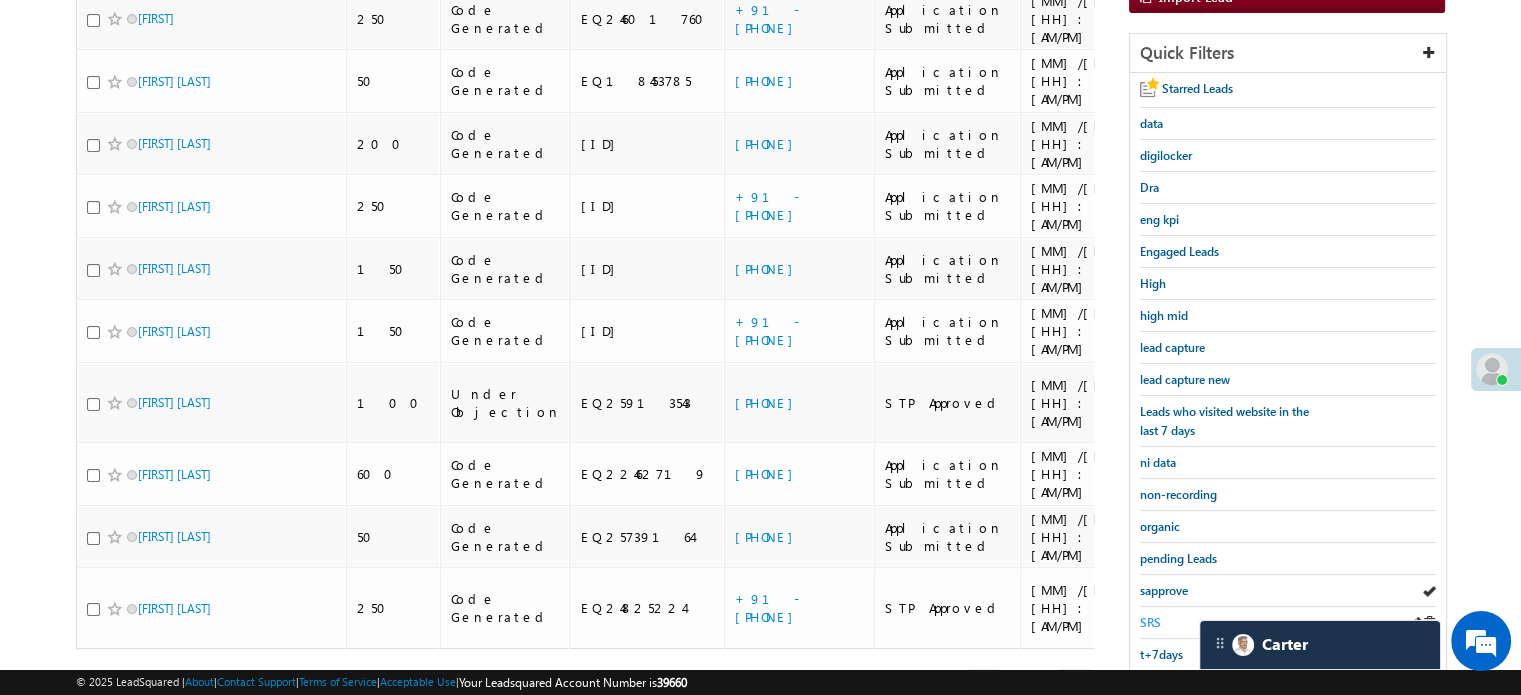 scroll, scrollTop: 429, scrollLeft: 0, axis: vertical 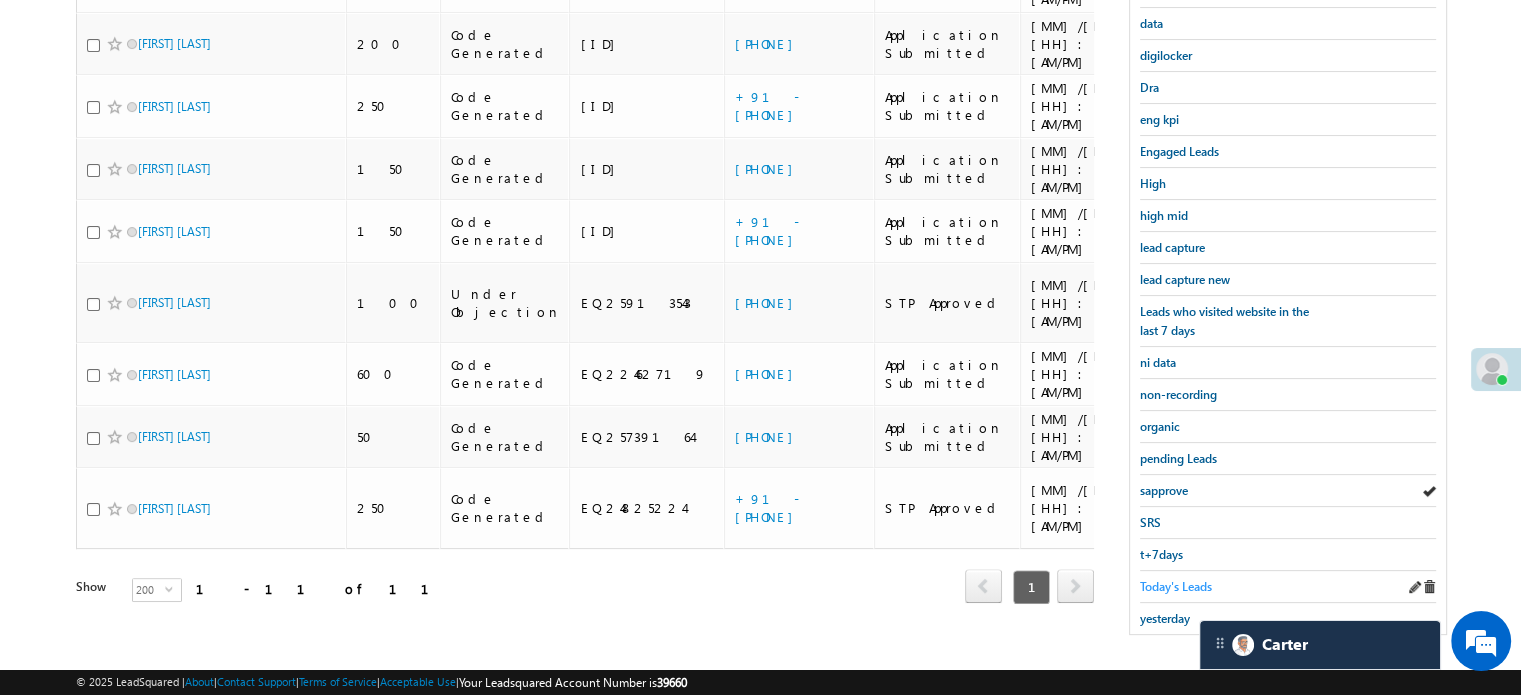 click on "Today's Leads" at bounding box center (1176, 586) 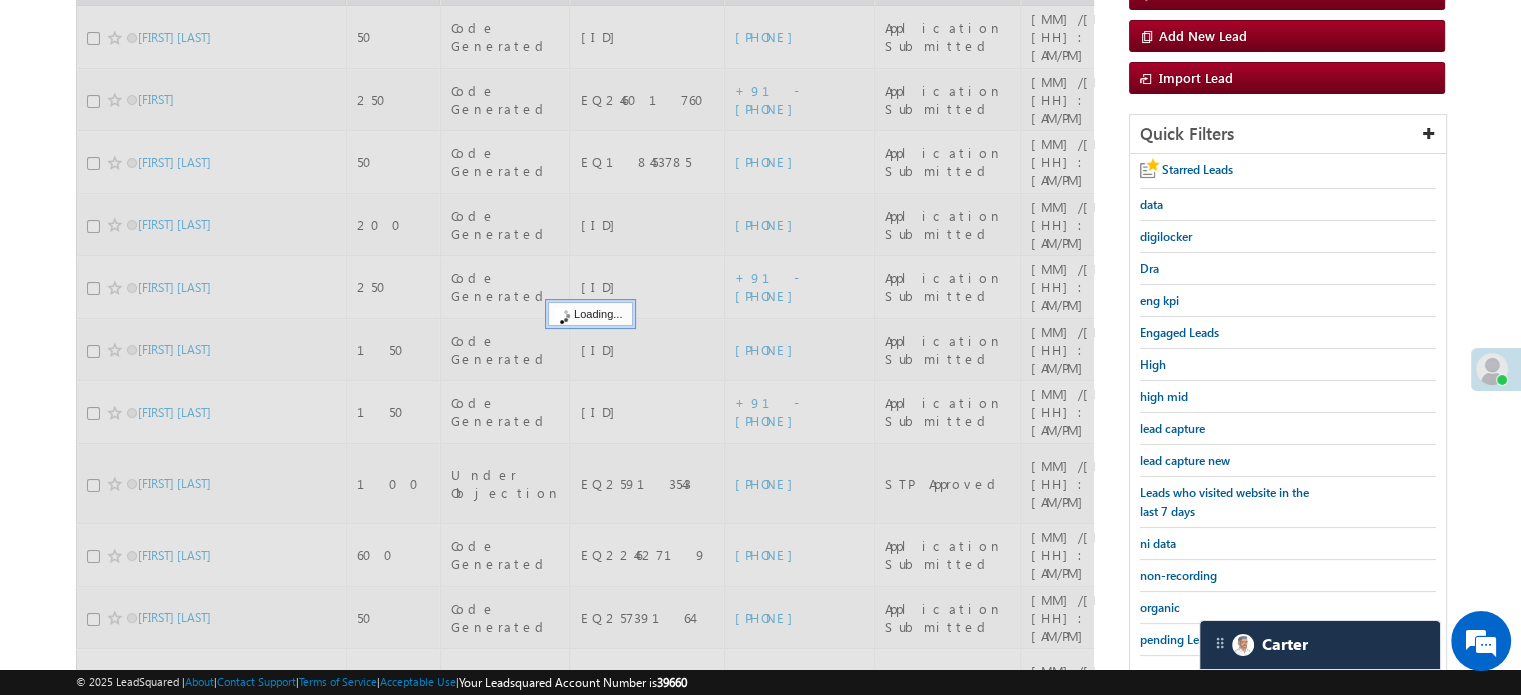 scroll, scrollTop: 229, scrollLeft: 0, axis: vertical 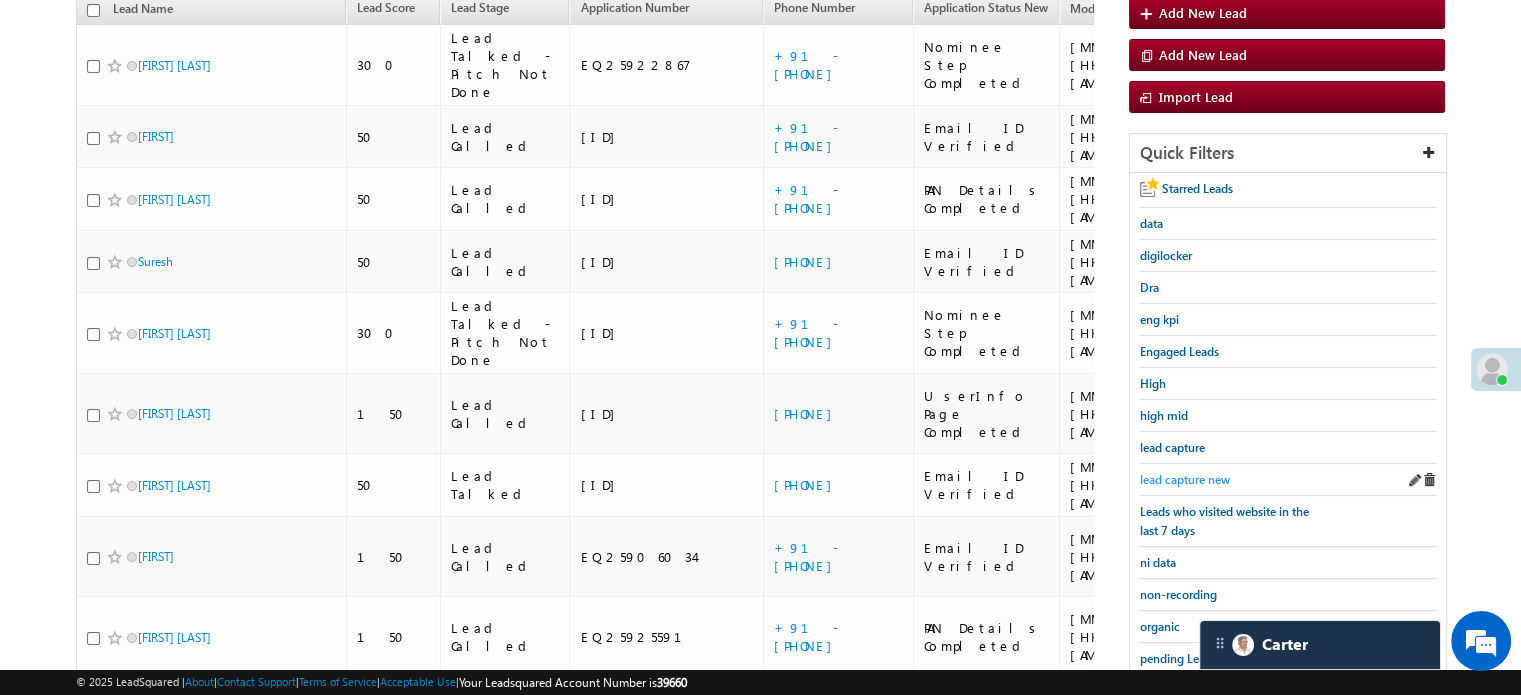 click on "lead capture new" at bounding box center (1185, 479) 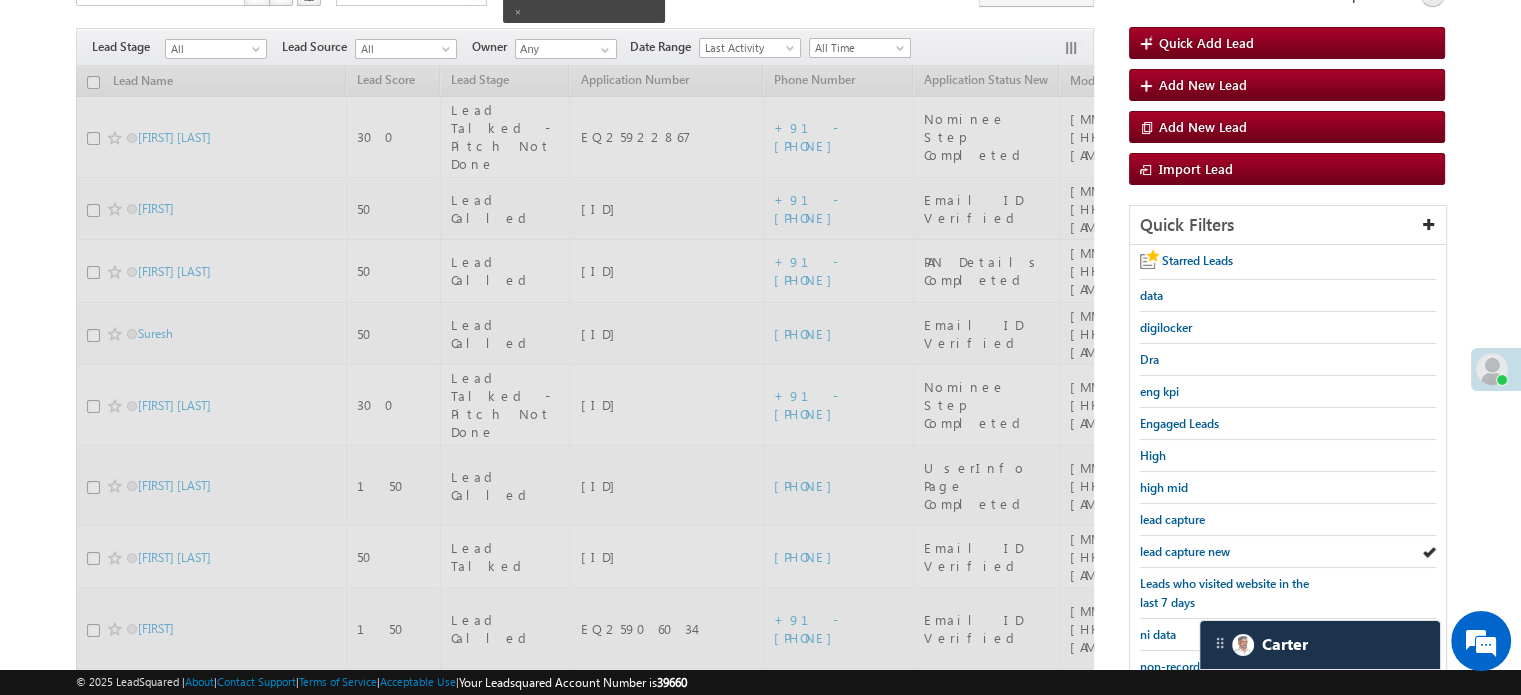 scroll, scrollTop: 29, scrollLeft: 0, axis: vertical 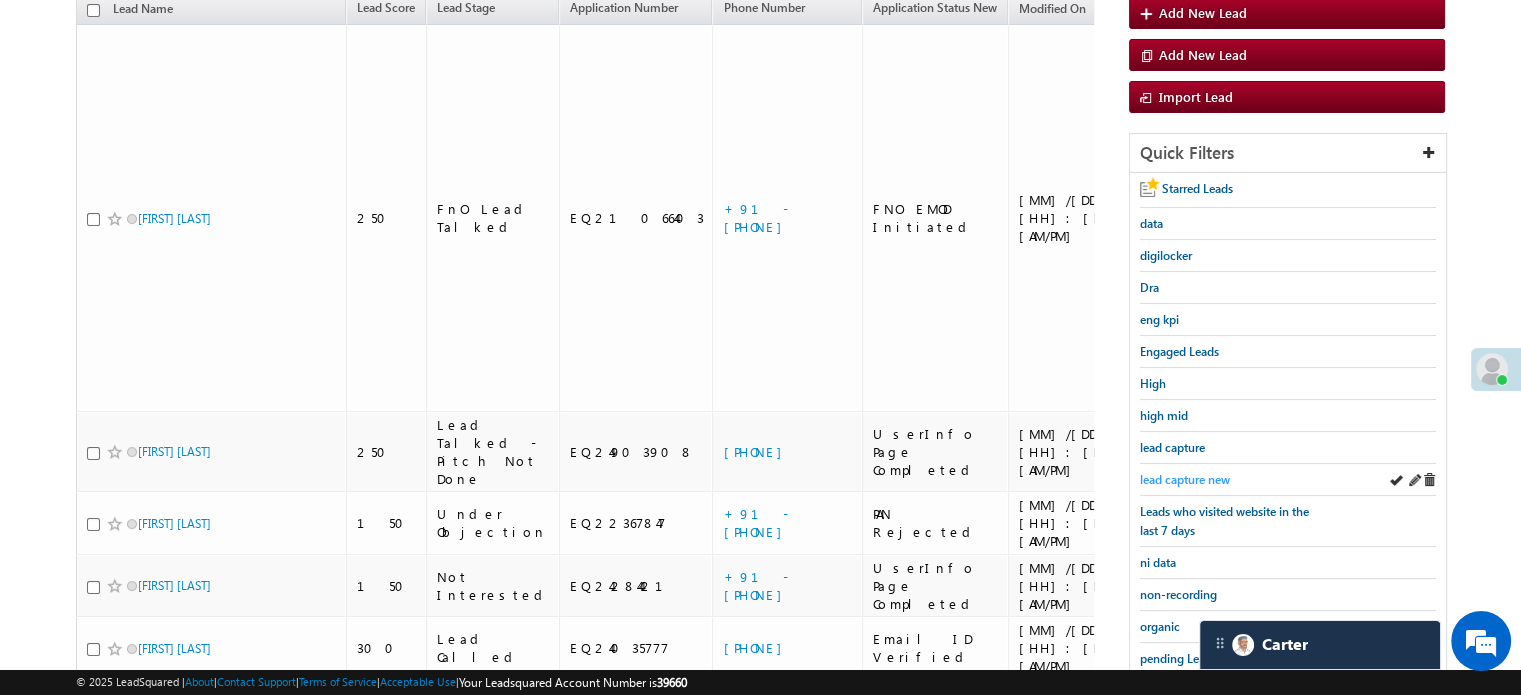 click on "lead capture new" at bounding box center [1185, 479] 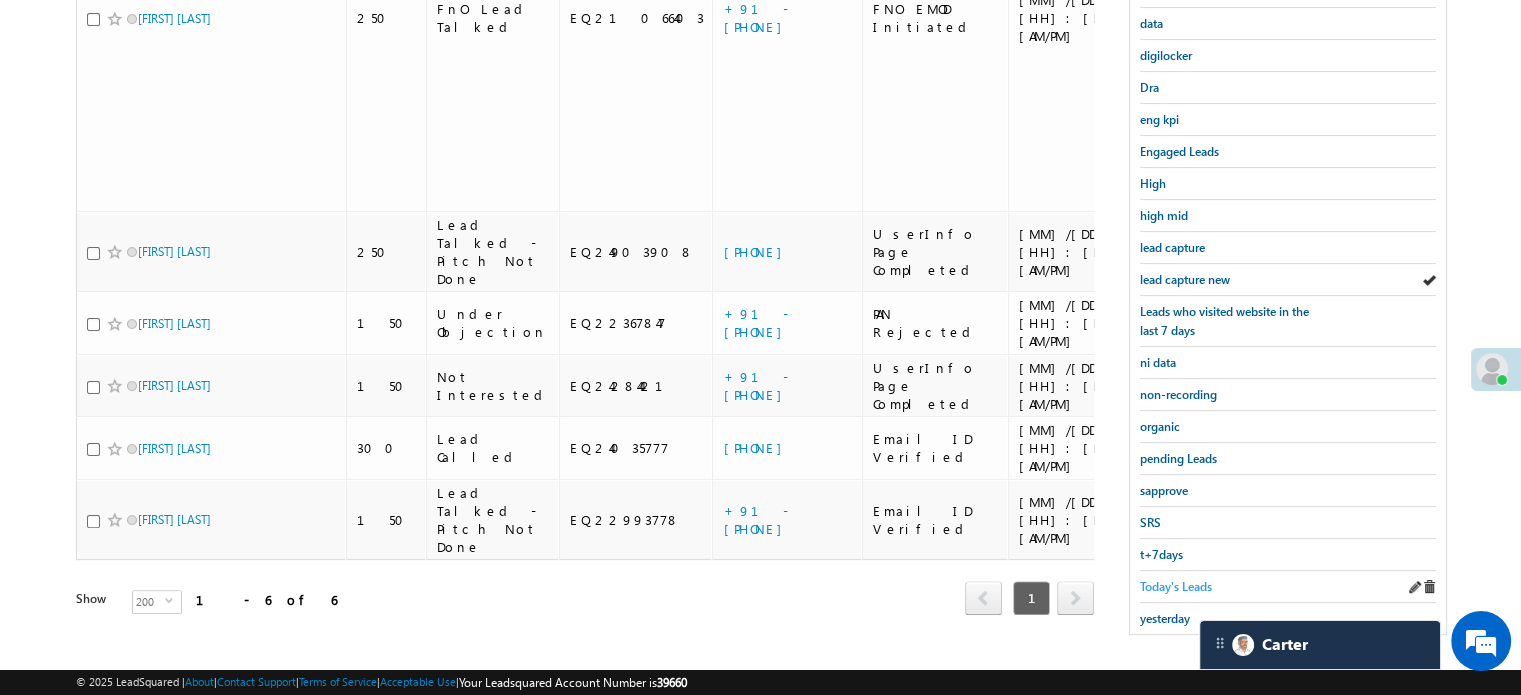 click on "Today's Leads" at bounding box center [1176, 586] 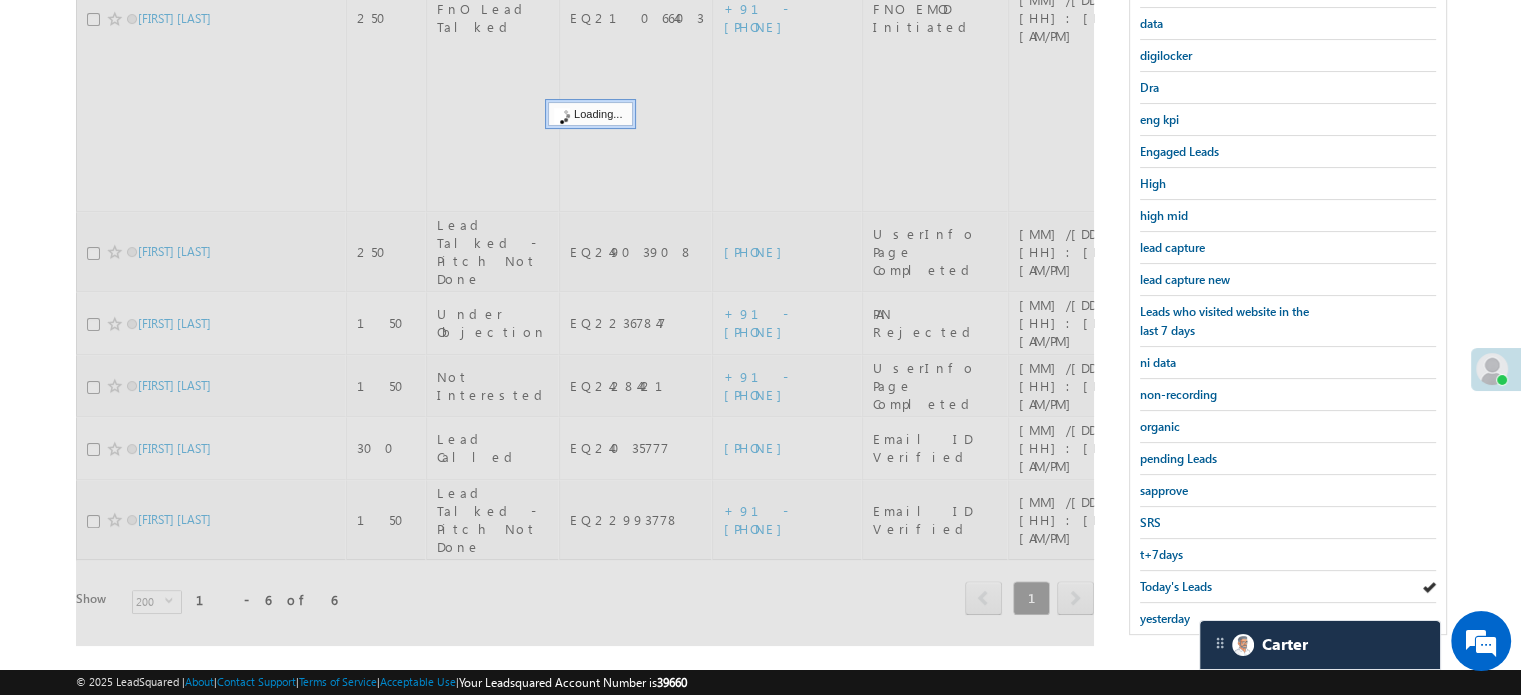 scroll, scrollTop: 229, scrollLeft: 0, axis: vertical 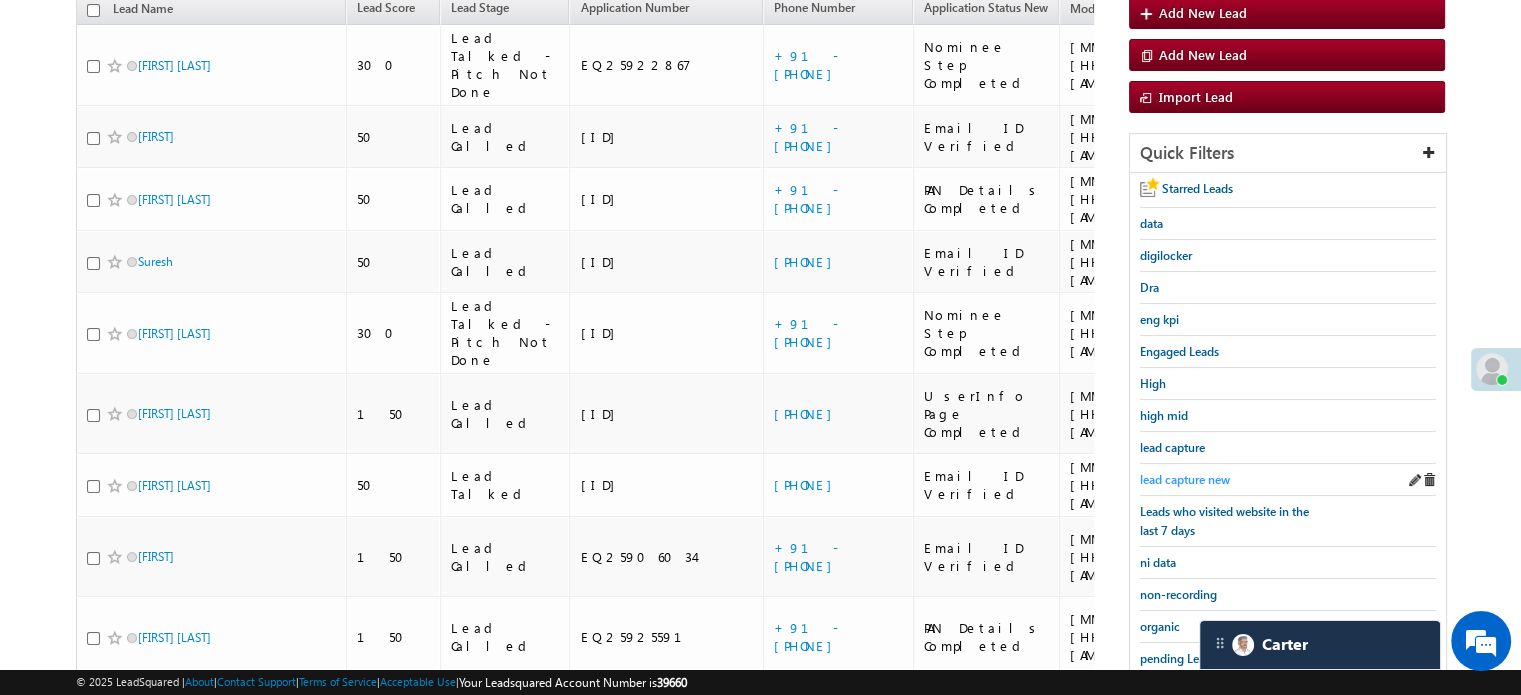 click on "lead capture new" at bounding box center [1185, 479] 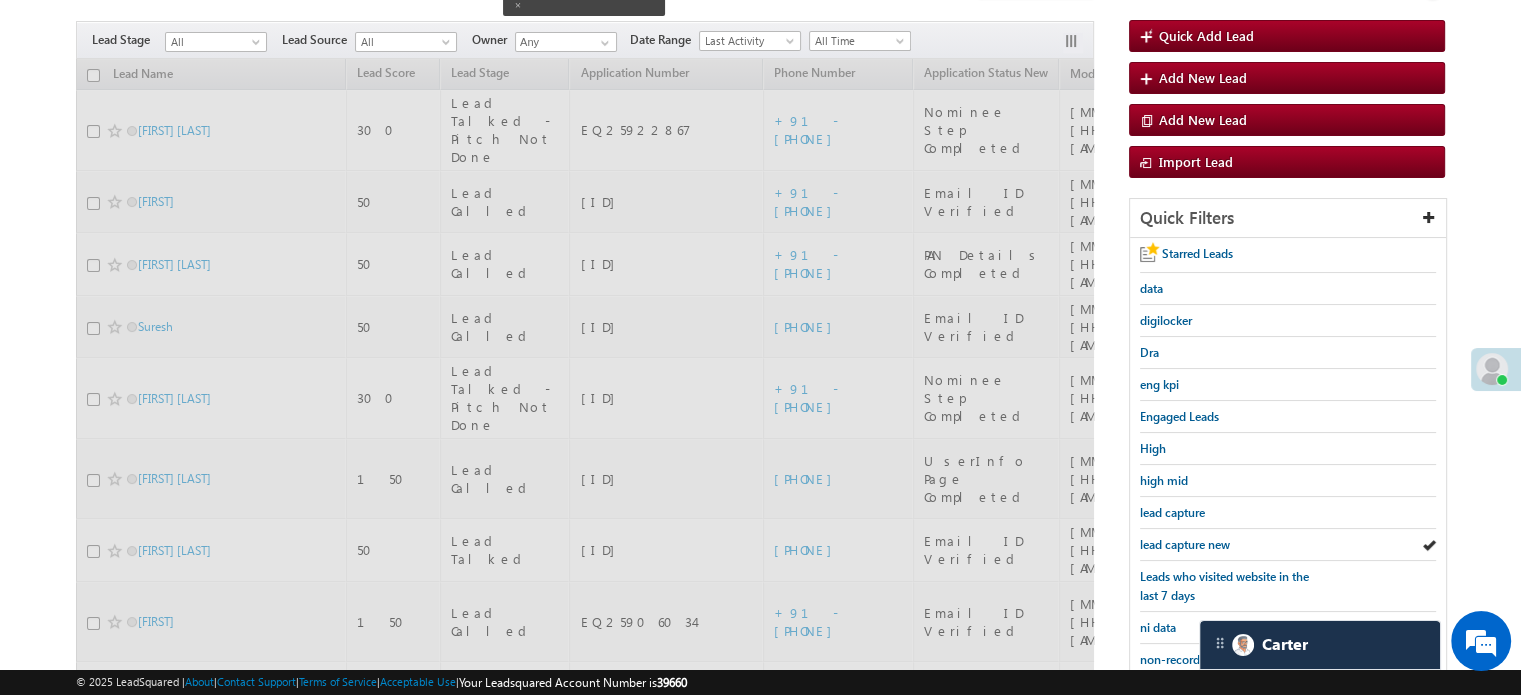 scroll, scrollTop: 129, scrollLeft: 0, axis: vertical 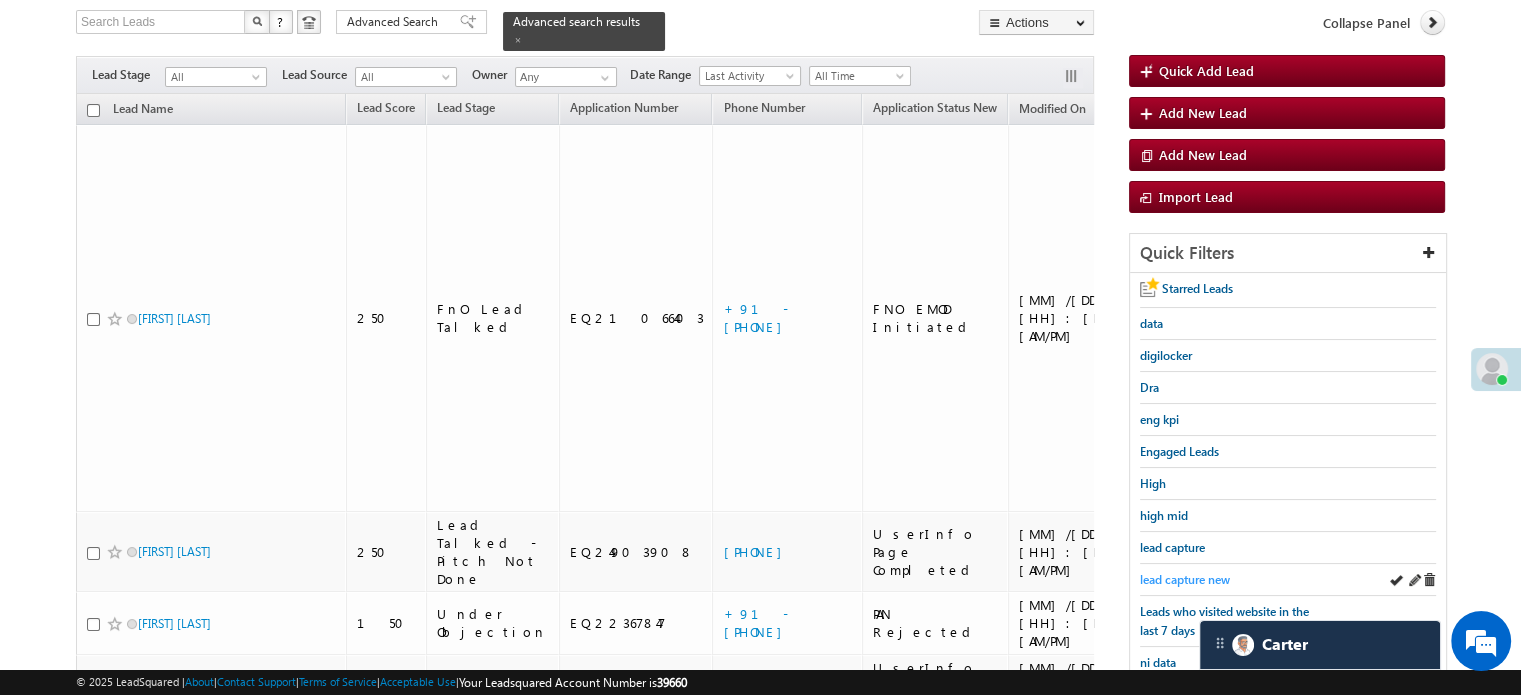 click on "lead capture new" at bounding box center [1185, 579] 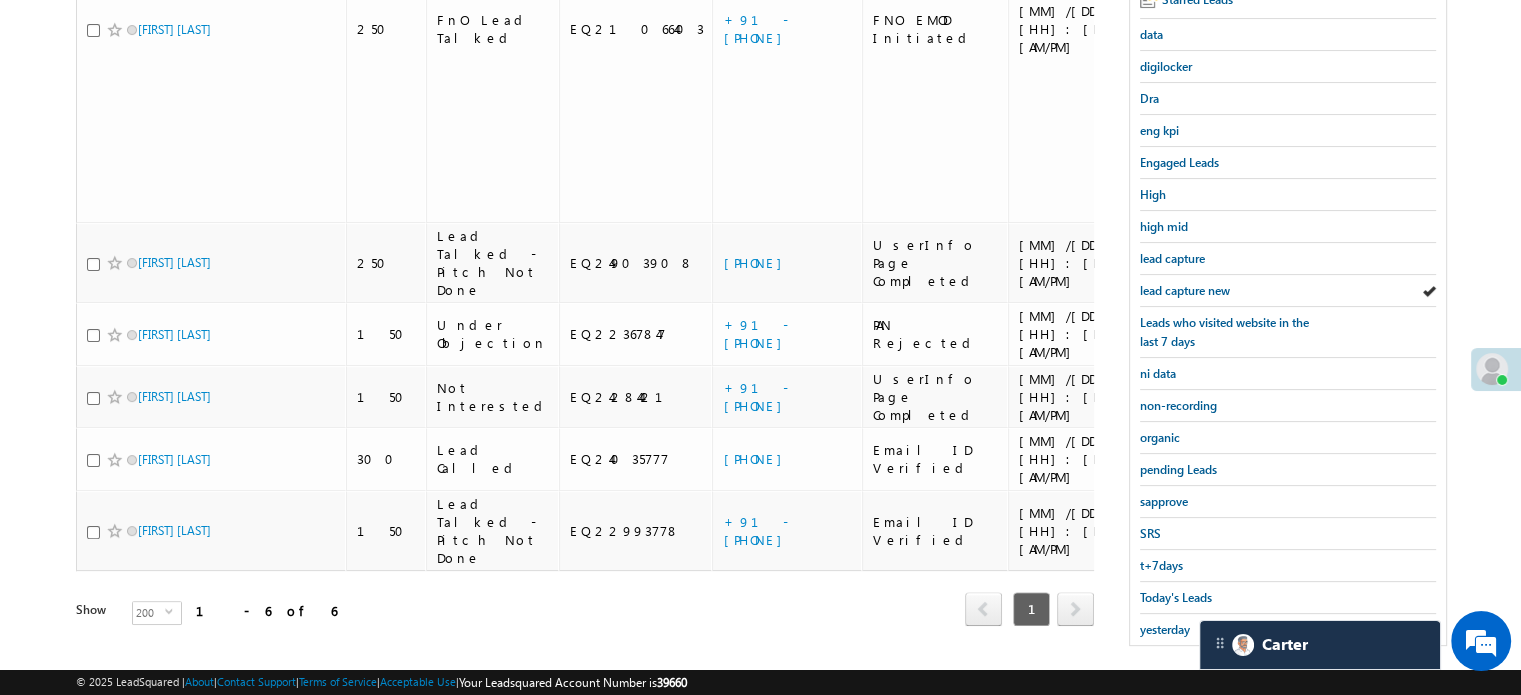scroll, scrollTop: 429, scrollLeft: 0, axis: vertical 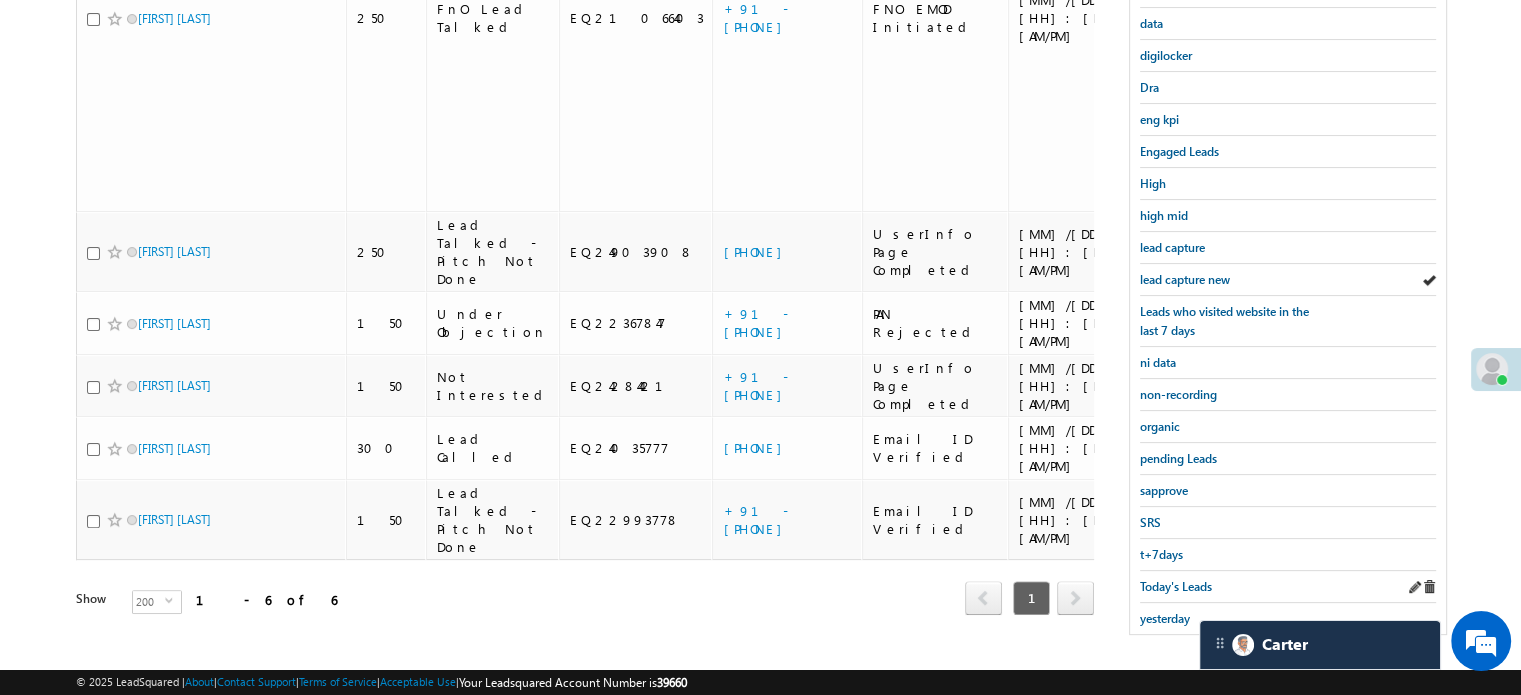 click on "Today's Leads" at bounding box center (1288, 587) 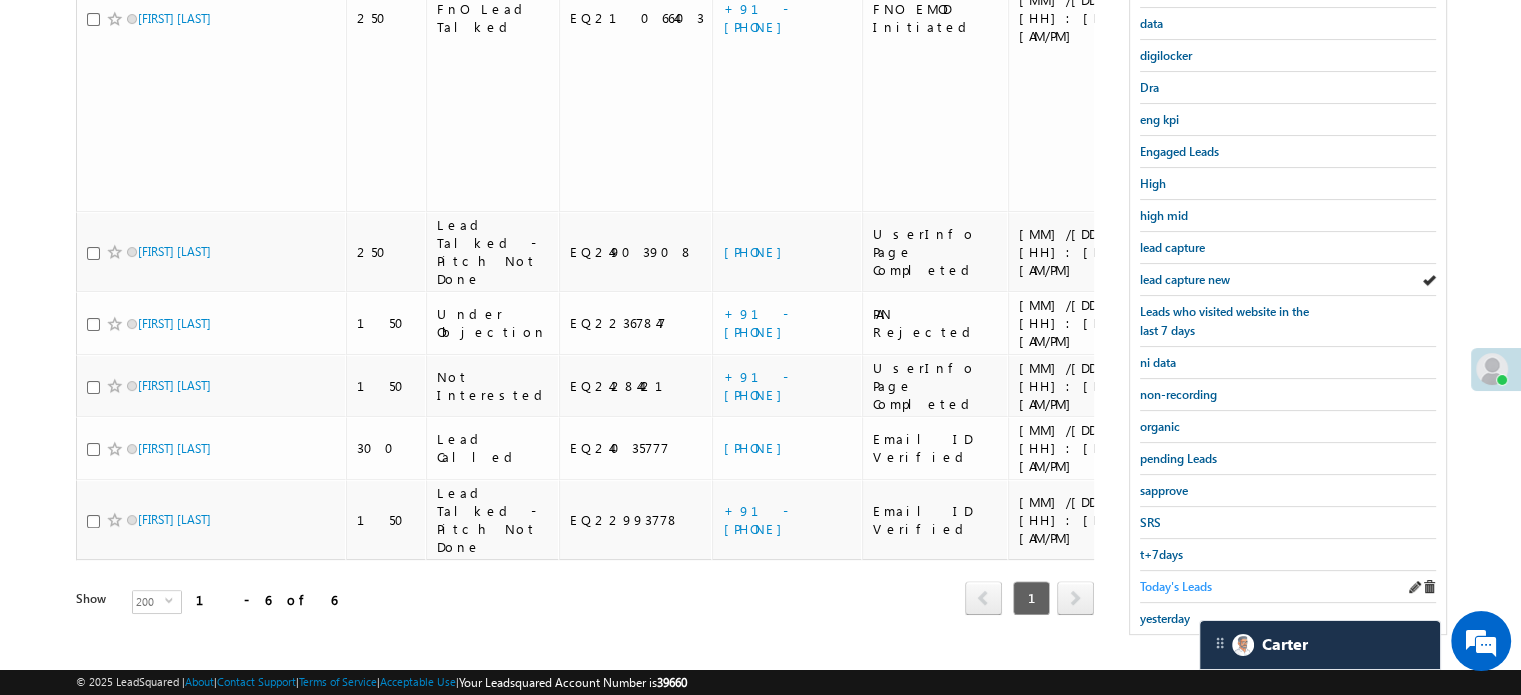 click on "Today's Leads" at bounding box center (1176, 586) 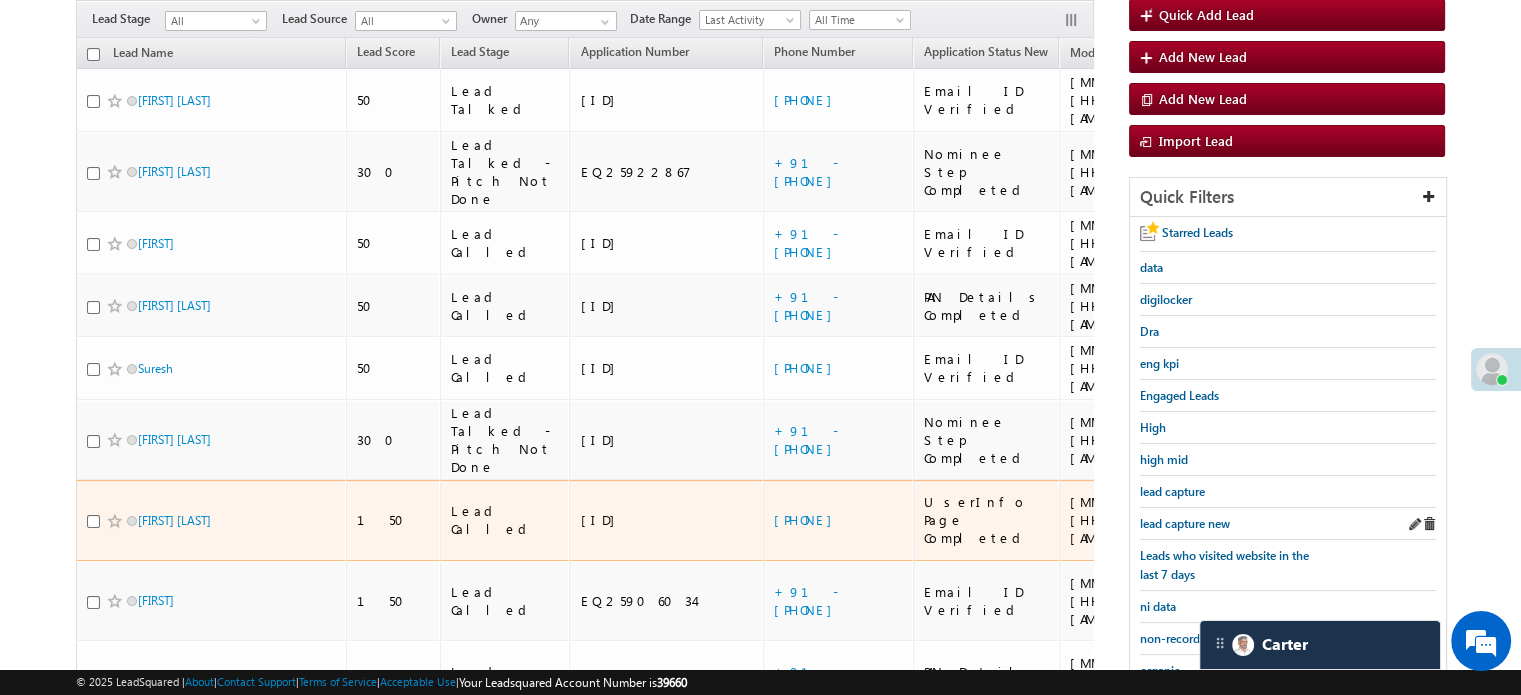 scroll, scrollTop: 229, scrollLeft: 0, axis: vertical 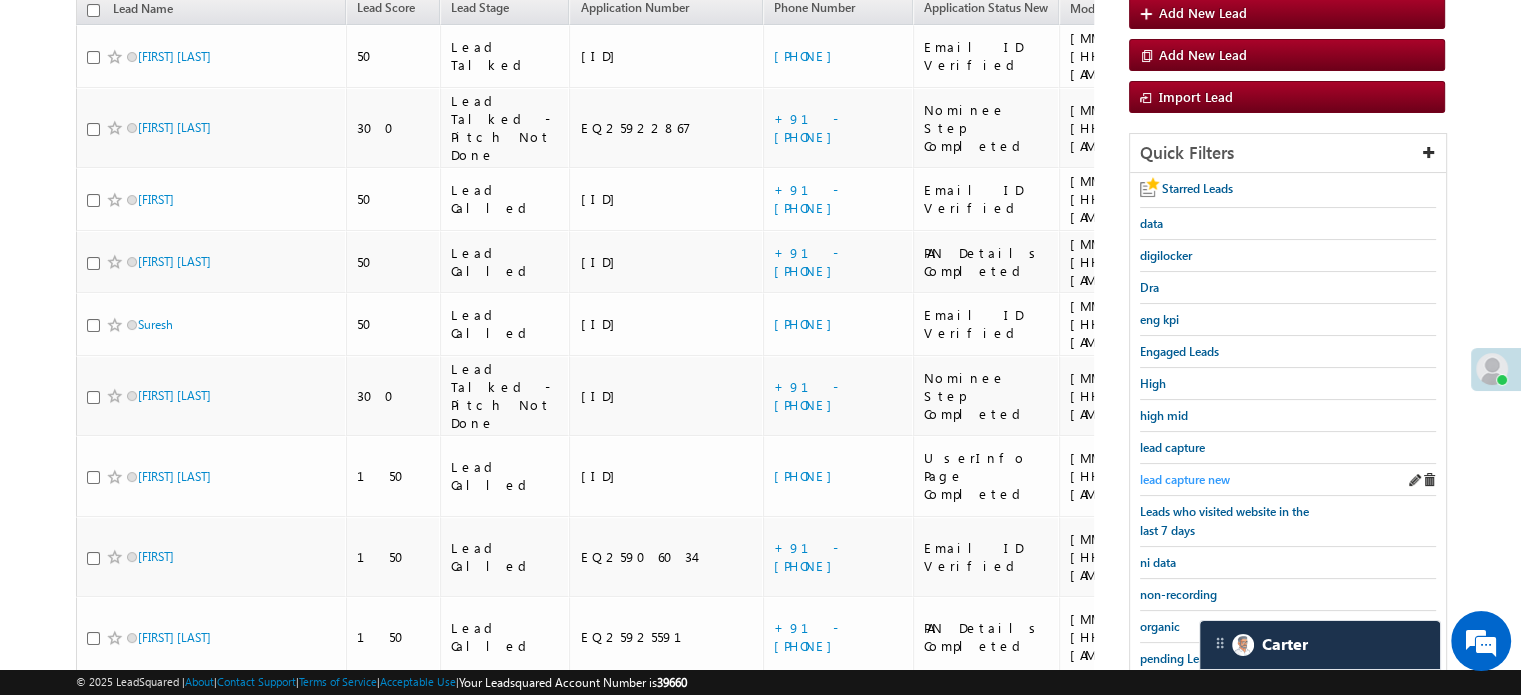 click on "lead capture new" at bounding box center [1185, 479] 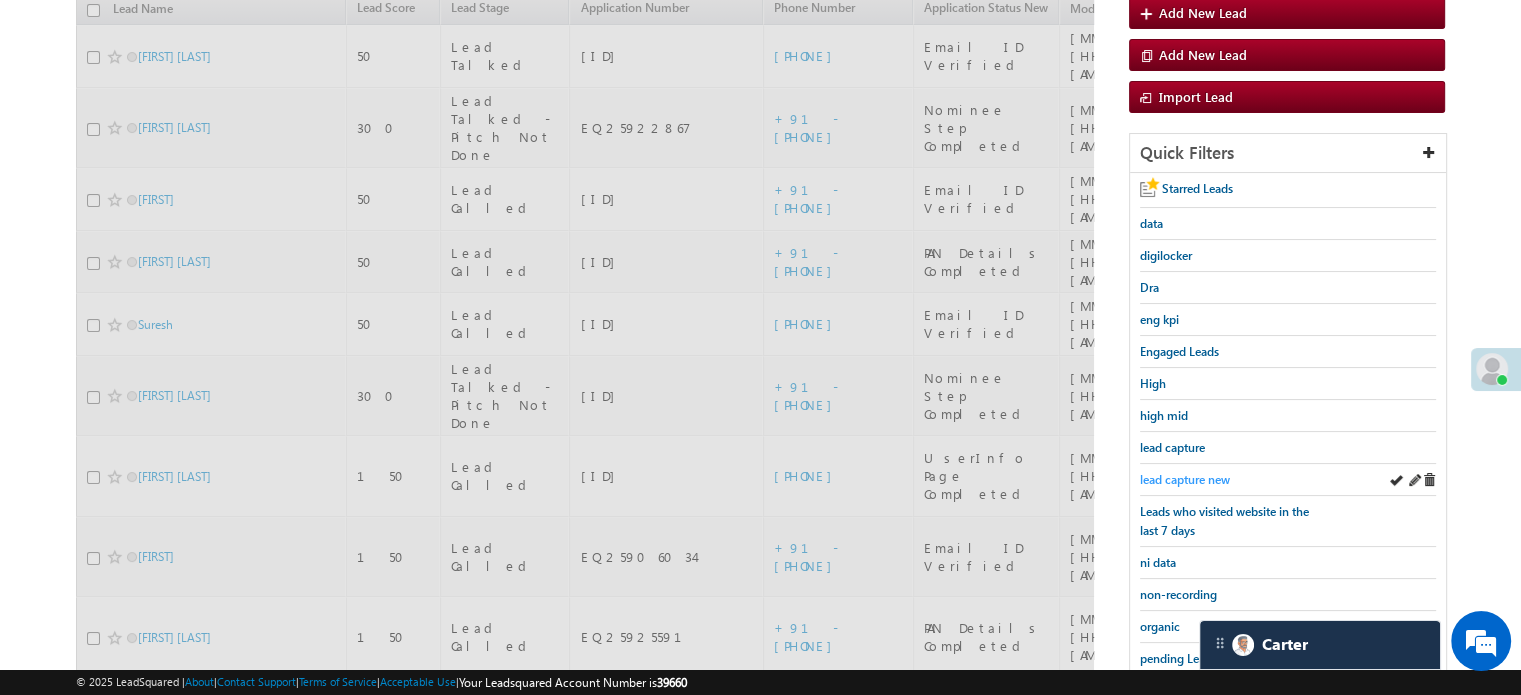 click on "lead capture new" at bounding box center (1185, 479) 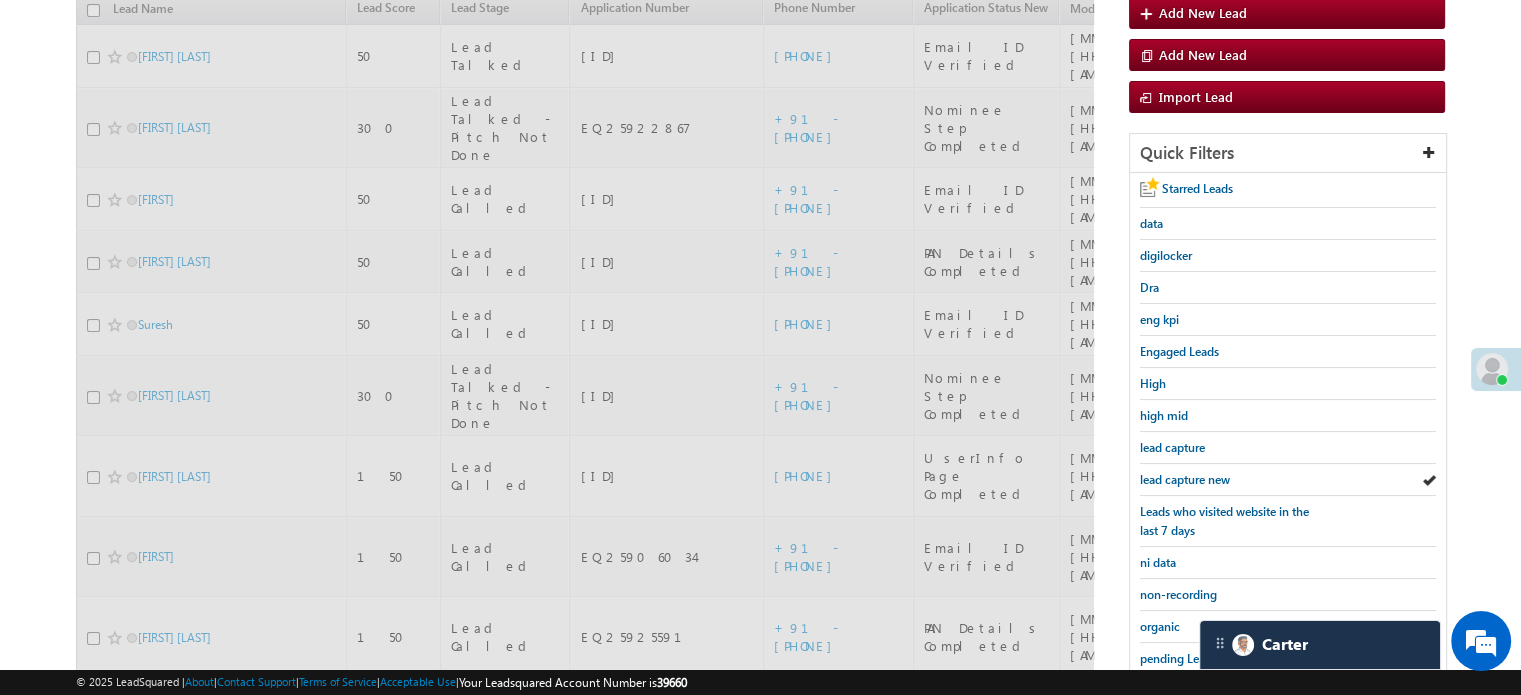 scroll, scrollTop: 129, scrollLeft: 0, axis: vertical 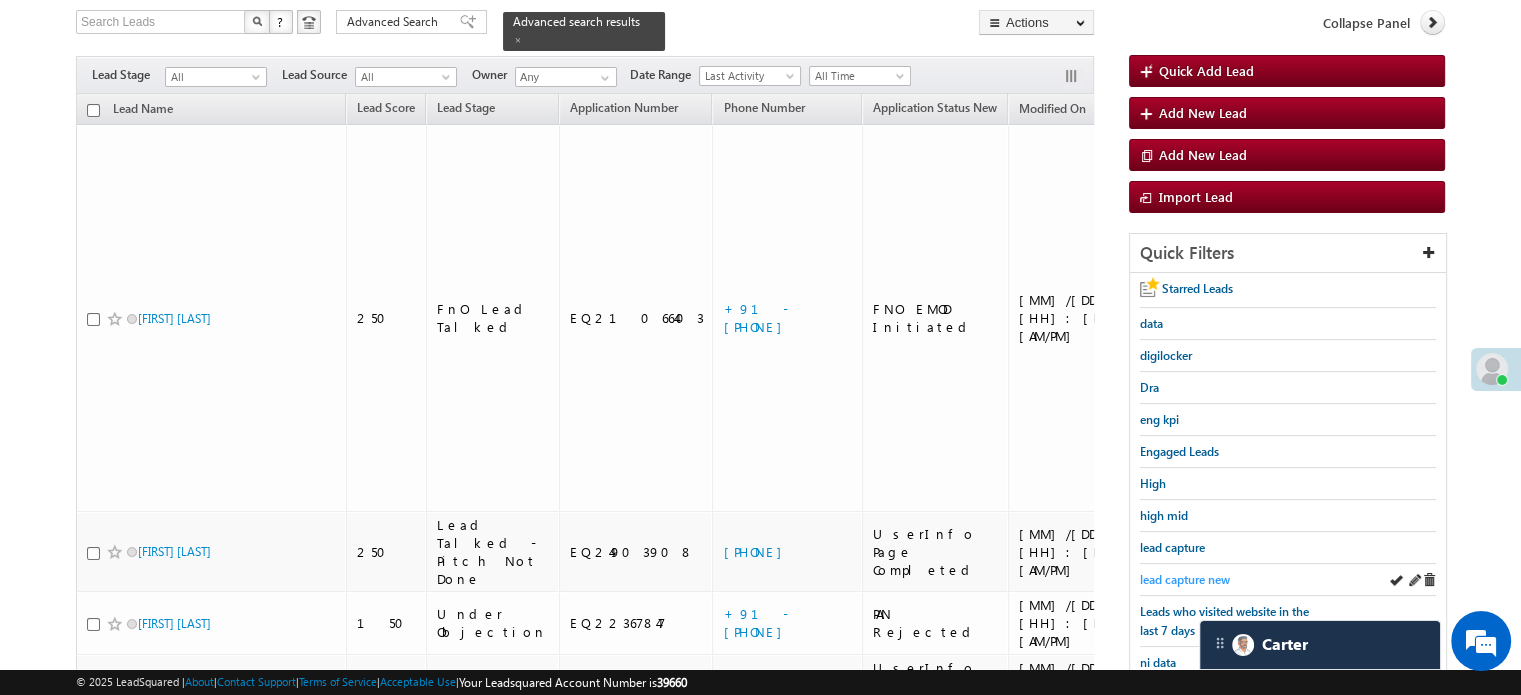 click on "lead capture new" at bounding box center [1185, 579] 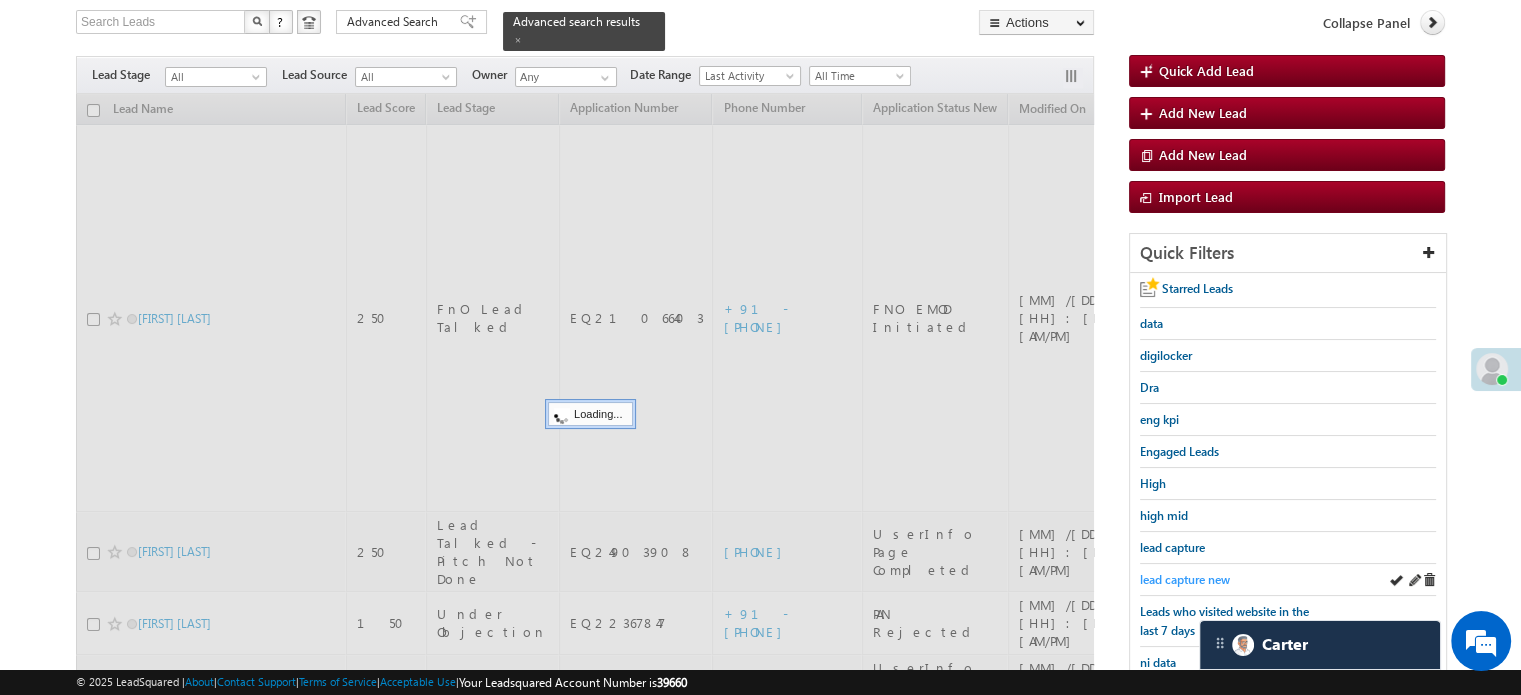 click on "lead capture new" at bounding box center [1185, 579] 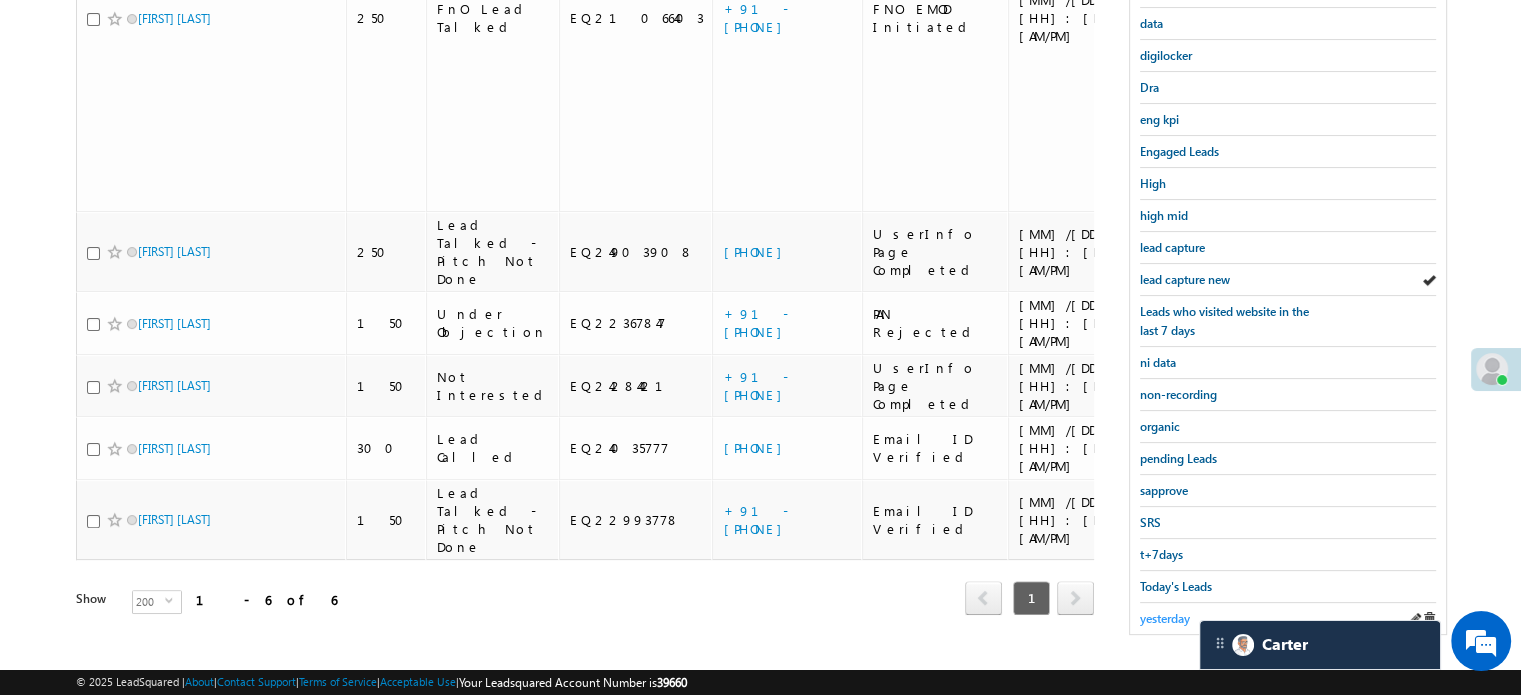 click on "yesterday" at bounding box center [1165, 618] 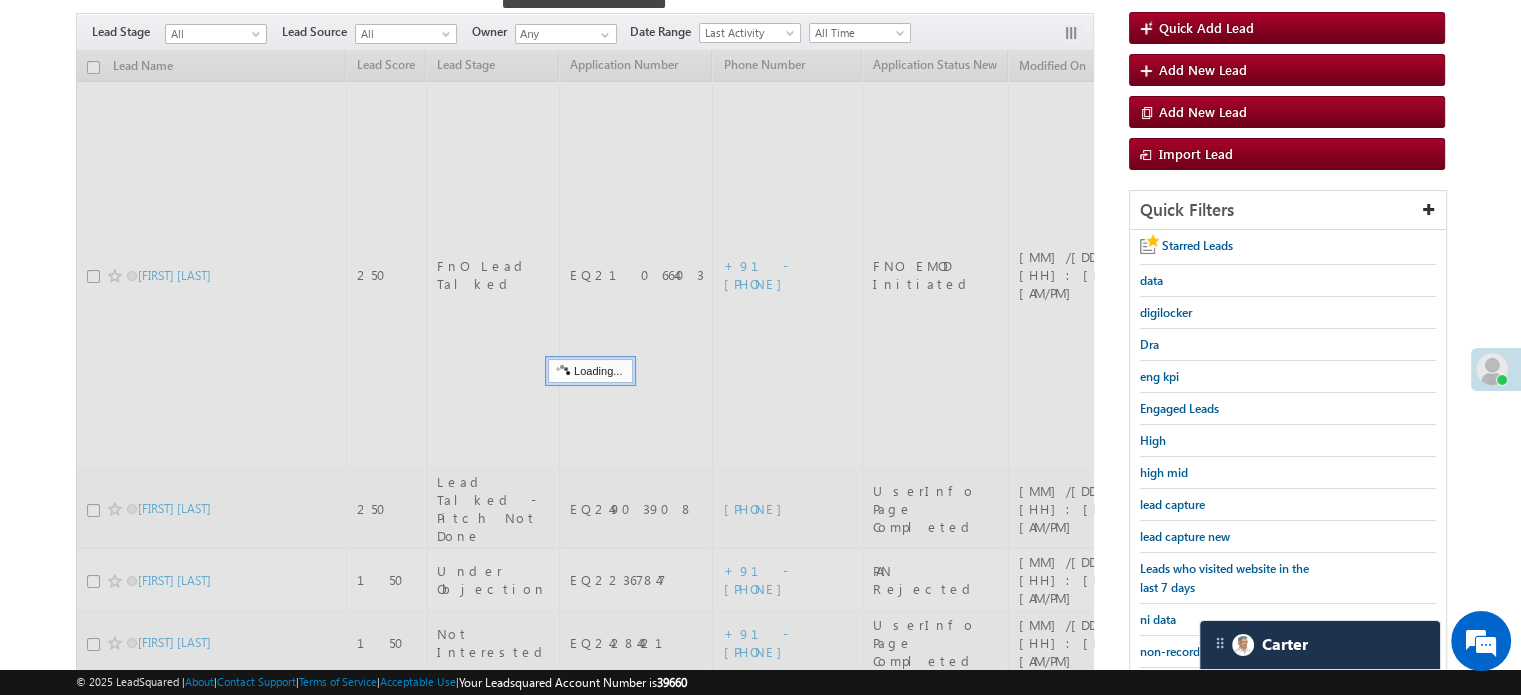 scroll, scrollTop: 129, scrollLeft: 0, axis: vertical 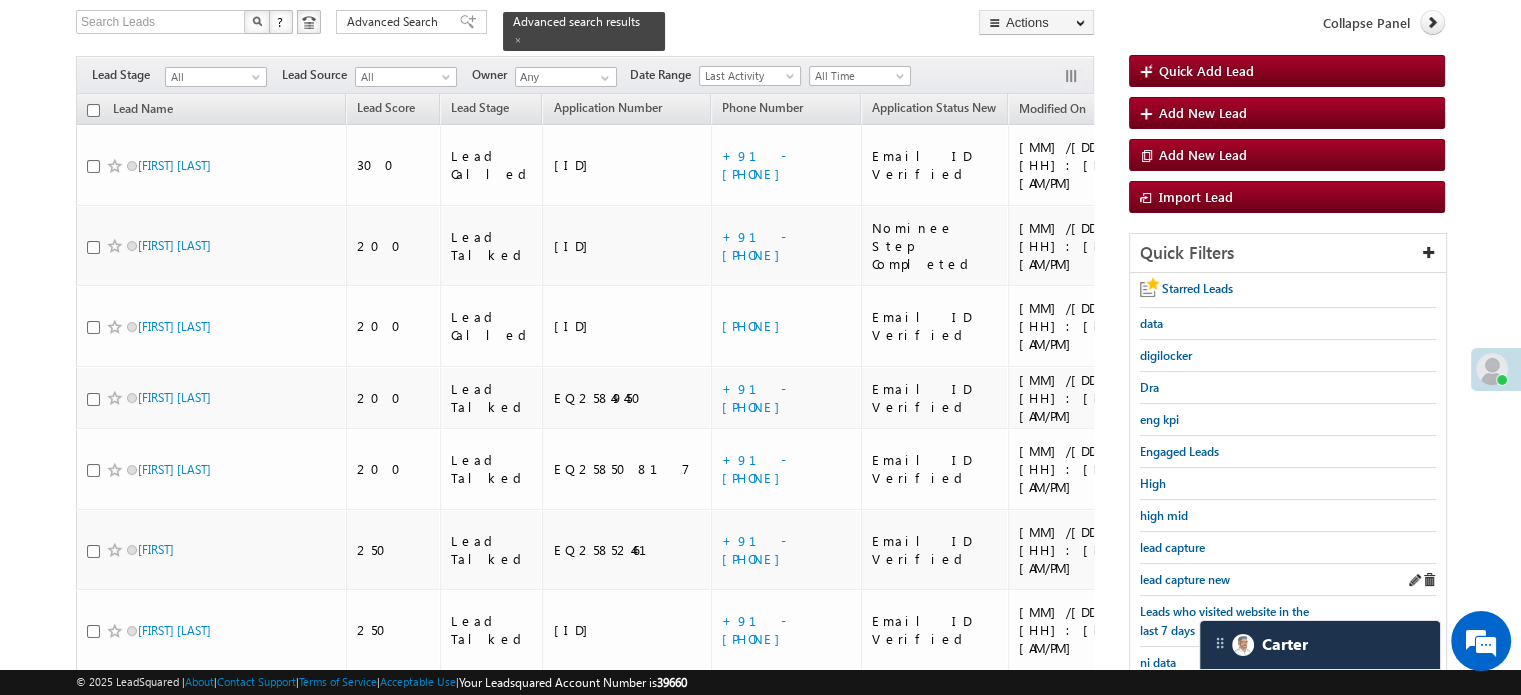 click on "lead capture new" at bounding box center (1288, 580) 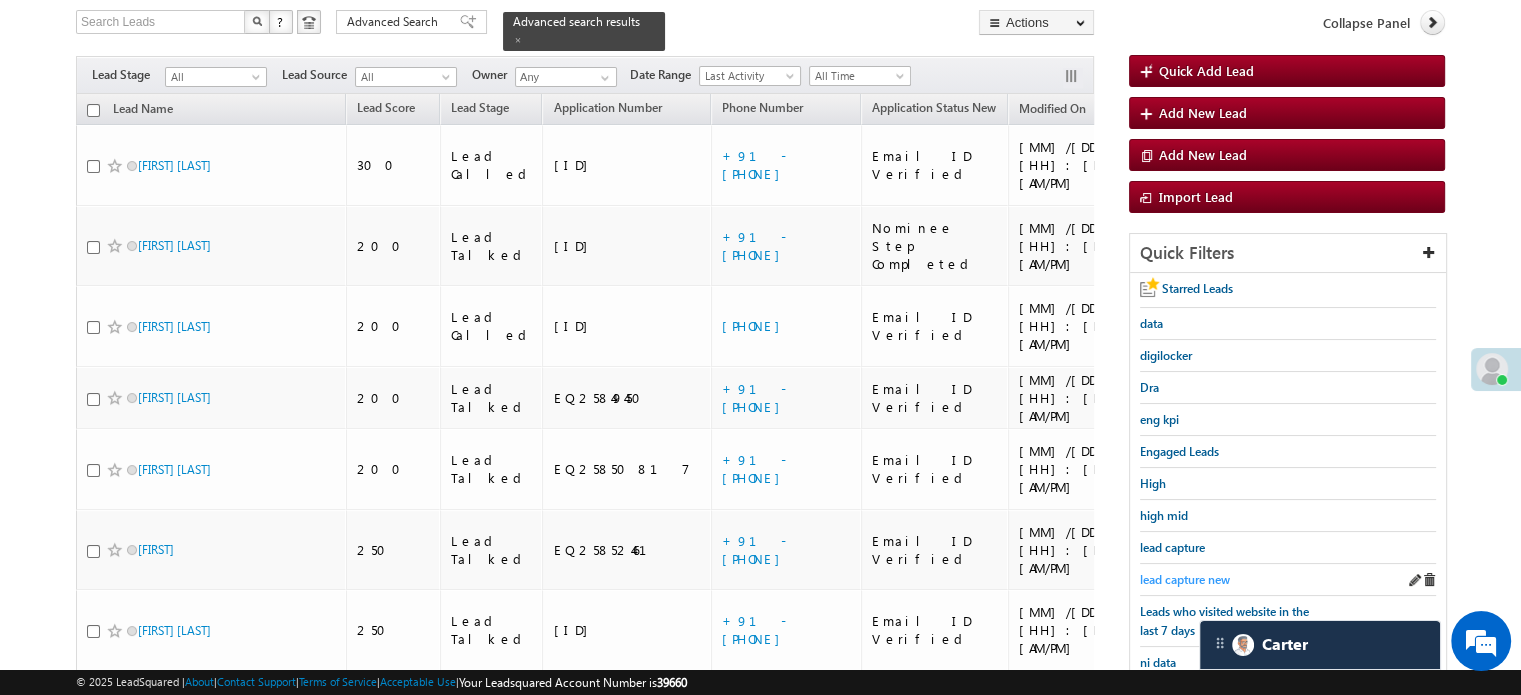 click on "lead capture new" at bounding box center (1185, 579) 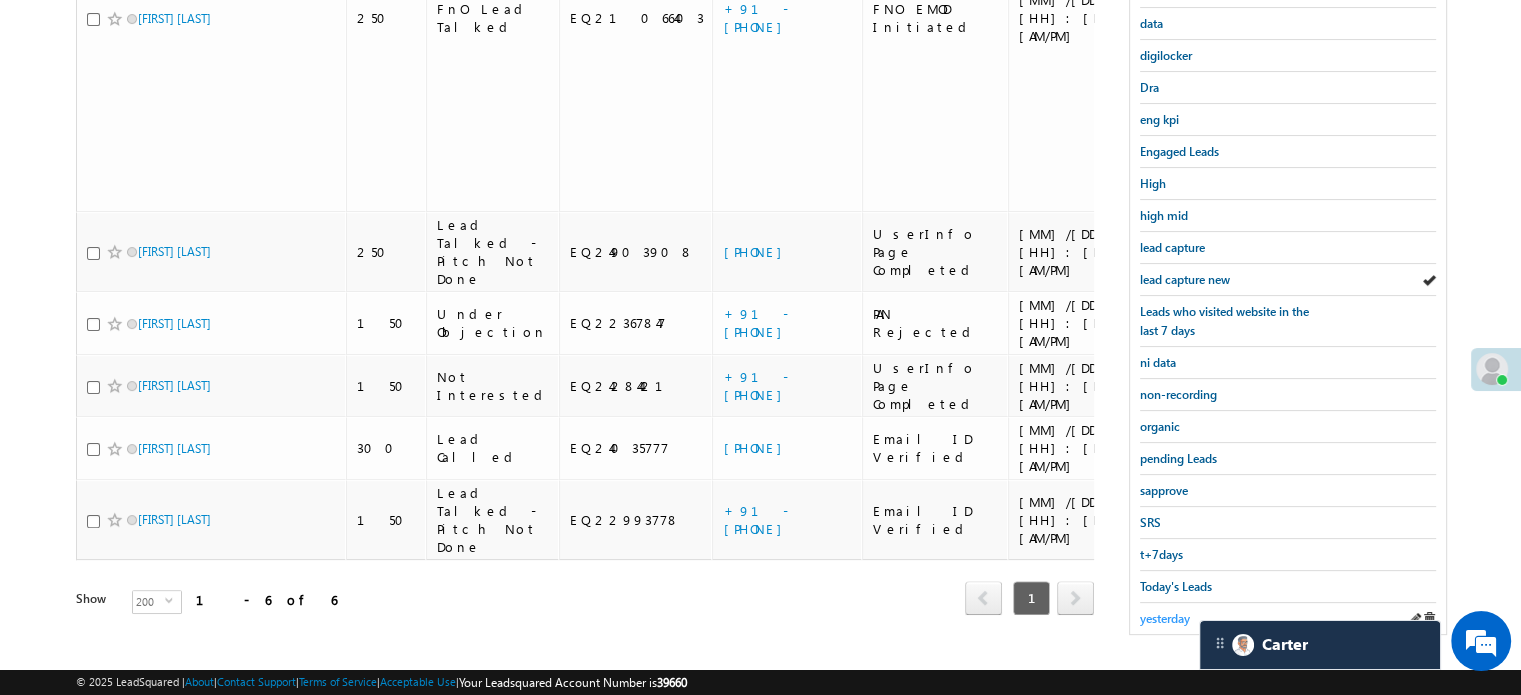 click on "yesterday" at bounding box center (1165, 618) 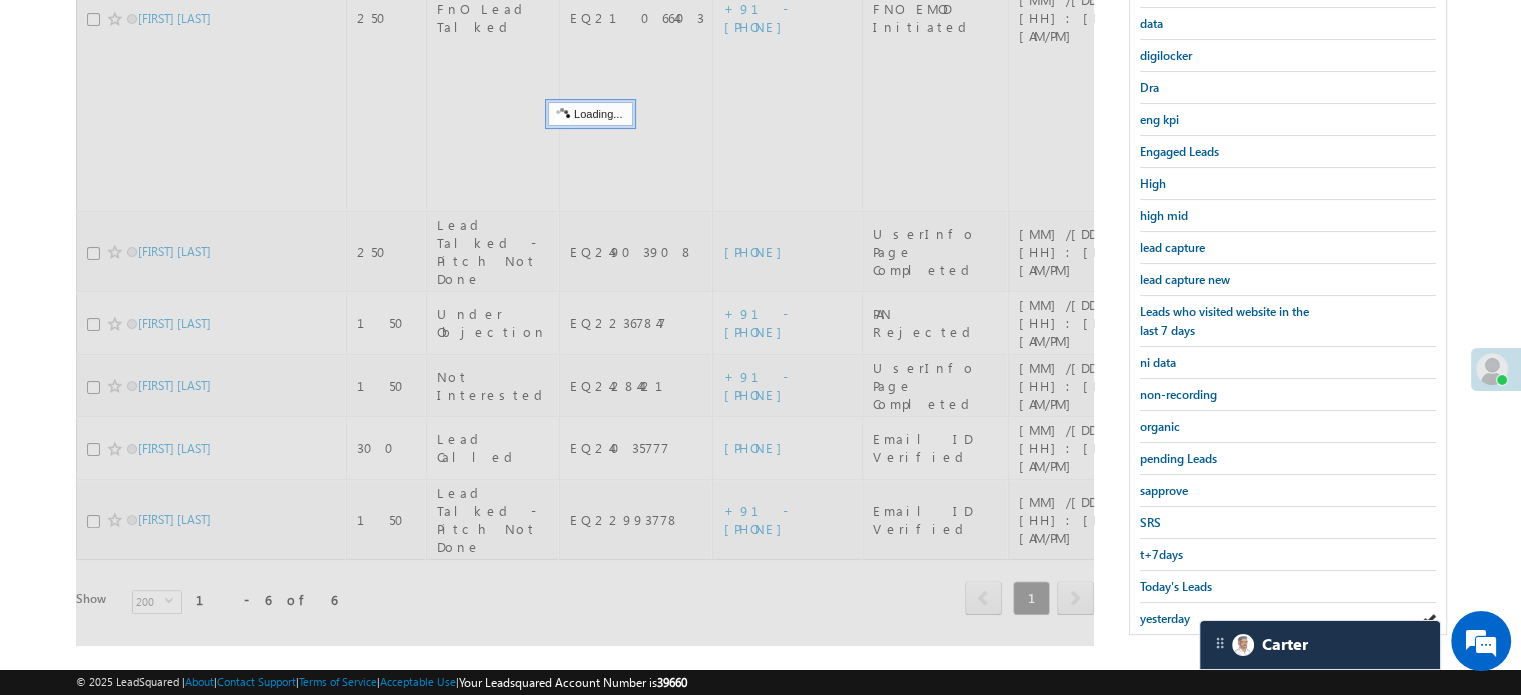 click on "yesterday" at bounding box center (1165, 618) 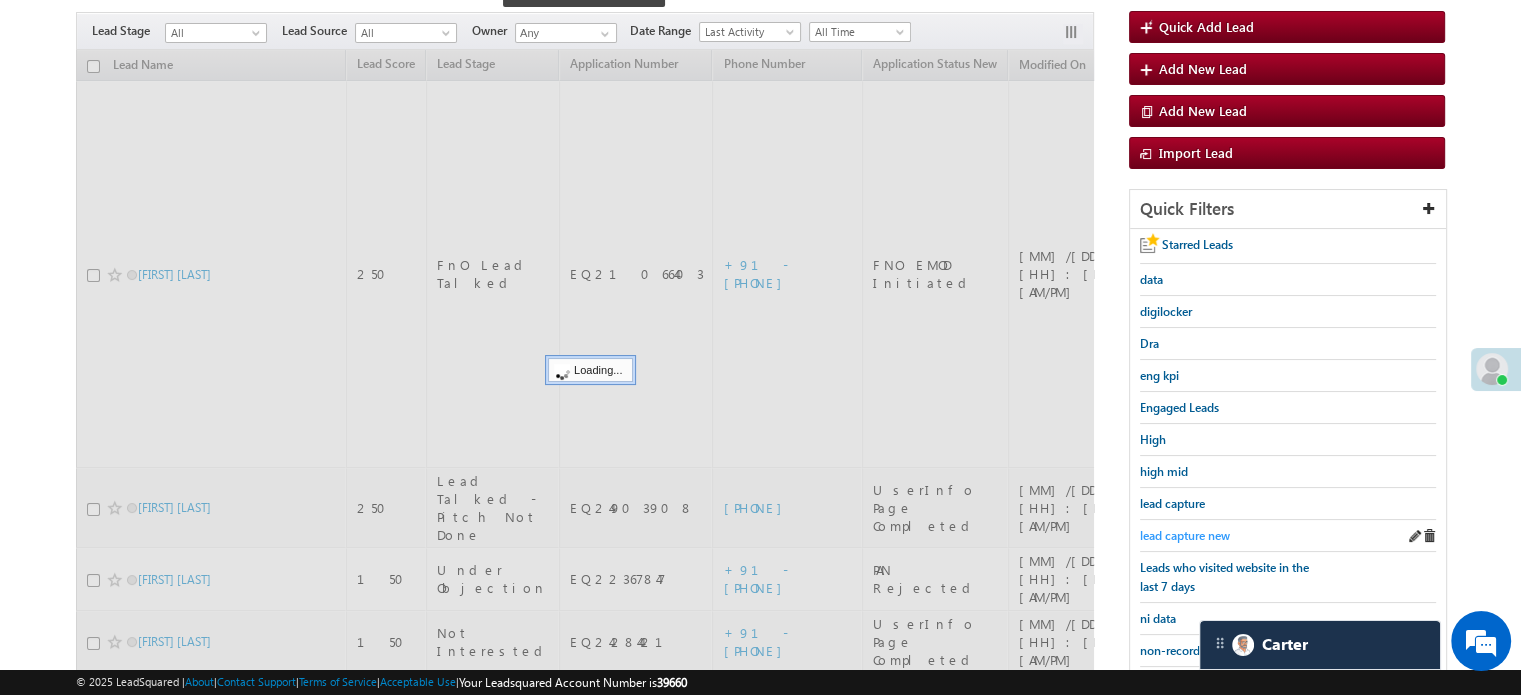 scroll, scrollTop: 129, scrollLeft: 0, axis: vertical 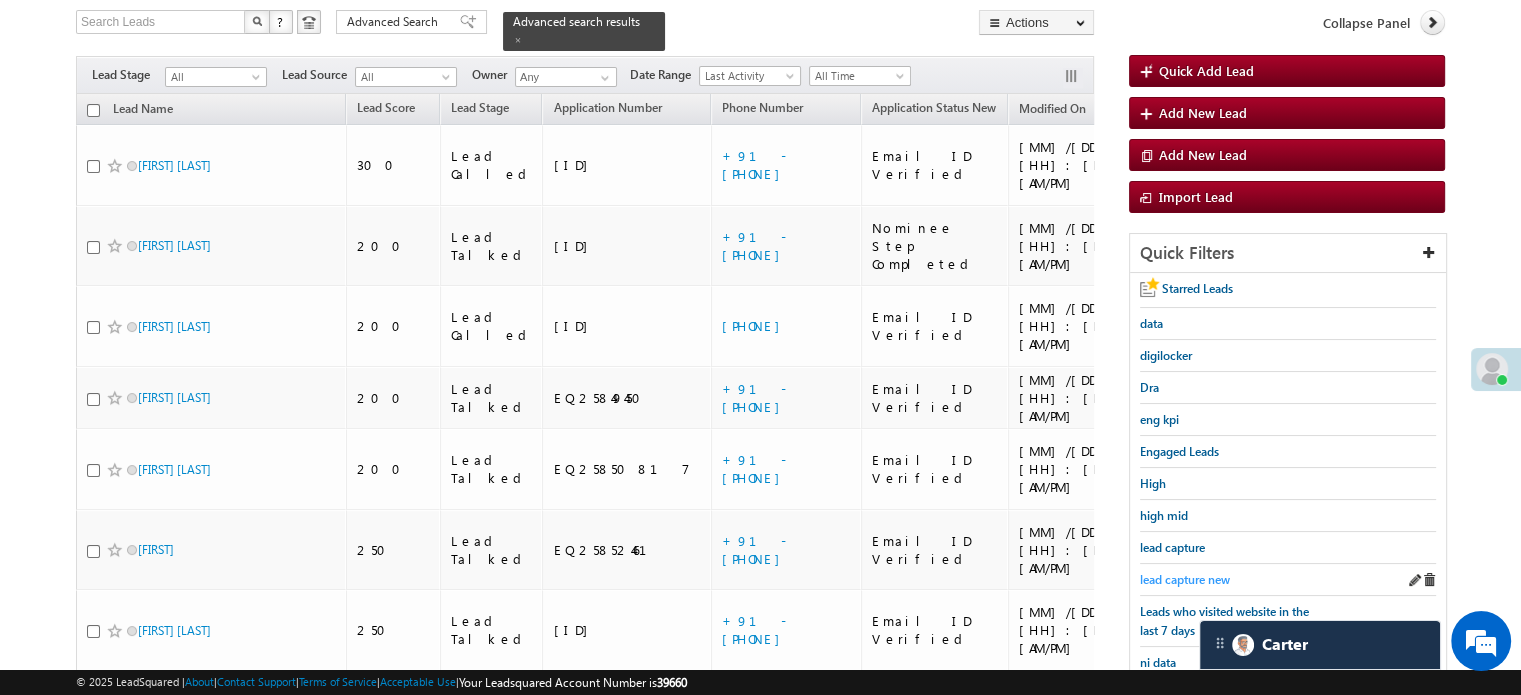 click on "lead capture new" at bounding box center (1185, 579) 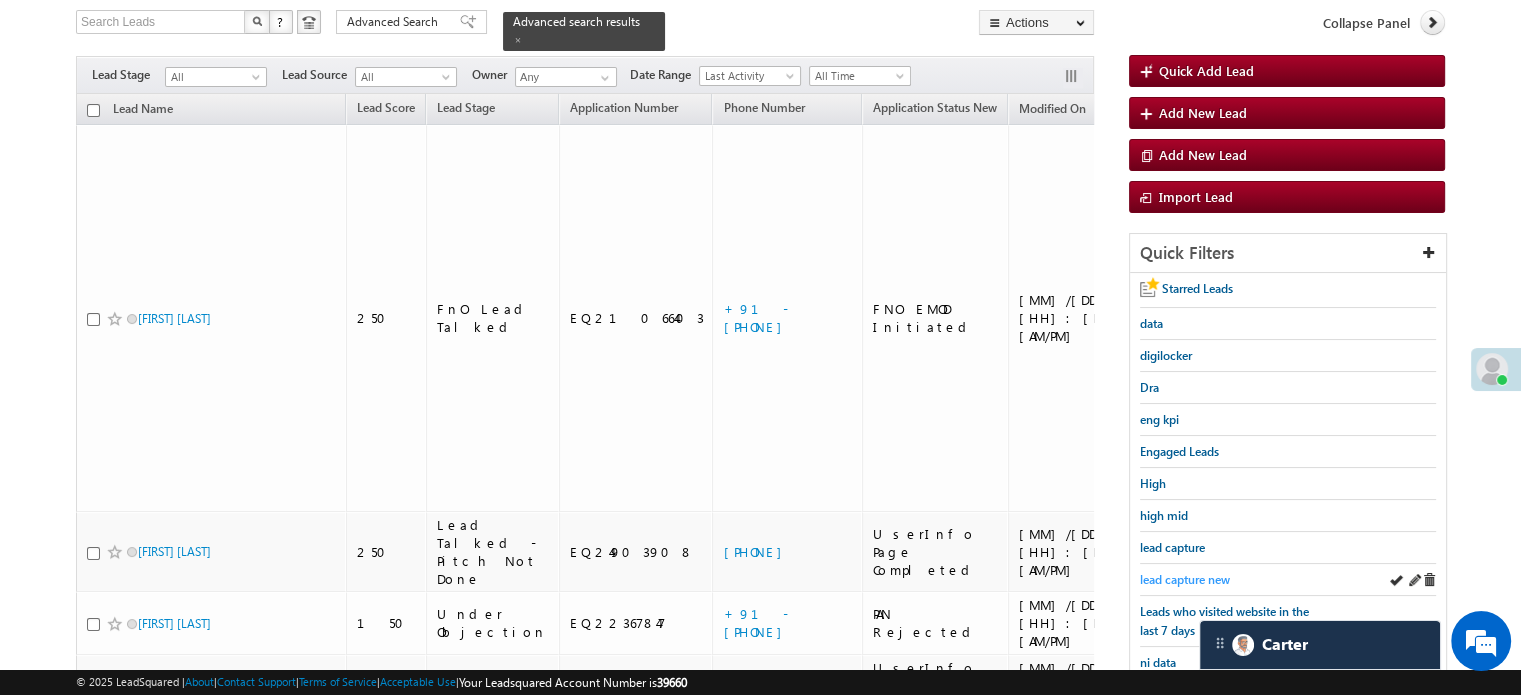 click on "lead capture new" at bounding box center [1185, 579] 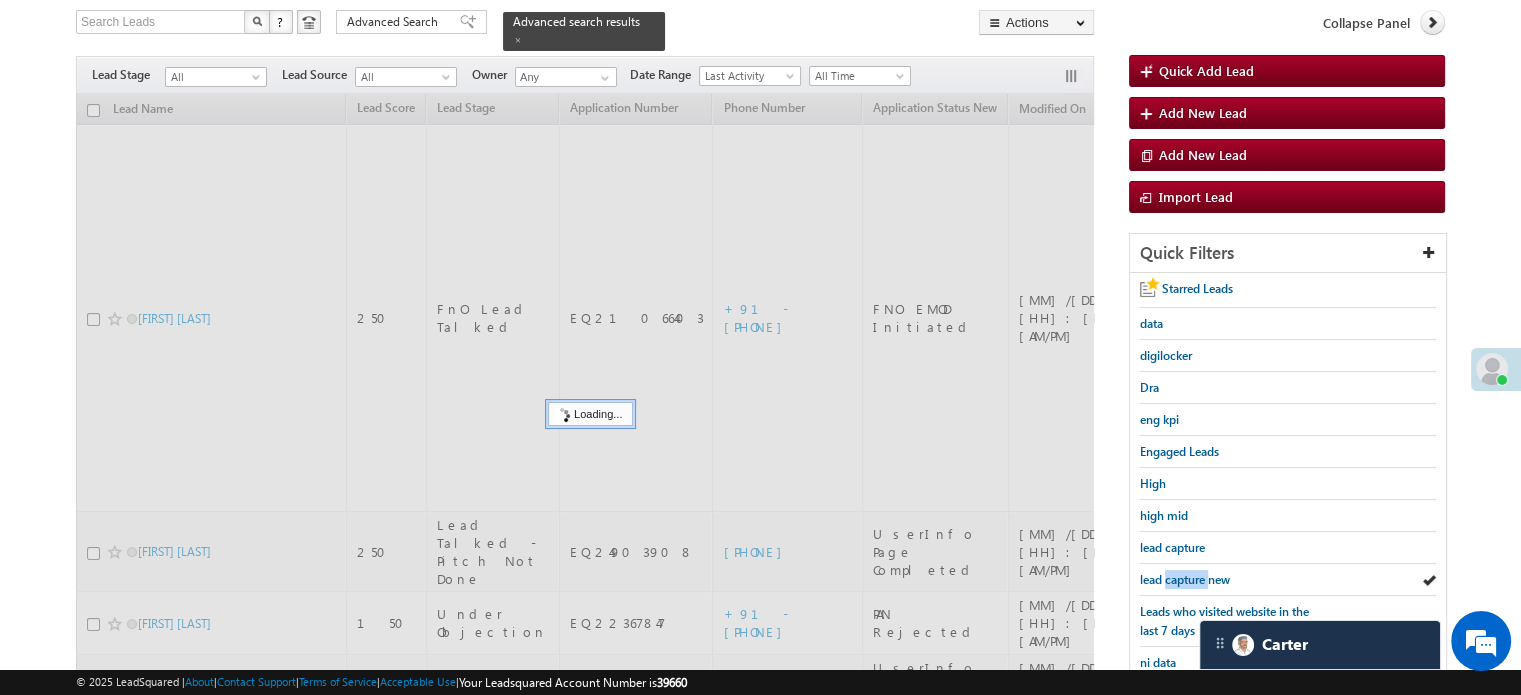 click on "lead capture new" at bounding box center [1185, 579] 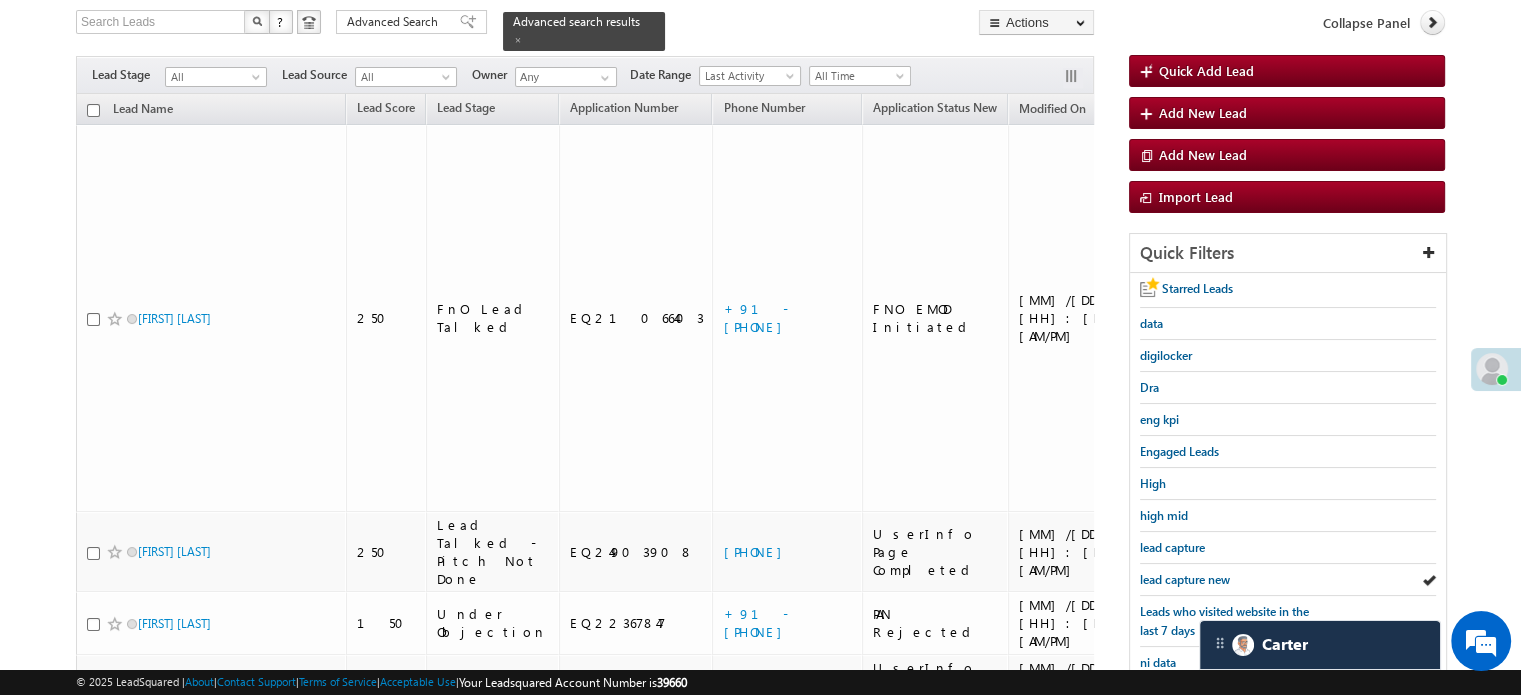 click on "lead capture new" at bounding box center [1185, 579] 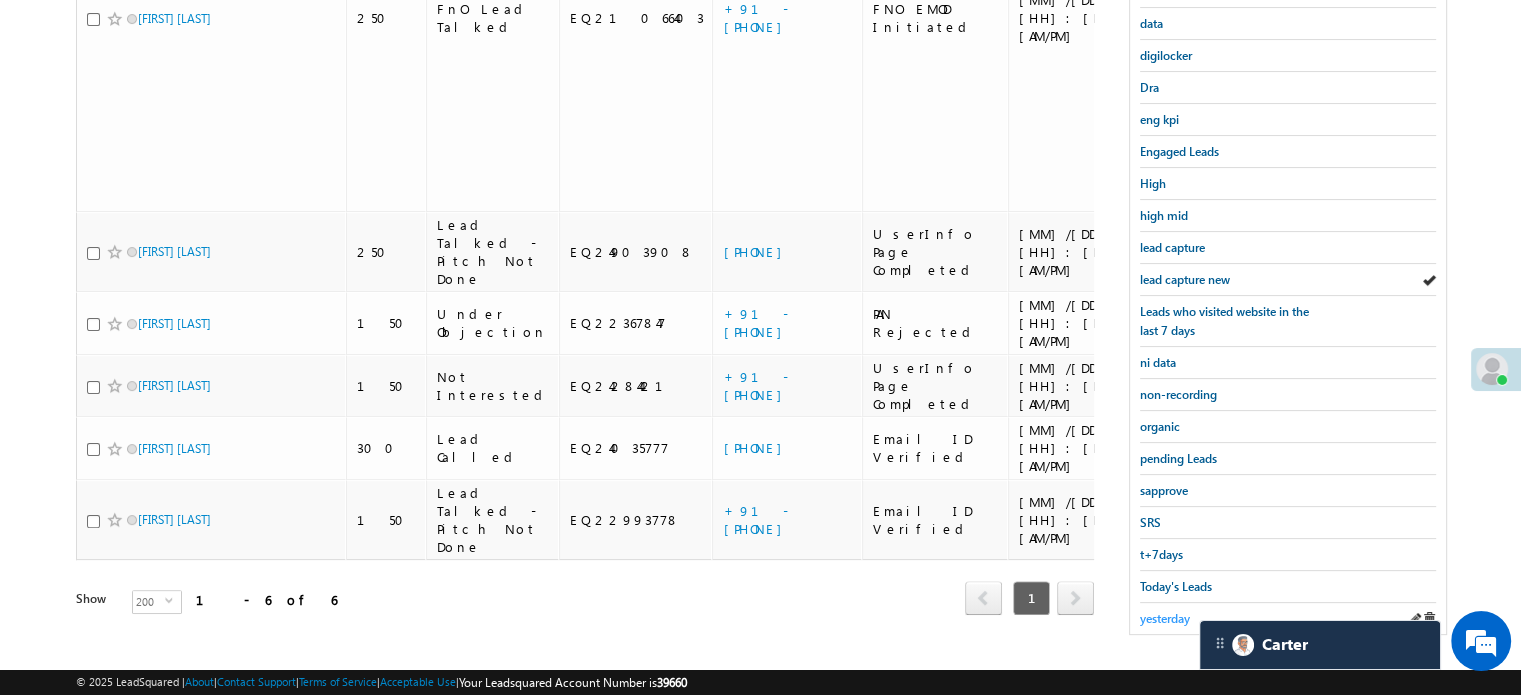 click on "yesterday" at bounding box center (1165, 618) 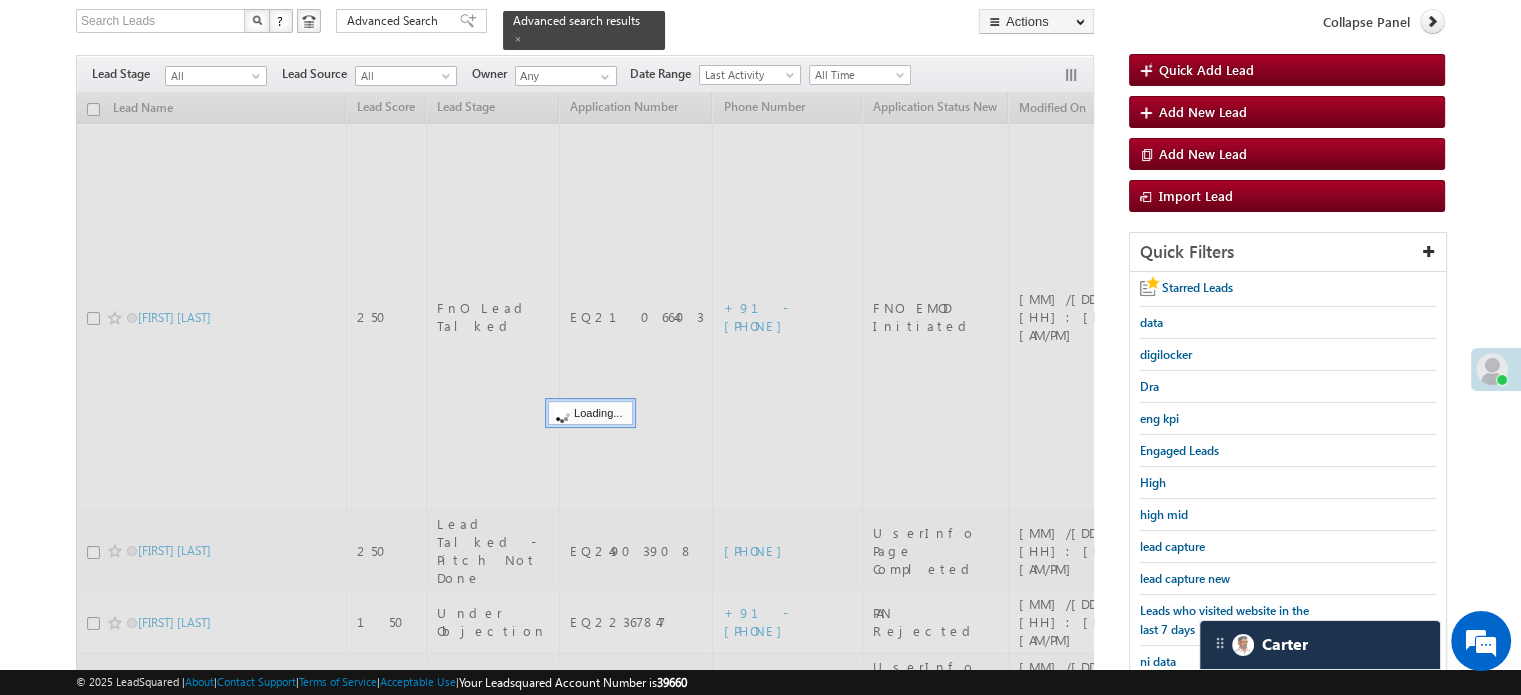 scroll, scrollTop: 129, scrollLeft: 0, axis: vertical 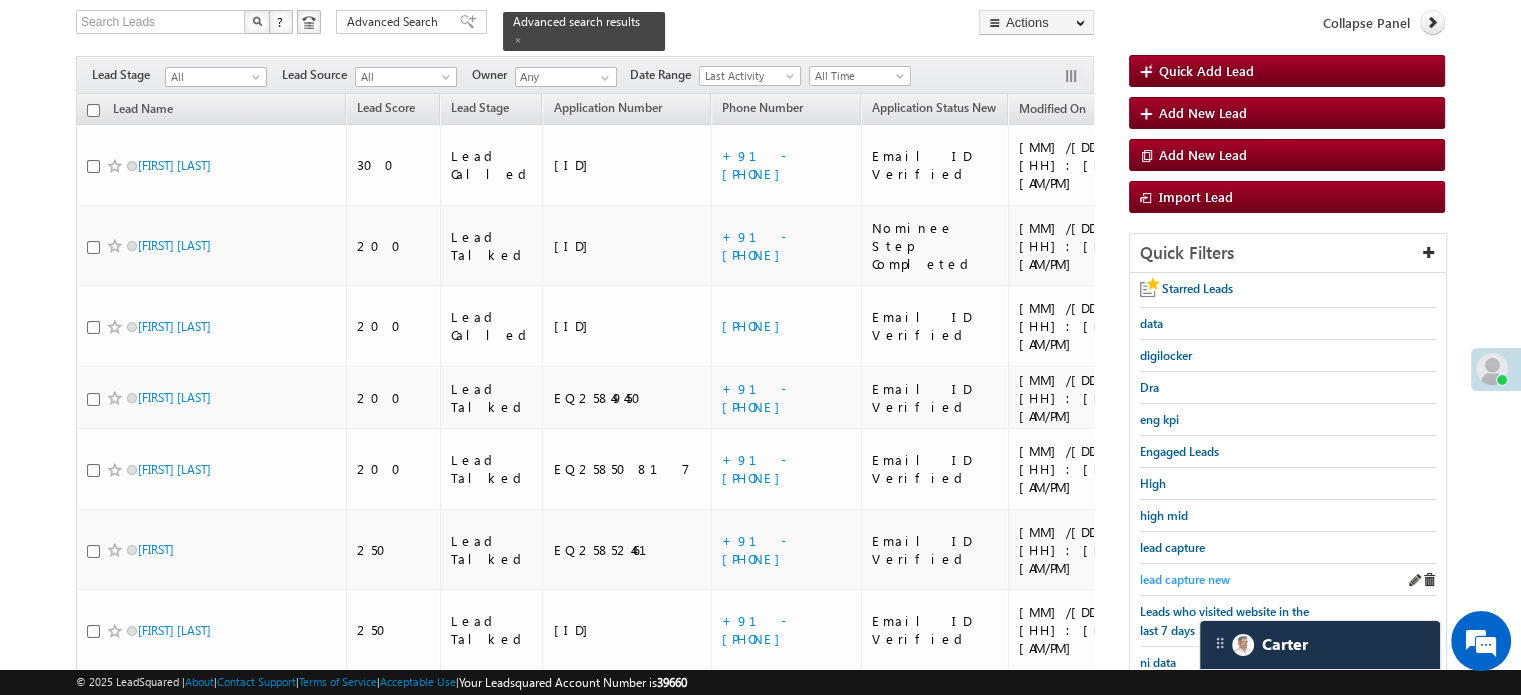click on "lead capture new" at bounding box center [1185, 579] 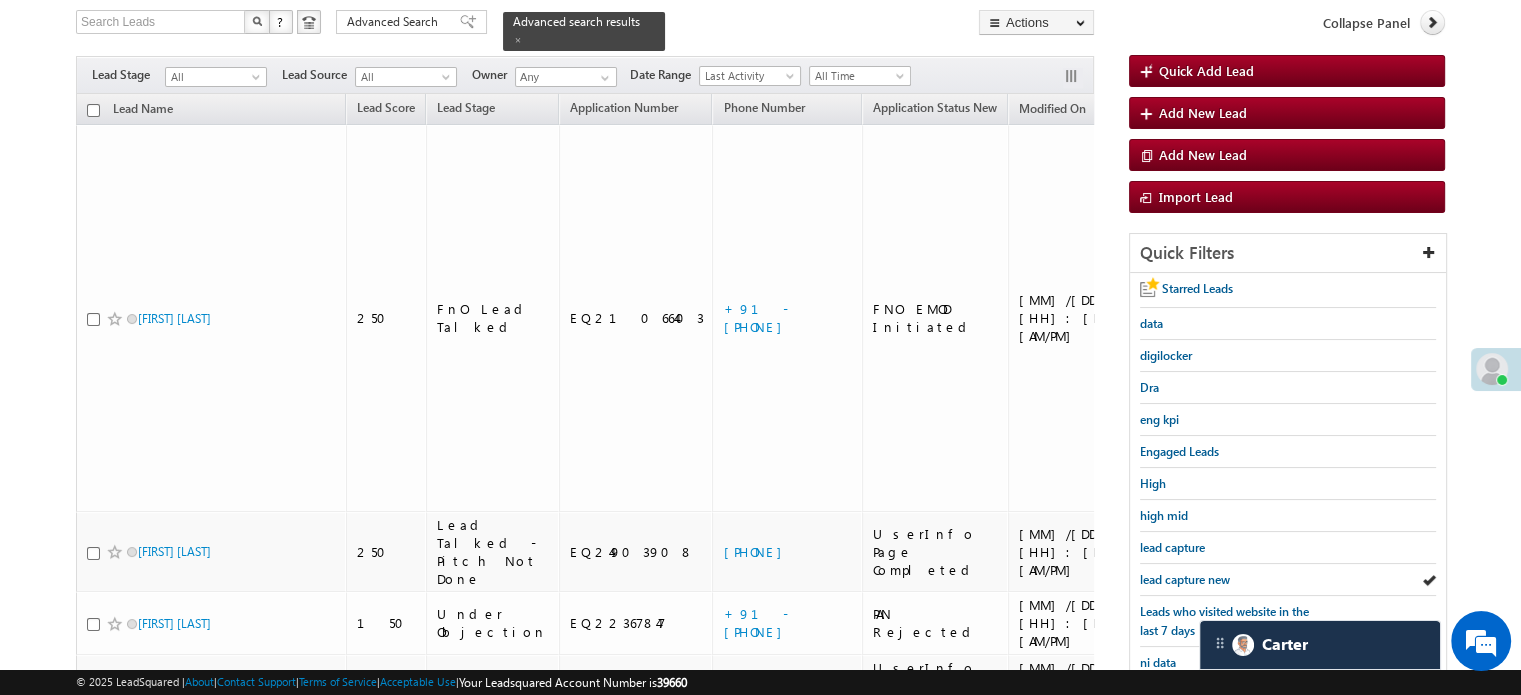 click on "lead capture new" at bounding box center [1185, 579] 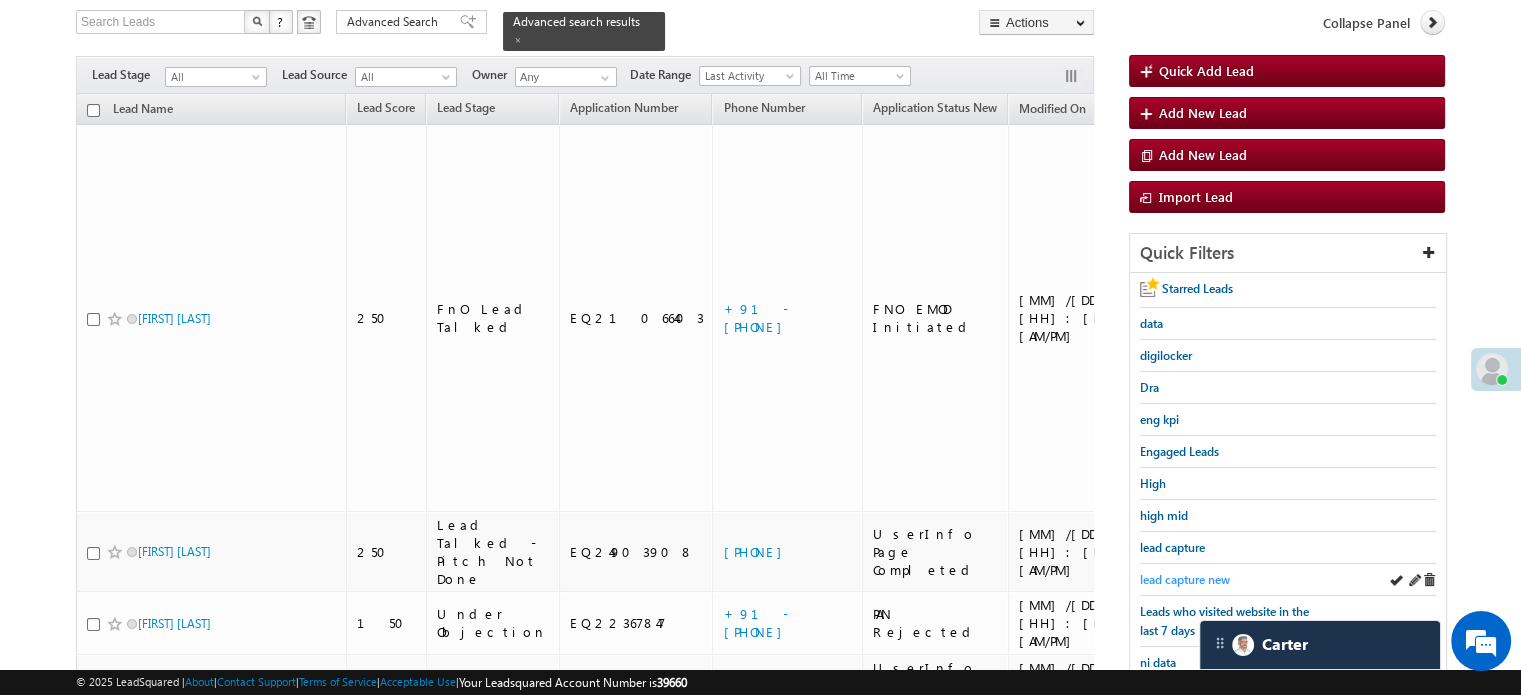 click on "lead capture new" at bounding box center (1185, 579) 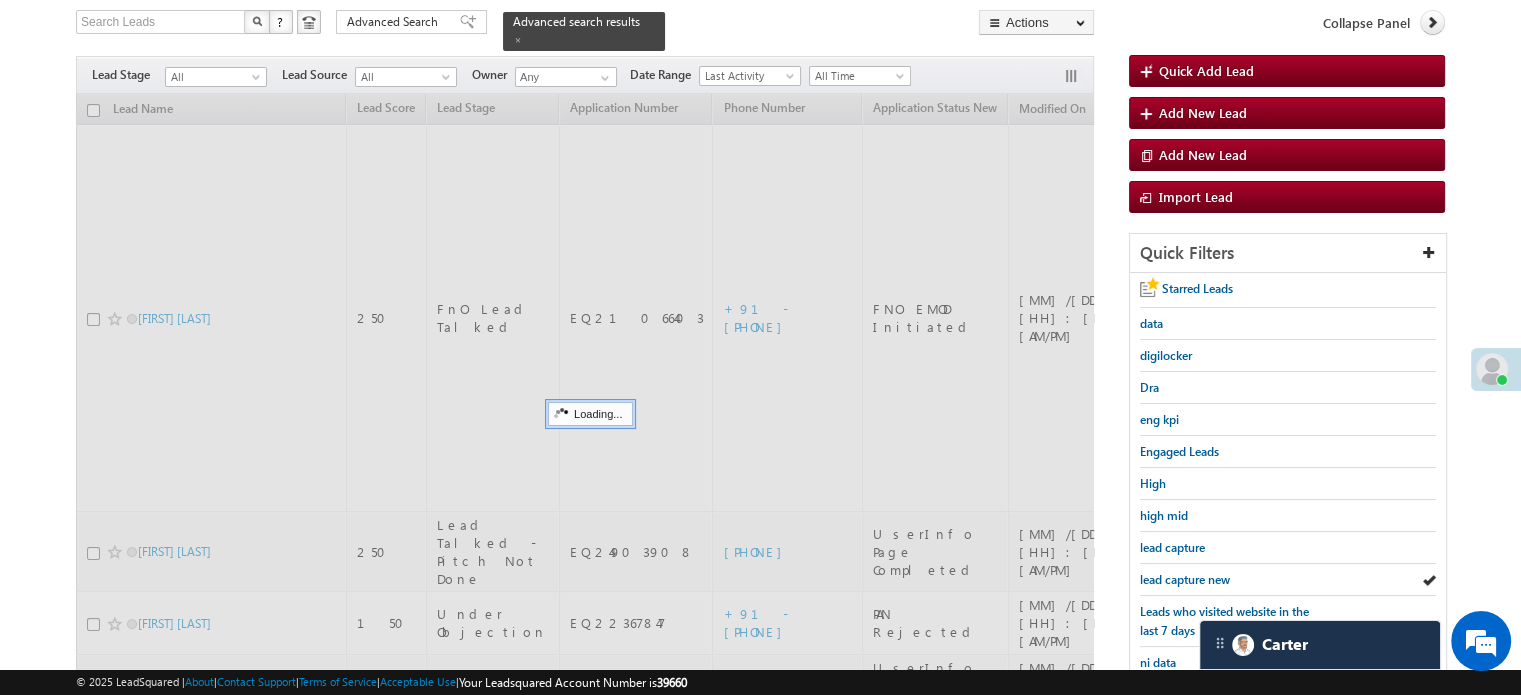 scroll, scrollTop: 429, scrollLeft: 0, axis: vertical 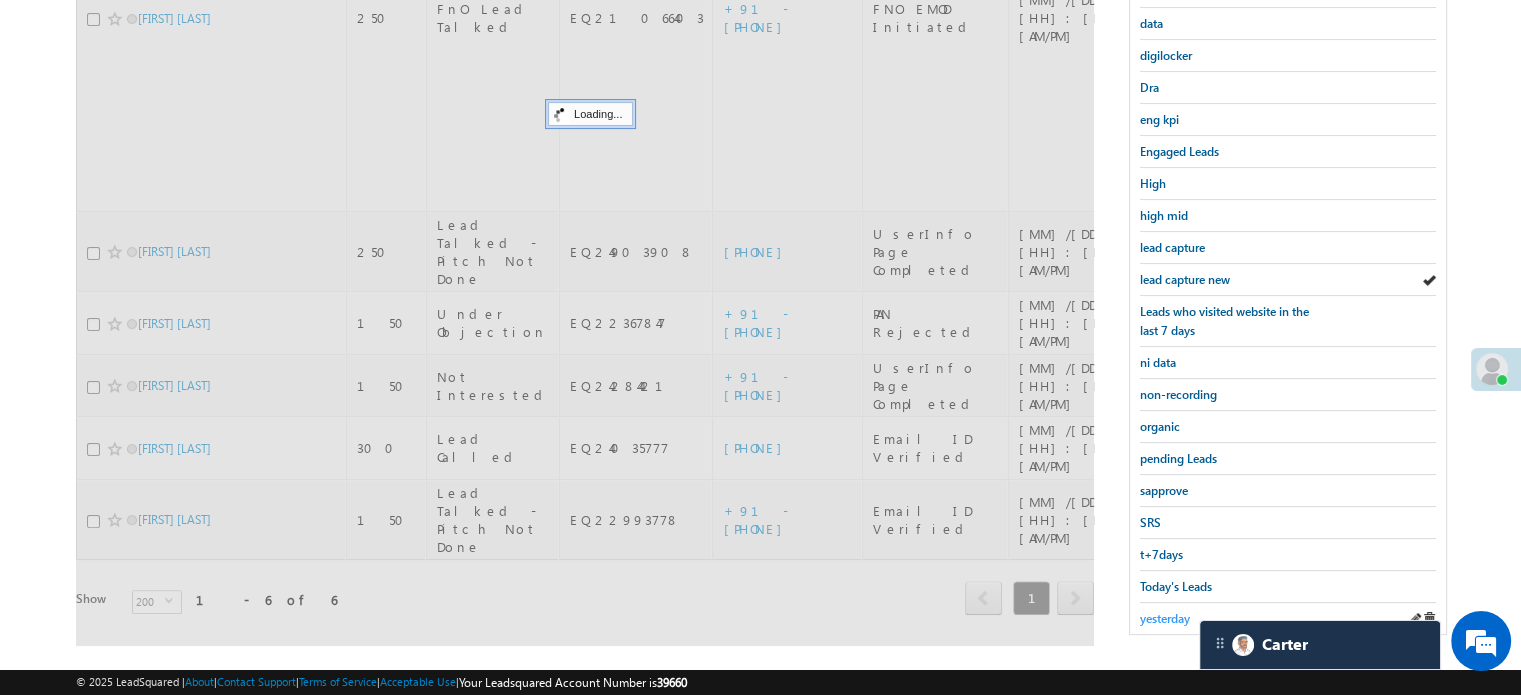 click on "yesterday" at bounding box center (1165, 618) 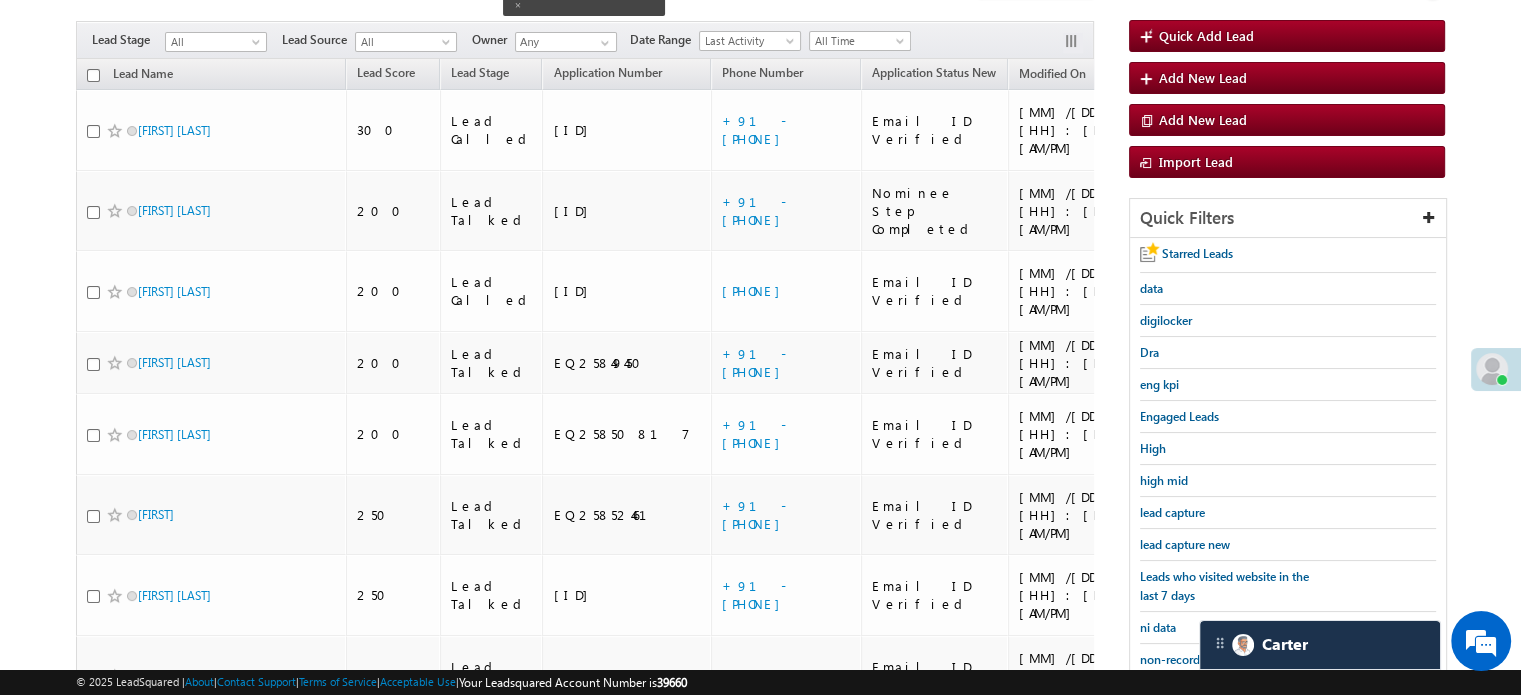 scroll, scrollTop: 129, scrollLeft: 0, axis: vertical 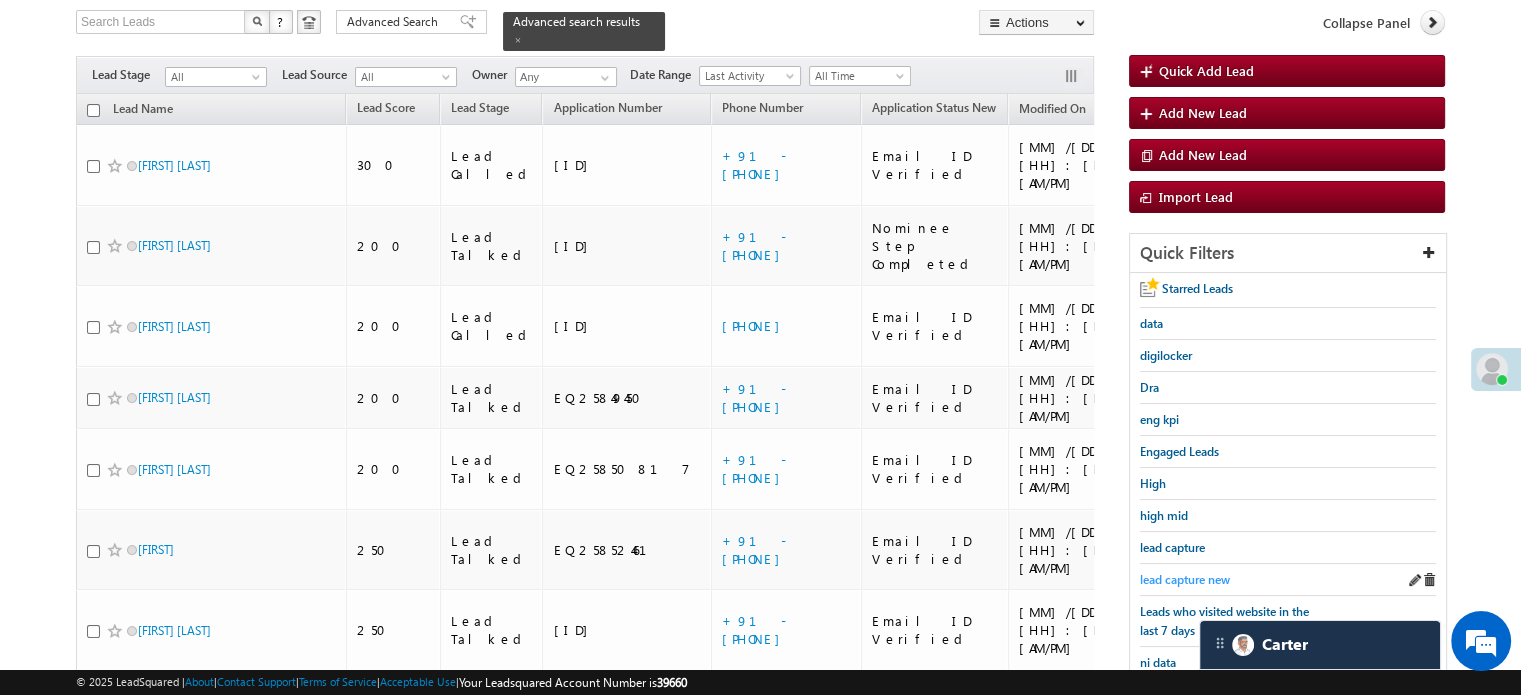 click on "lead capture new" at bounding box center [1185, 579] 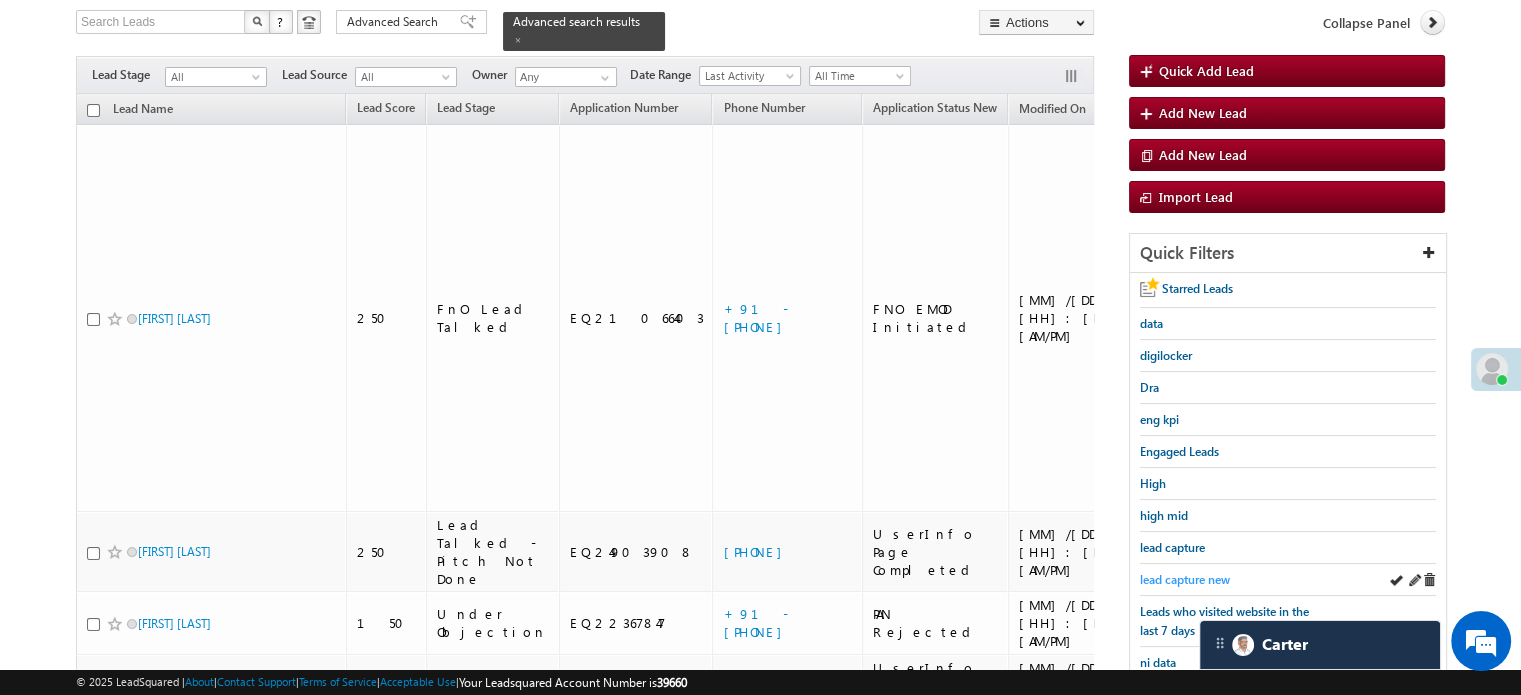 click on "lead capture new" at bounding box center [1185, 579] 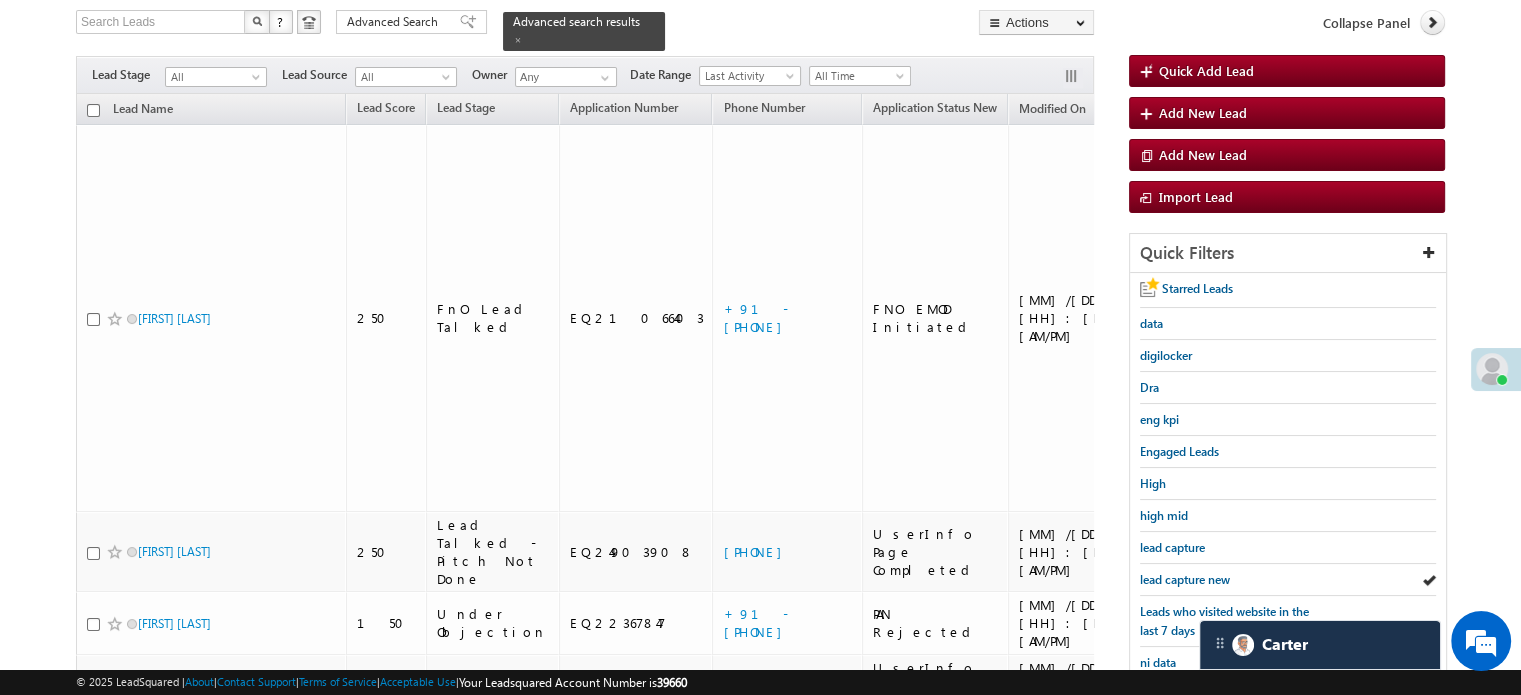 click on "lead capture new" at bounding box center (1185, 579) 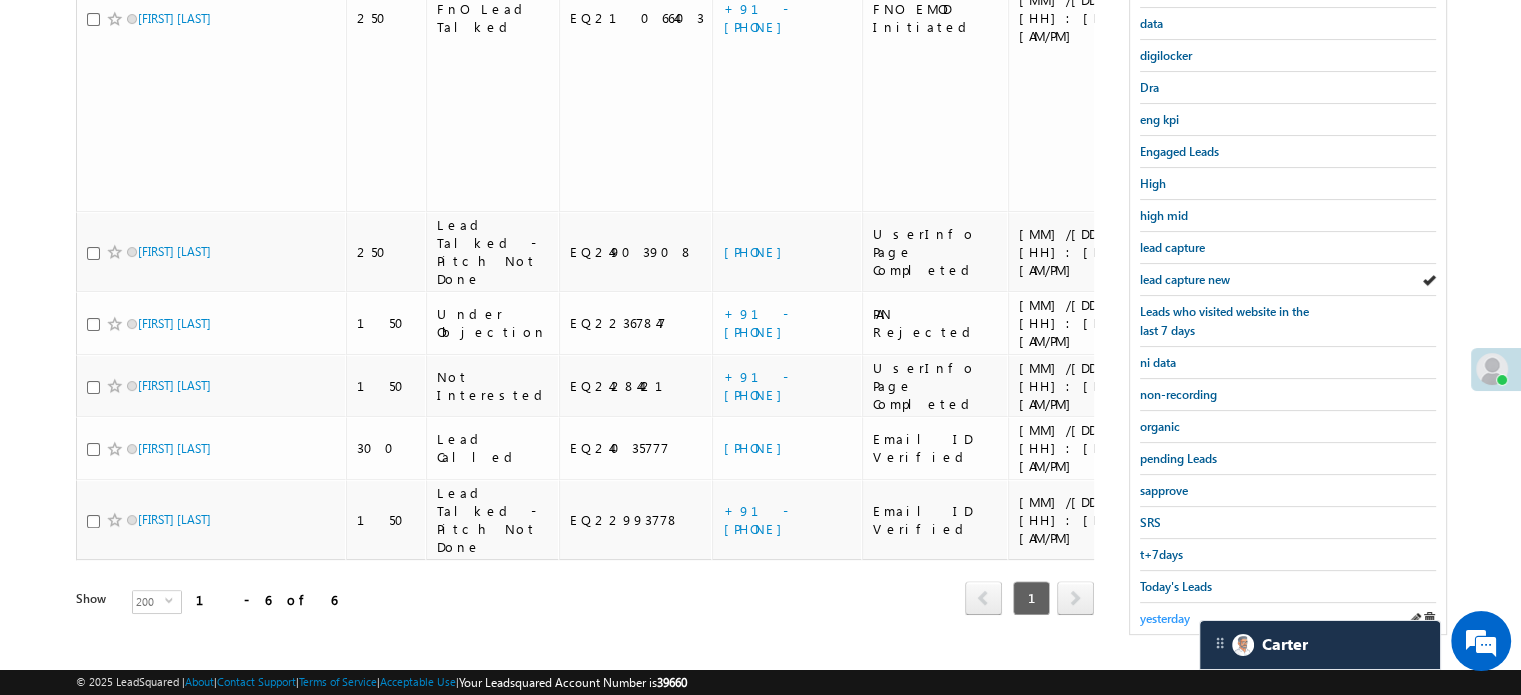 click on "yesterday" at bounding box center (1165, 618) 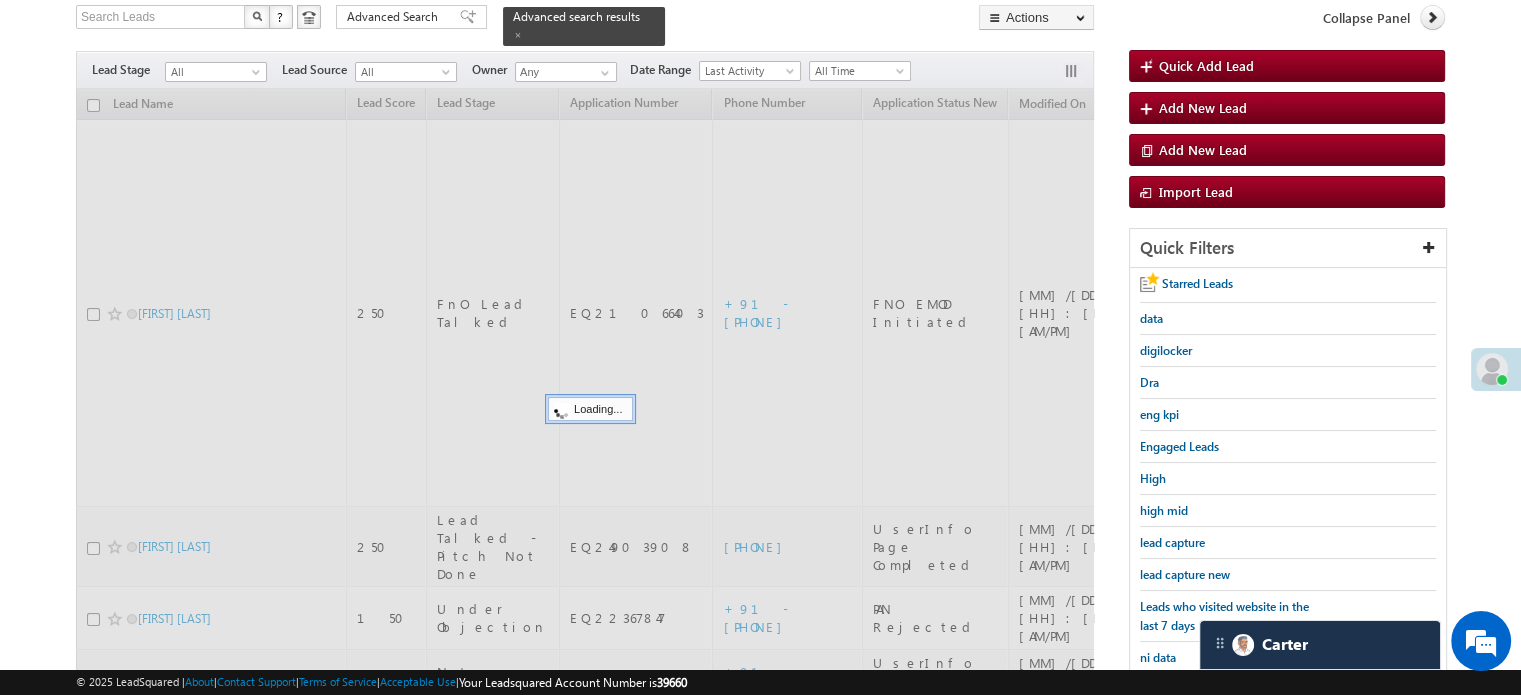 scroll, scrollTop: 129, scrollLeft: 0, axis: vertical 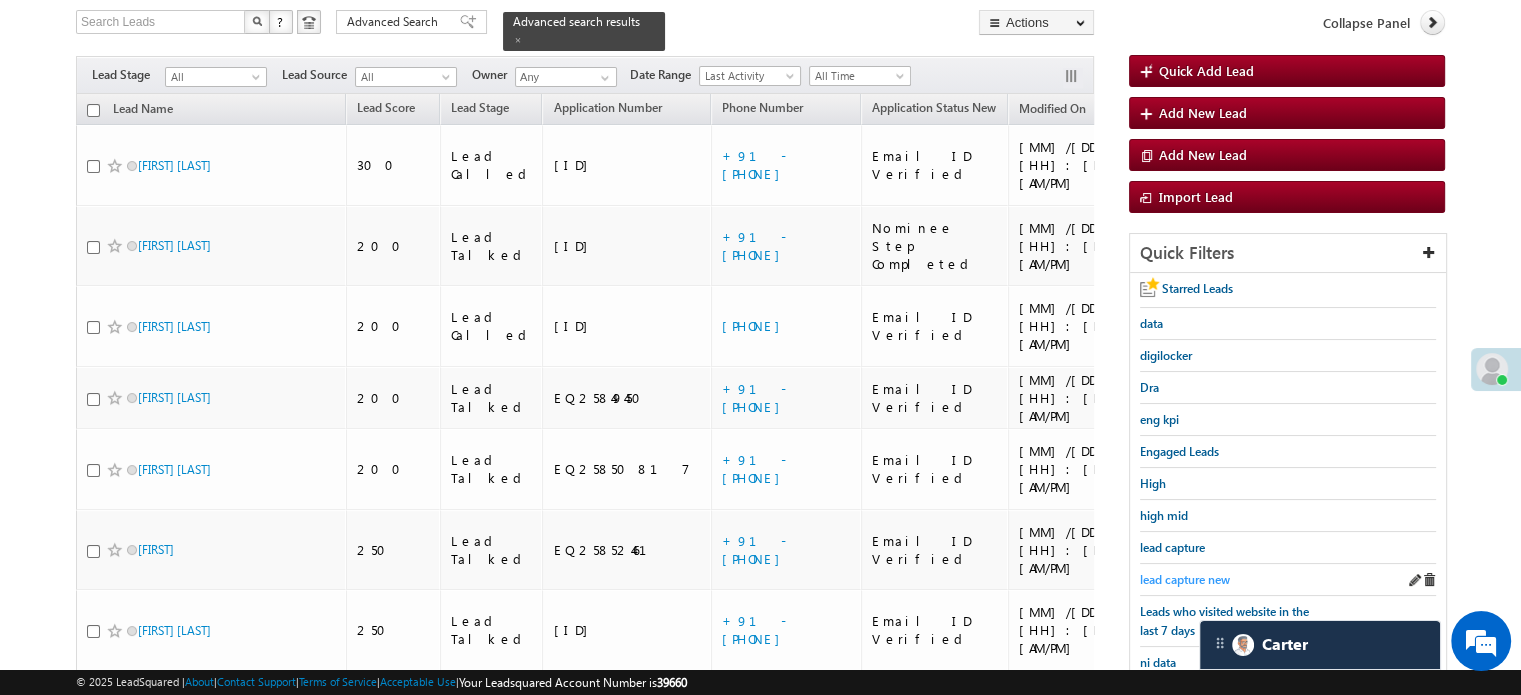 click on "lead capture new" at bounding box center (1185, 579) 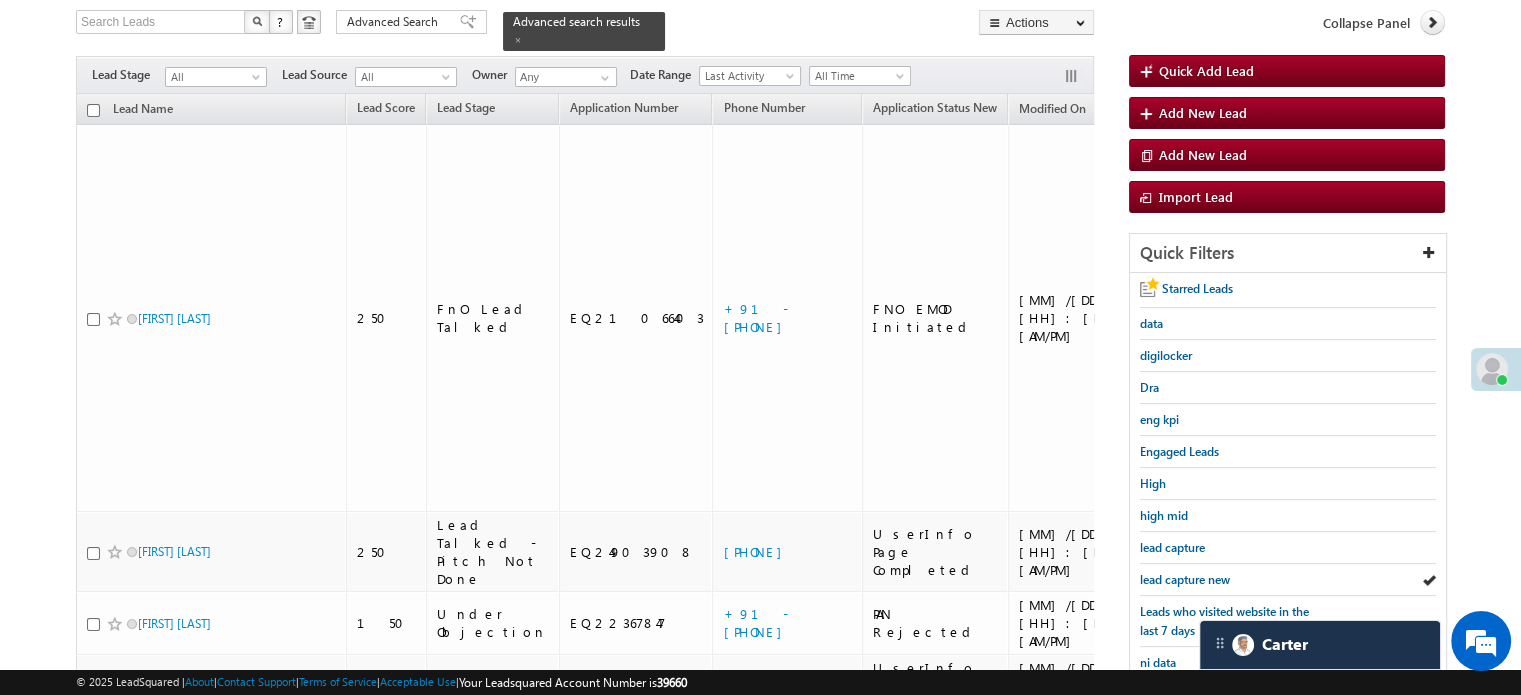 scroll, scrollTop: 229, scrollLeft: 0, axis: vertical 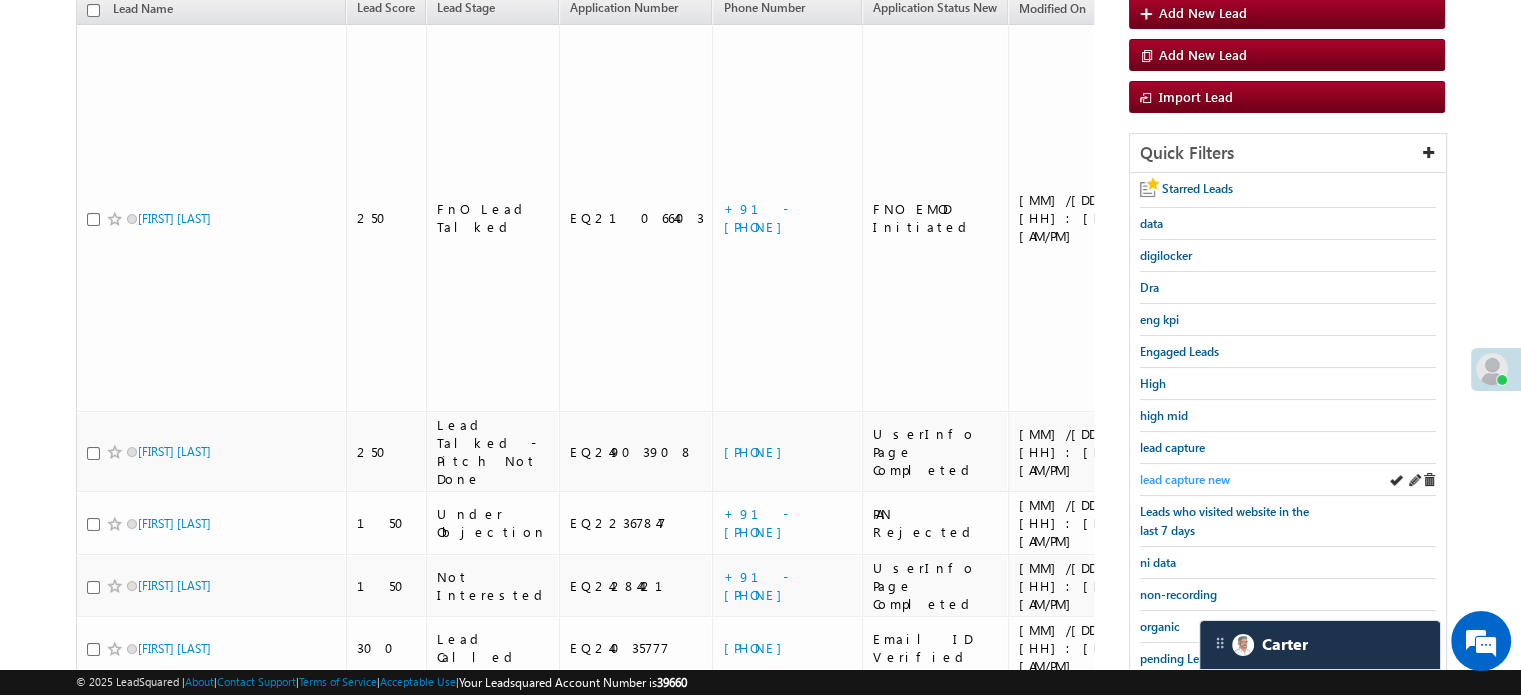click on "lead capture new" at bounding box center [1185, 479] 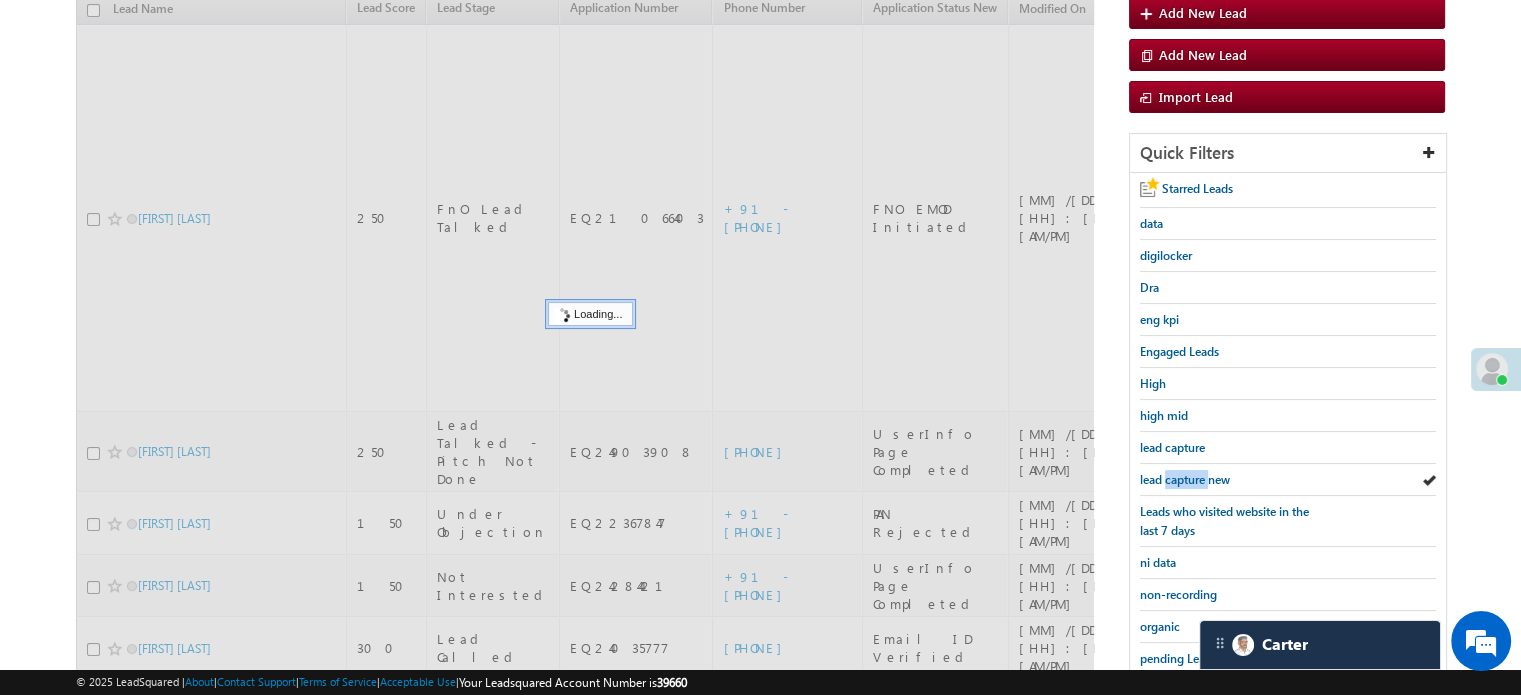 click on "lead capture new" at bounding box center (1185, 479) 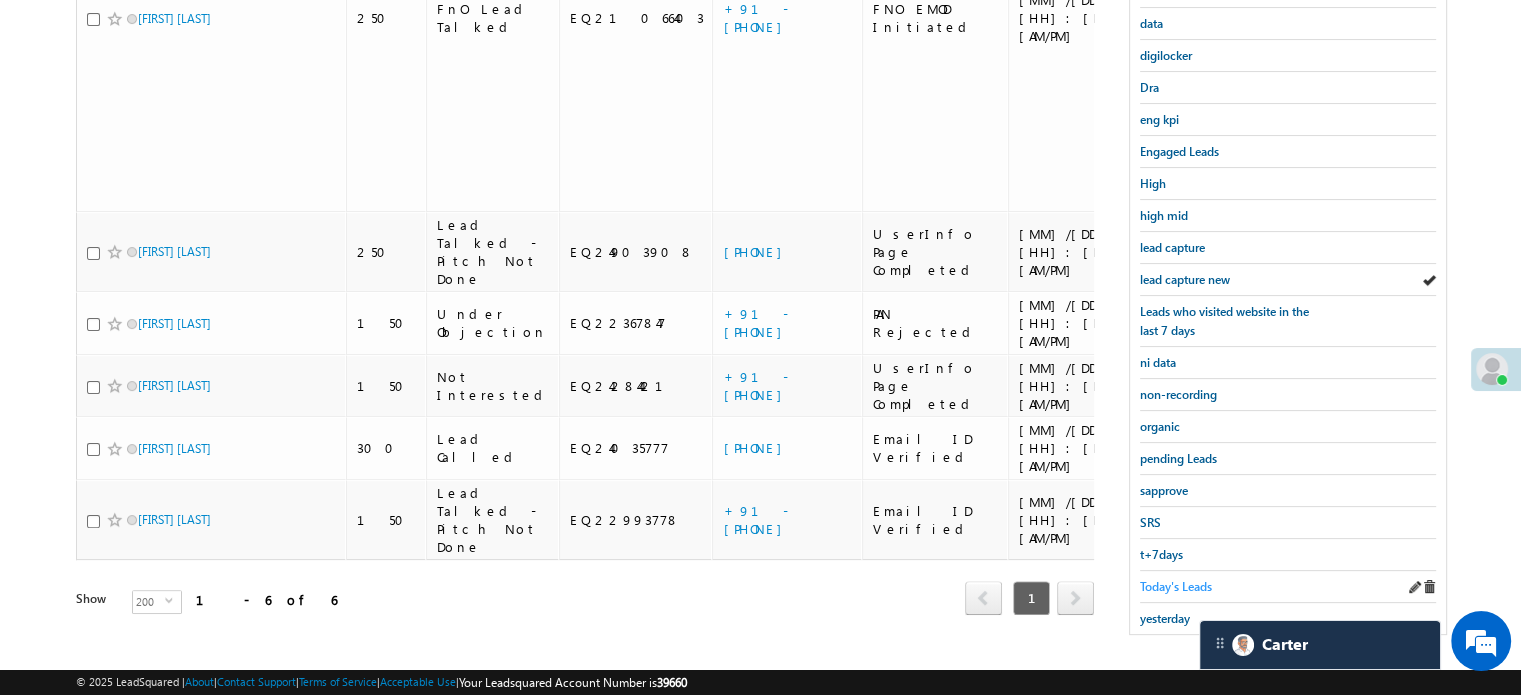 click on "Today's Leads" at bounding box center [1176, 586] 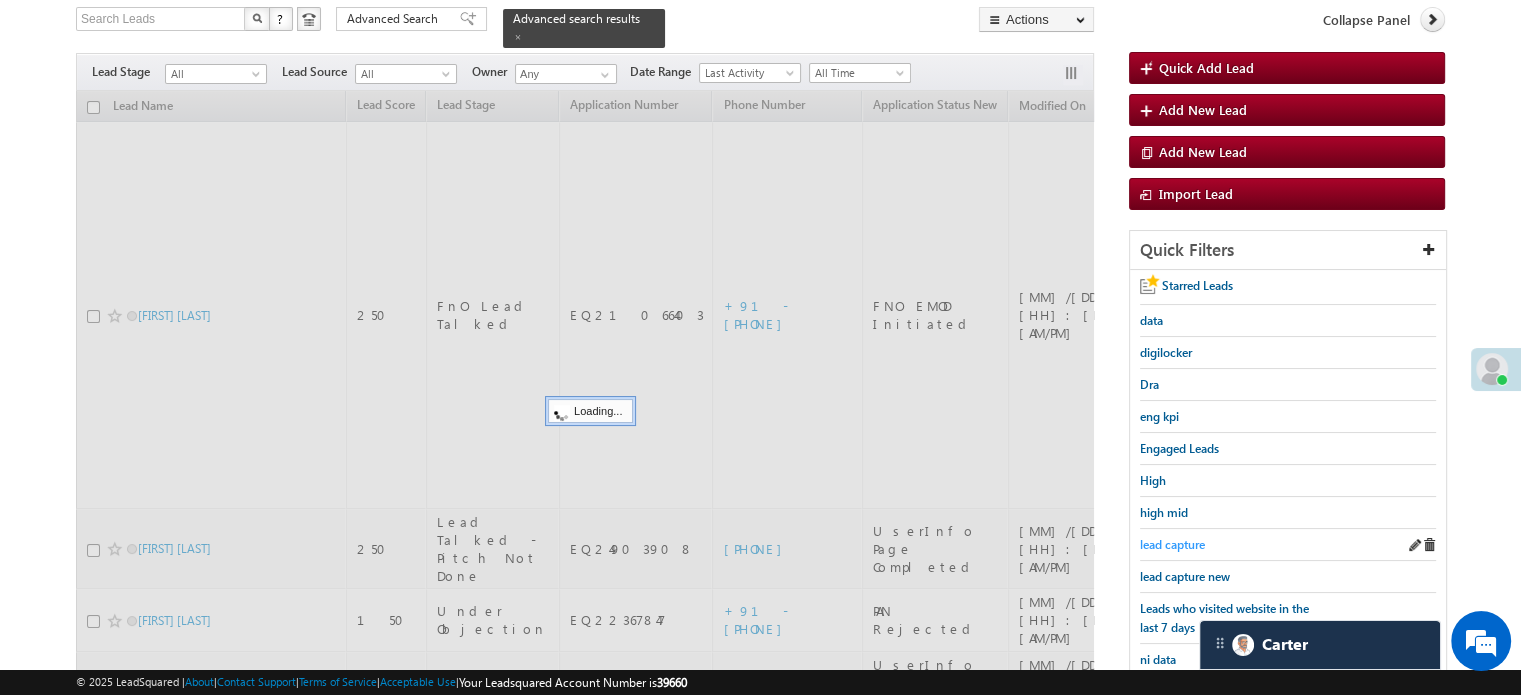scroll, scrollTop: 129, scrollLeft: 0, axis: vertical 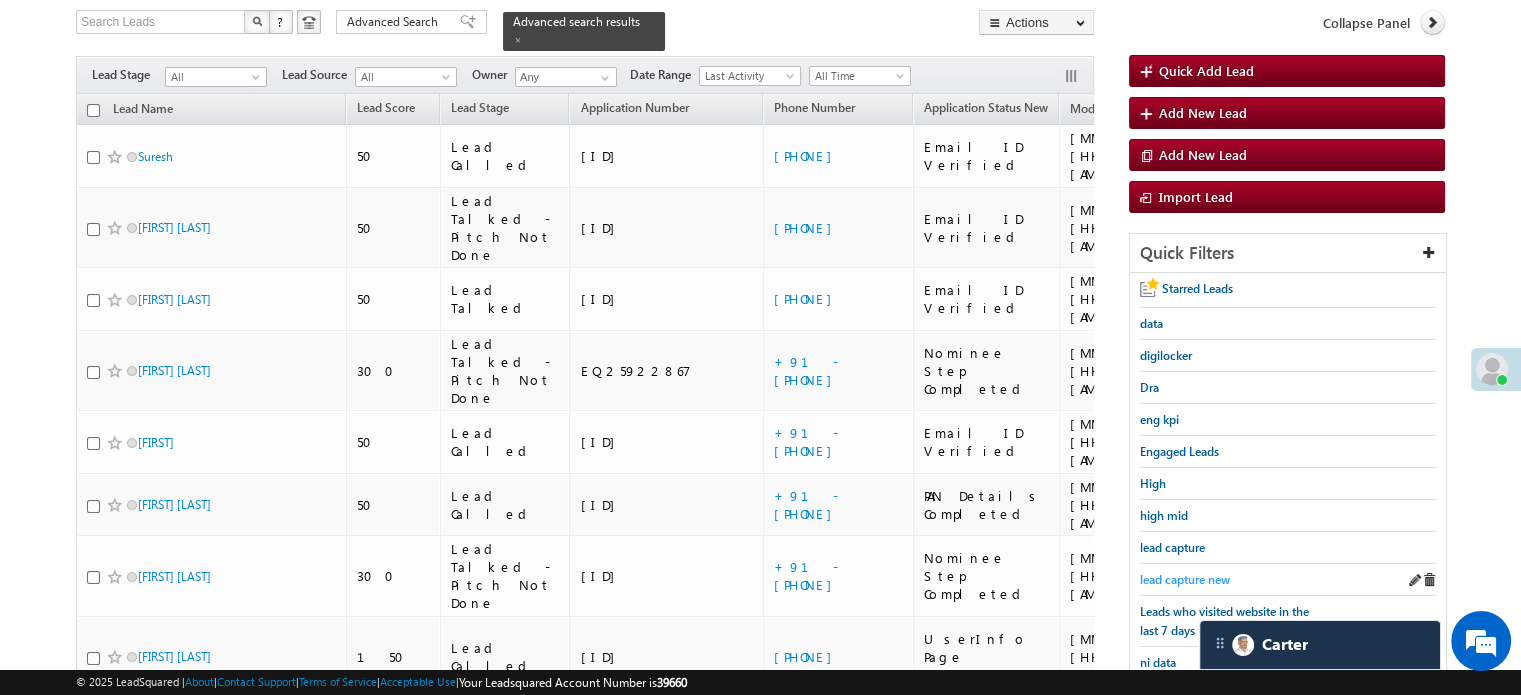 click on "lead capture new" at bounding box center (1185, 579) 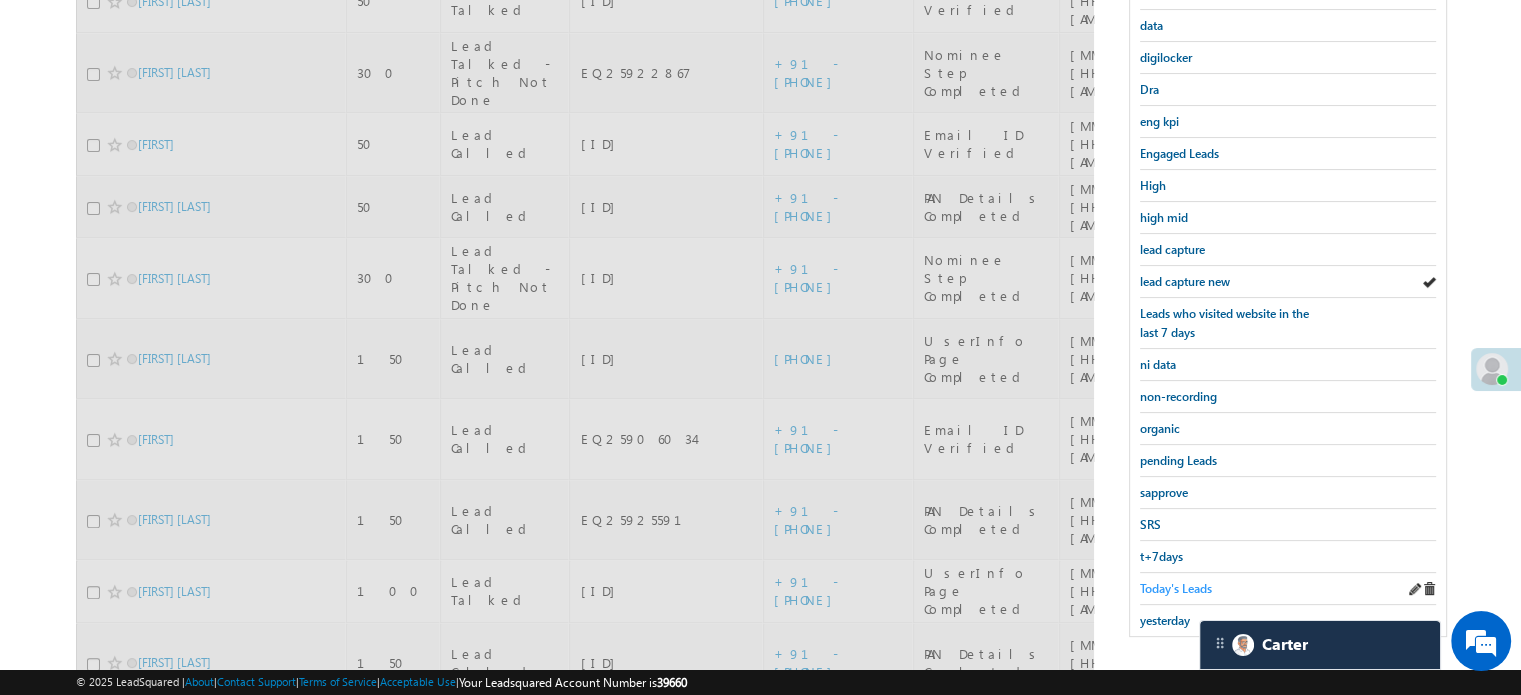 scroll, scrollTop: 429, scrollLeft: 0, axis: vertical 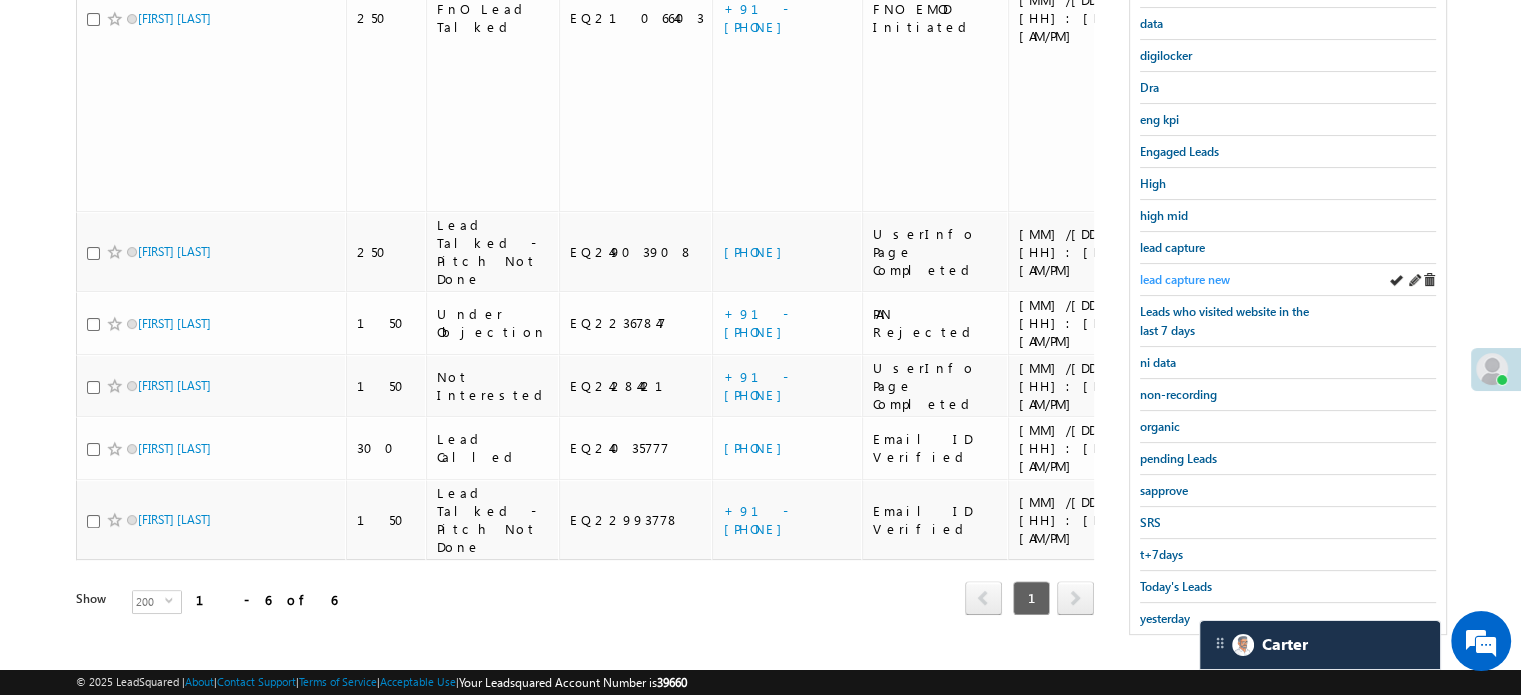 click on "lead capture new" at bounding box center (1185, 279) 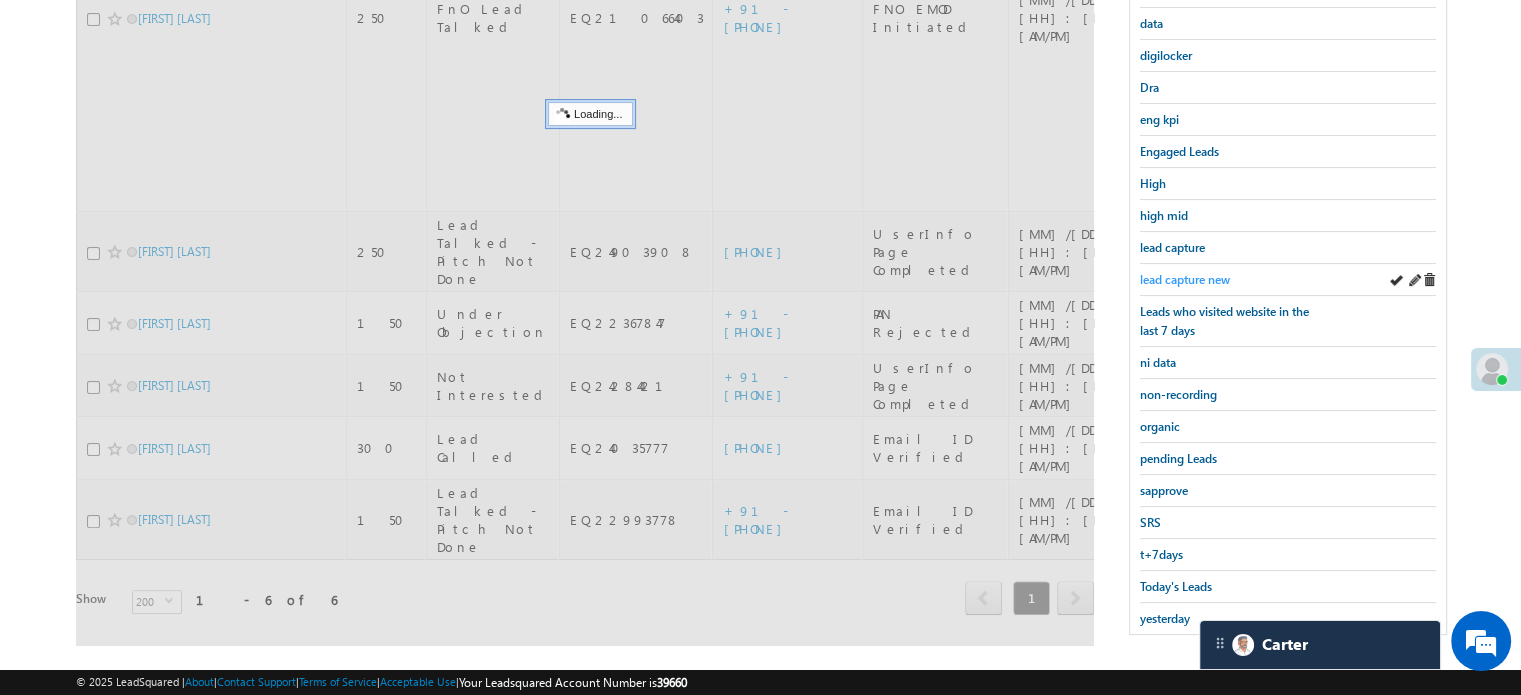 click on "lead capture new" at bounding box center (1185, 279) 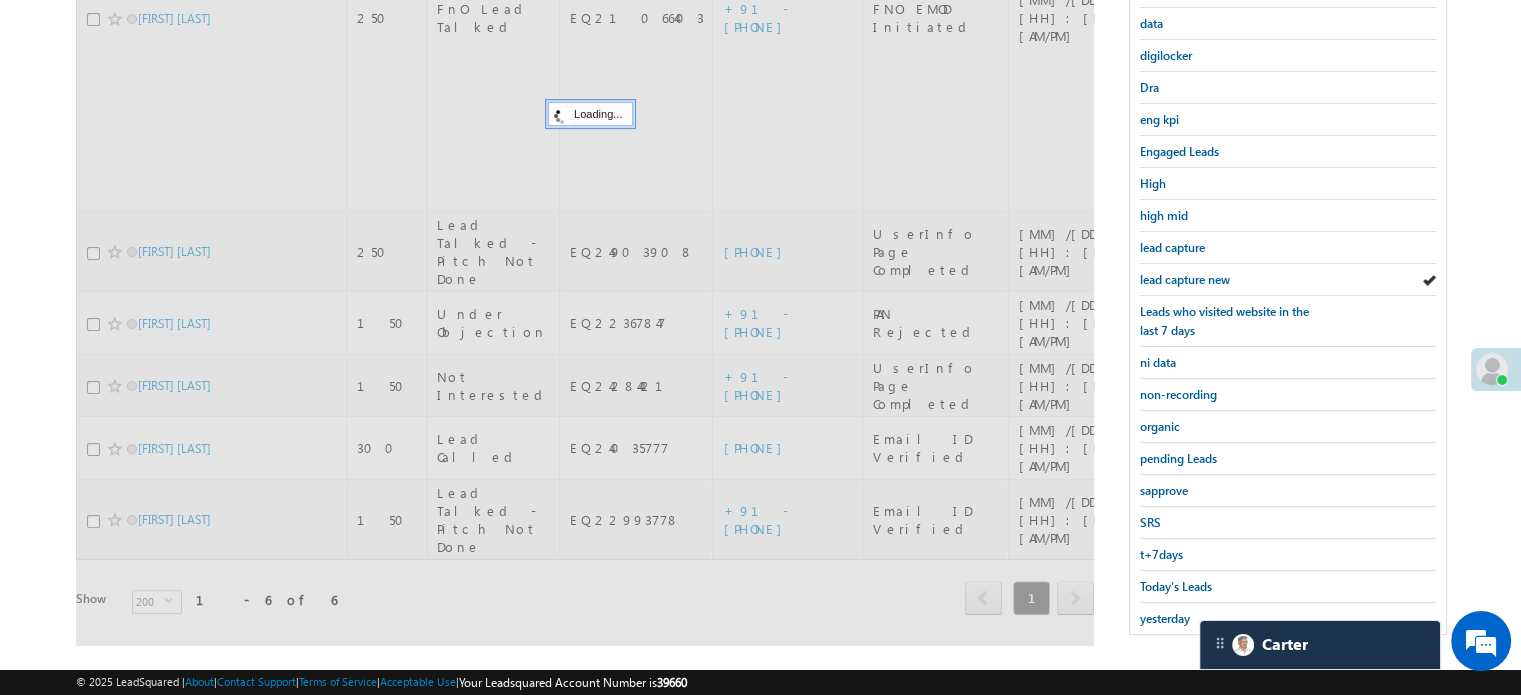 click on "lead capture new" at bounding box center (1185, 279) 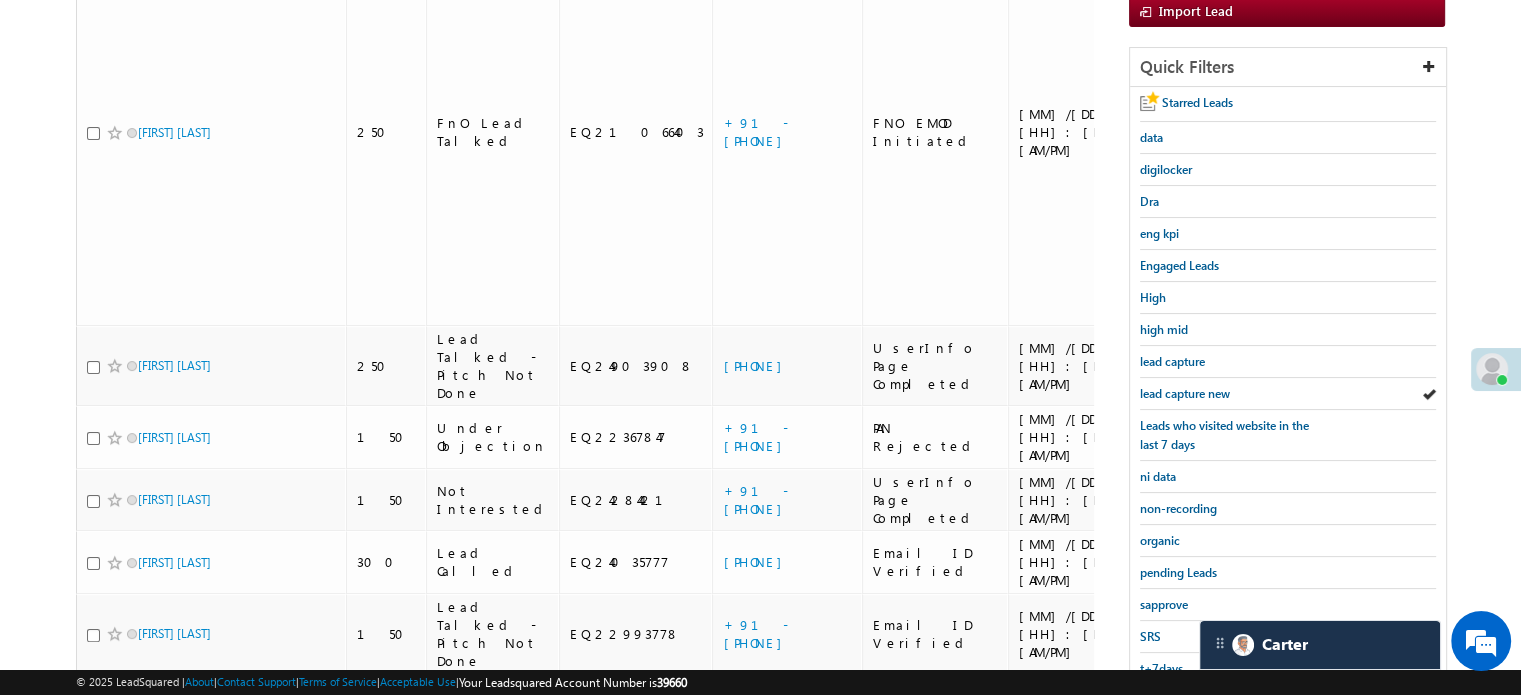 scroll, scrollTop: 129, scrollLeft: 0, axis: vertical 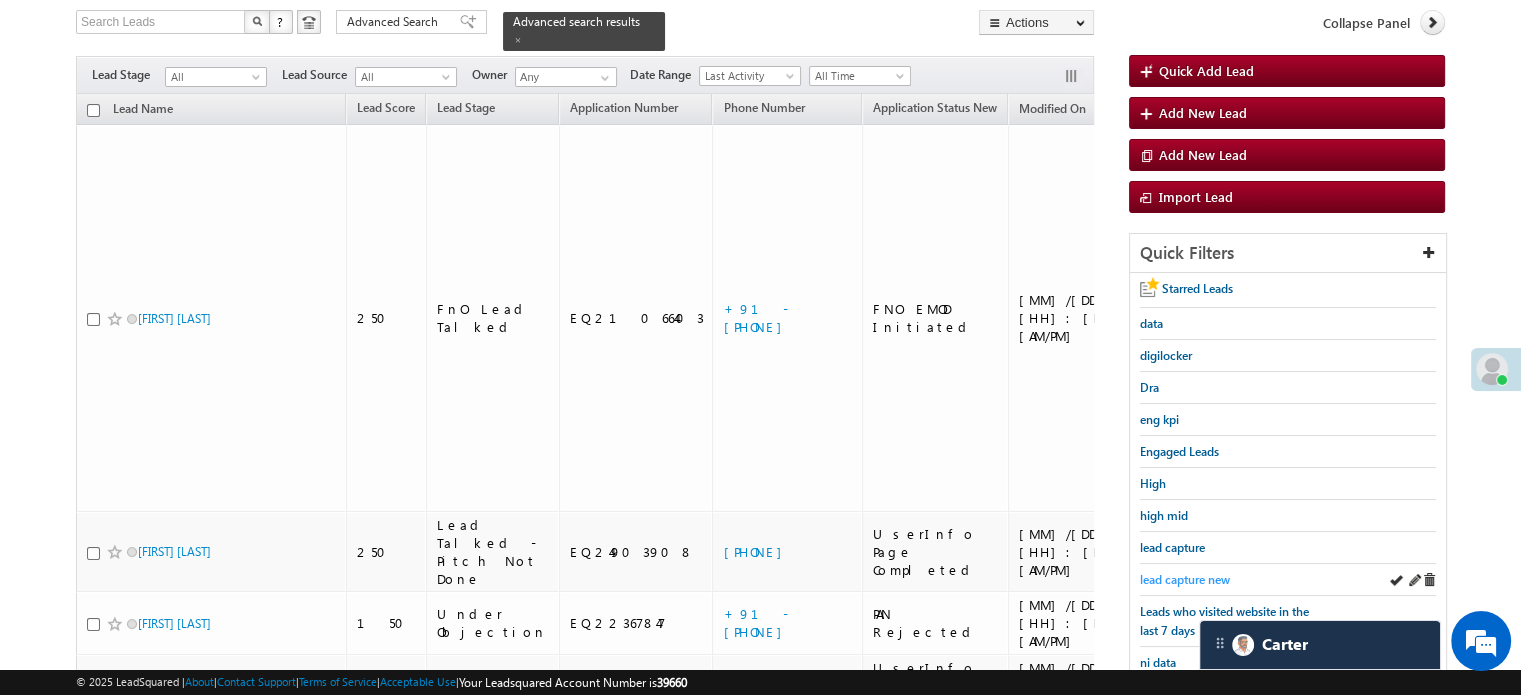 click on "lead capture new" at bounding box center [1185, 579] 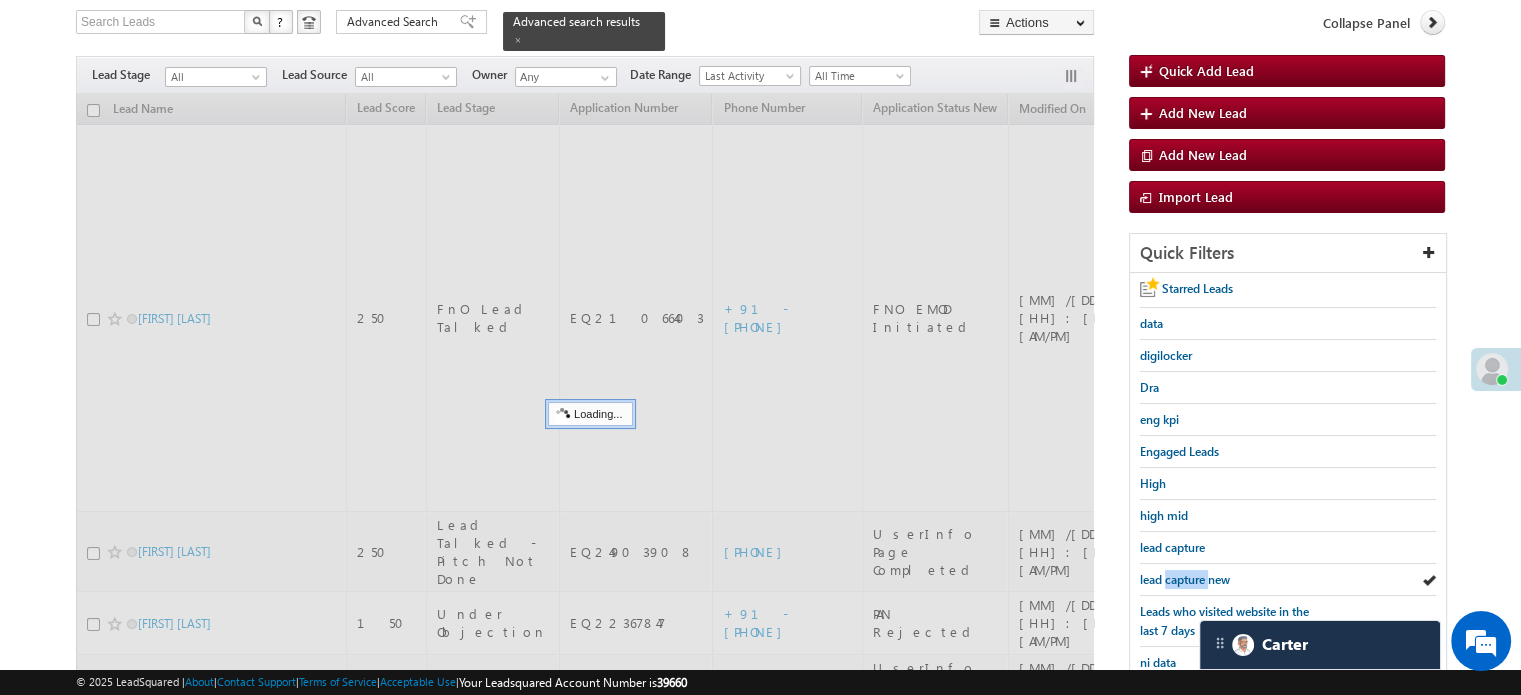click on "lead capture new" at bounding box center (1185, 579) 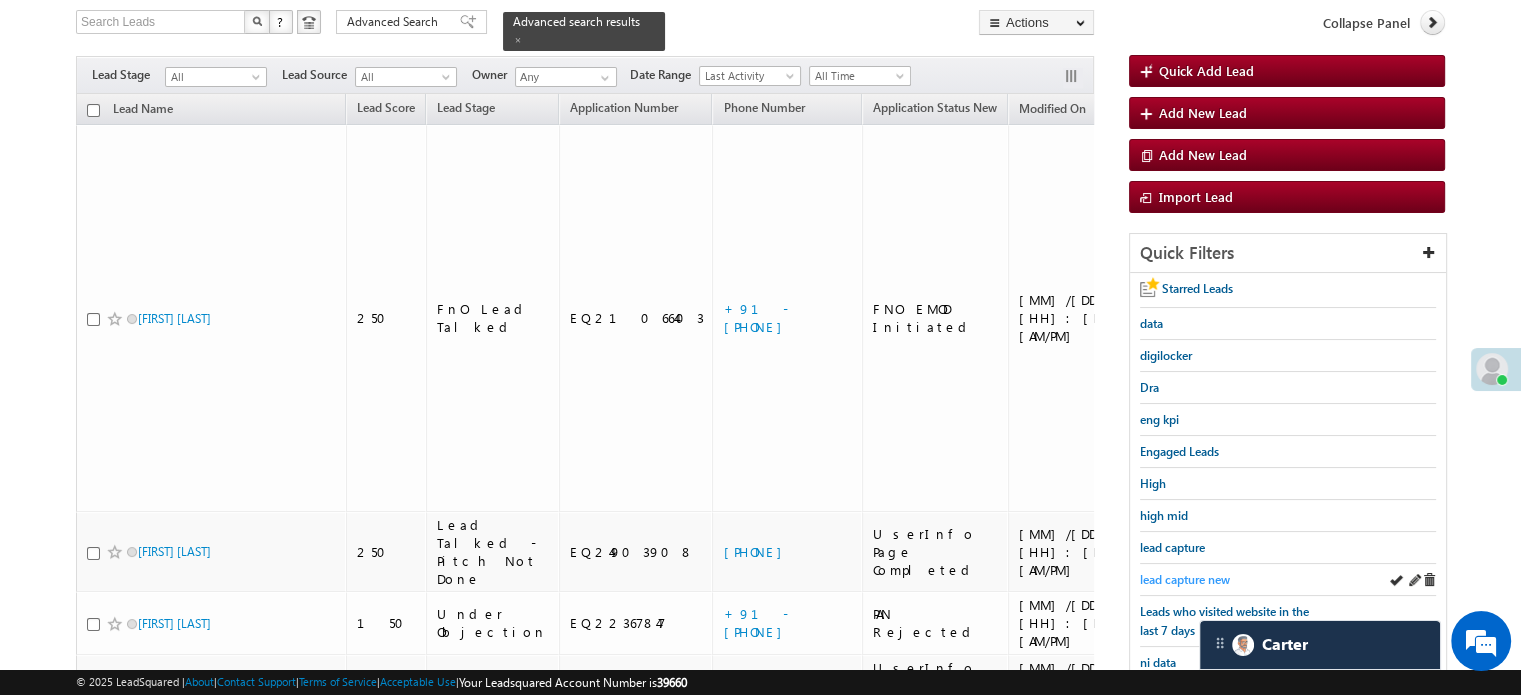 click on "lead capture new" at bounding box center [1185, 579] 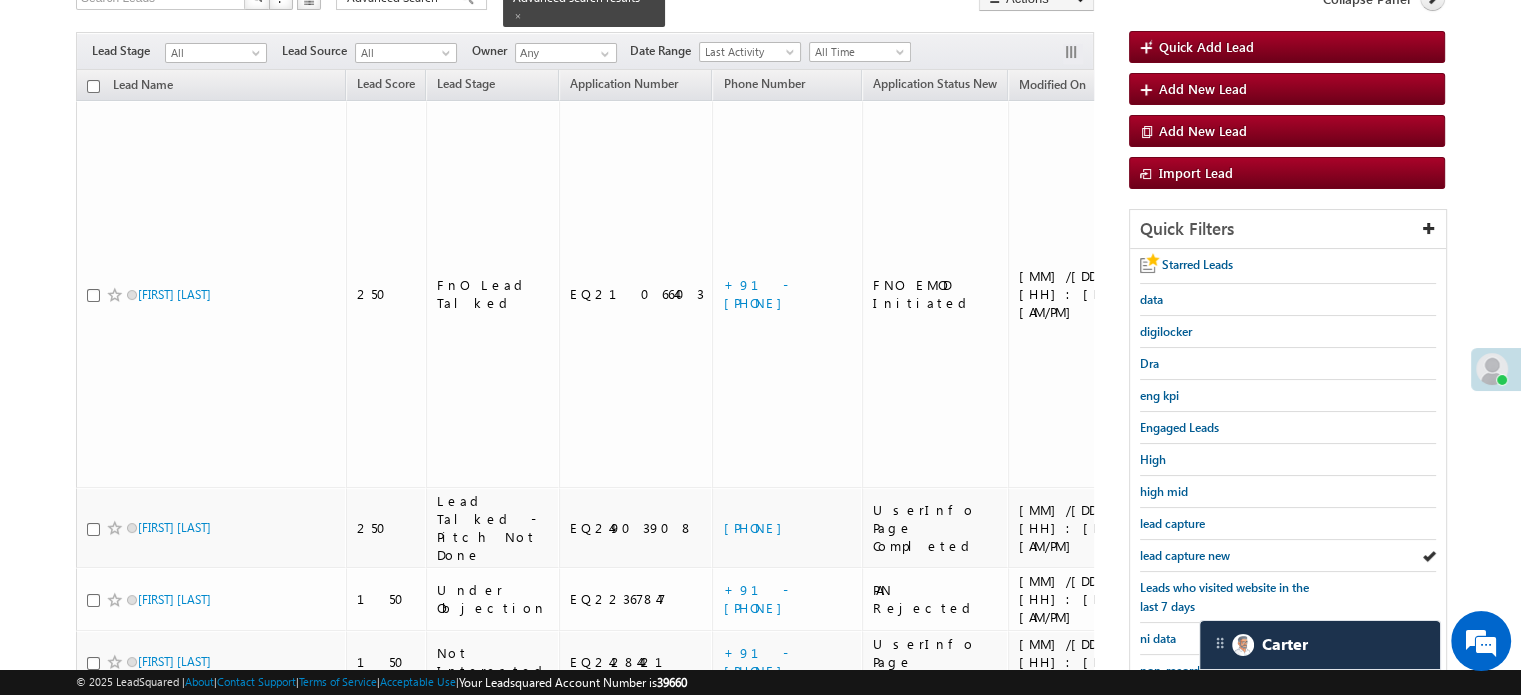 scroll, scrollTop: 229, scrollLeft: 0, axis: vertical 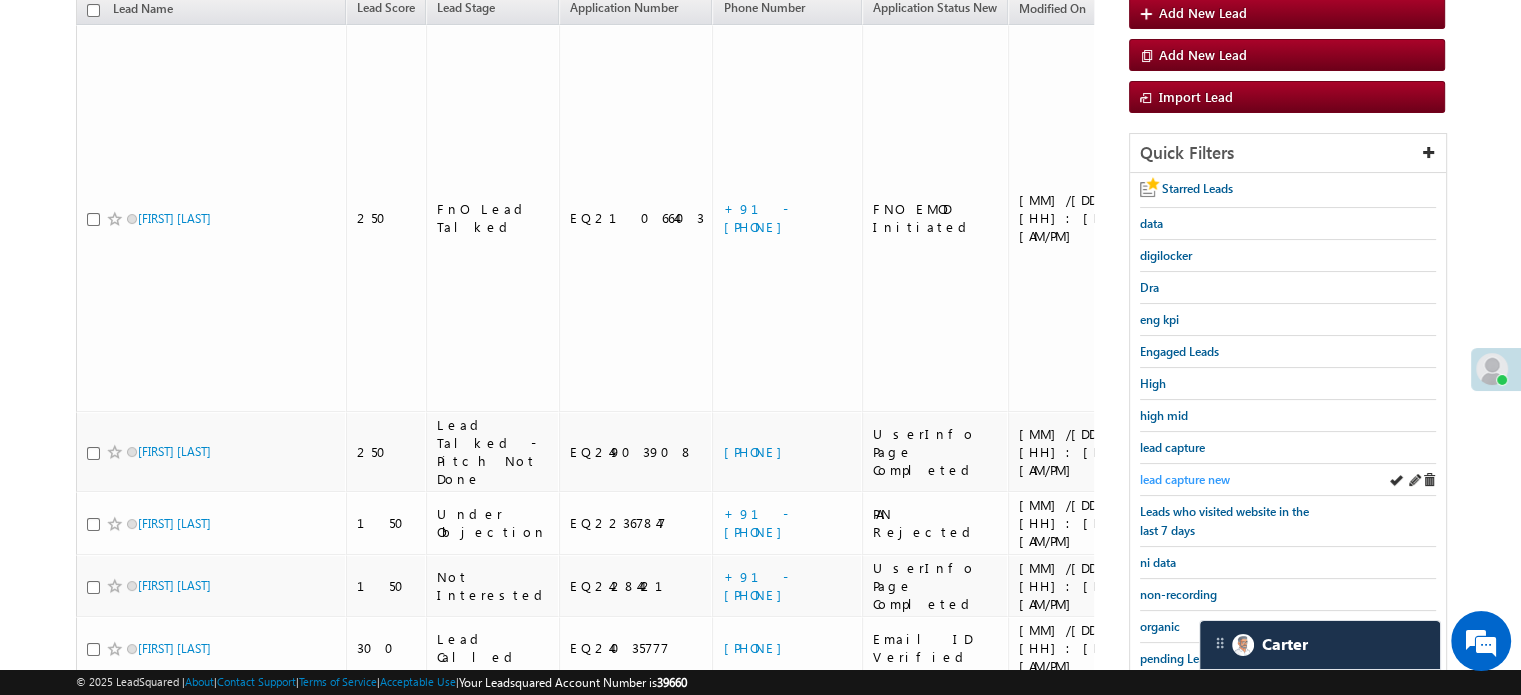 click on "lead capture new" at bounding box center (1185, 479) 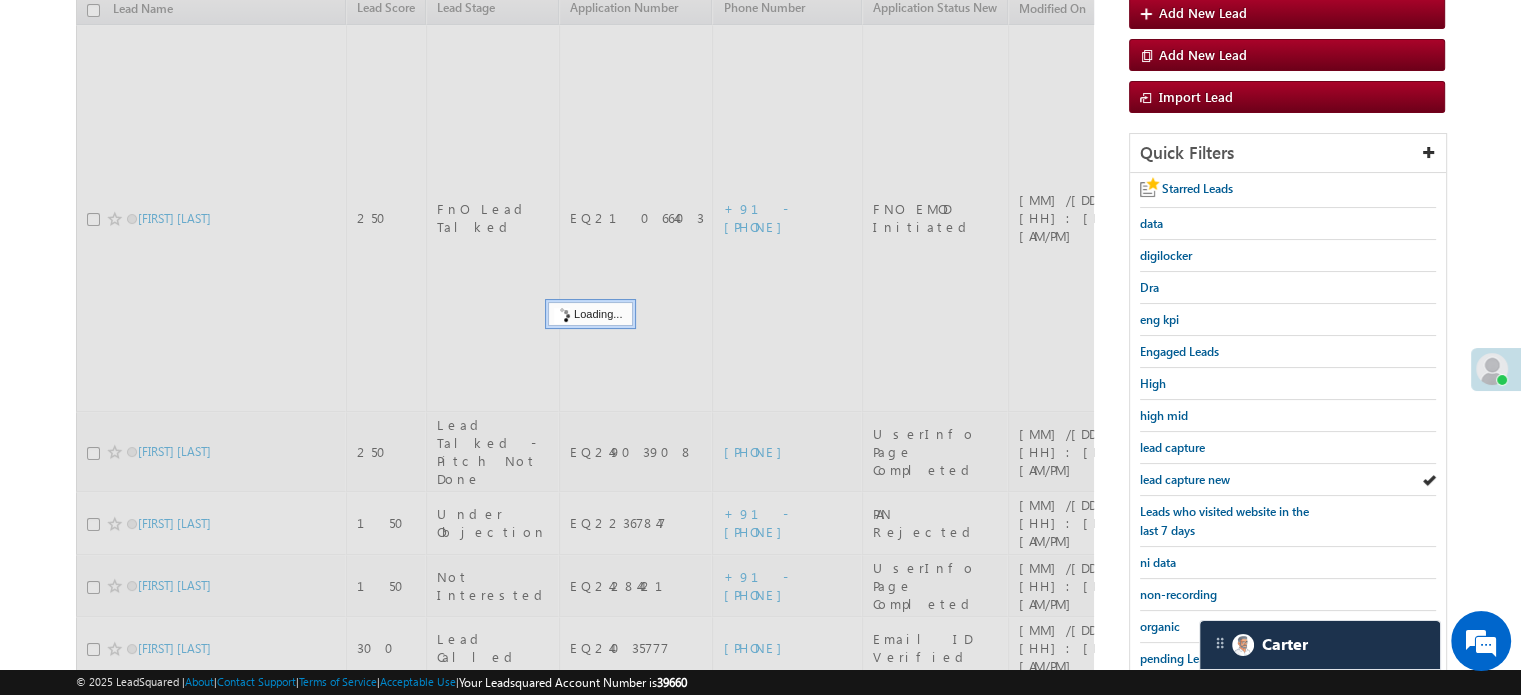 click on "lead capture new" at bounding box center [1185, 479] 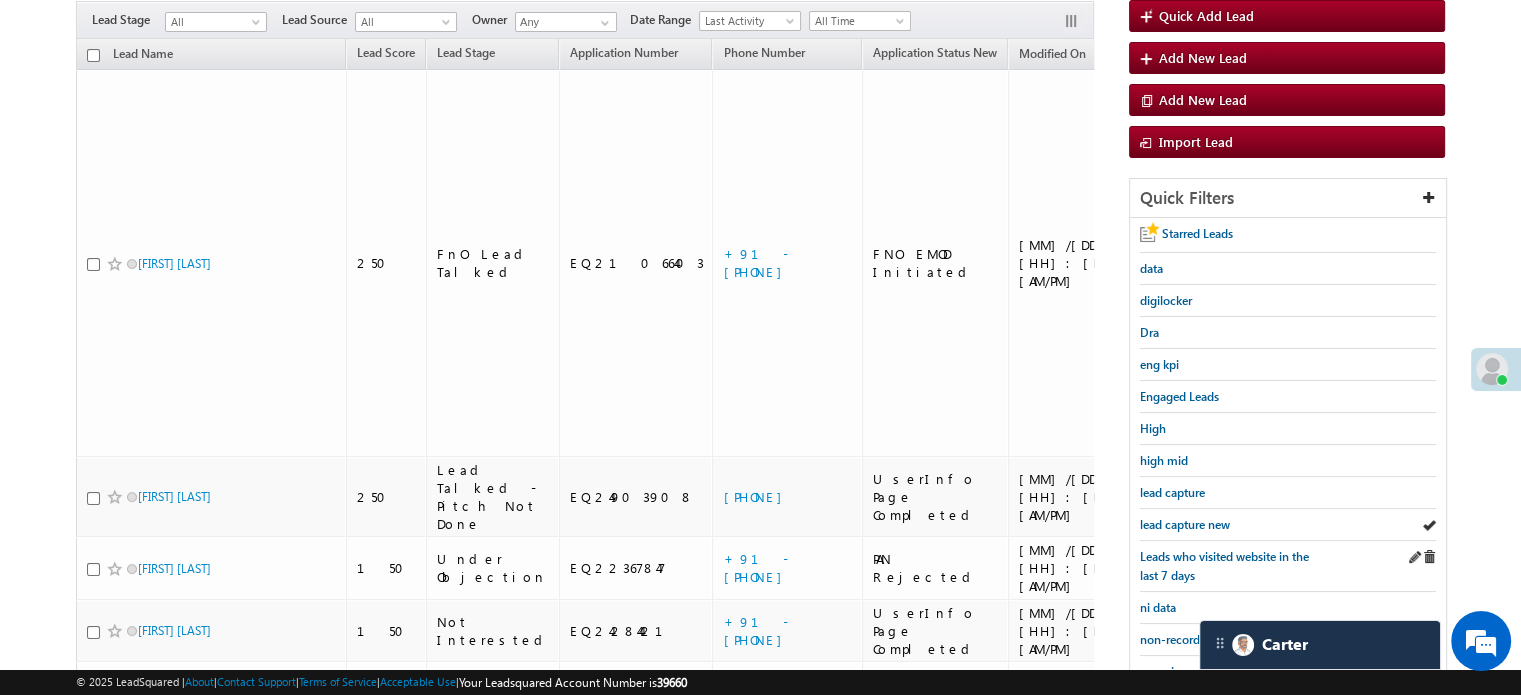 scroll, scrollTop: 229, scrollLeft: 0, axis: vertical 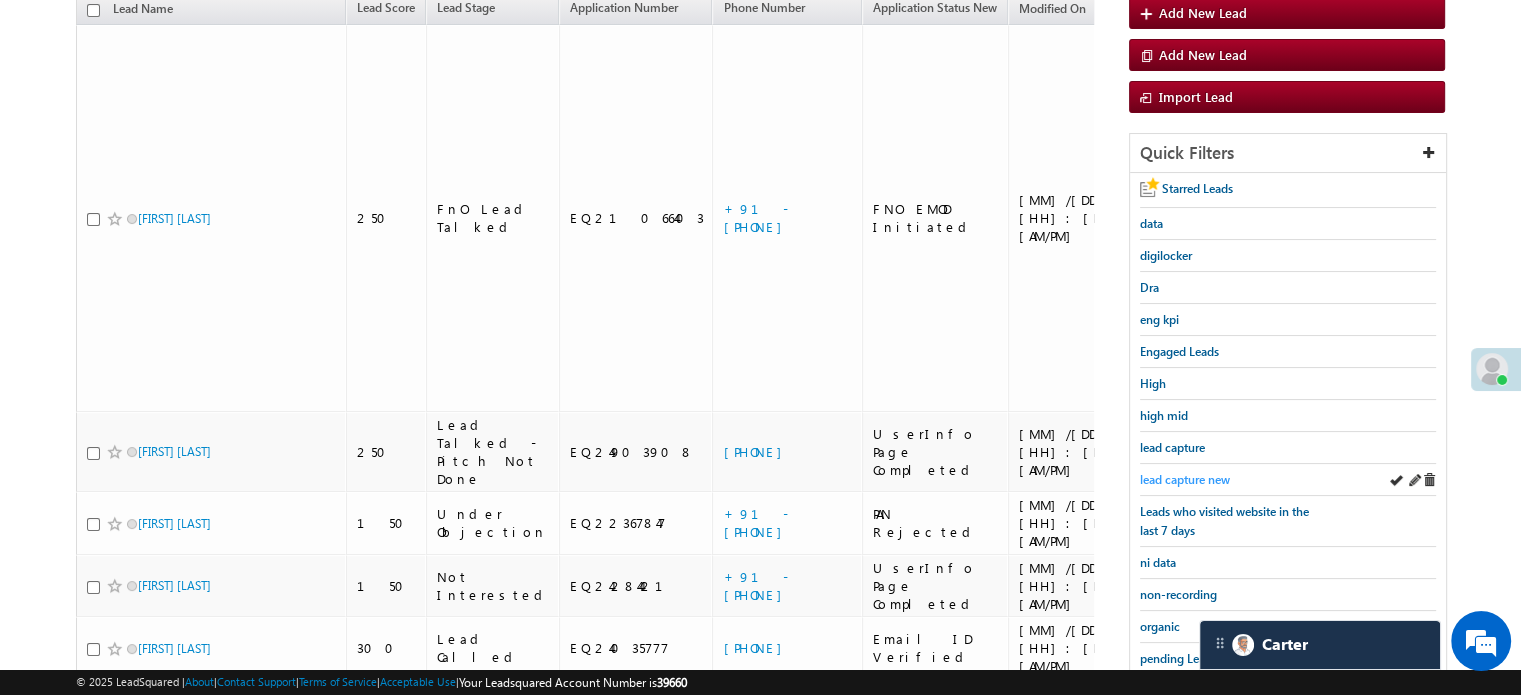 click on "lead capture new" at bounding box center [1185, 479] 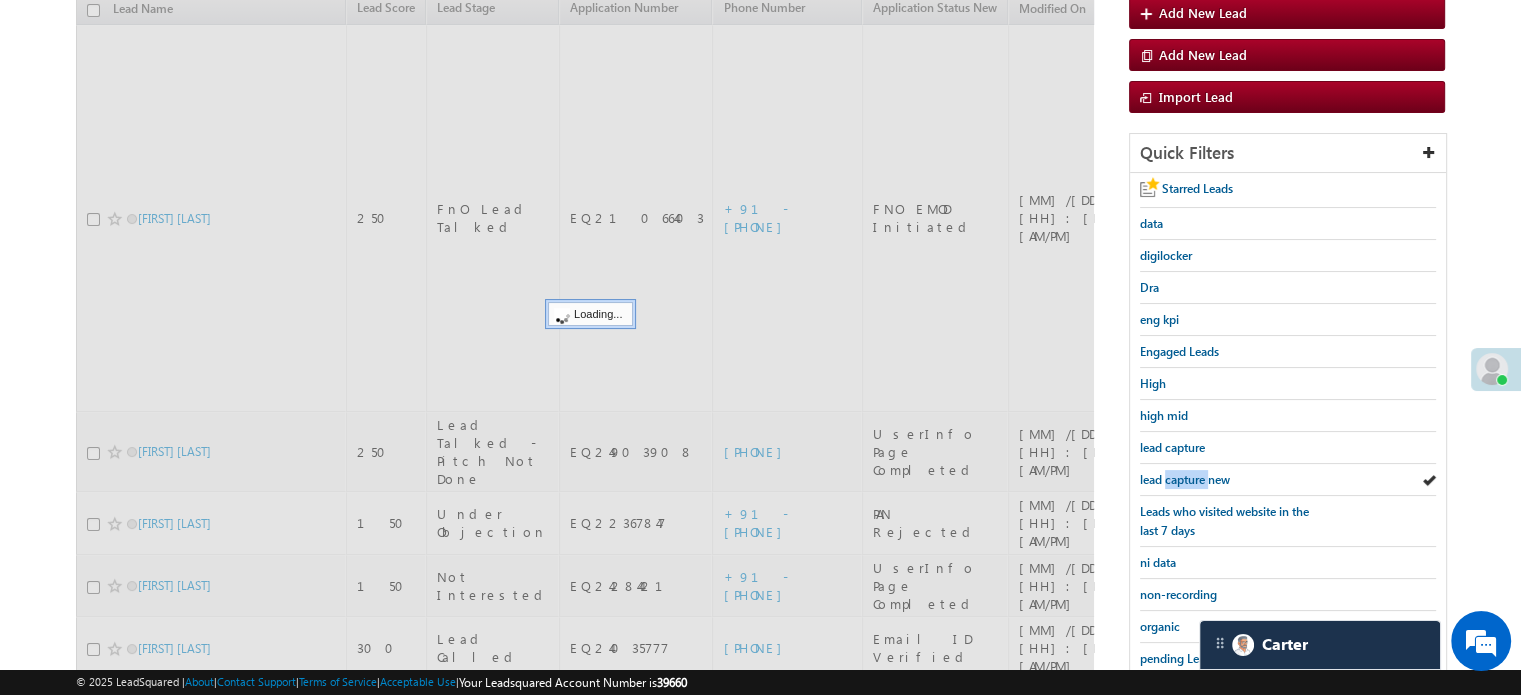 click on "lead capture new" at bounding box center (1185, 479) 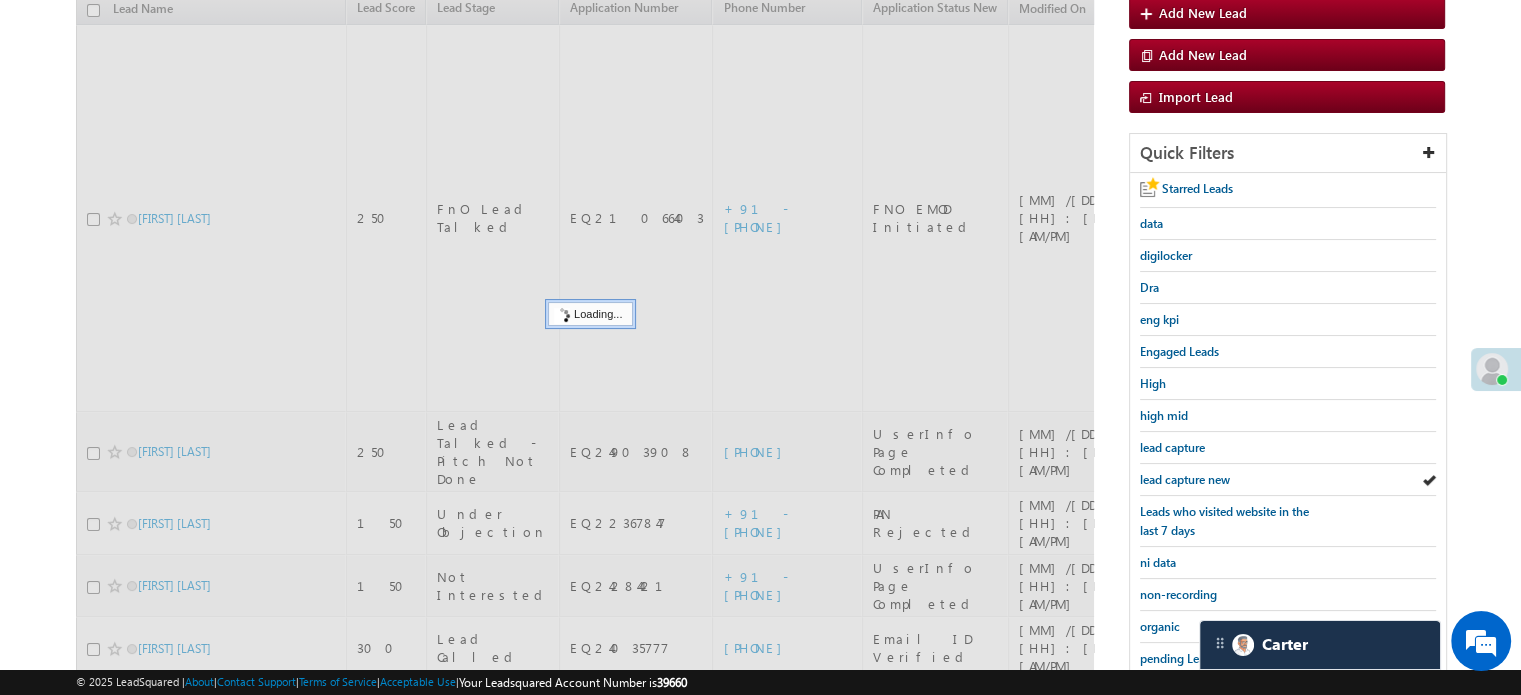 click on "lead capture new" at bounding box center [1185, 479] 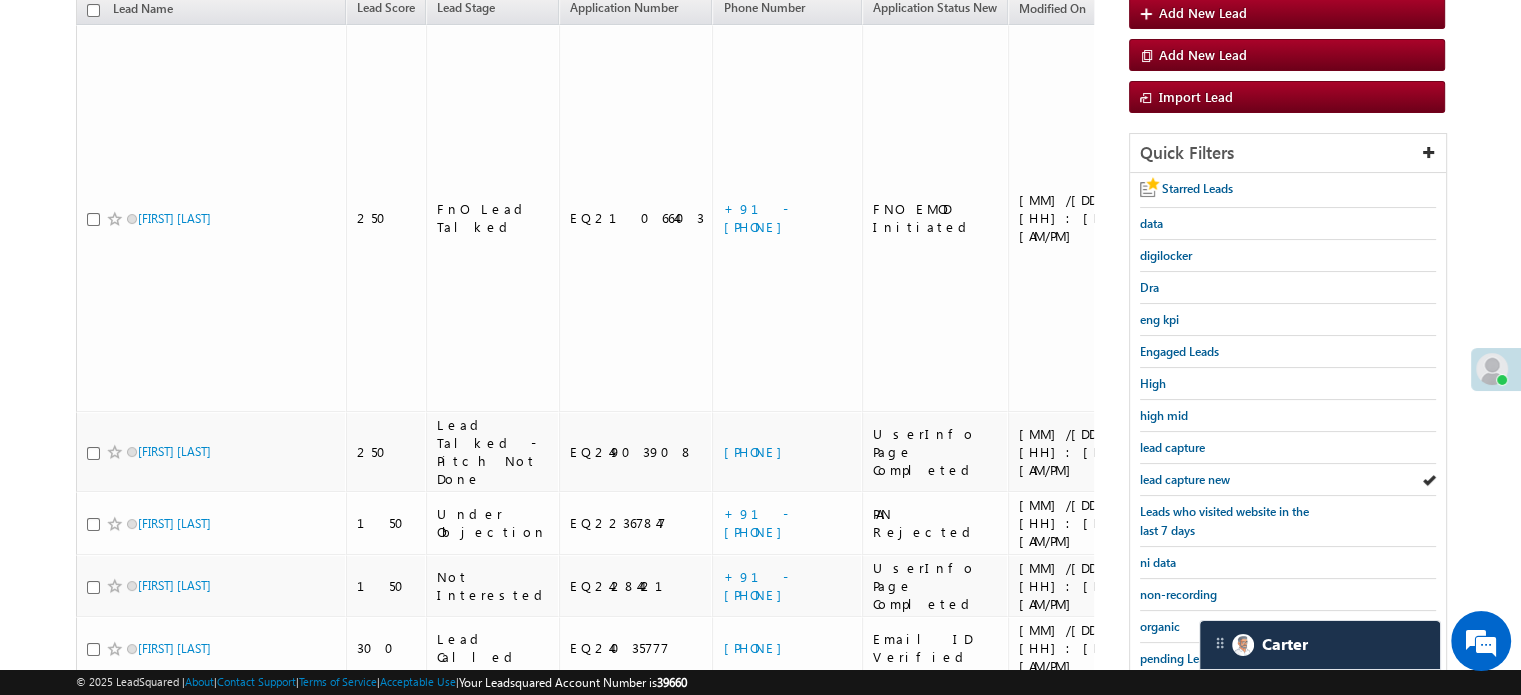 scroll, scrollTop: 429, scrollLeft: 0, axis: vertical 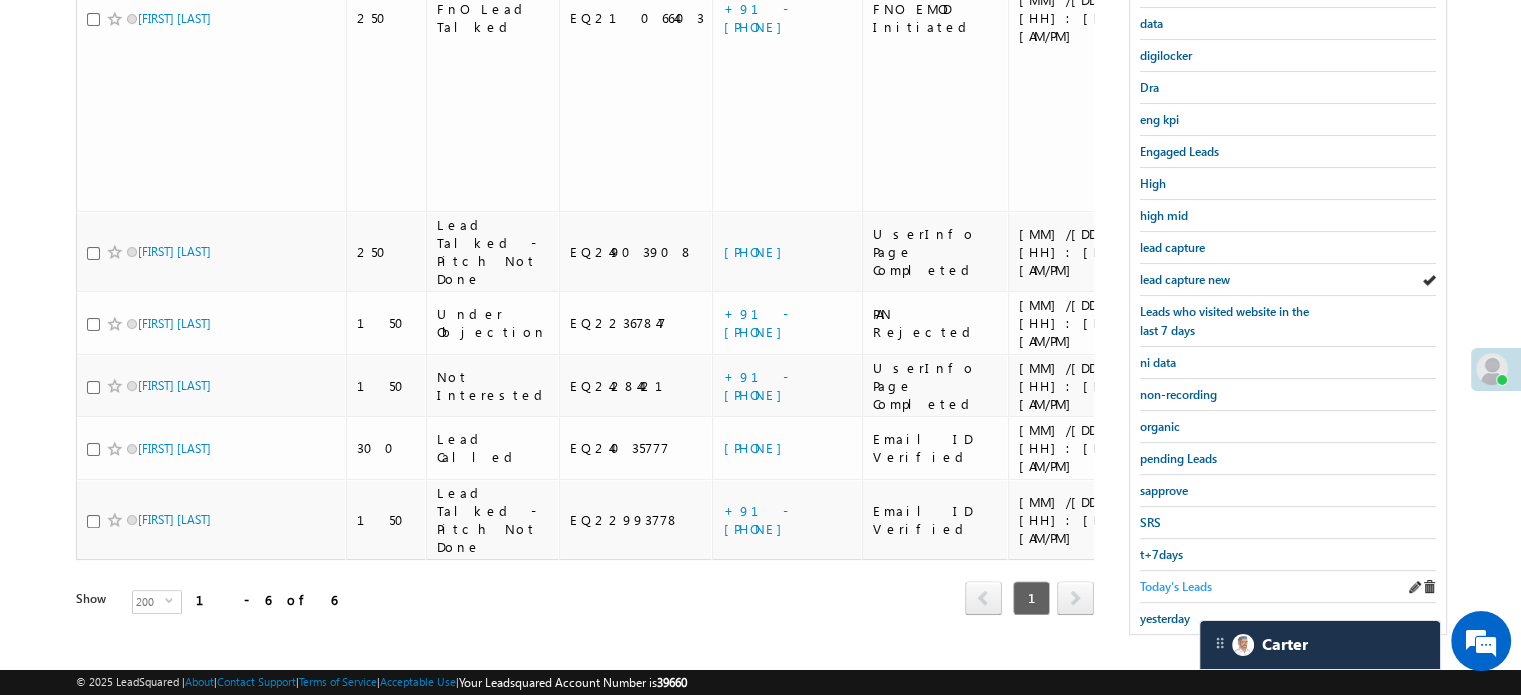 click on "Today's Leads" at bounding box center (1176, 586) 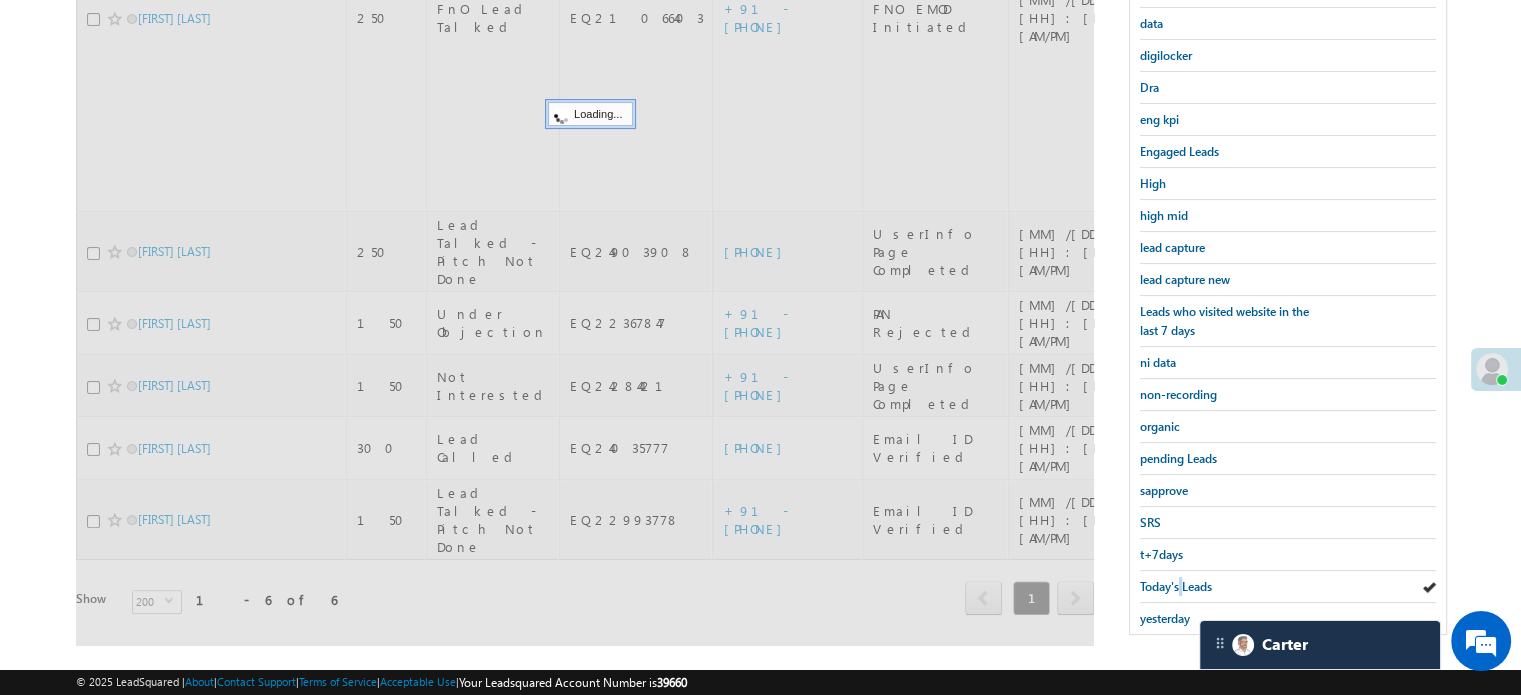 click on "Today's Leads" at bounding box center [1176, 586] 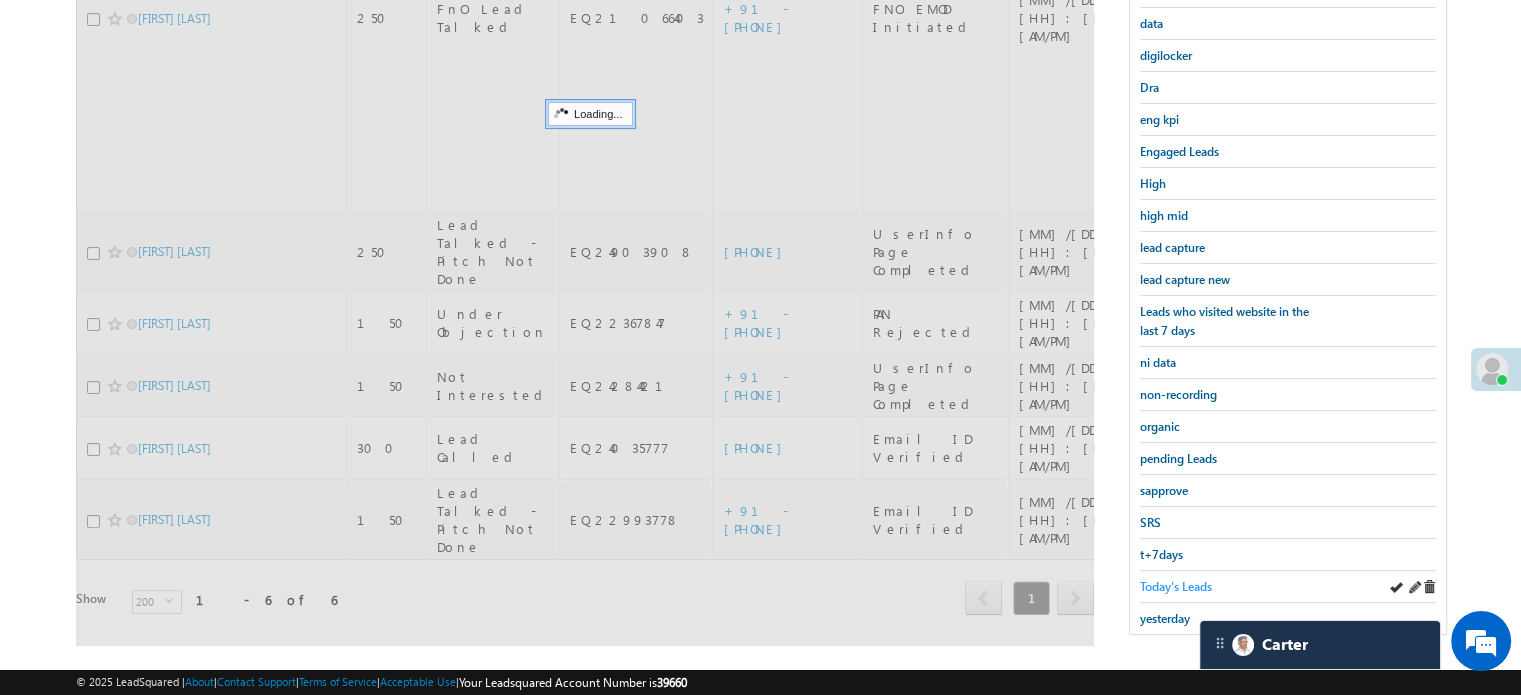 scroll, scrollTop: 229, scrollLeft: 0, axis: vertical 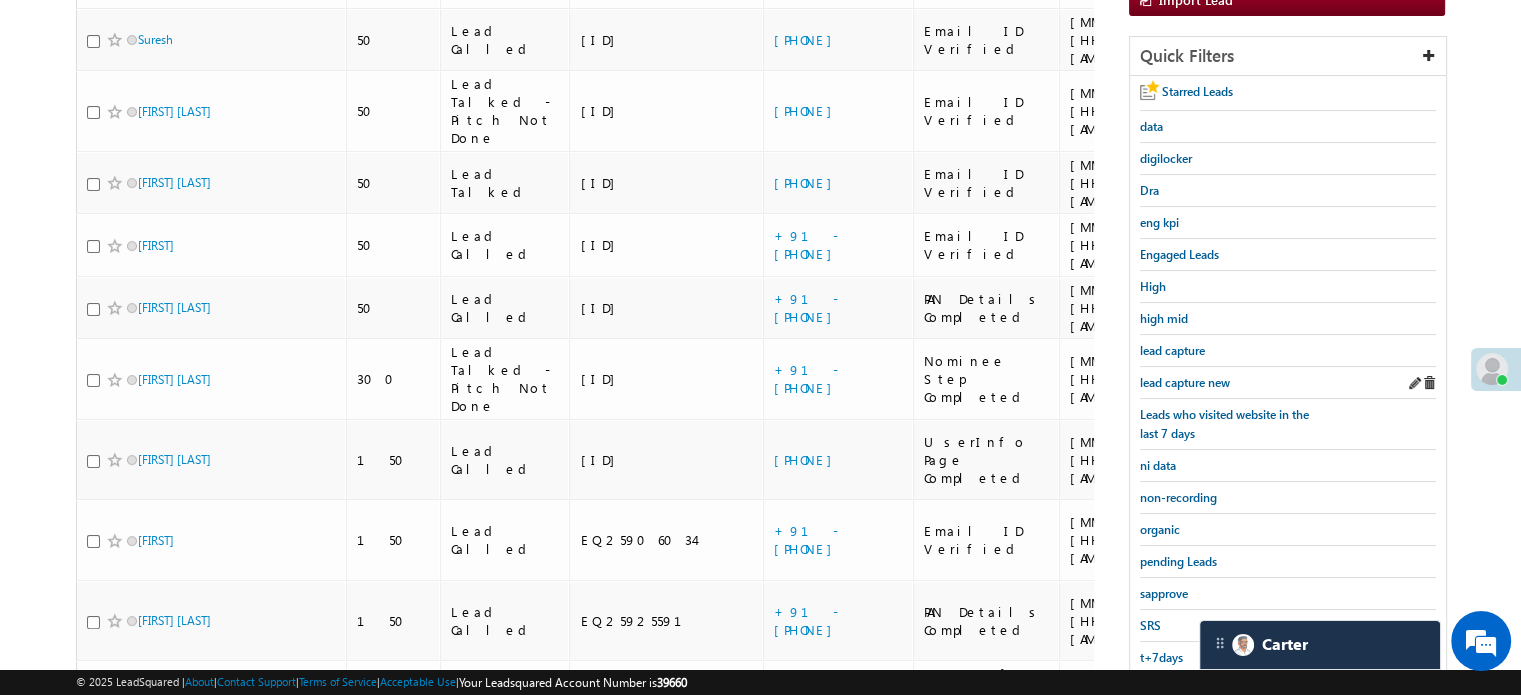 click on "lead capture new" at bounding box center [1288, 383] 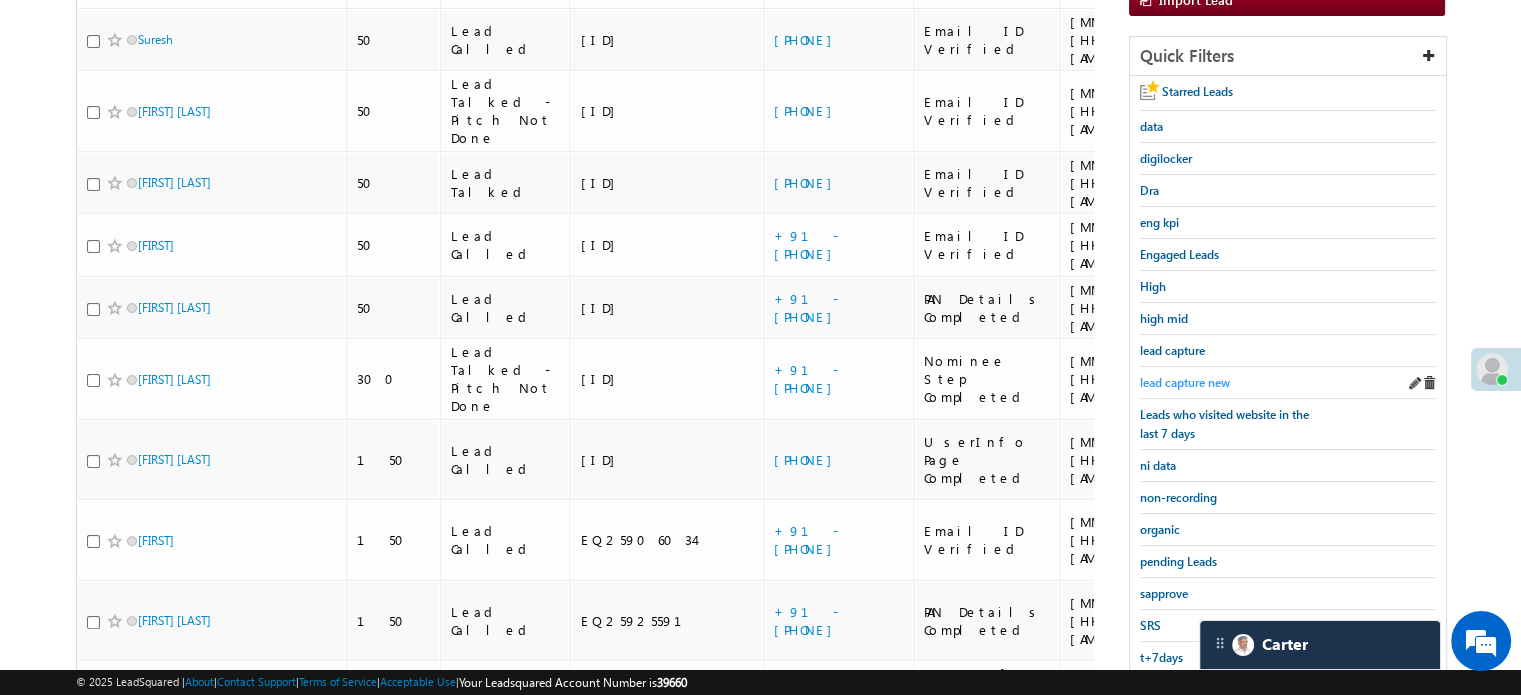click on "lead capture new" at bounding box center [1185, 382] 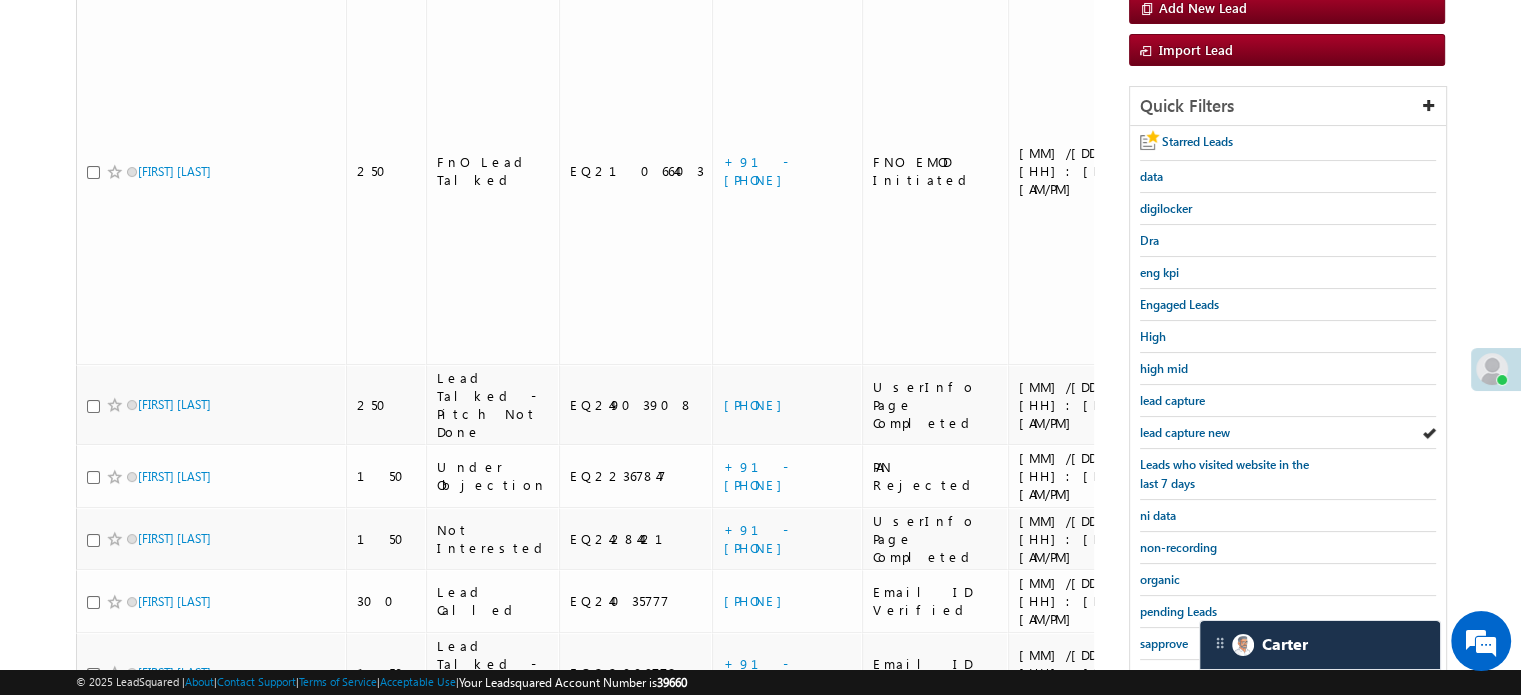 scroll, scrollTop: 429, scrollLeft: 0, axis: vertical 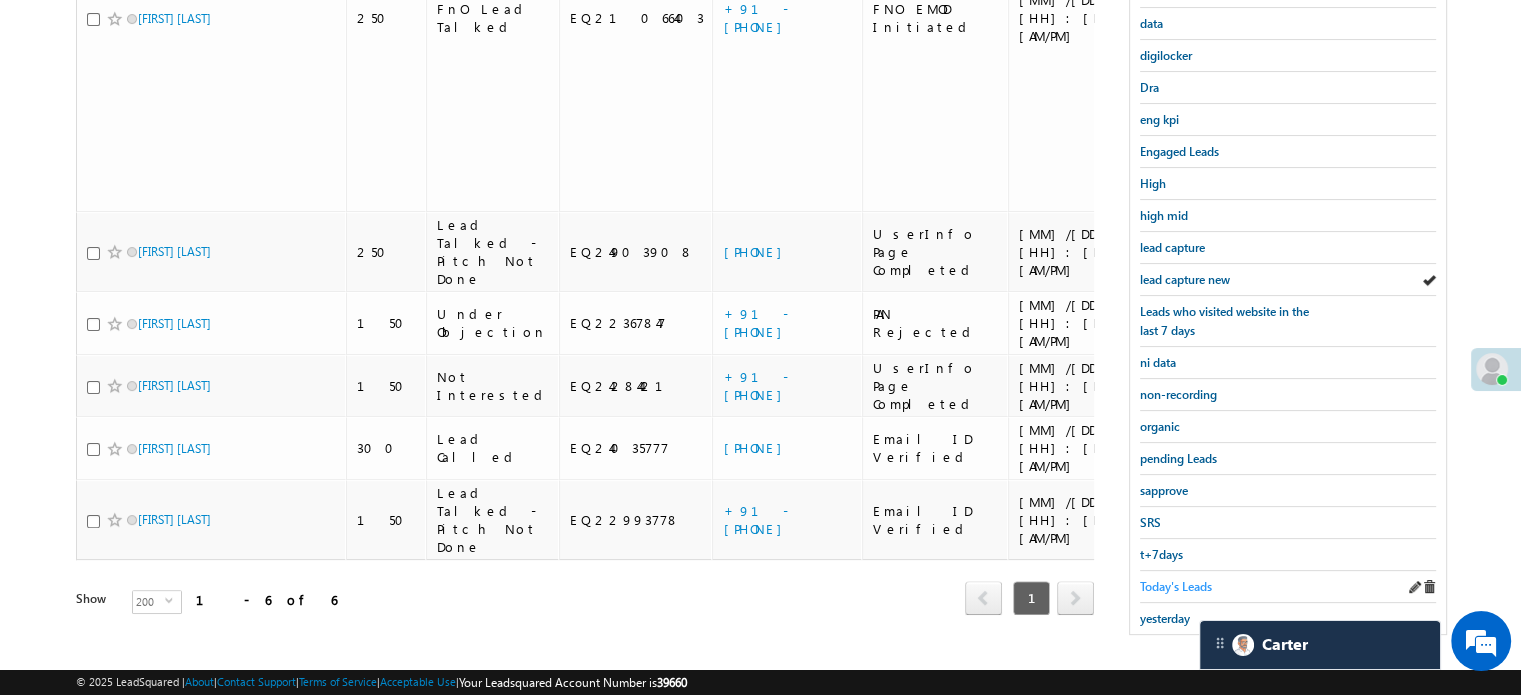 click on "Today's Leads" at bounding box center (1176, 586) 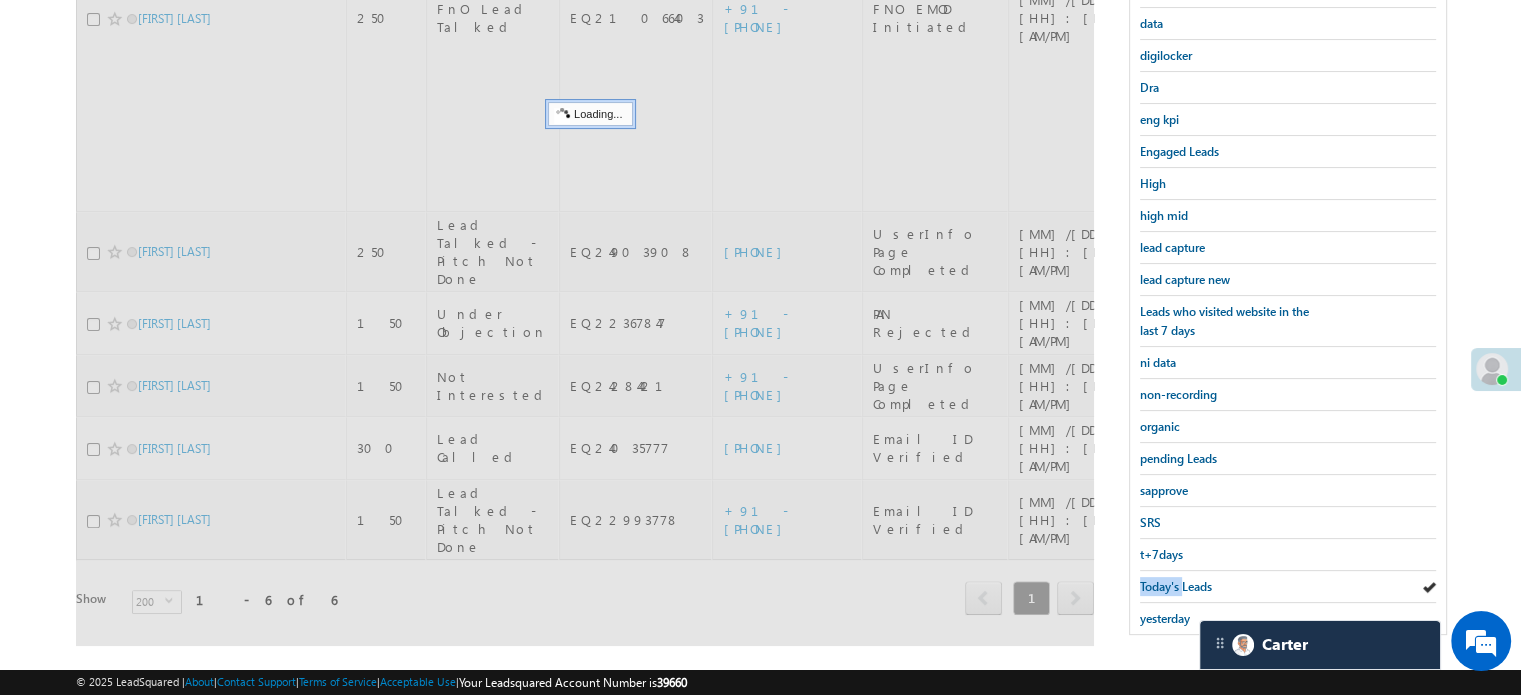 click on "Today's Leads" at bounding box center [1176, 586] 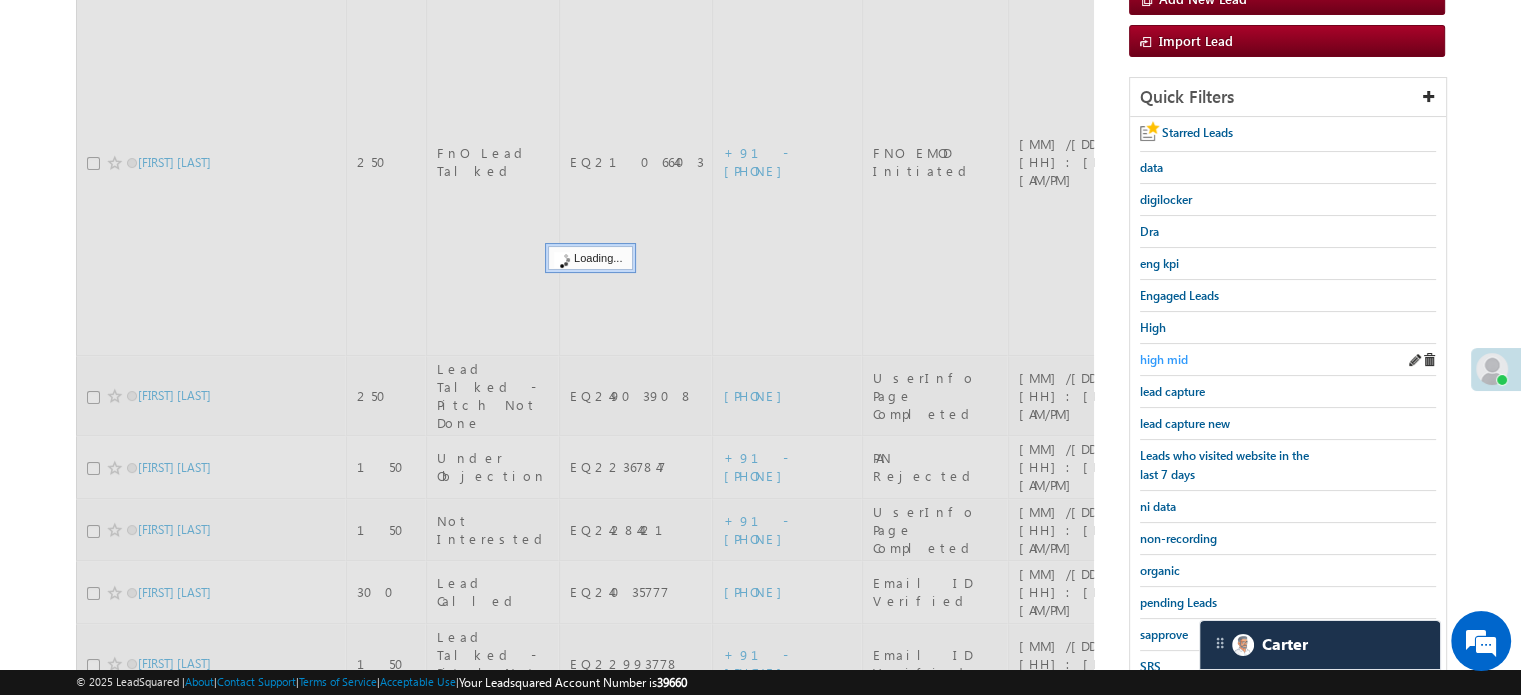 scroll, scrollTop: 129, scrollLeft: 0, axis: vertical 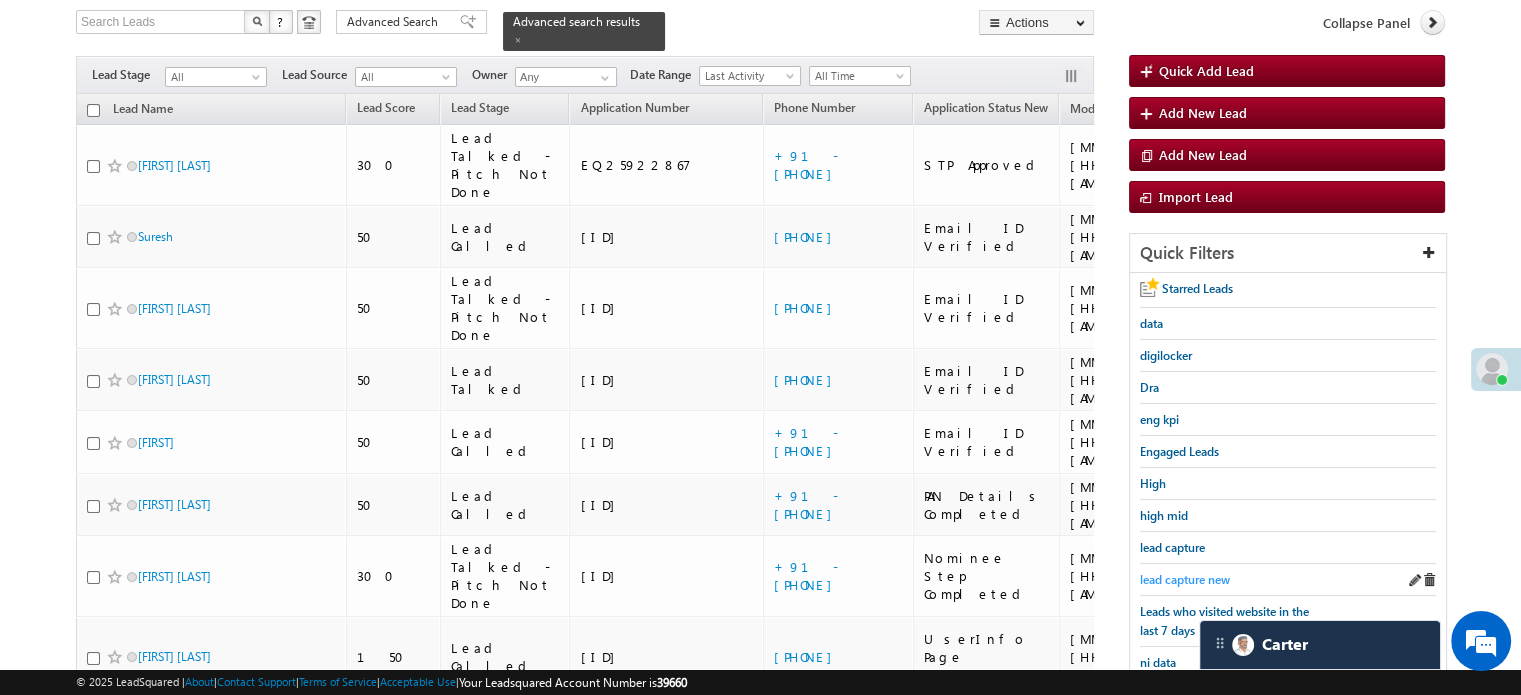 click on "lead capture new" at bounding box center [1185, 579] 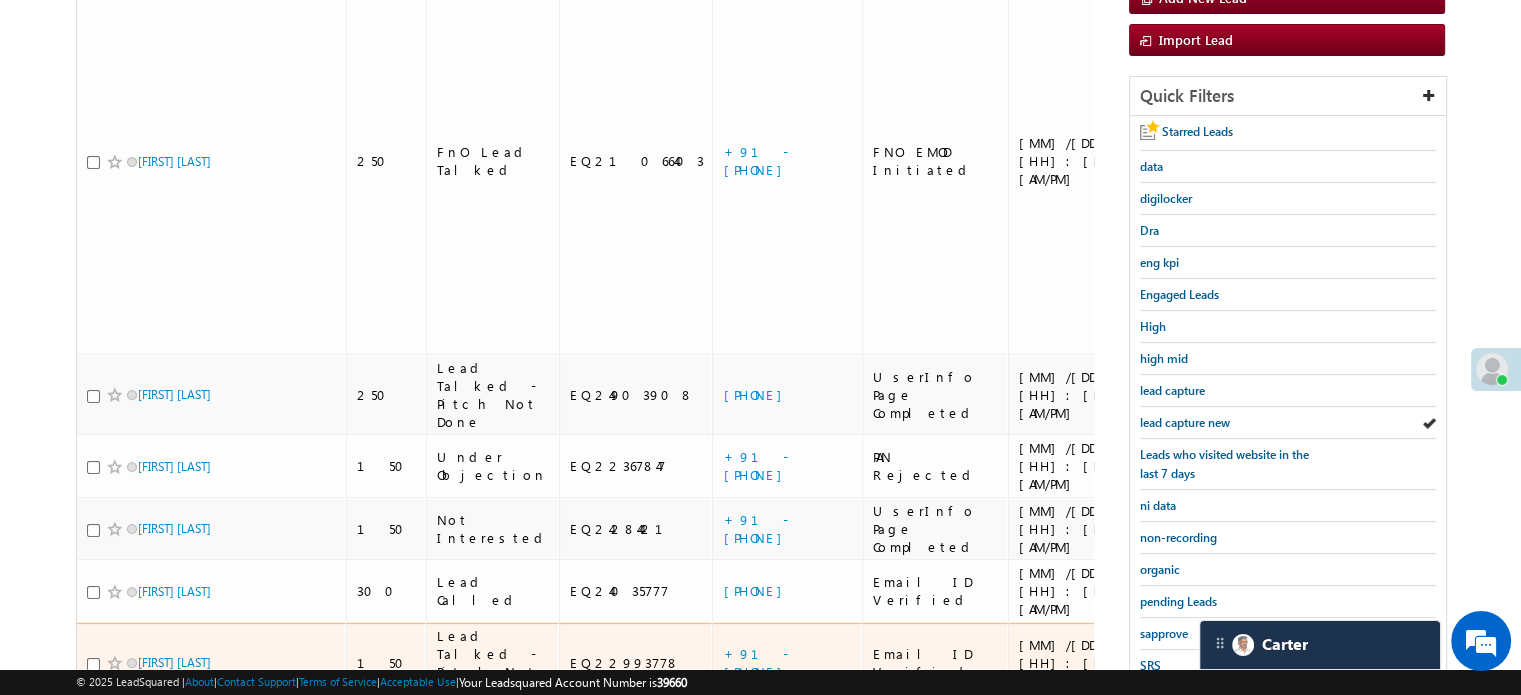 scroll, scrollTop: 429, scrollLeft: 0, axis: vertical 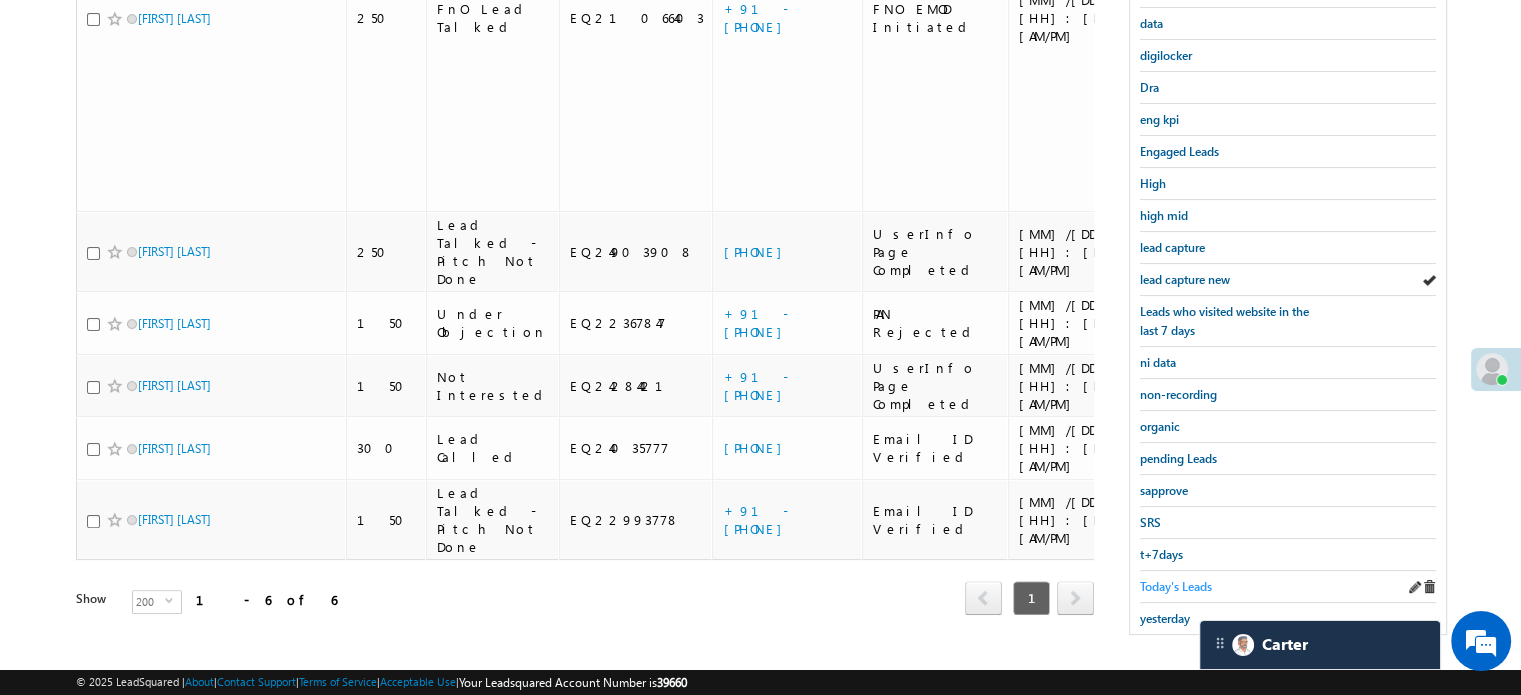 click on "Today's Leads" at bounding box center (1176, 586) 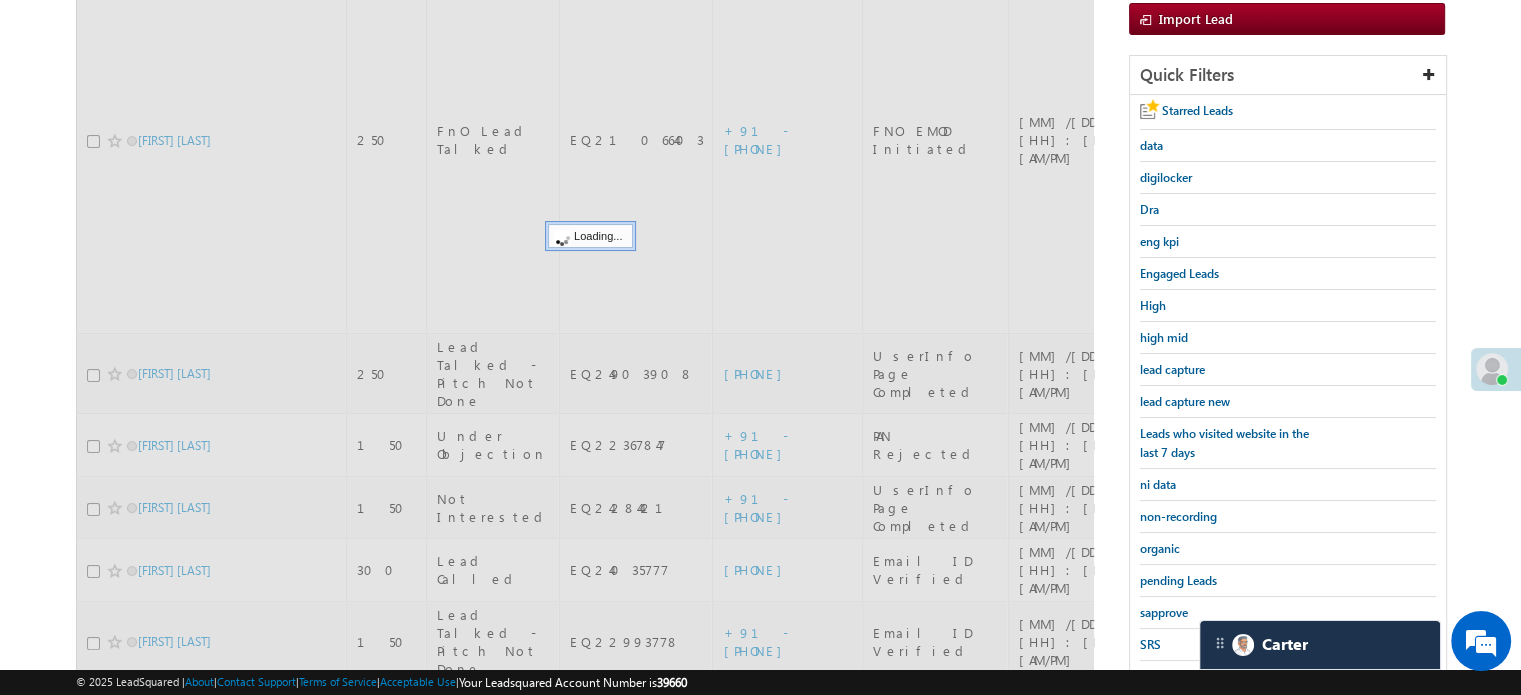 scroll, scrollTop: 229, scrollLeft: 0, axis: vertical 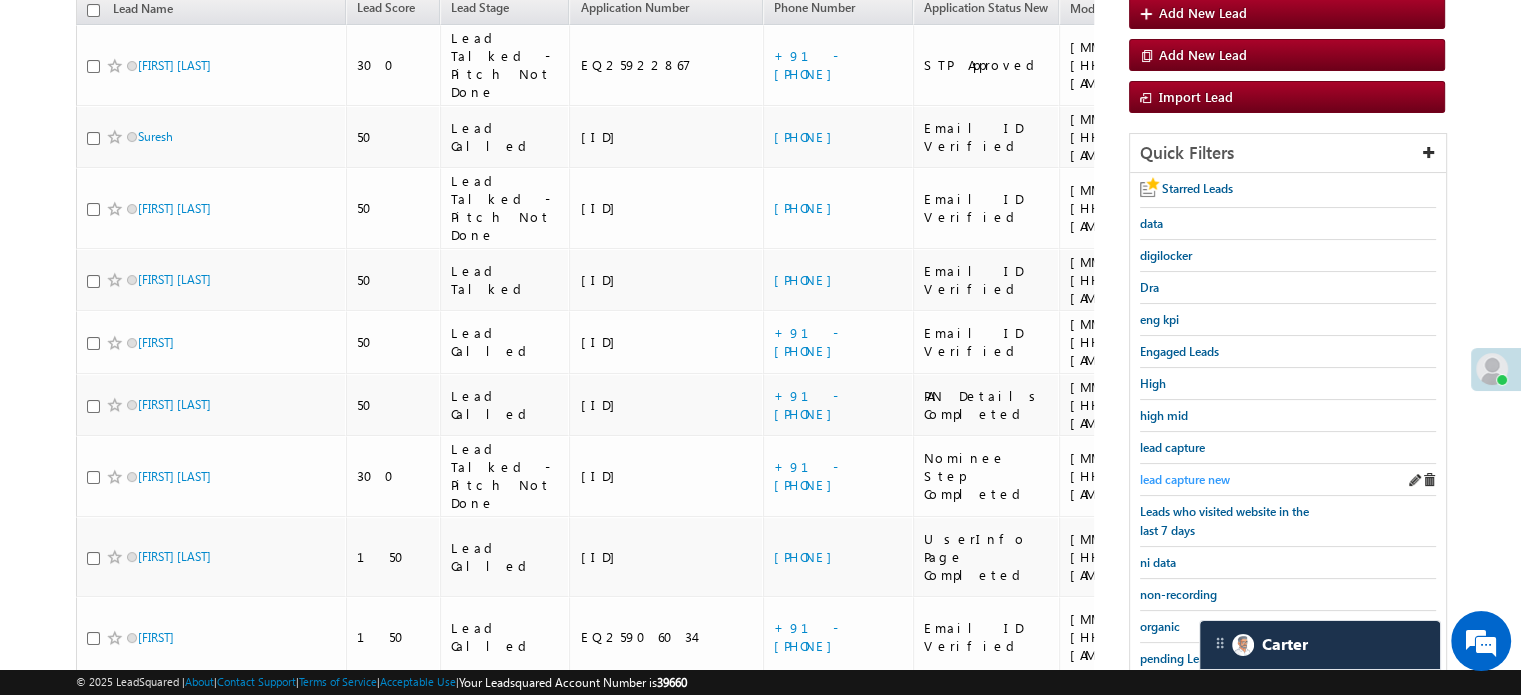 click on "lead capture new" at bounding box center [1185, 479] 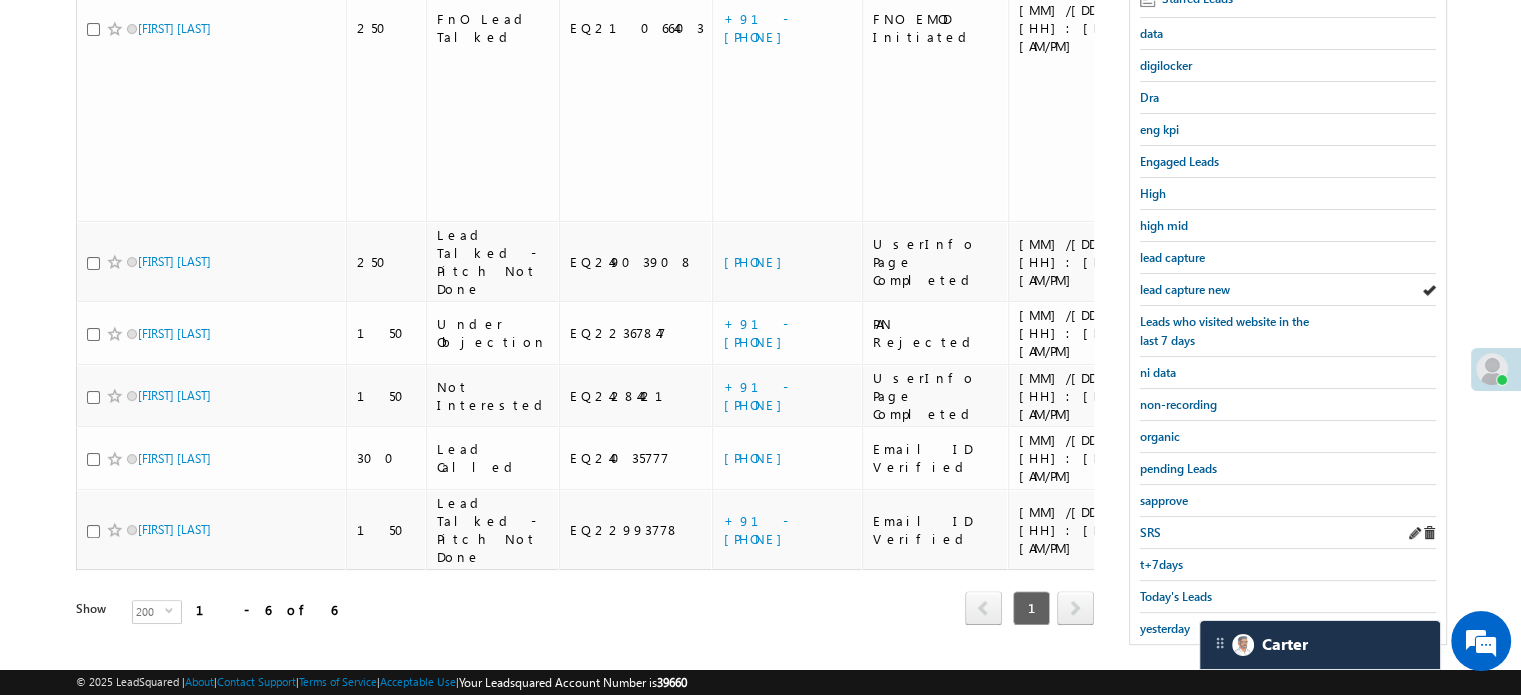 scroll, scrollTop: 429, scrollLeft: 0, axis: vertical 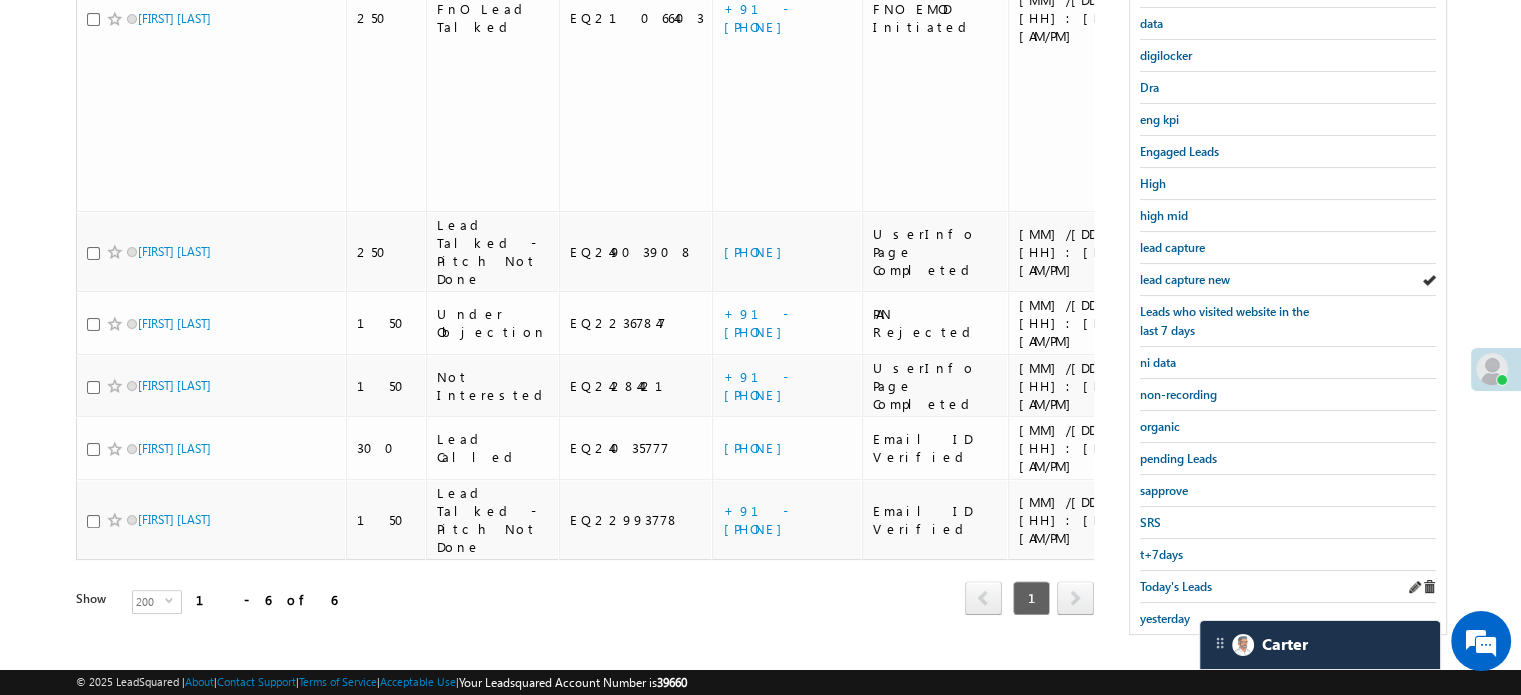click on "Today's Leads" at bounding box center (1288, 587) 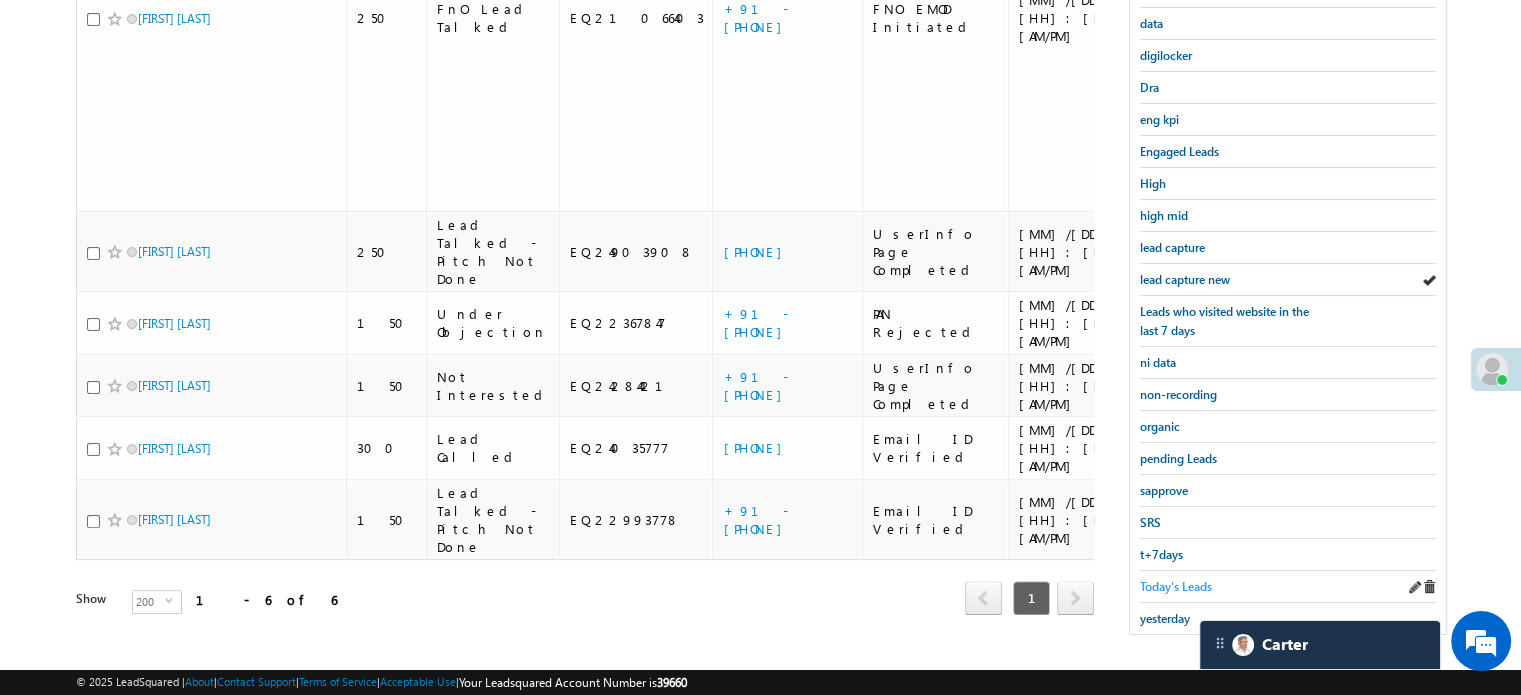 click on "Today's Leads" at bounding box center [1176, 586] 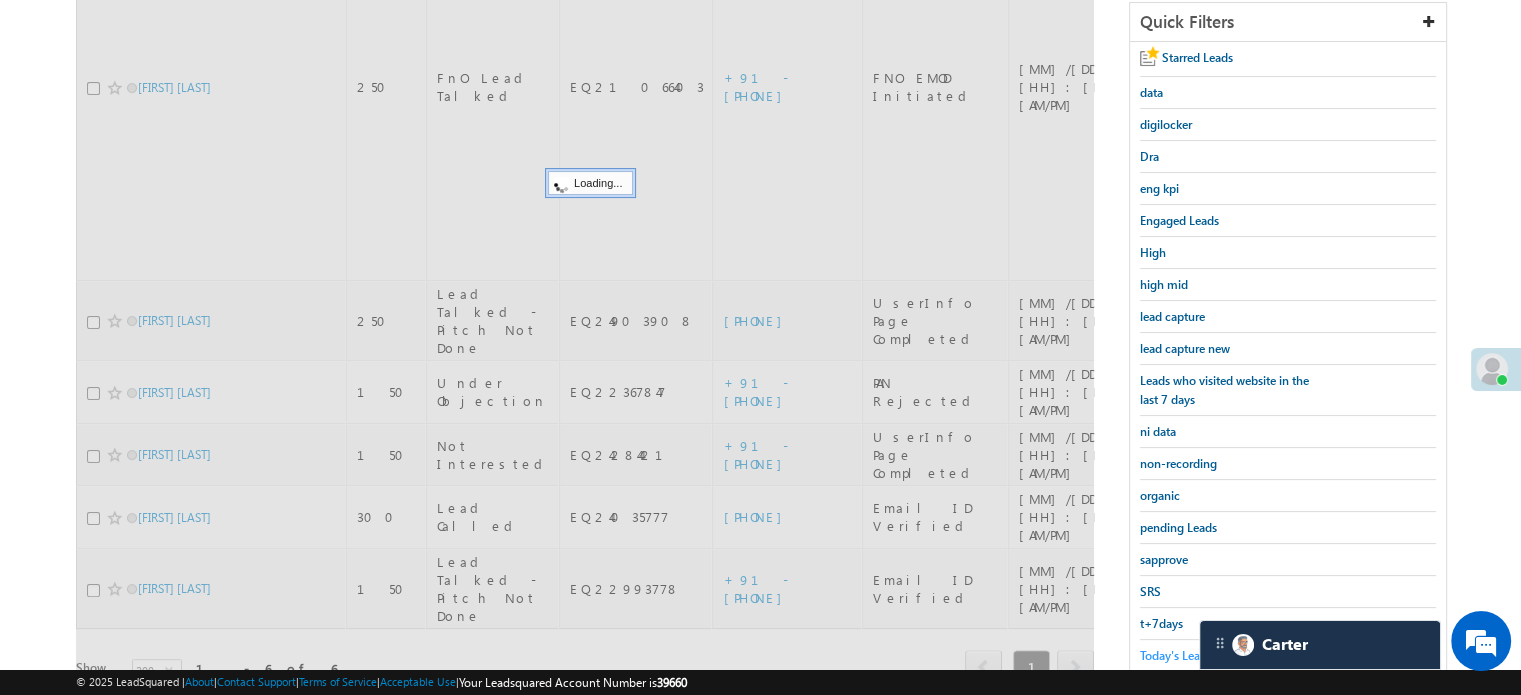 scroll, scrollTop: 329, scrollLeft: 0, axis: vertical 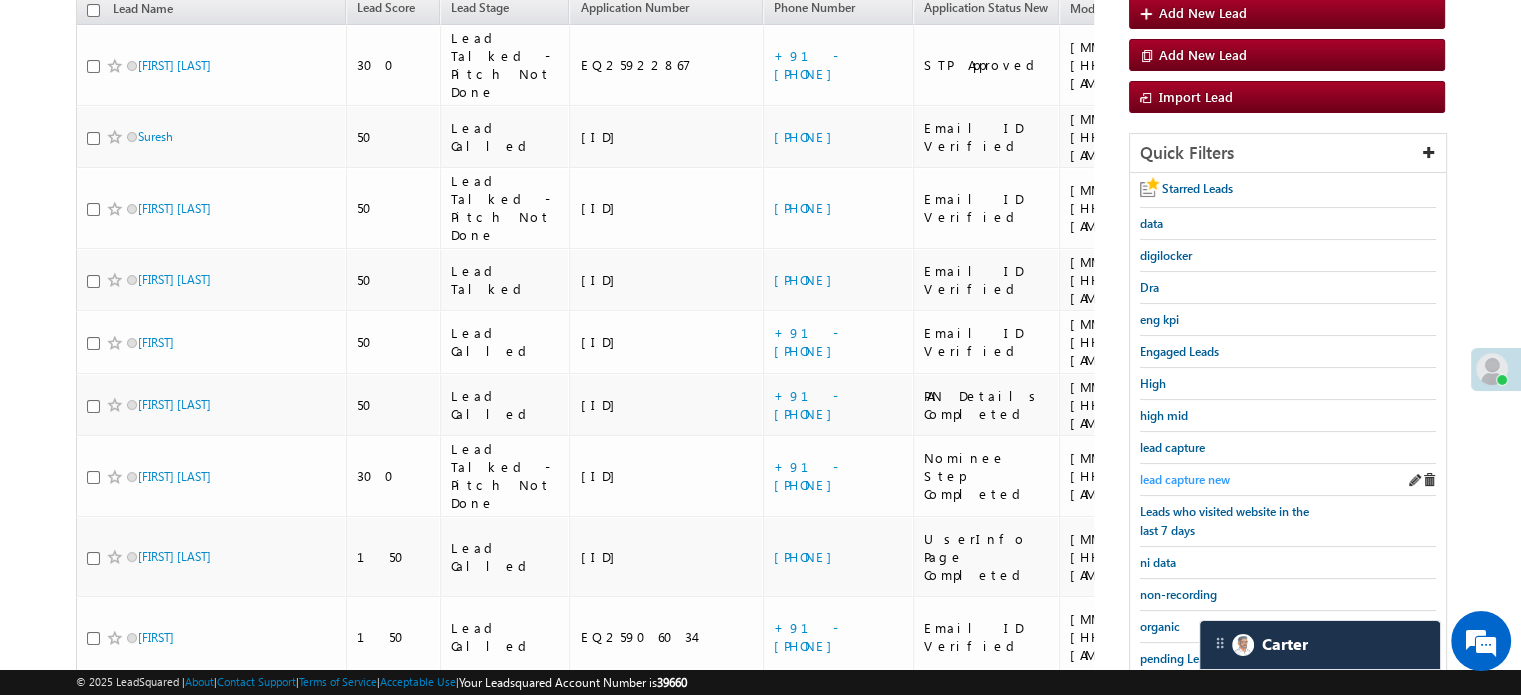 click on "lead capture new" at bounding box center [1185, 479] 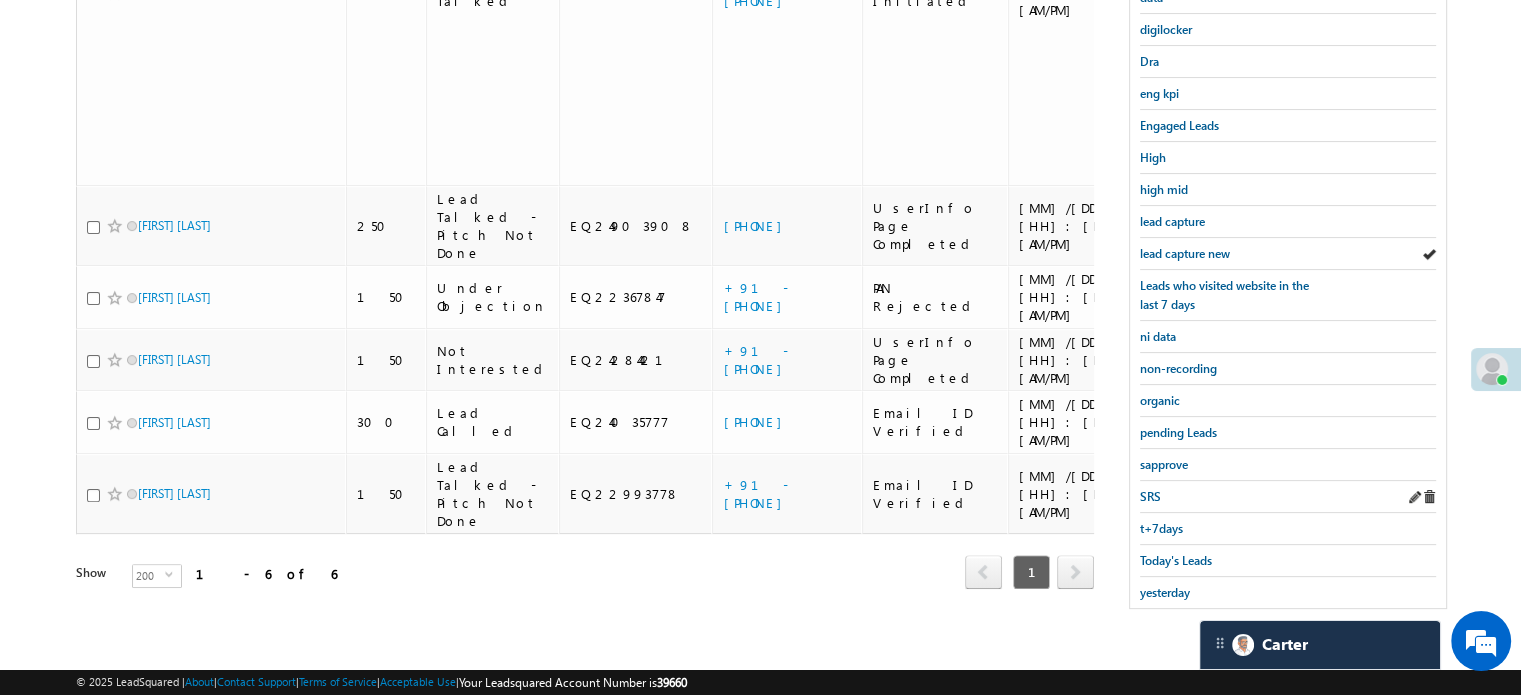 scroll, scrollTop: 429, scrollLeft: 0, axis: vertical 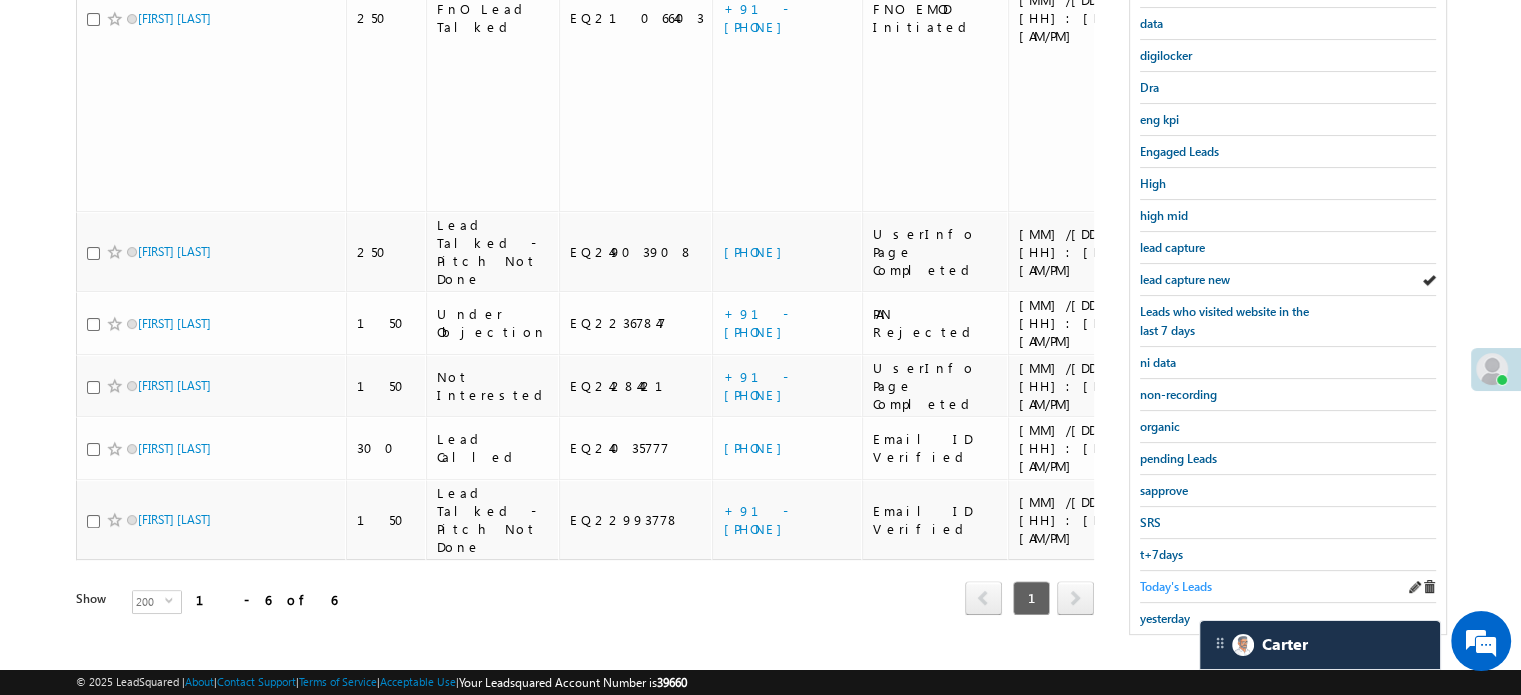 click on "Today's Leads" at bounding box center (1176, 586) 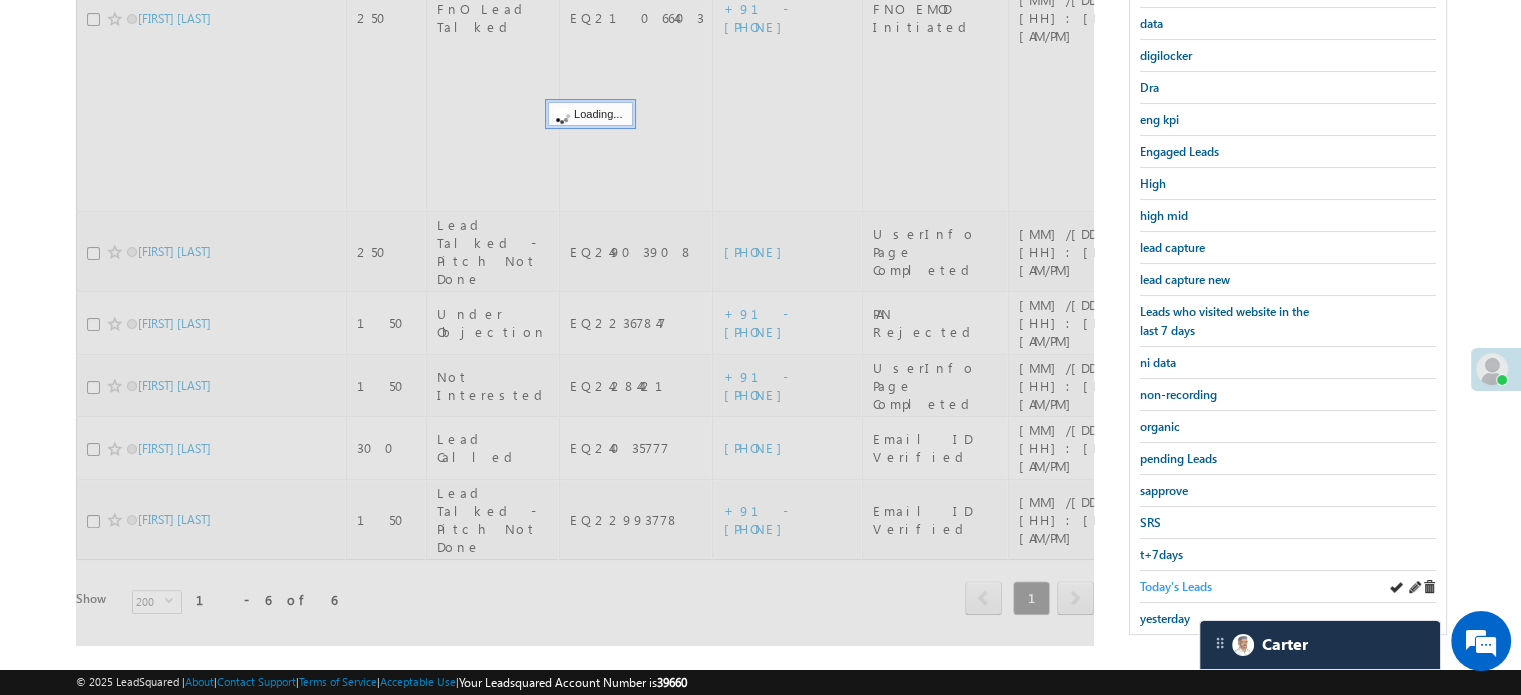 scroll, scrollTop: 229, scrollLeft: 0, axis: vertical 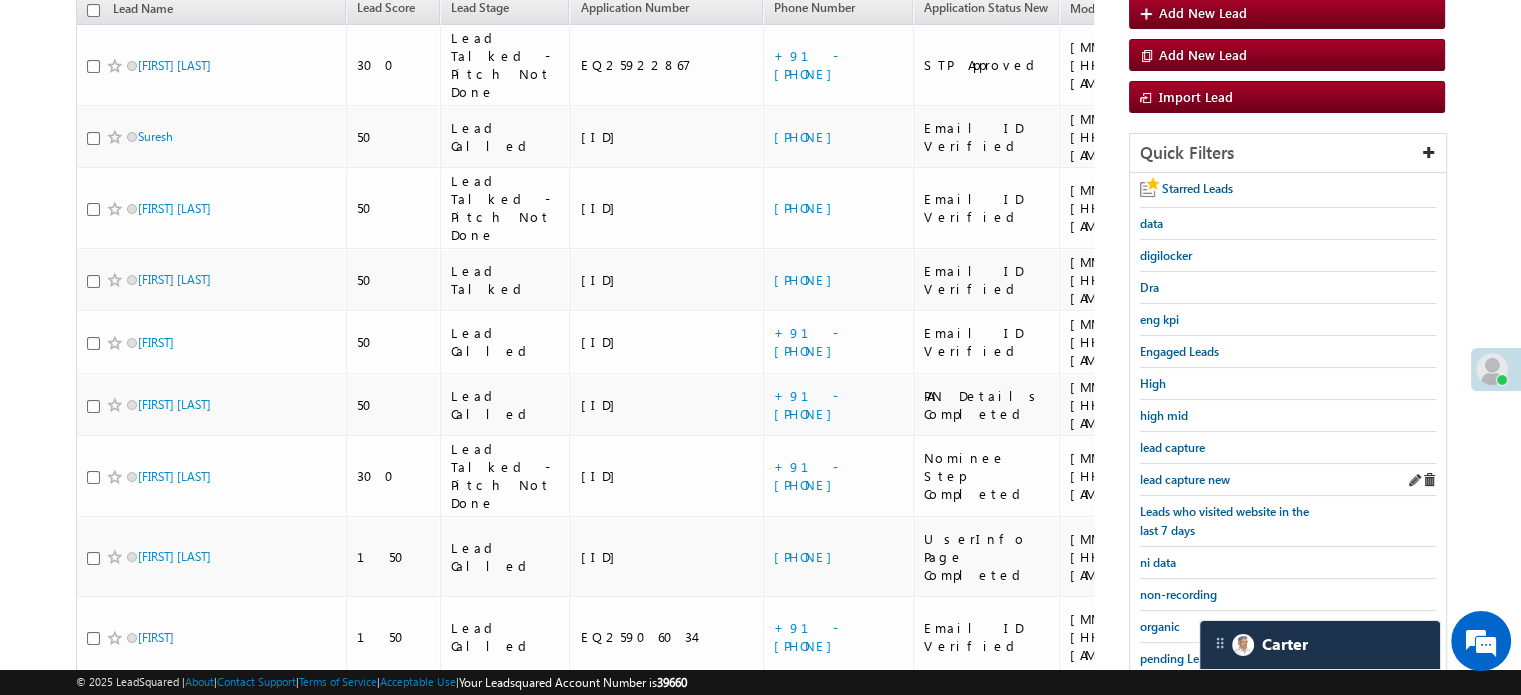 click on "lead capture new" at bounding box center [1288, 480] 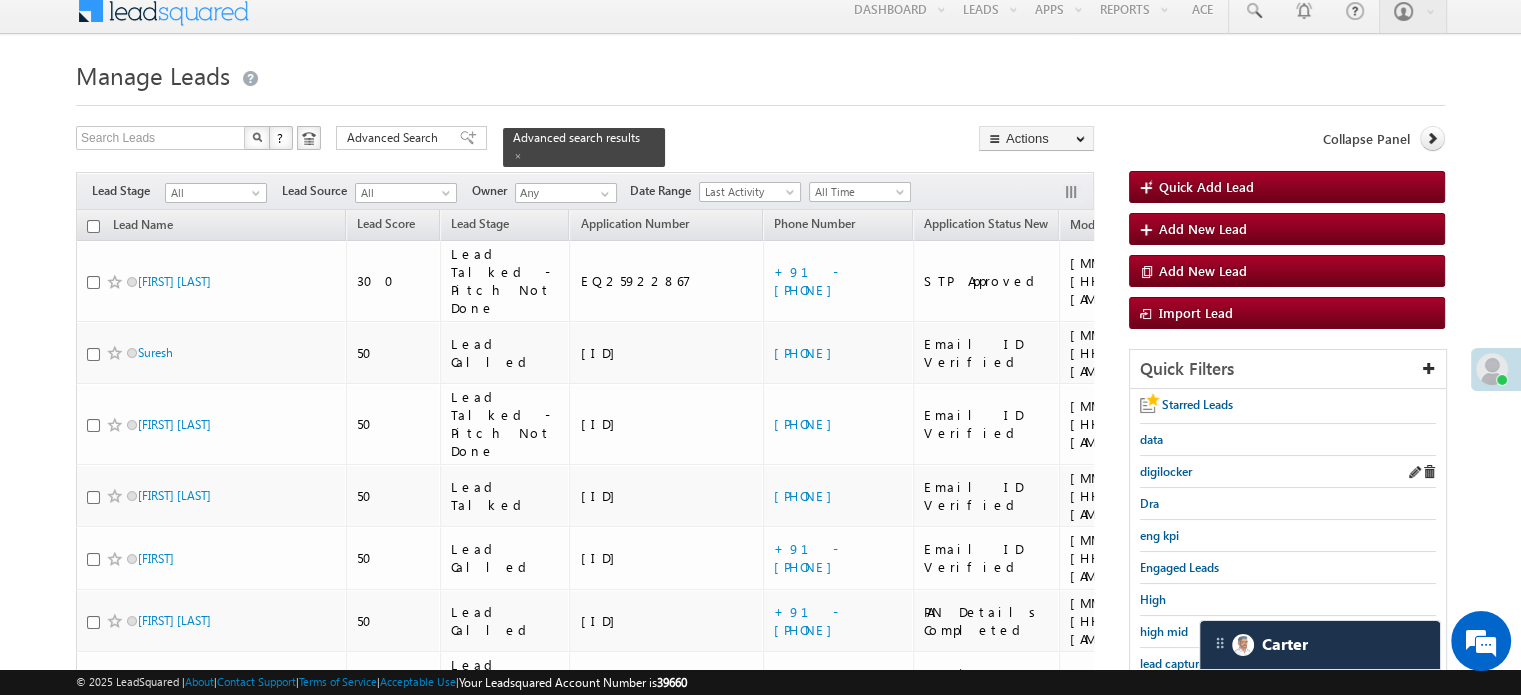scroll, scrollTop: 0, scrollLeft: 0, axis: both 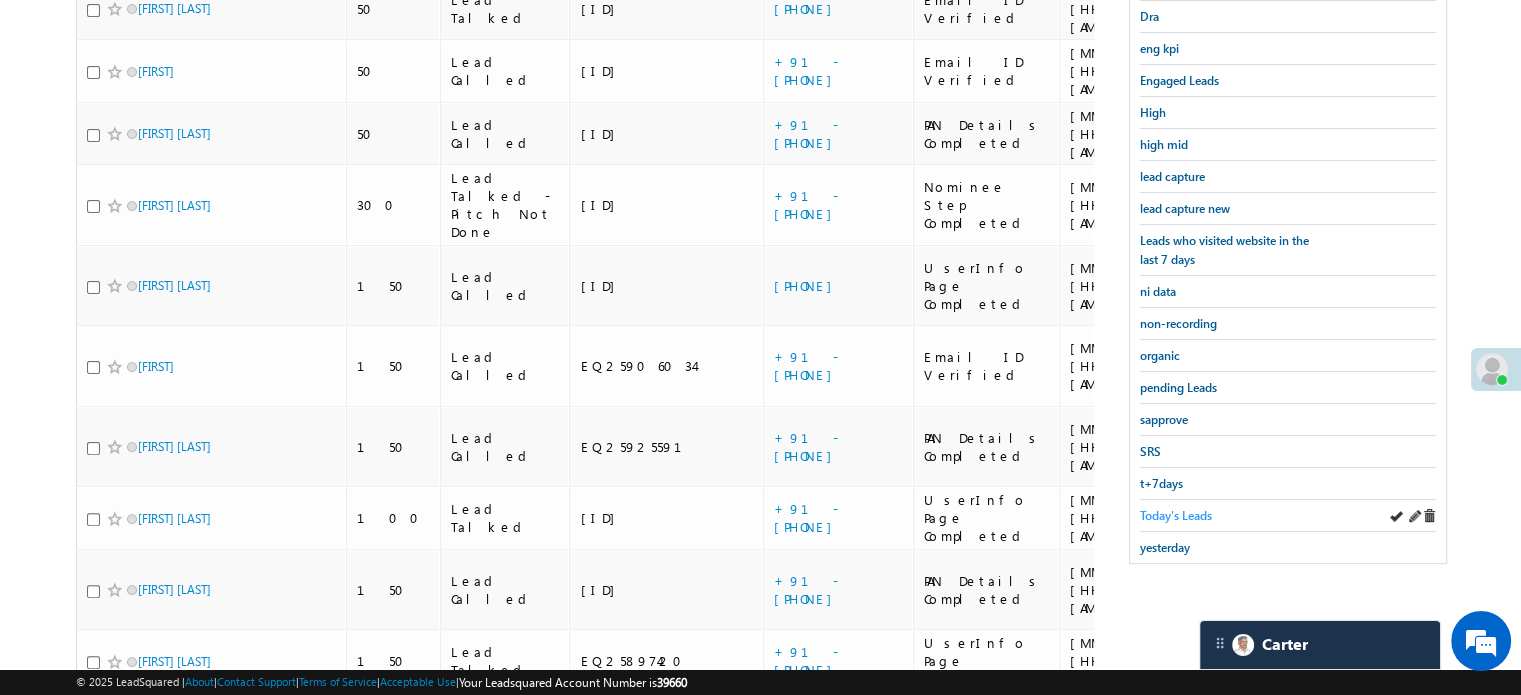 click on "Today's Leads" at bounding box center (1176, 515) 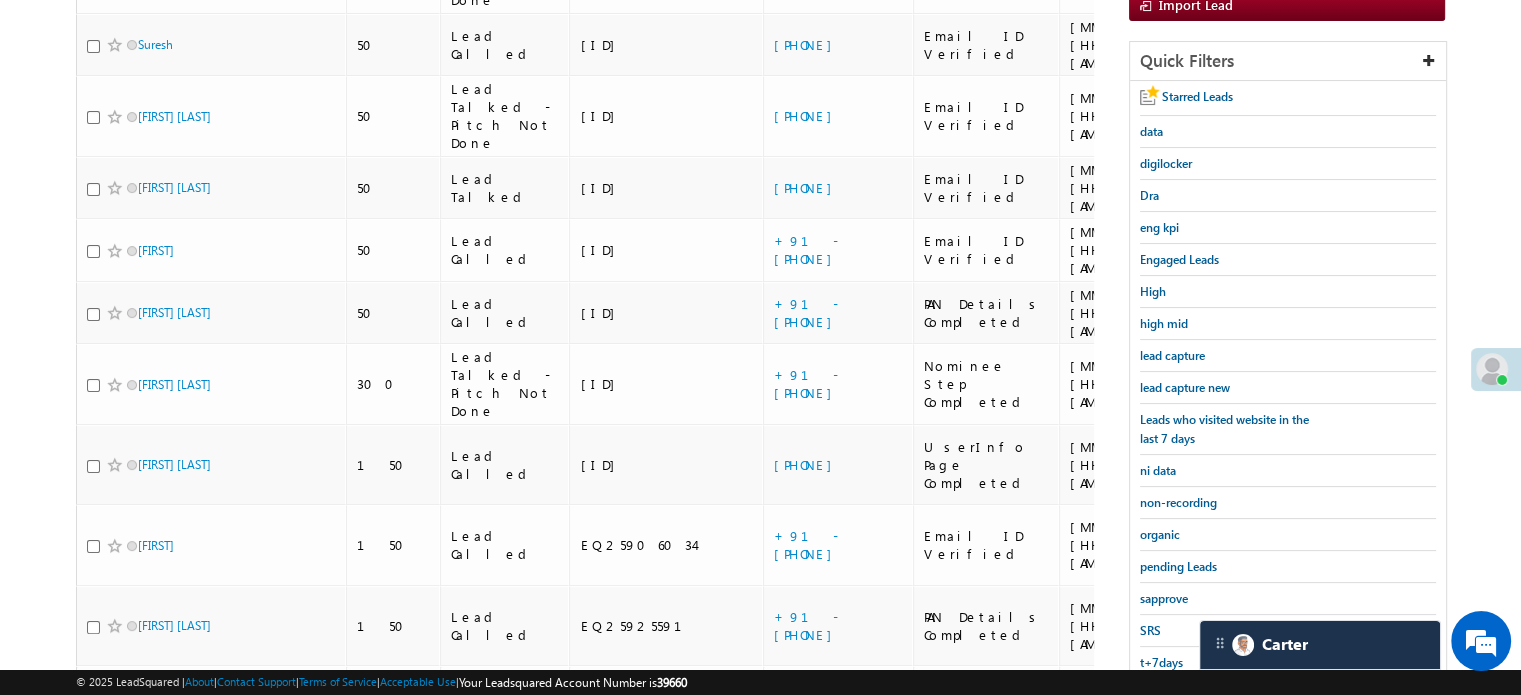 scroll, scrollTop: 224, scrollLeft: 0, axis: vertical 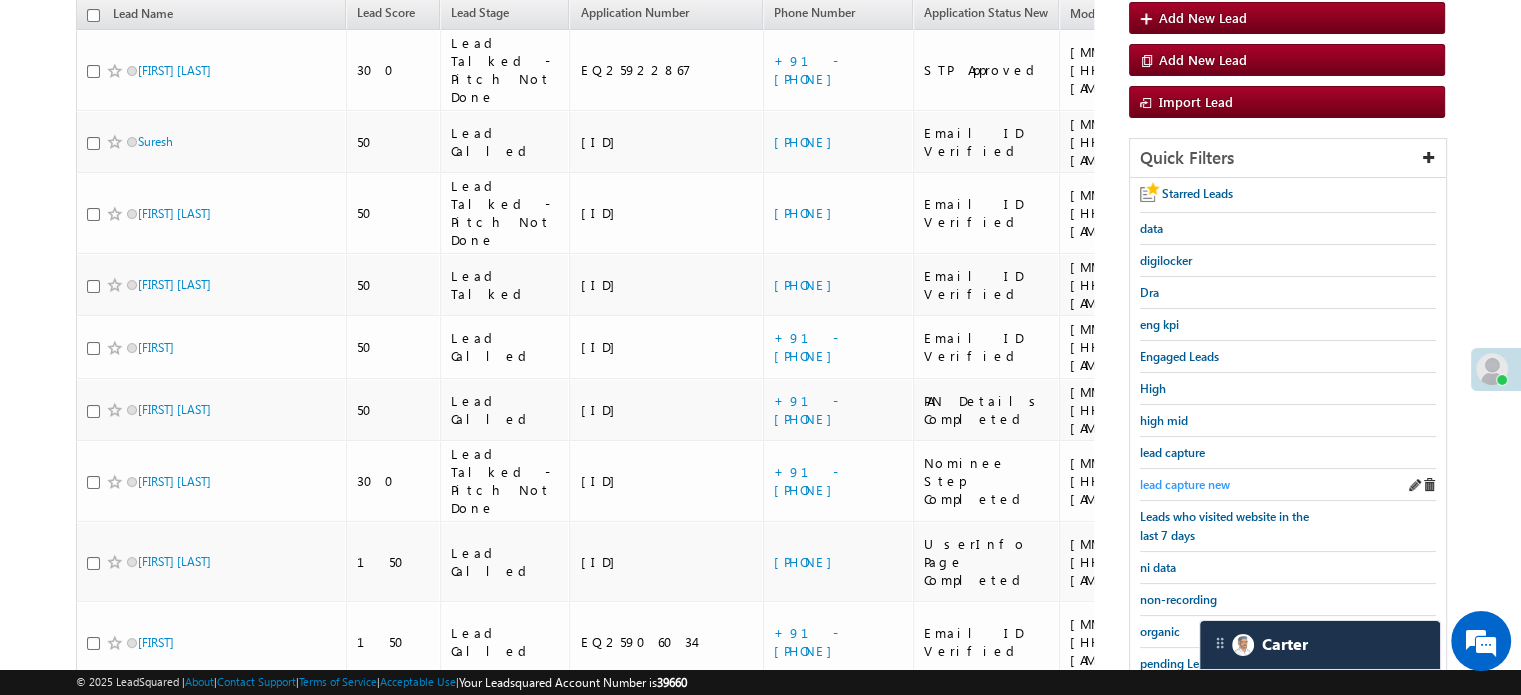 click on "lead capture new" at bounding box center [1185, 484] 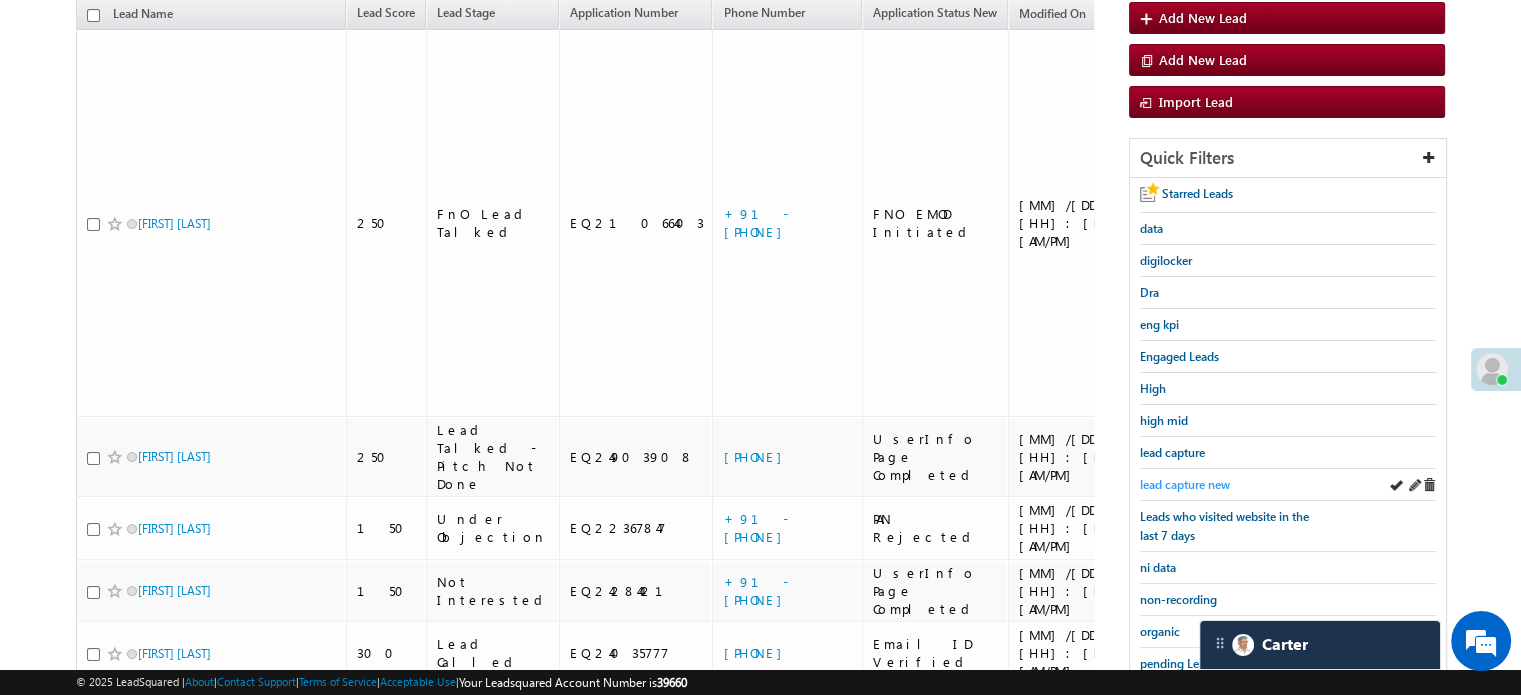 click on "lead capture new" at bounding box center [1185, 484] 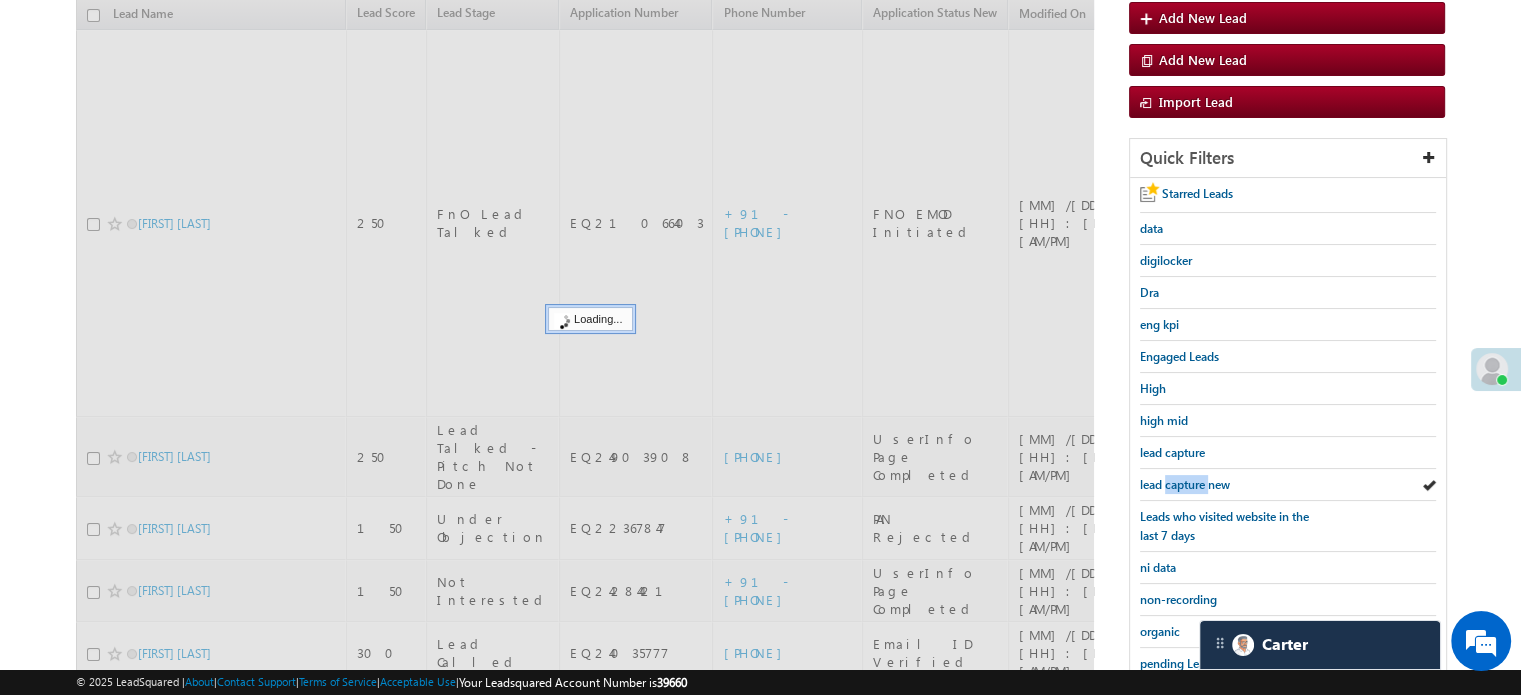 click on "lead capture new" at bounding box center [1185, 484] 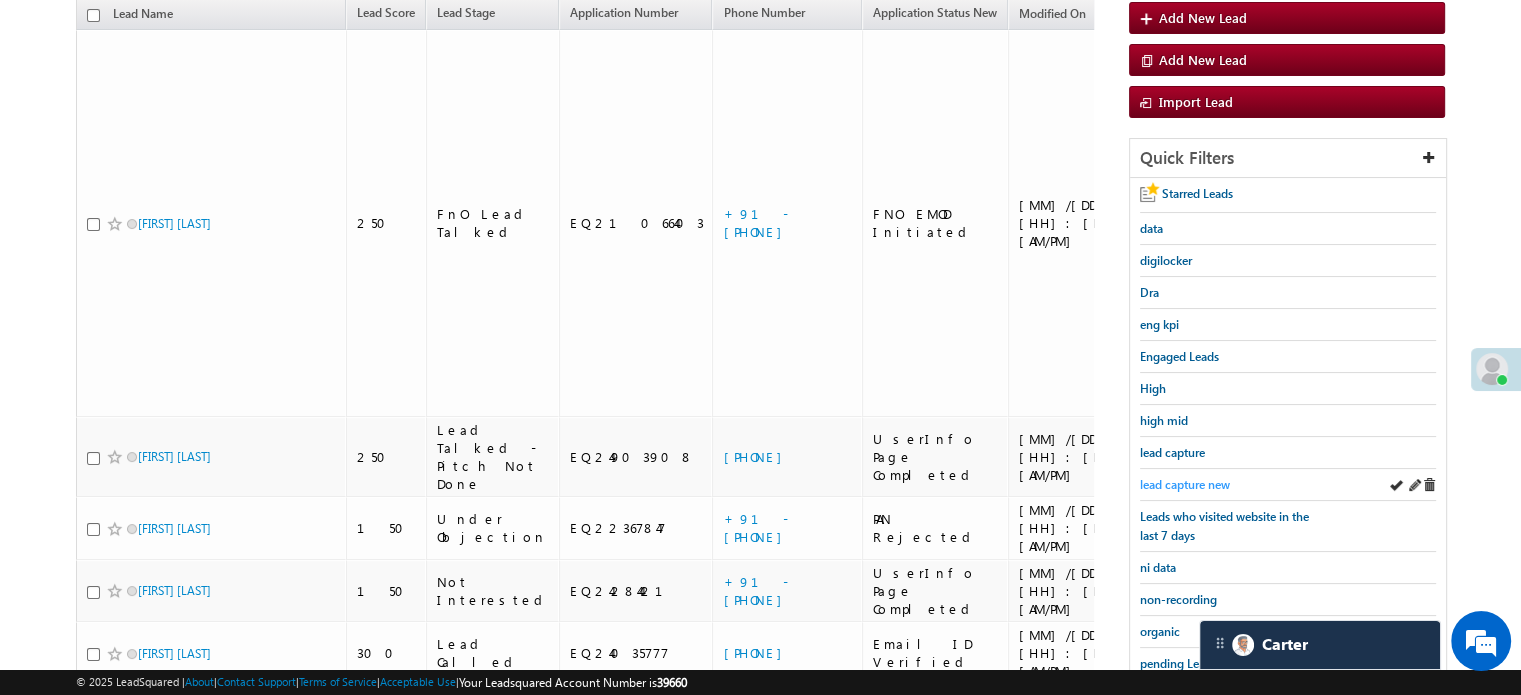 click on "lead capture new" at bounding box center [1185, 484] 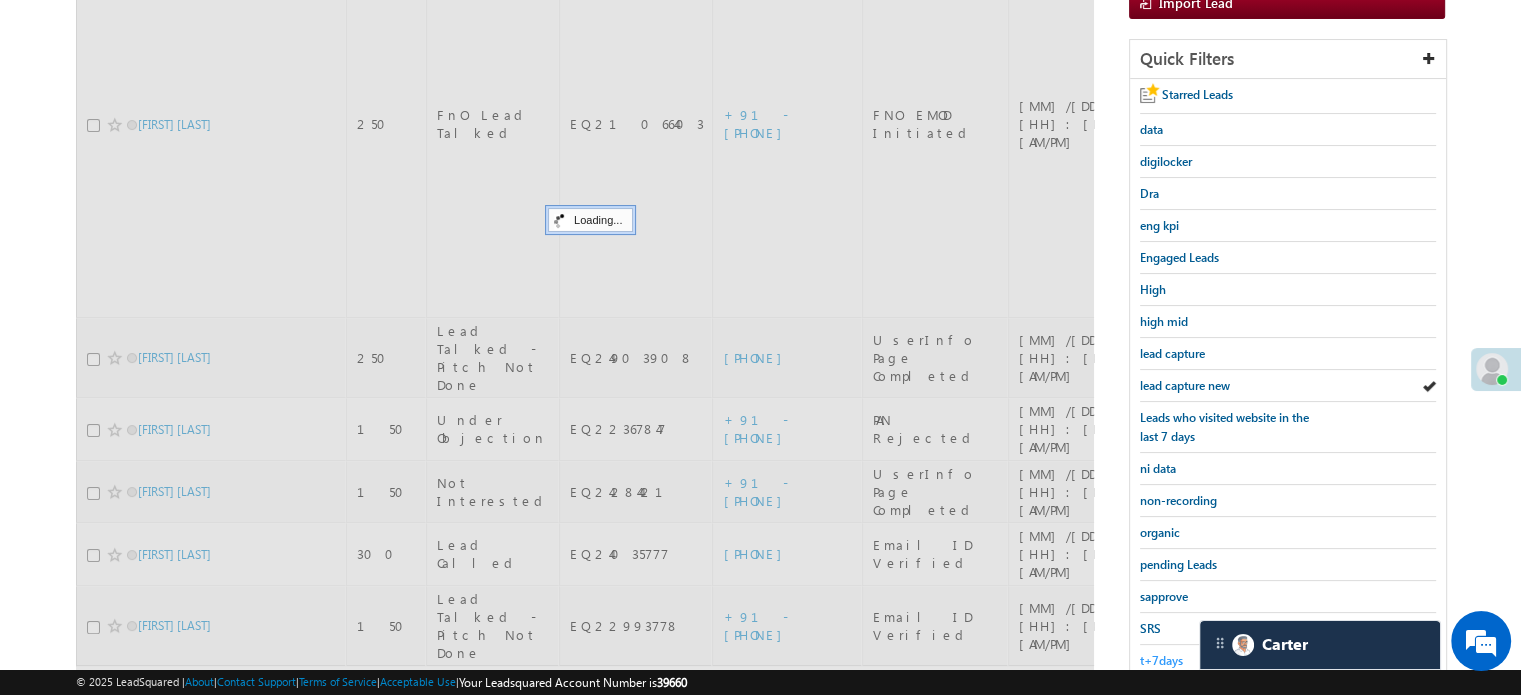 scroll, scrollTop: 429, scrollLeft: 0, axis: vertical 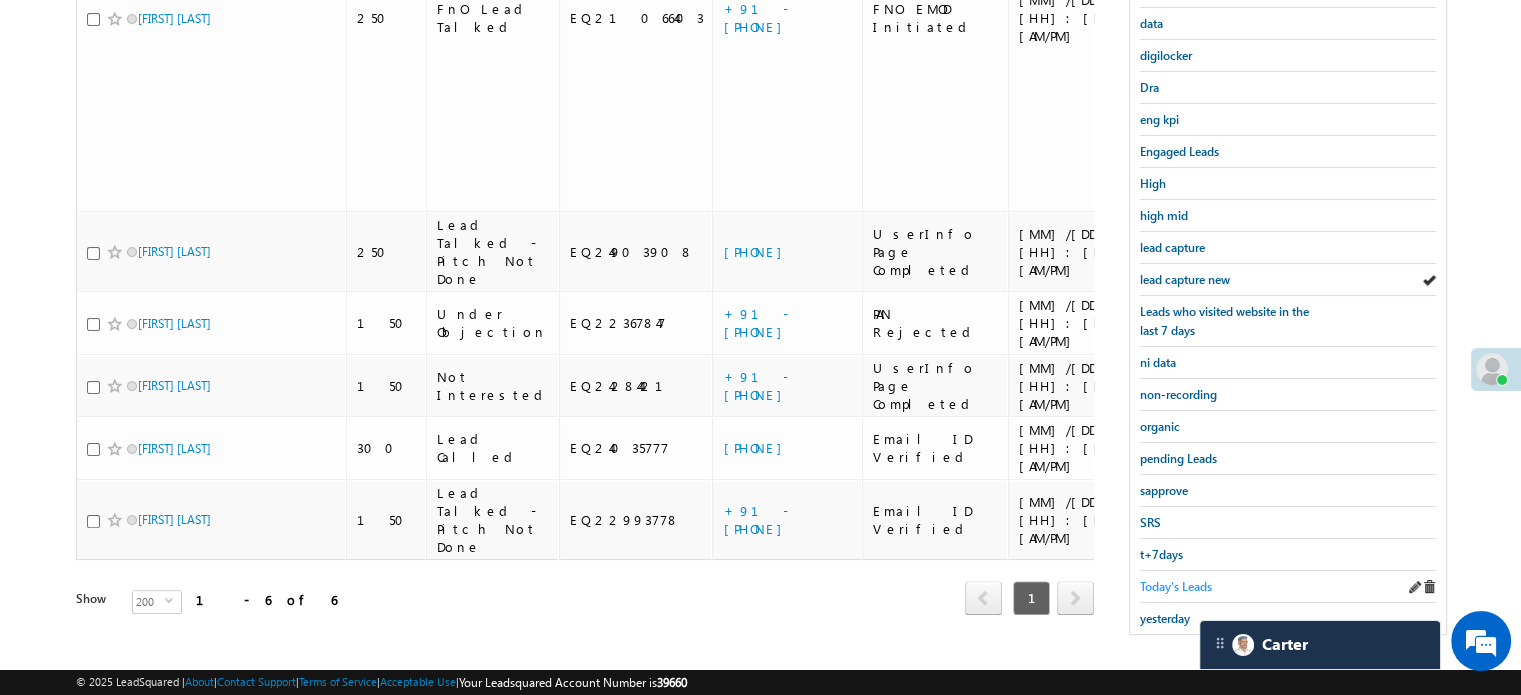 click on "Today's Leads" at bounding box center (1176, 586) 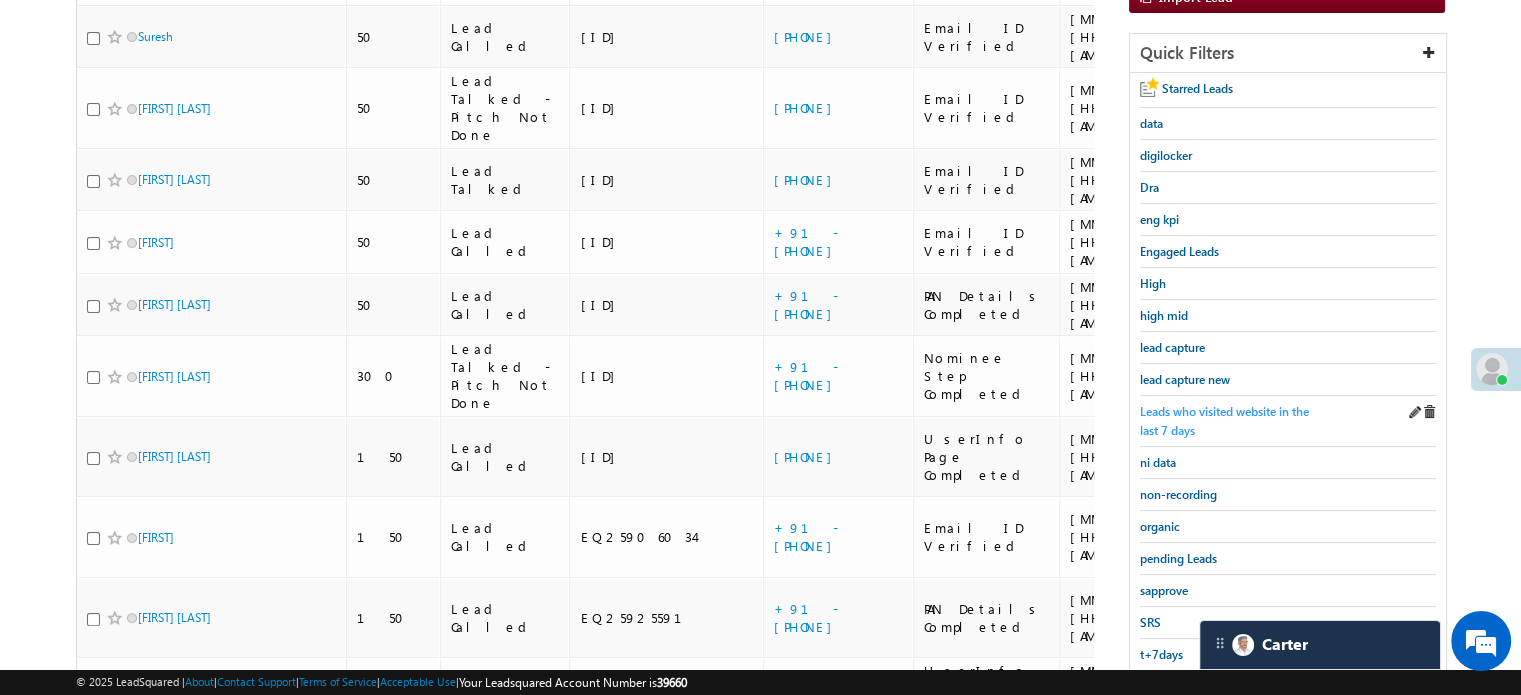scroll, scrollTop: 129, scrollLeft: 0, axis: vertical 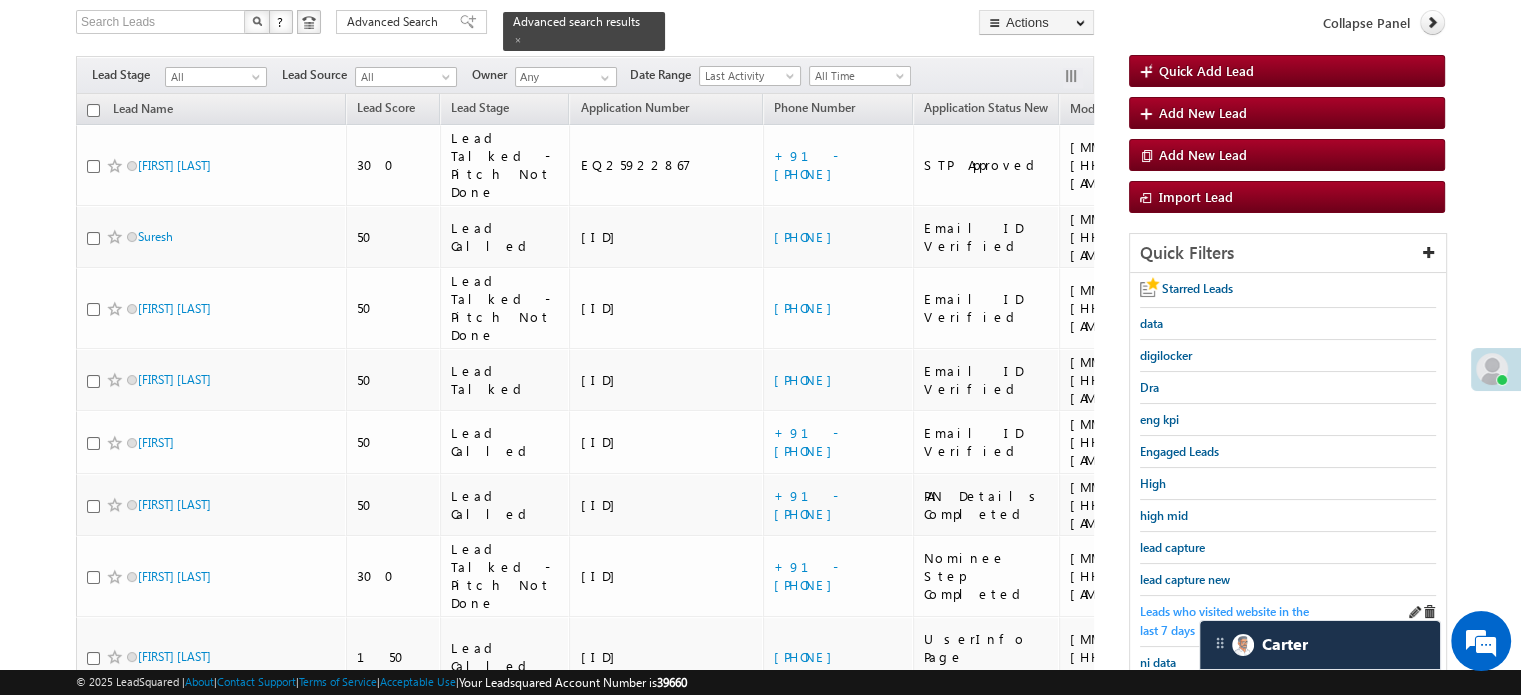 click on "lead capture new" at bounding box center [1185, 579] 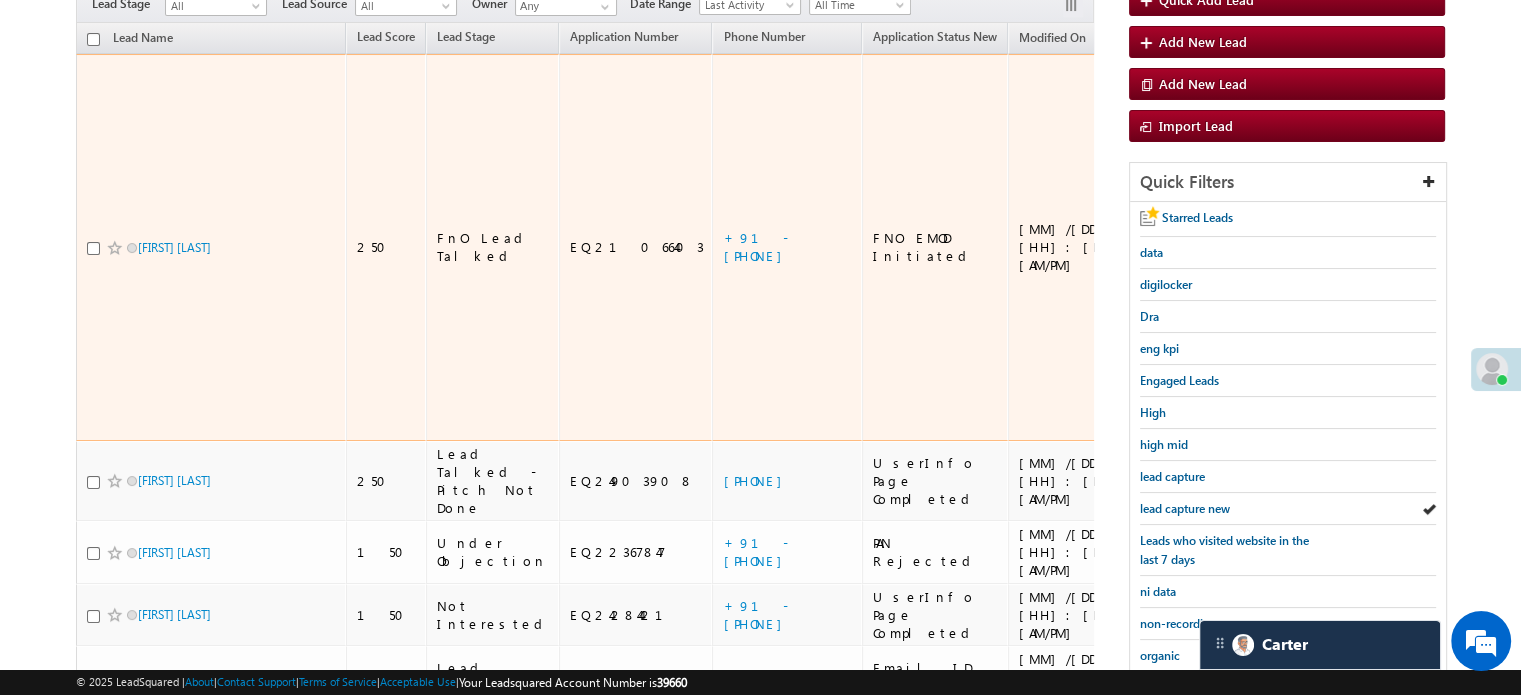 scroll, scrollTop: 329, scrollLeft: 0, axis: vertical 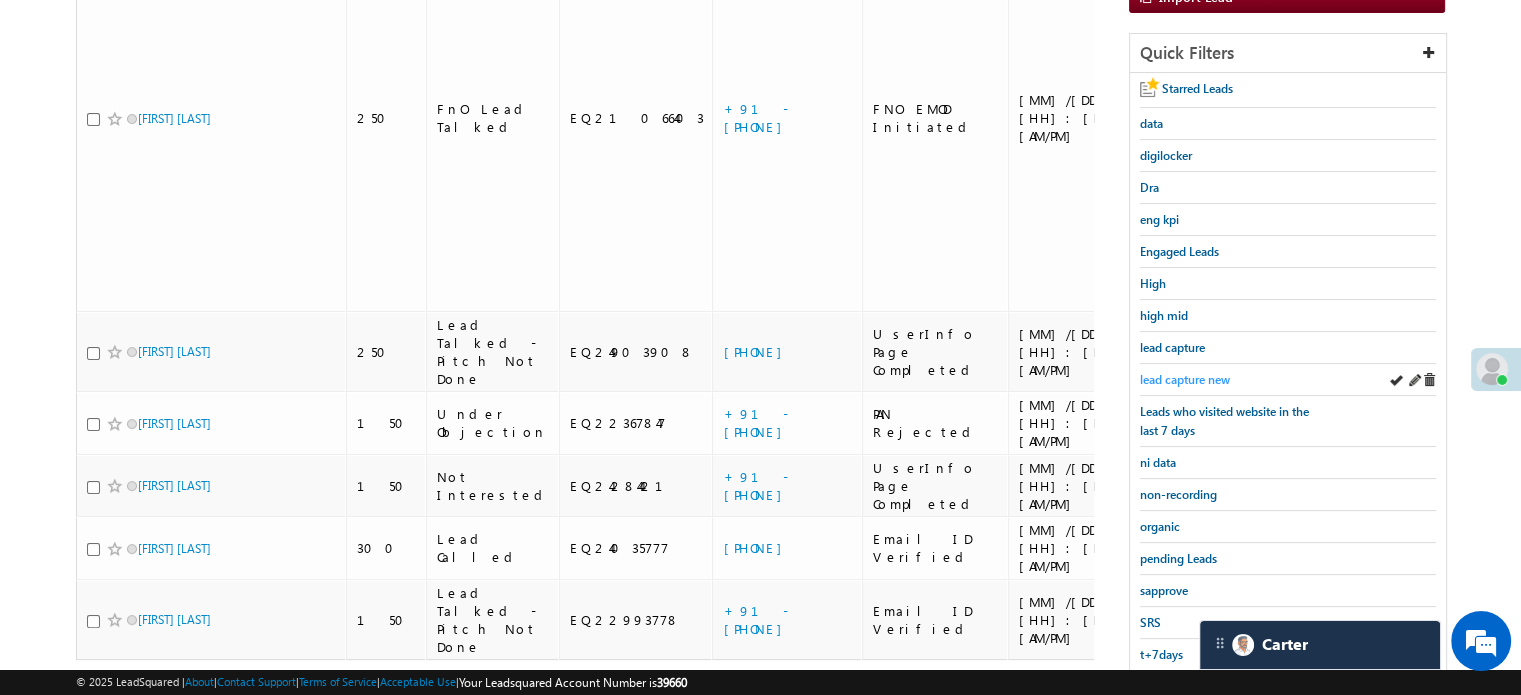 click on "lead capture new" at bounding box center [1185, 379] 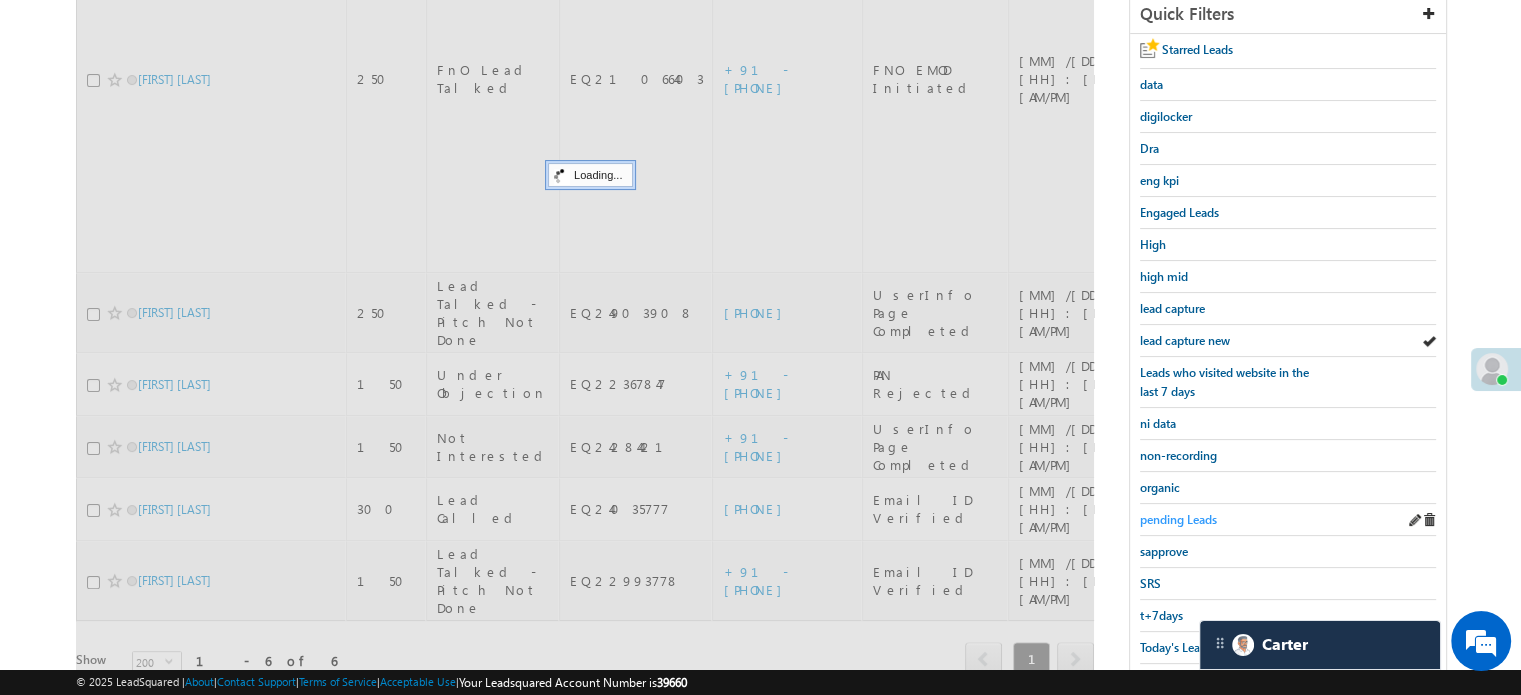 scroll, scrollTop: 429, scrollLeft: 0, axis: vertical 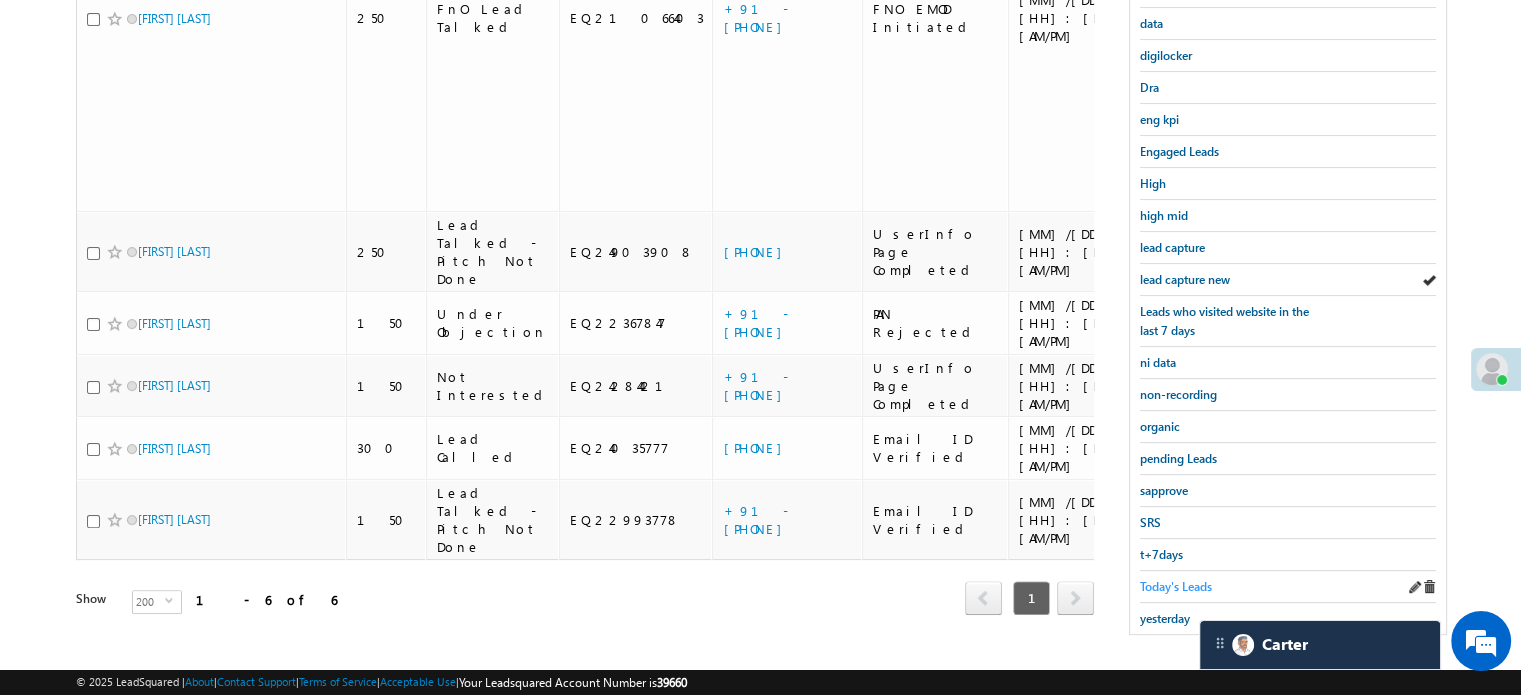 click on "Today's Leads" at bounding box center (1176, 586) 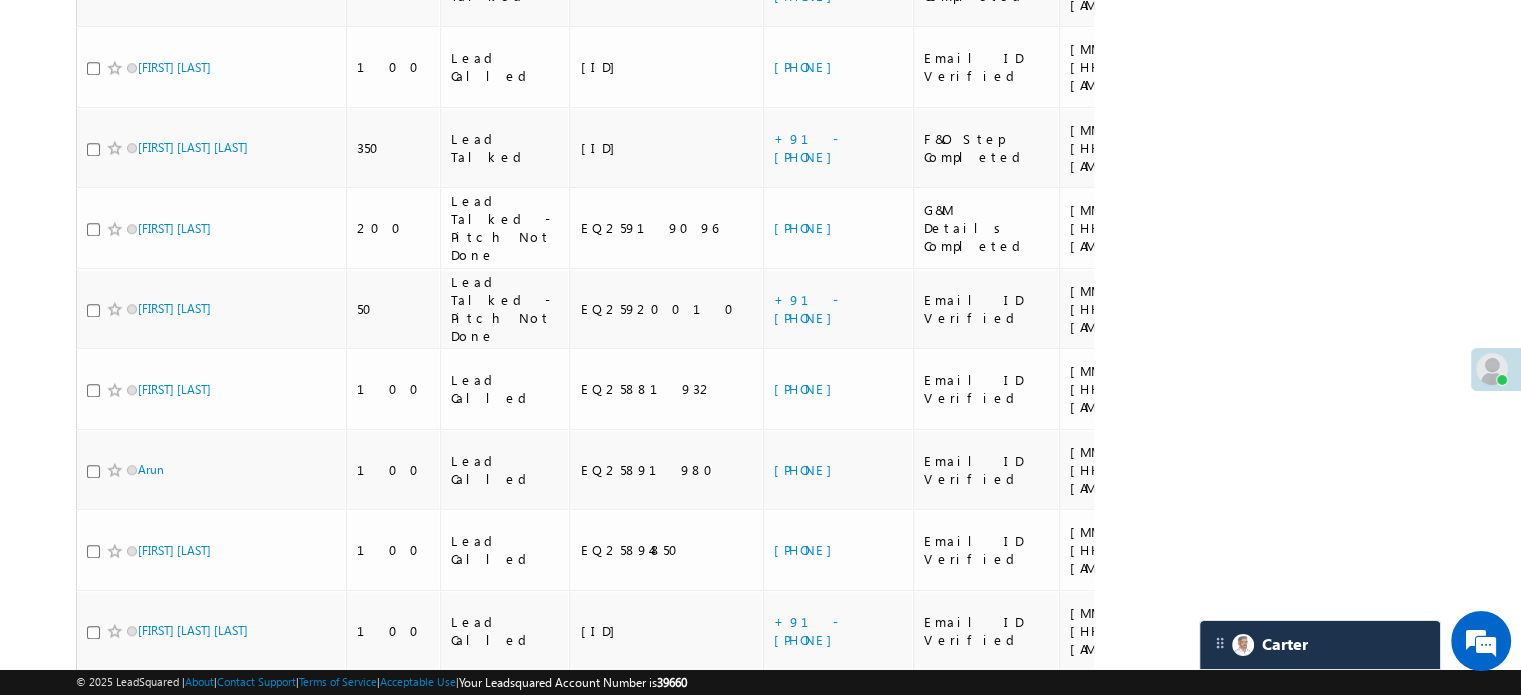 scroll, scrollTop: 2124, scrollLeft: 0, axis: vertical 